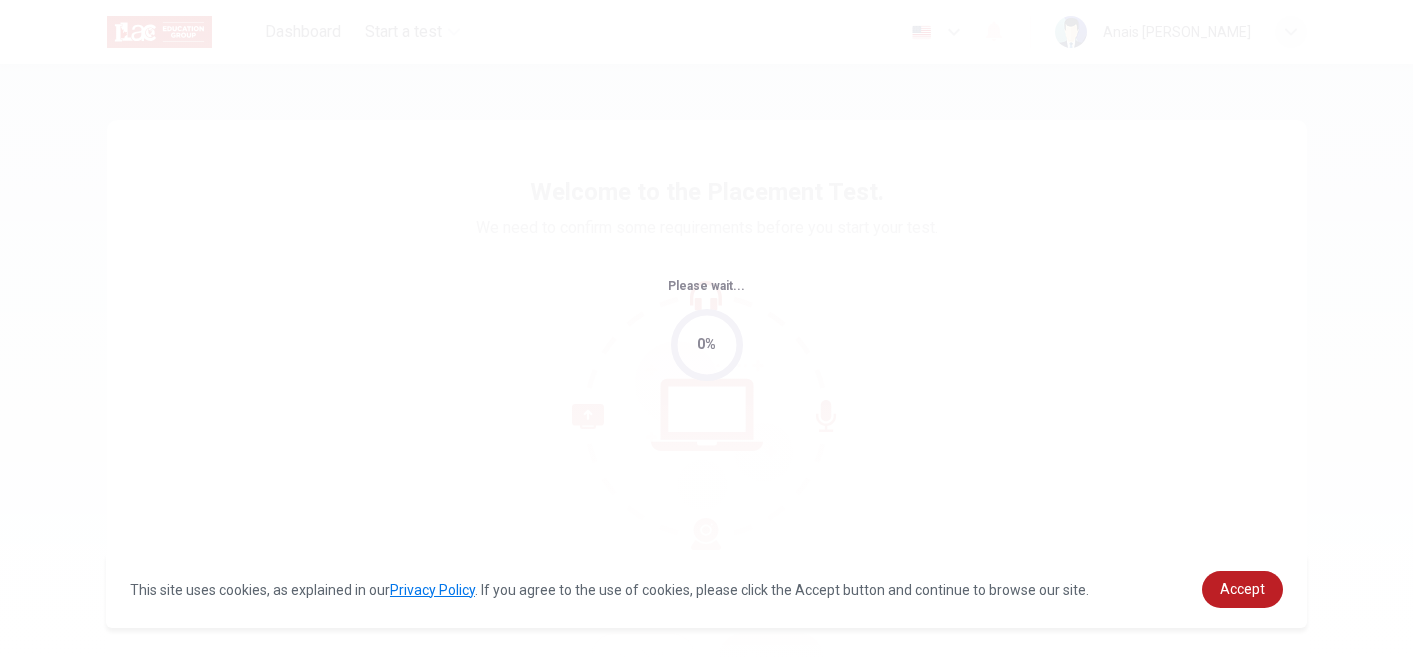 scroll, scrollTop: 0, scrollLeft: 0, axis: both 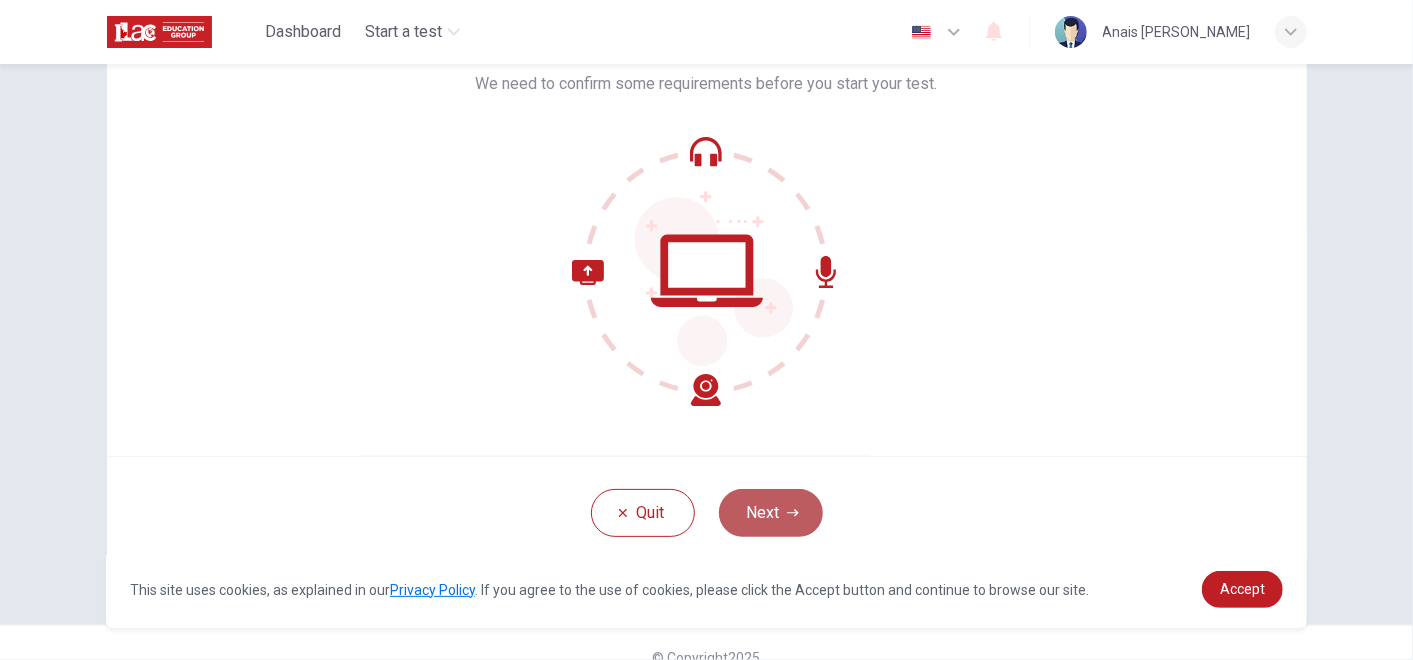 click on "Next" at bounding box center (771, 513) 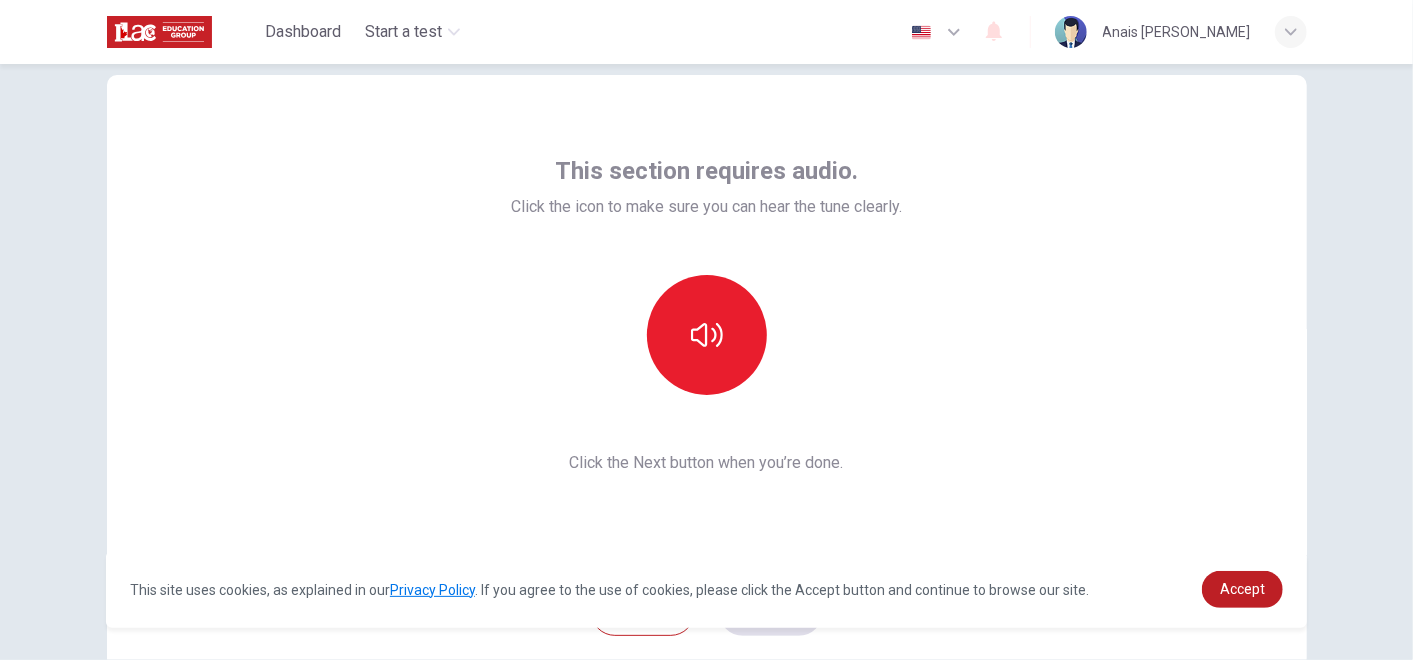 scroll, scrollTop: 44, scrollLeft: 0, axis: vertical 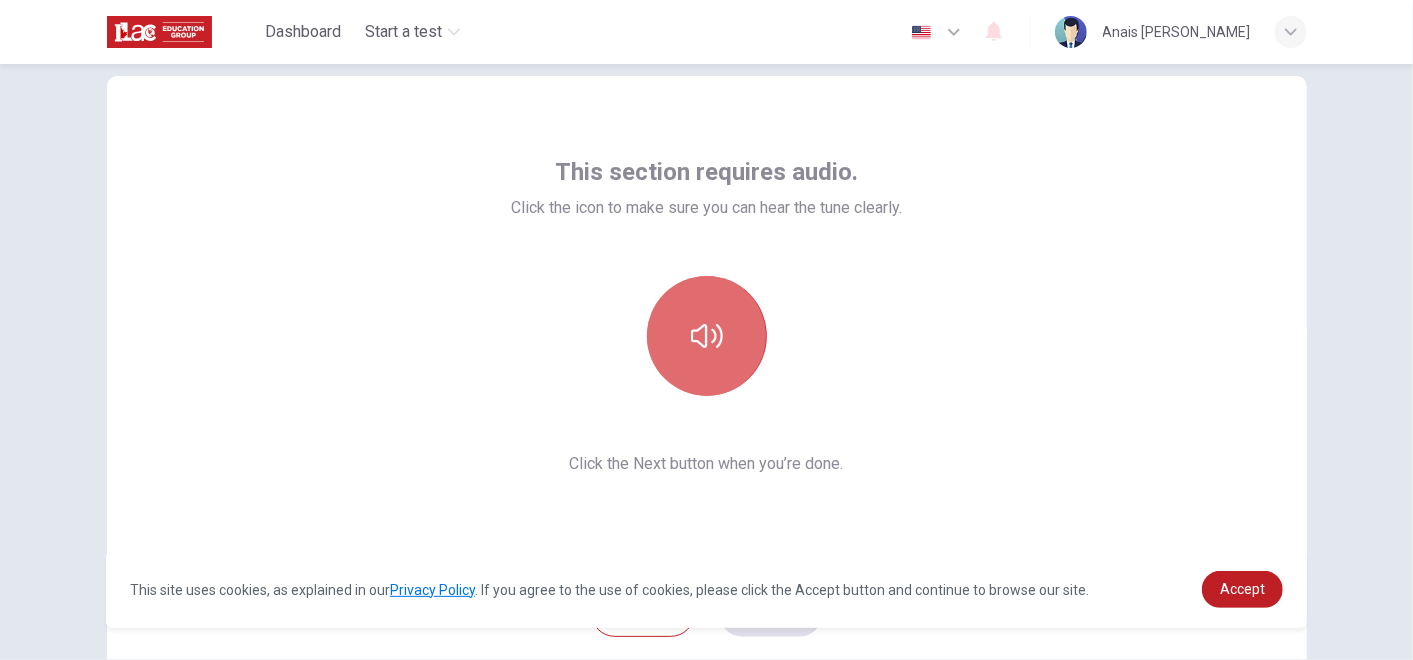 click at bounding box center [707, 336] 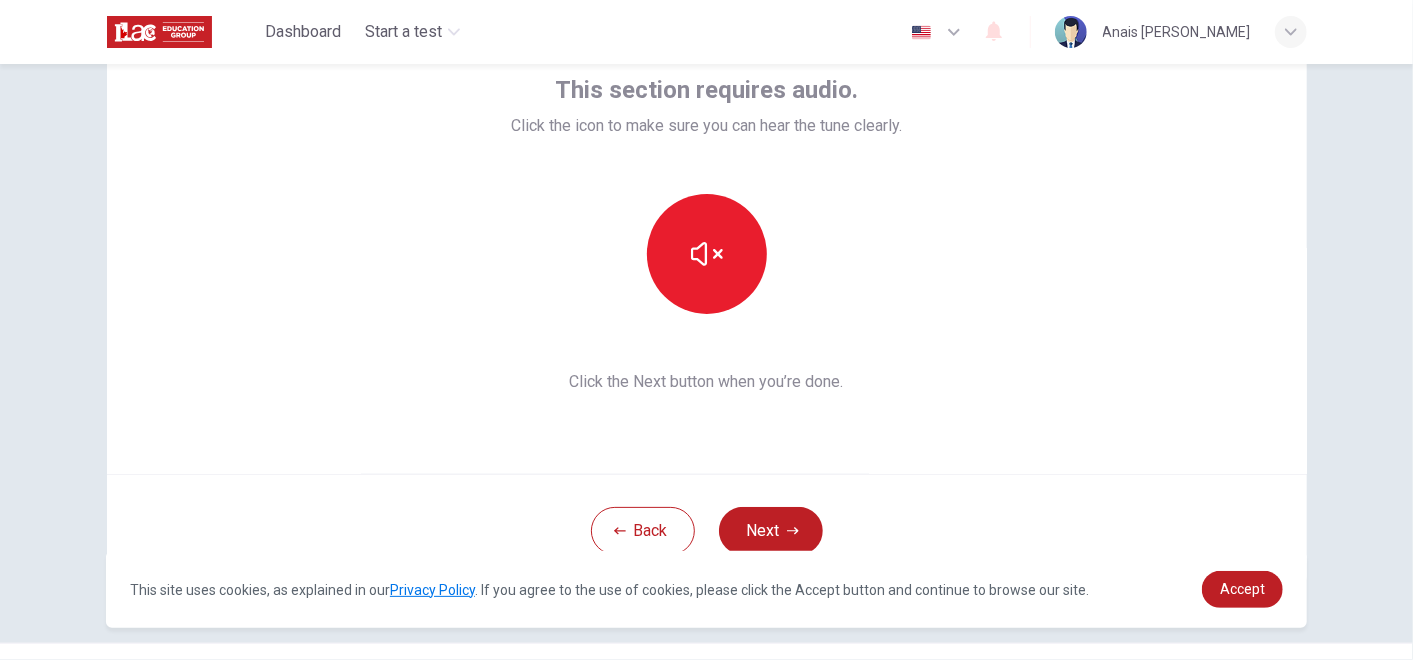 scroll, scrollTop: 134, scrollLeft: 0, axis: vertical 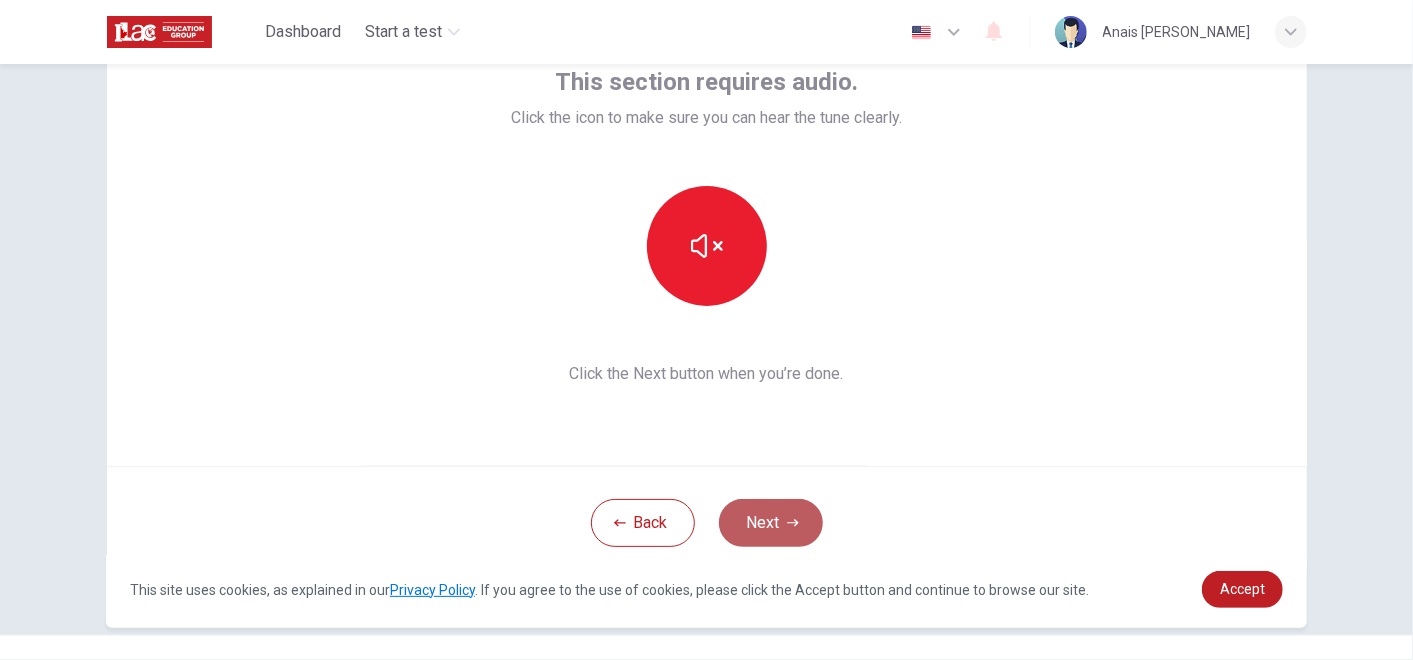 click on "Next" at bounding box center (771, 523) 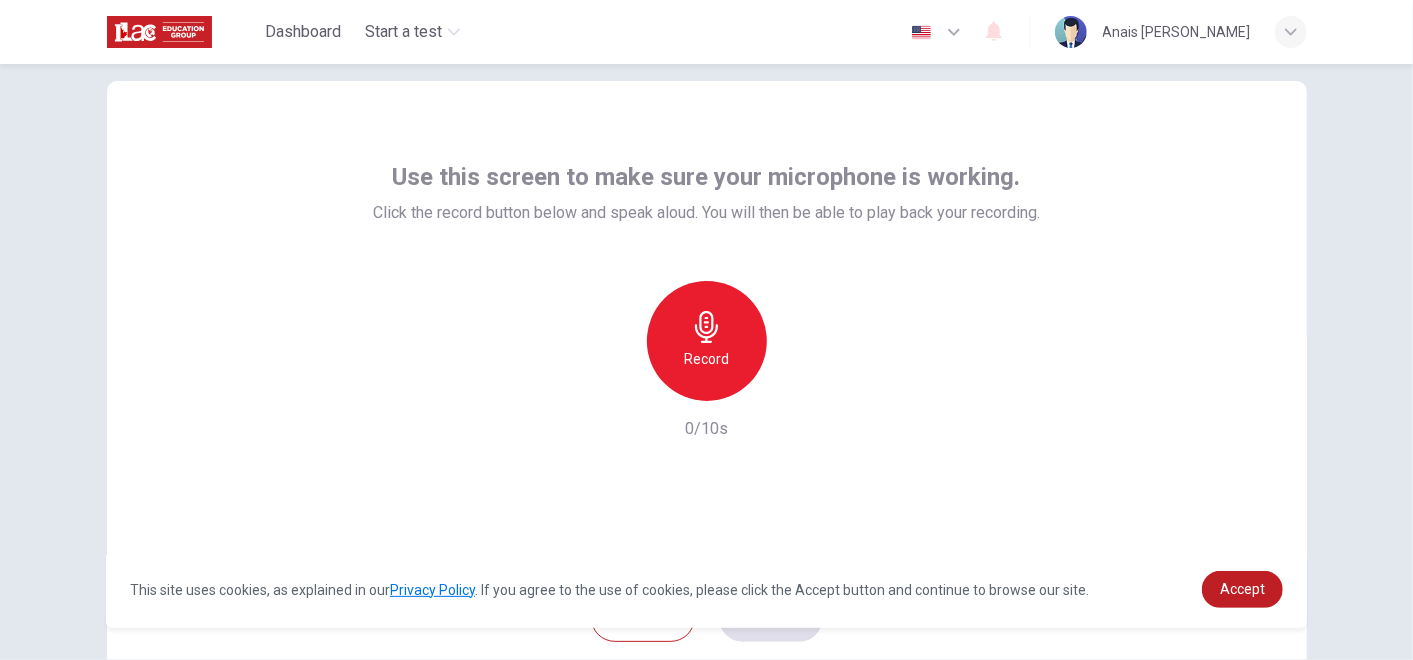 scroll, scrollTop: 37, scrollLeft: 0, axis: vertical 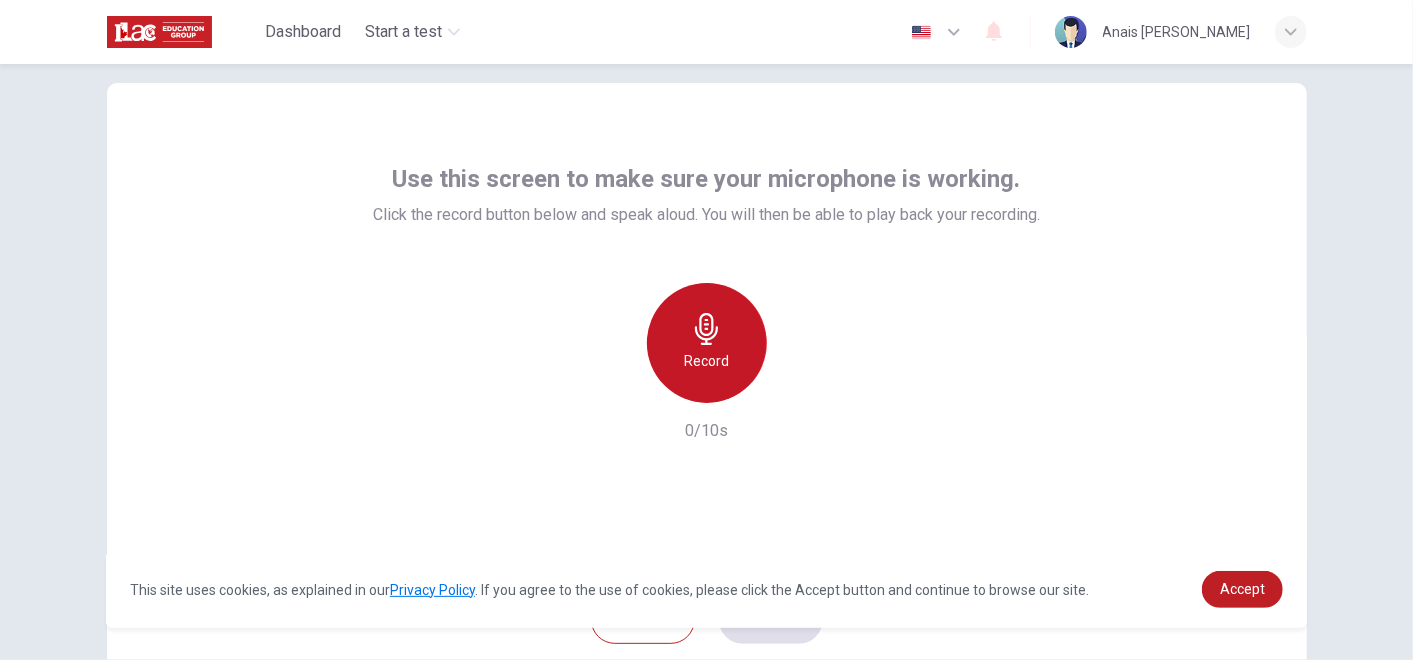 click 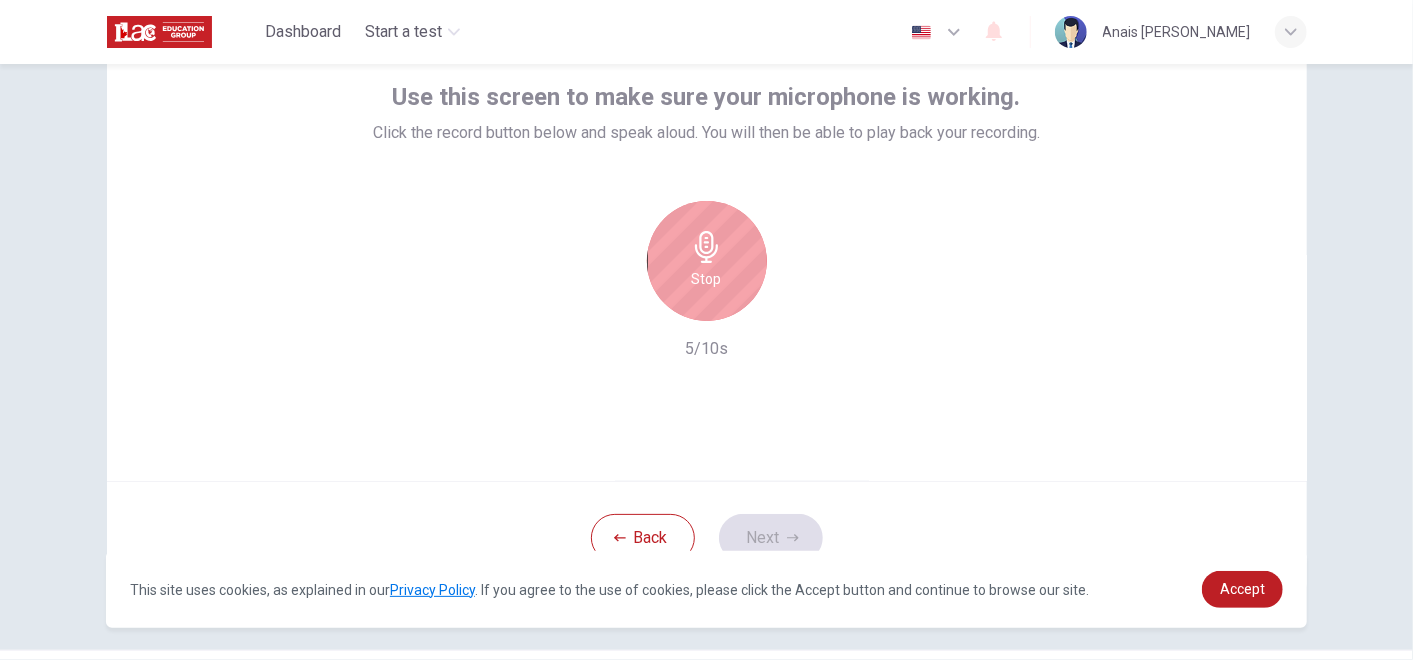 scroll, scrollTop: 120, scrollLeft: 0, axis: vertical 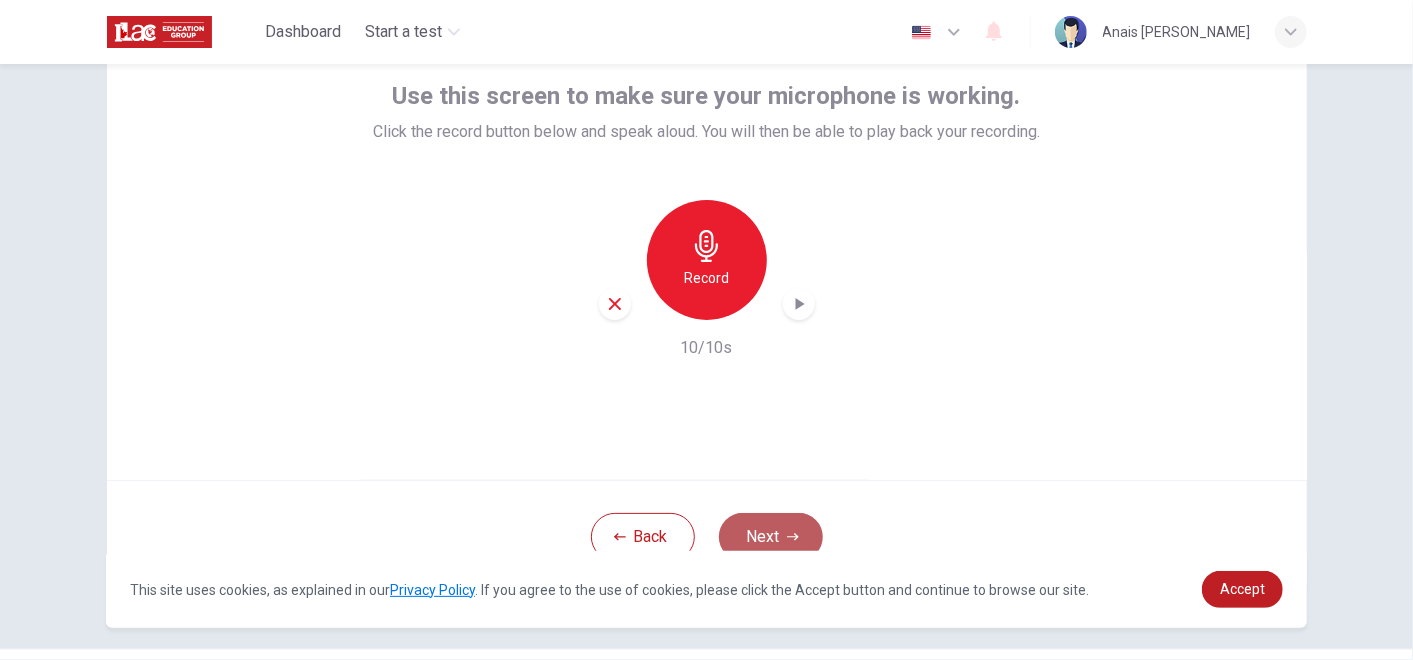 click on "Next" at bounding box center (771, 537) 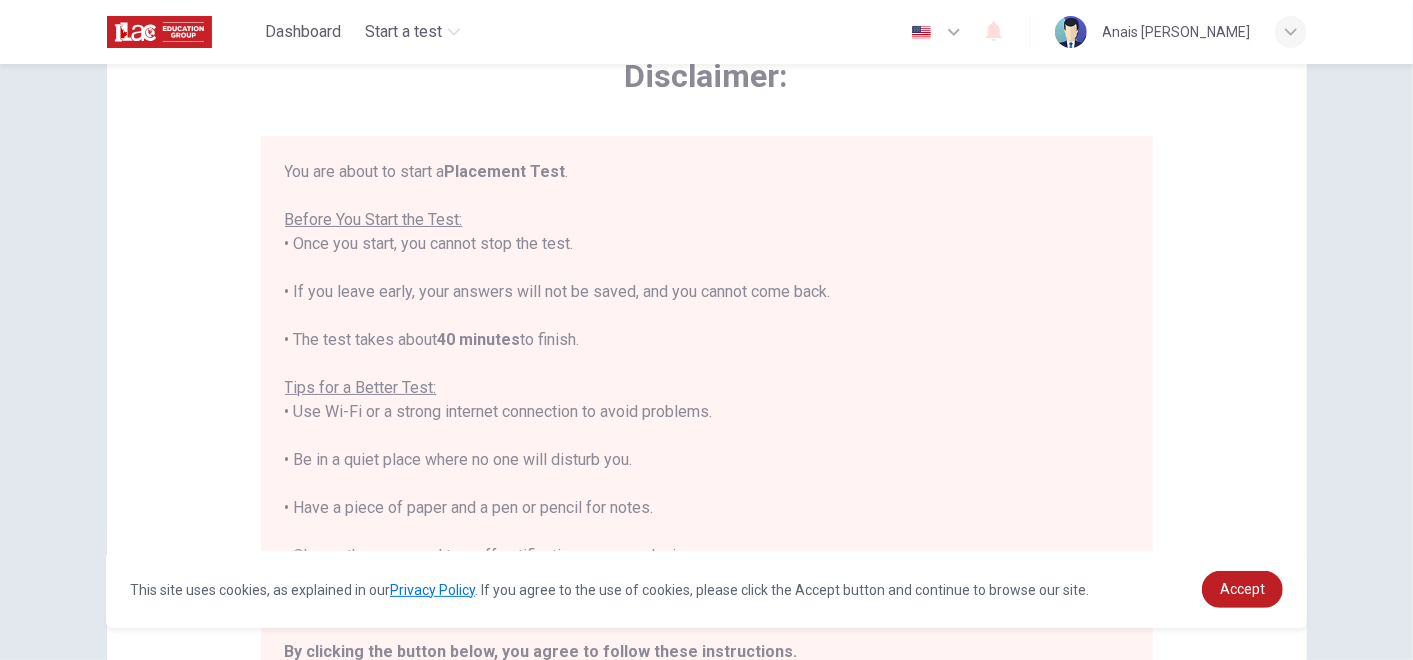 scroll, scrollTop: 22, scrollLeft: 0, axis: vertical 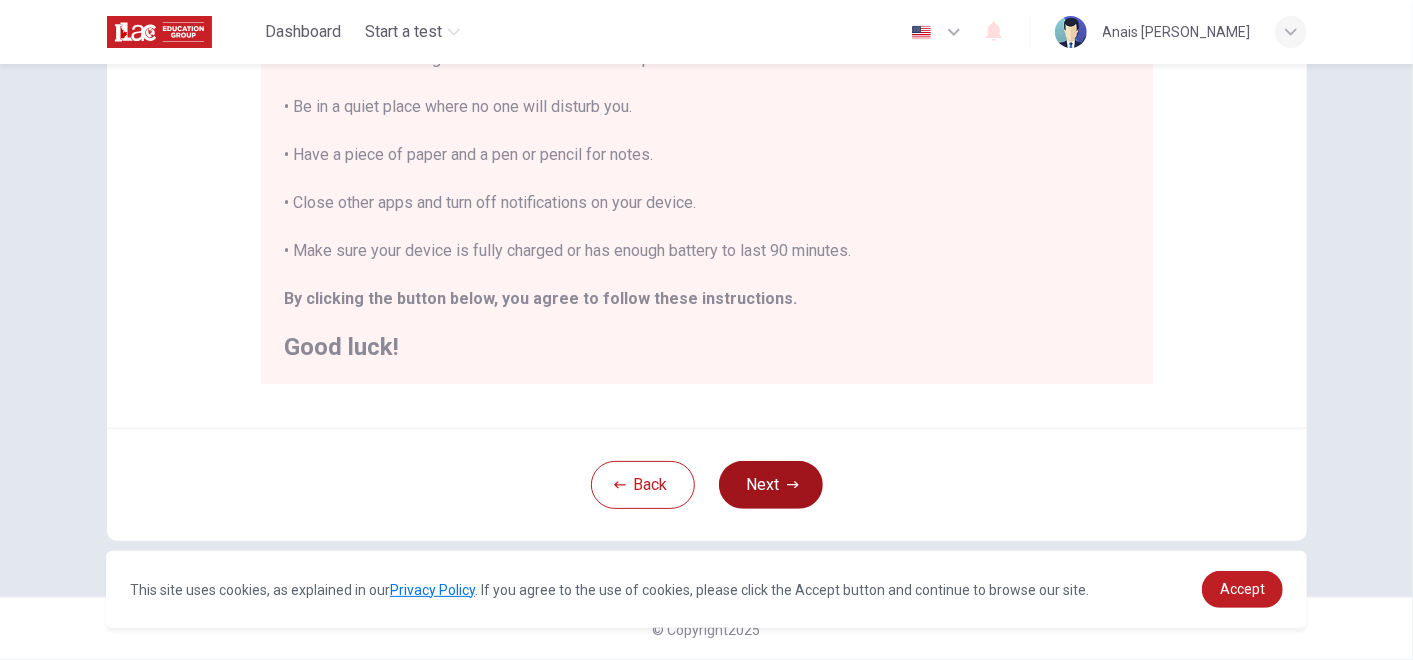 click on "Next" at bounding box center [771, 485] 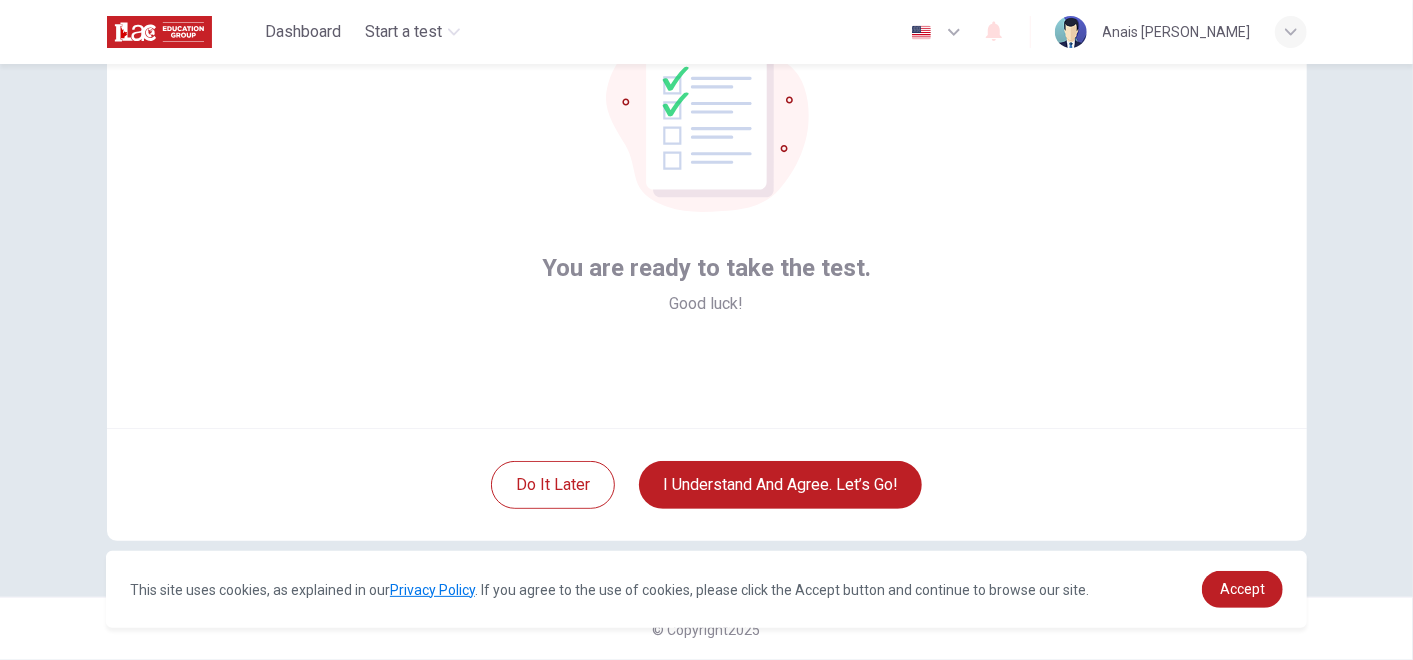 scroll, scrollTop: 172, scrollLeft: 0, axis: vertical 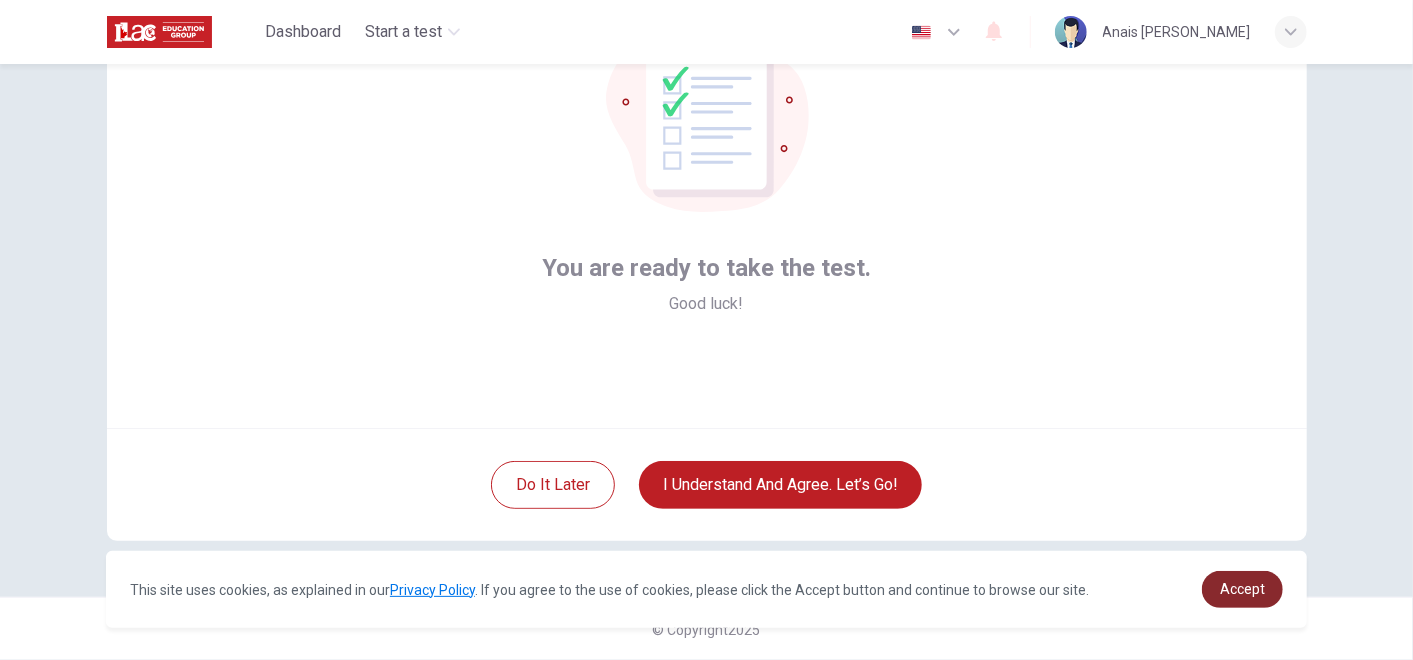 click on "Accept" at bounding box center [1242, 589] 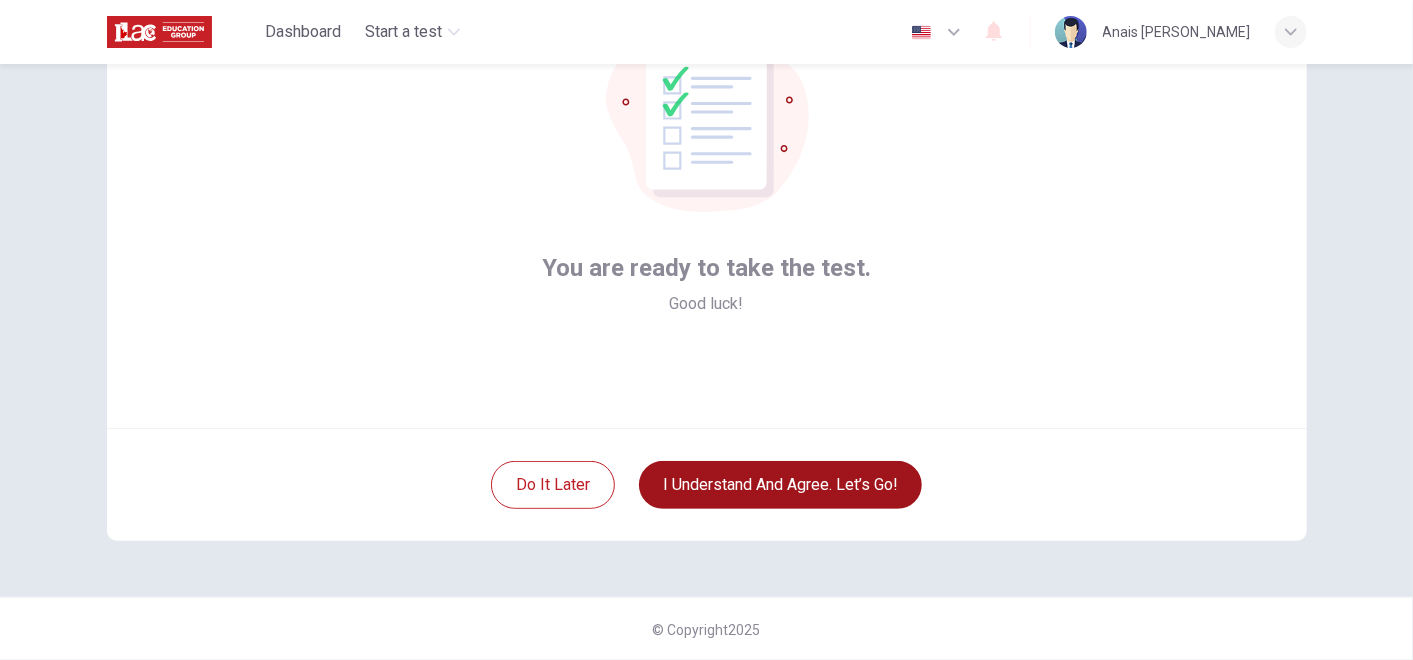 click on "I understand and agree. Let’s go!" at bounding box center (780, 485) 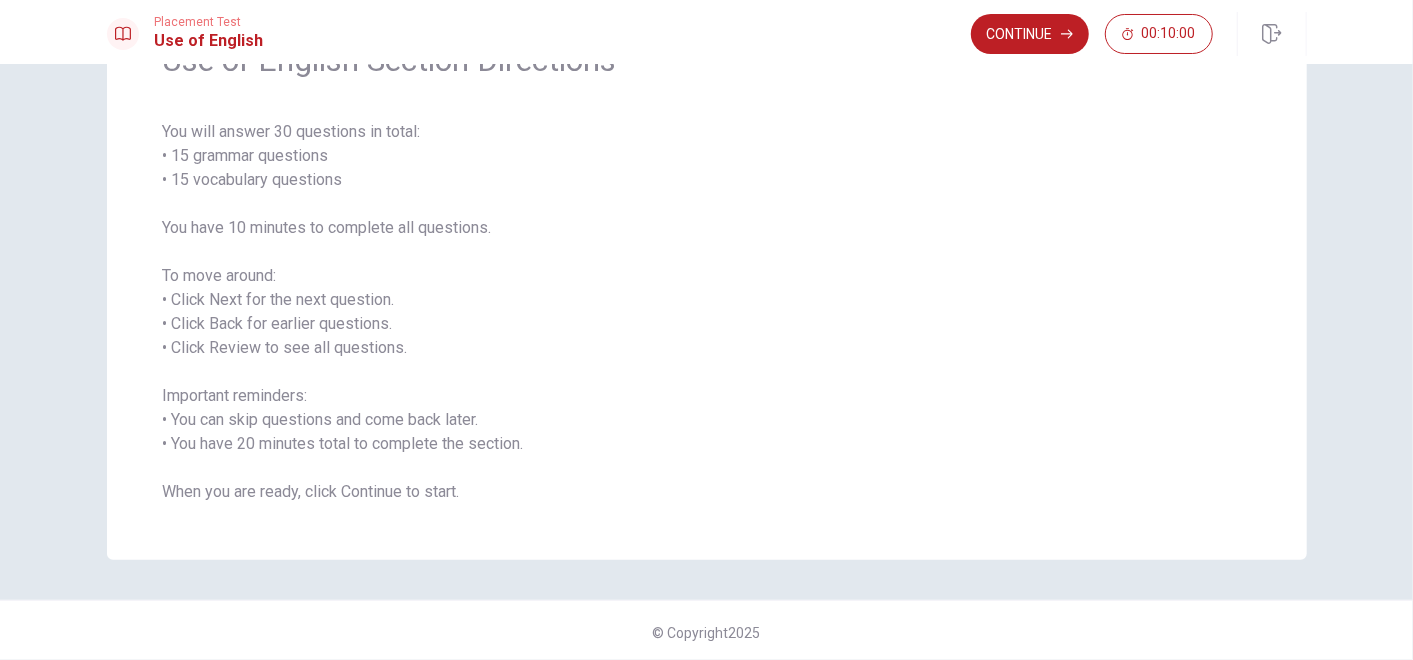 scroll, scrollTop: 123, scrollLeft: 0, axis: vertical 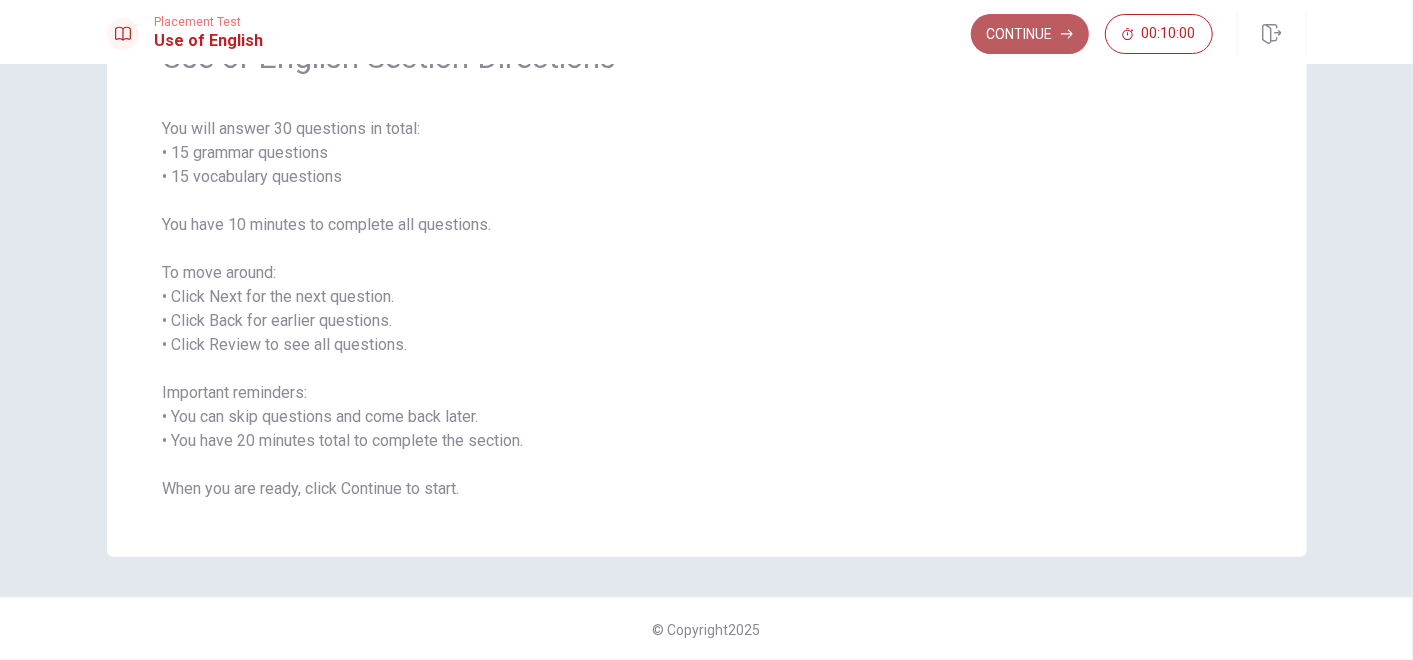 click on "Continue" at bounding box center (1030, 34) 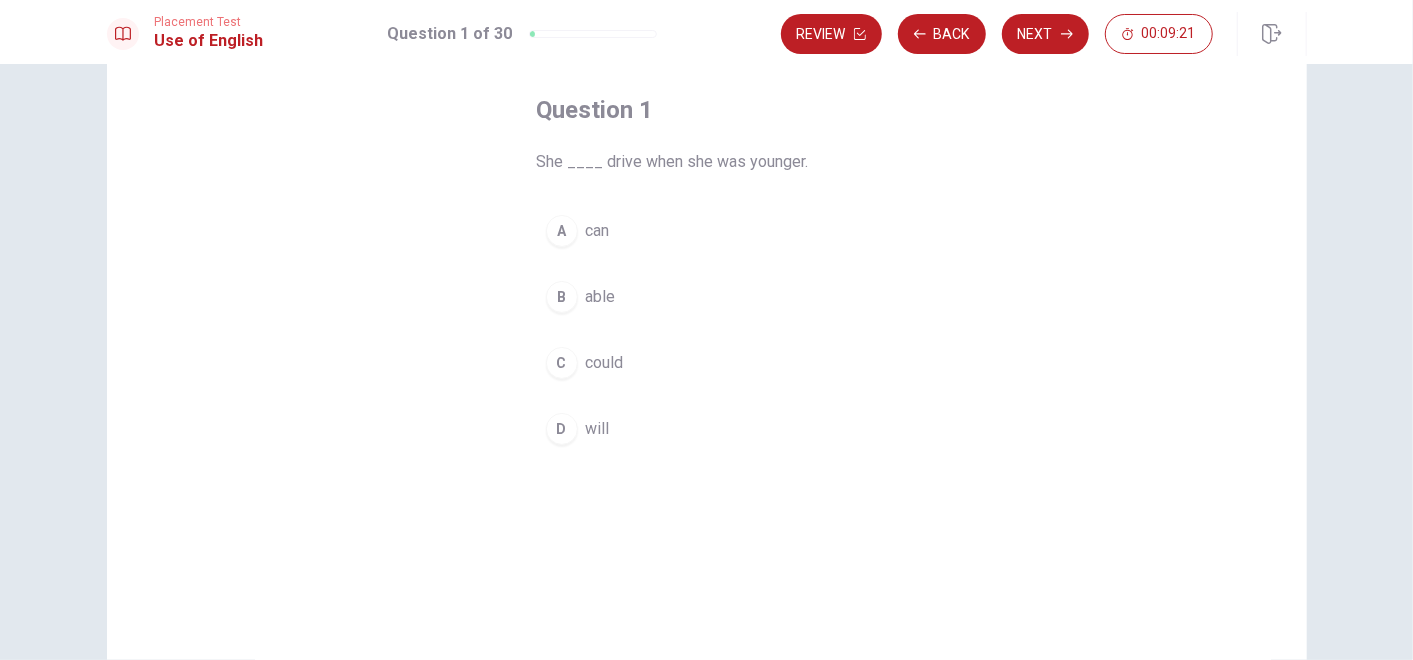 scroll, scrollTop: 65, scrollLeft: 0, axis: vertical 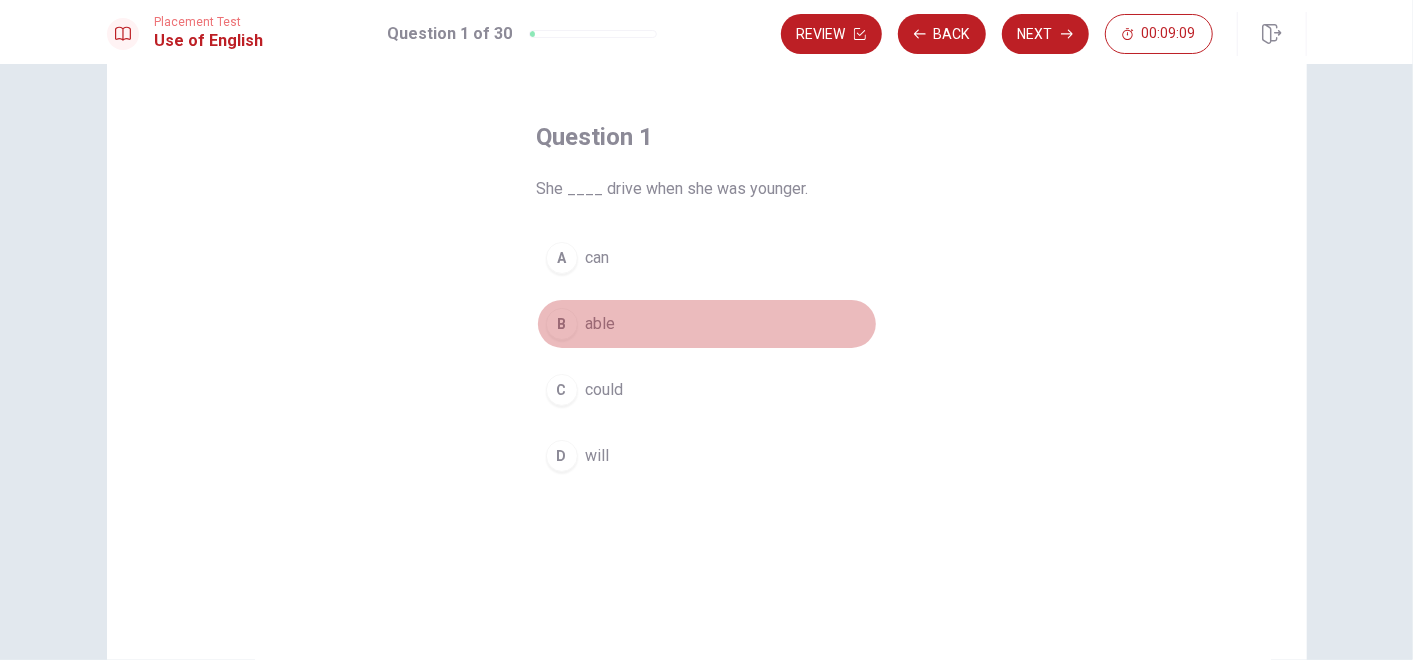 click on "B" at bounding box center [562, 324] 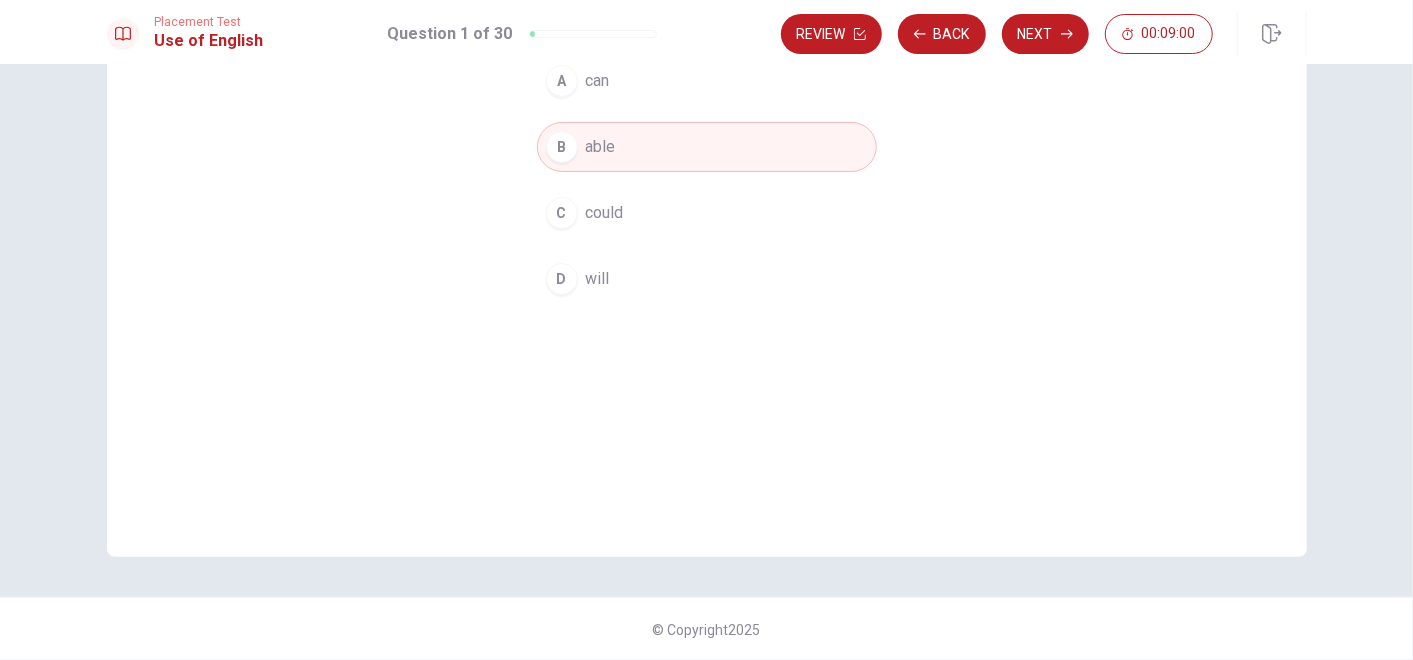 scroll, scrollTop: 0, scrollLeft: 0, axis: both 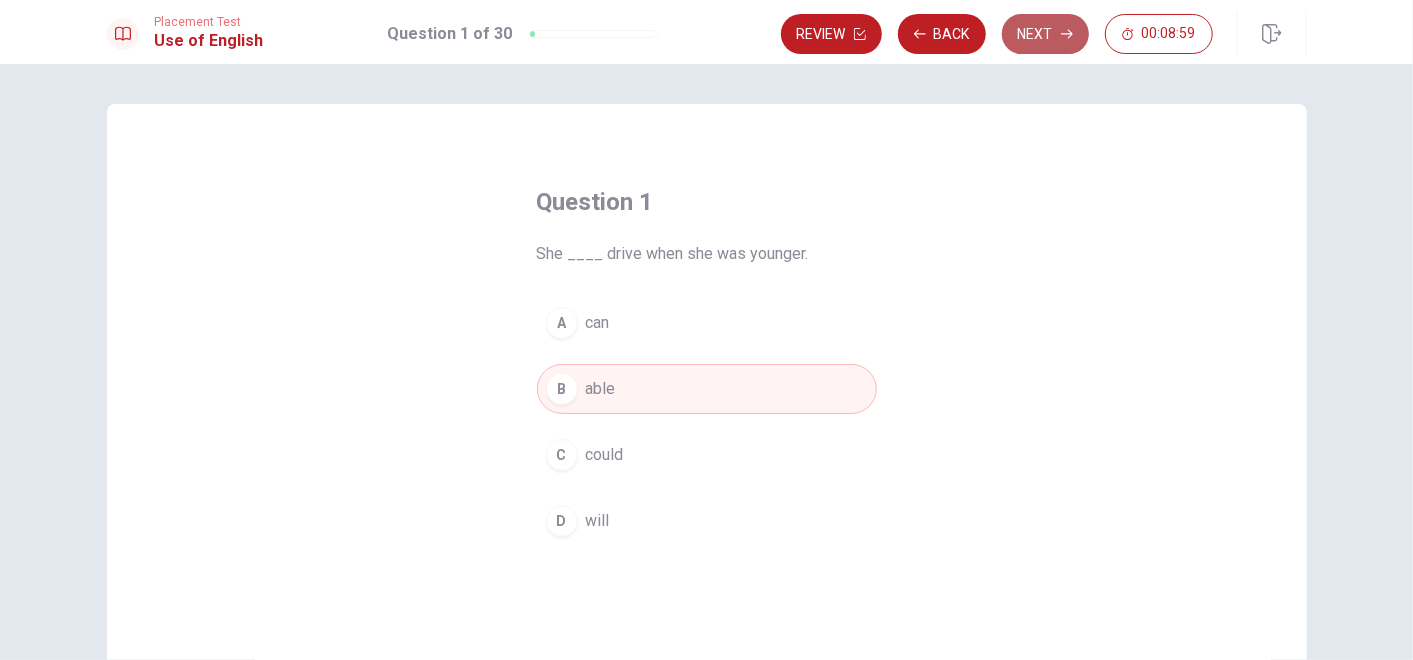 click on "Next" at bounding box center [1045, 34] 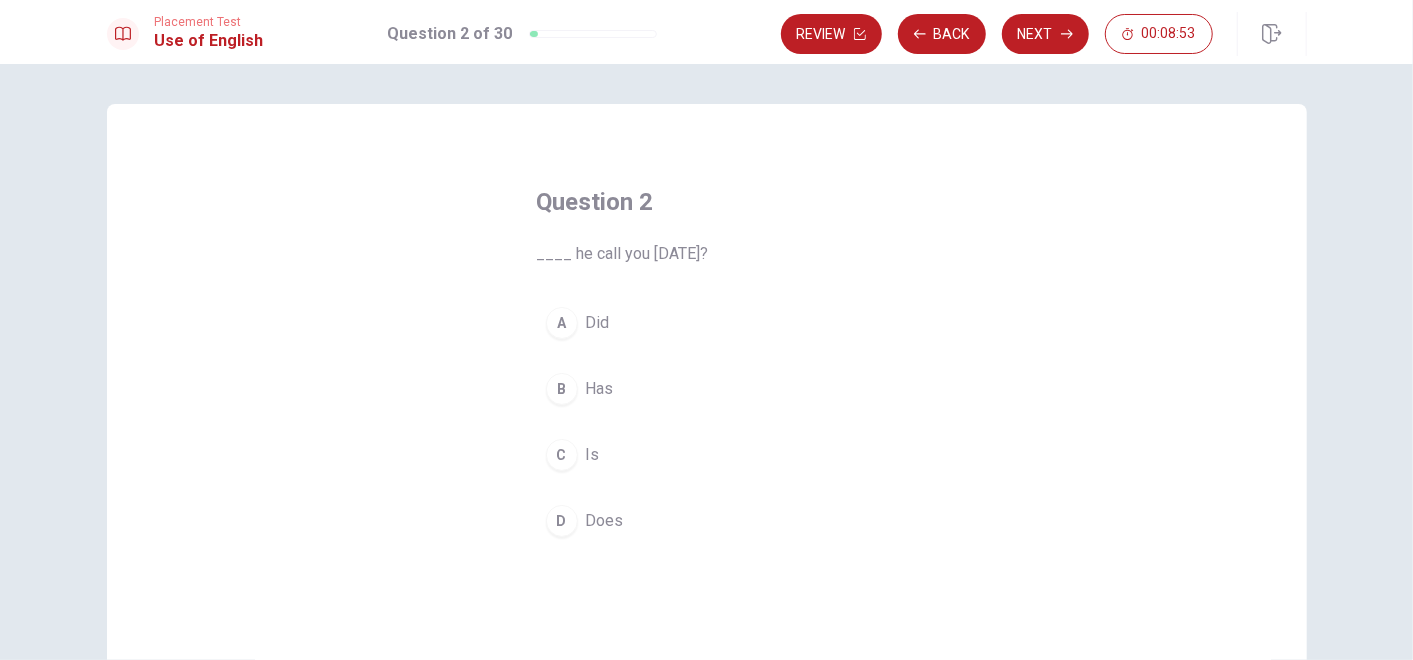click on "A" at bounding box center [562, 323] 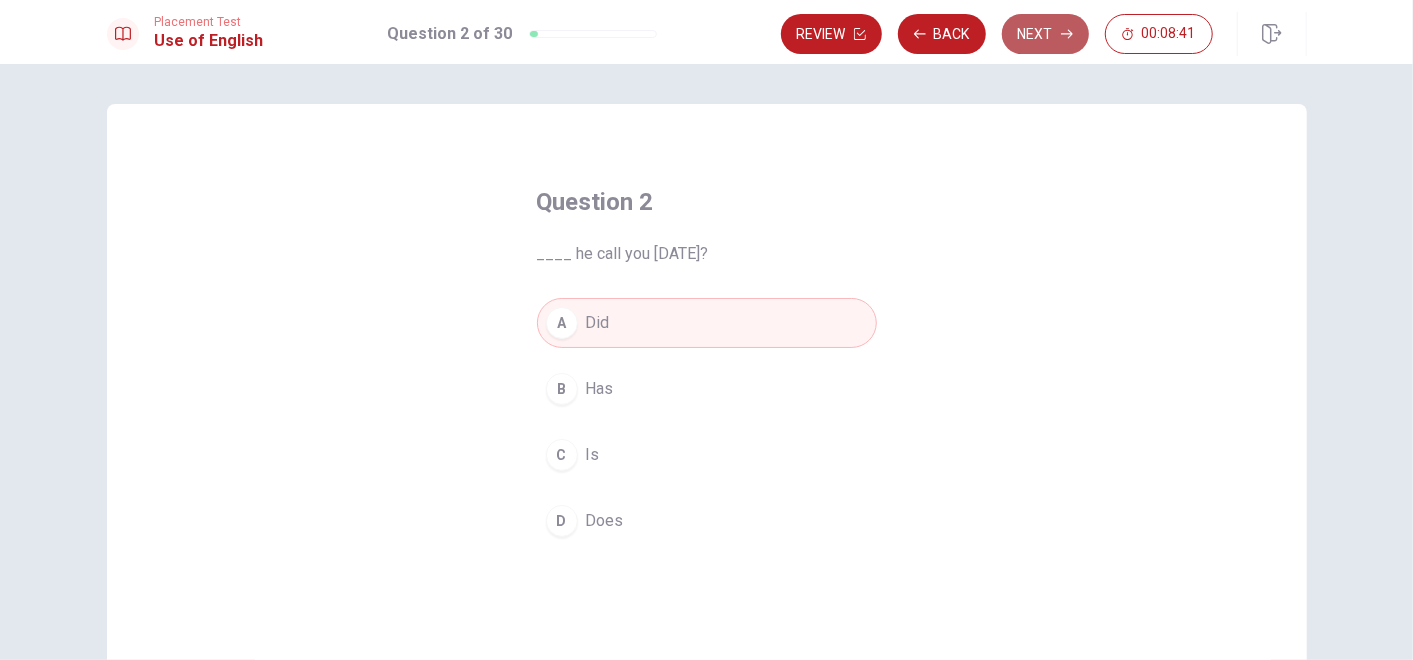 click on "Next" at bounding box center (1045, 34) 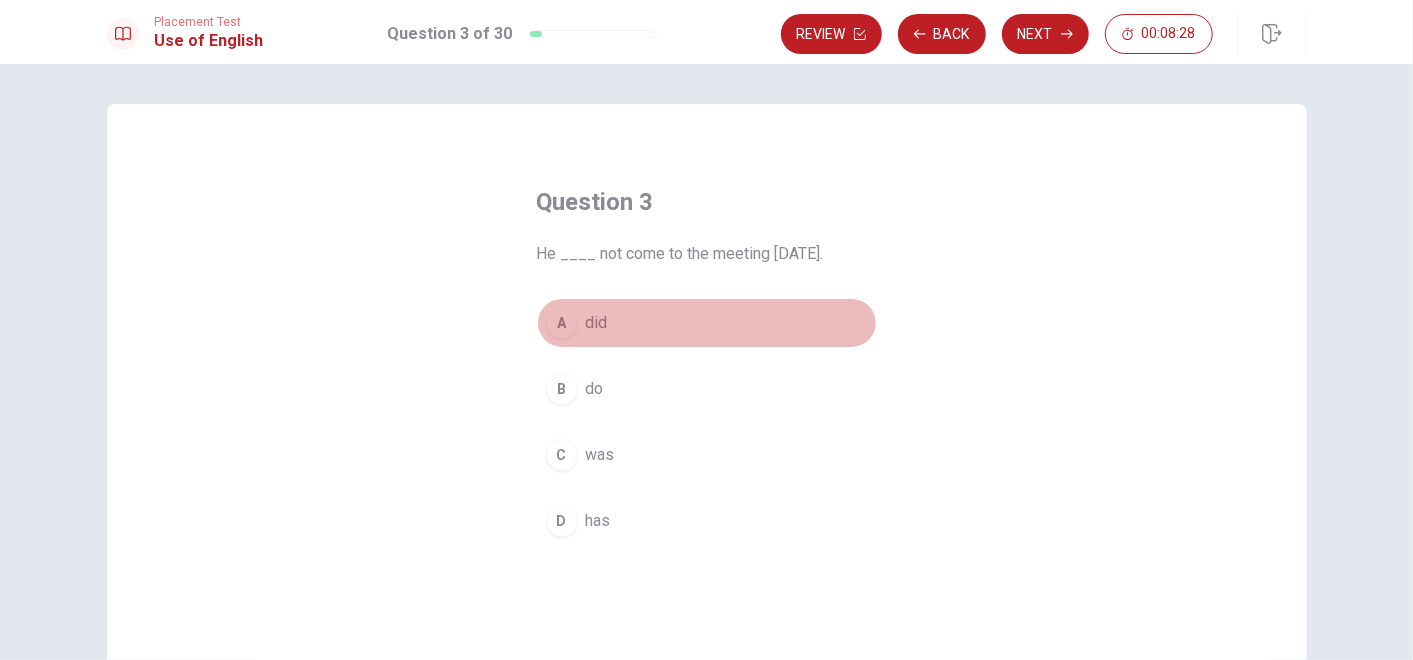 click on "did" at bounding box center [597, 323] 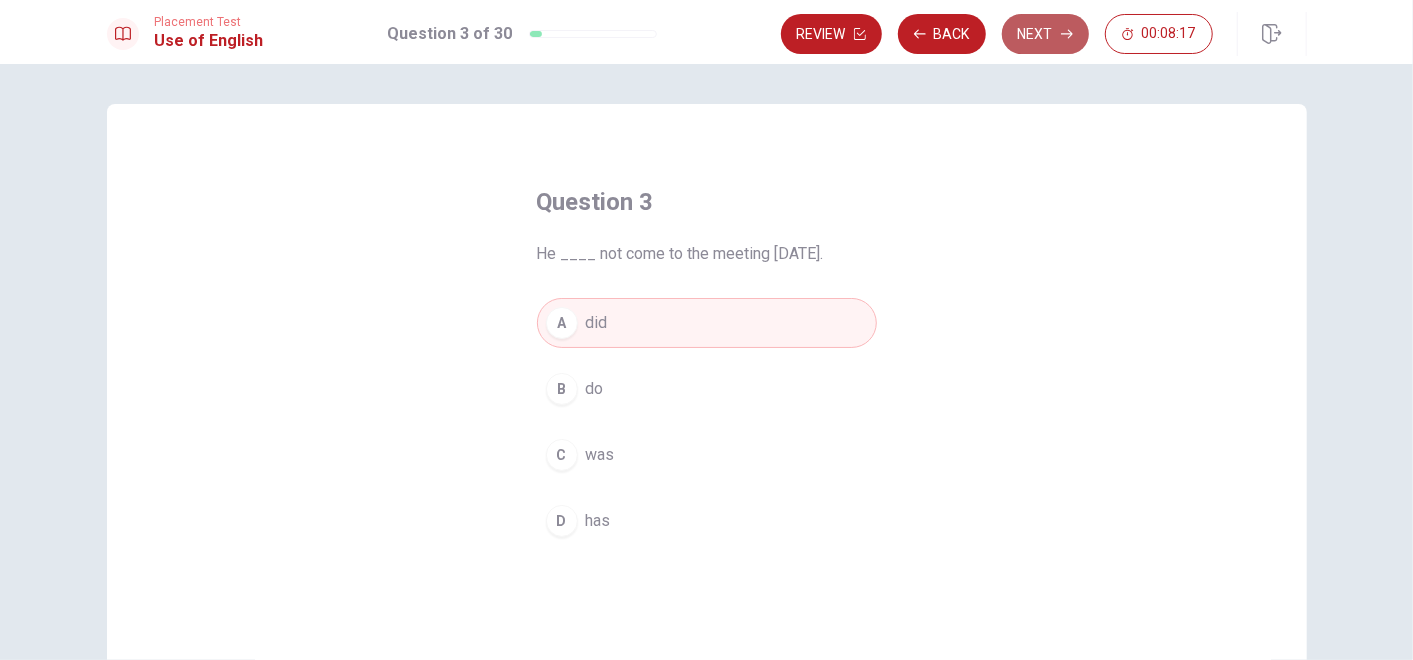 click on "Next" at bounding box center (1045, 34) 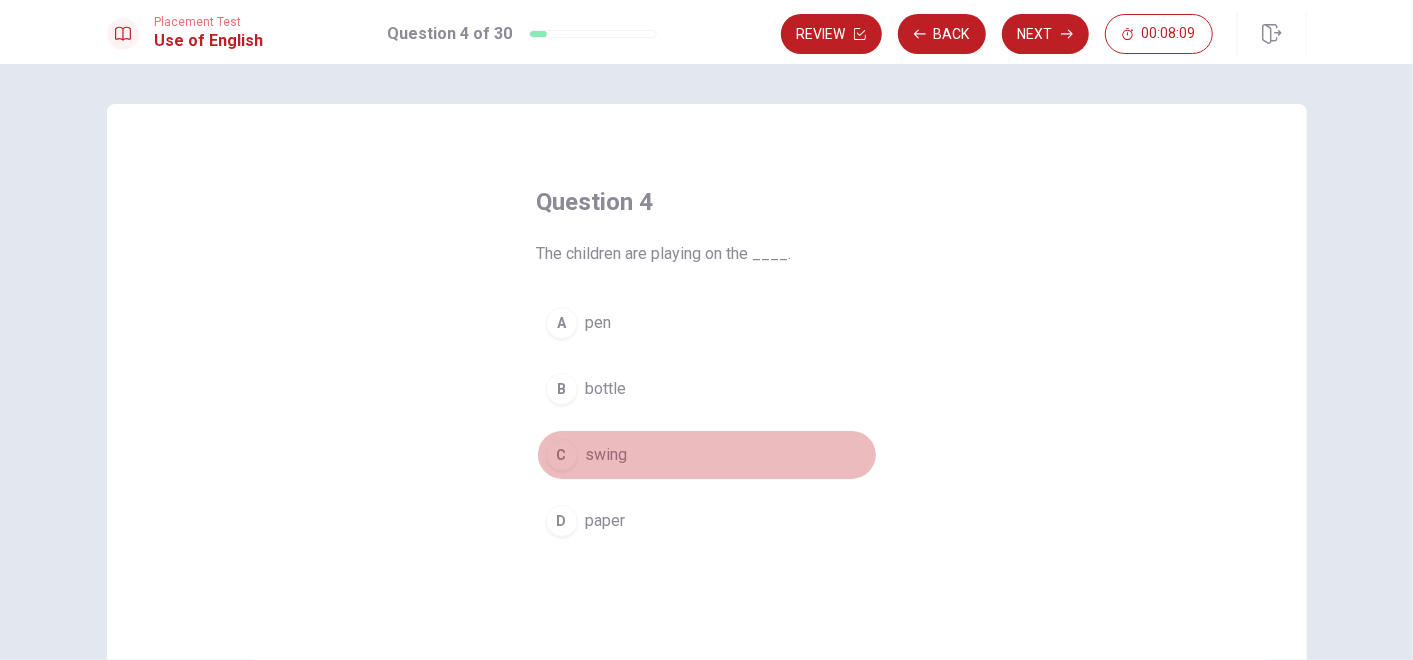click on "C" at bounding box center (562, 455) 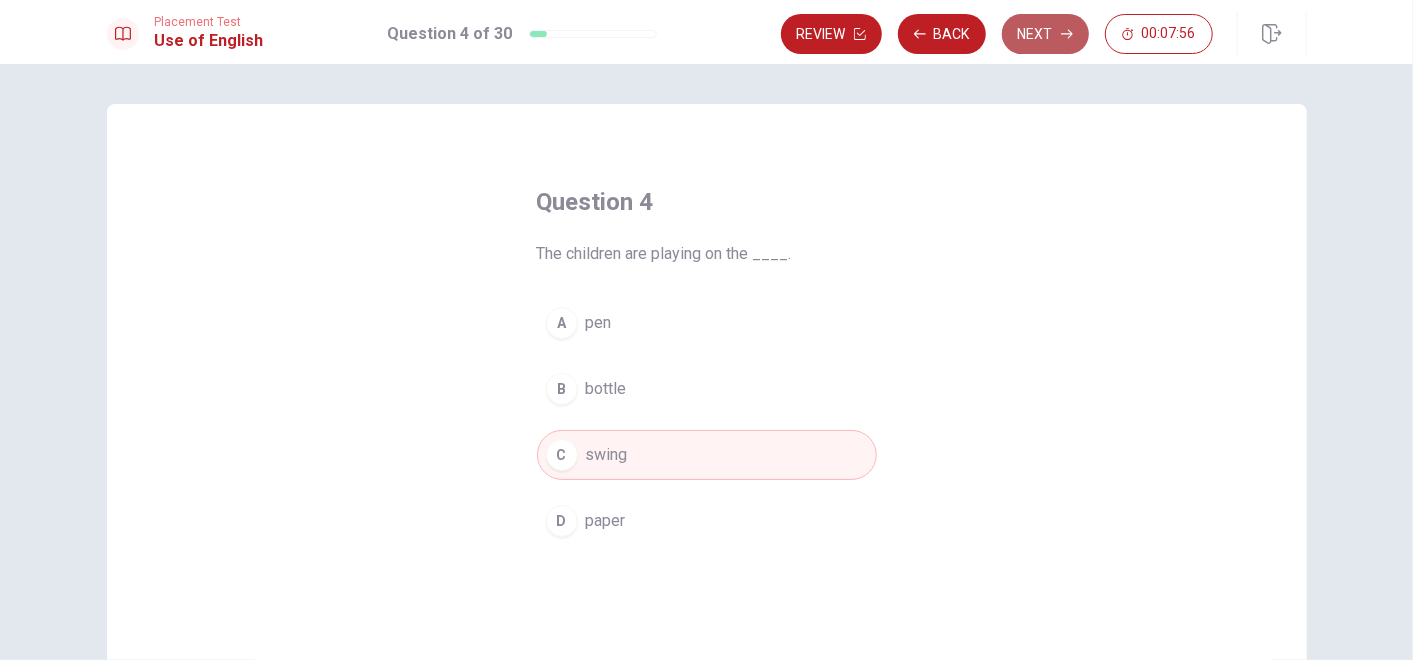 click on "Next" at bounding box center [1045, 34] 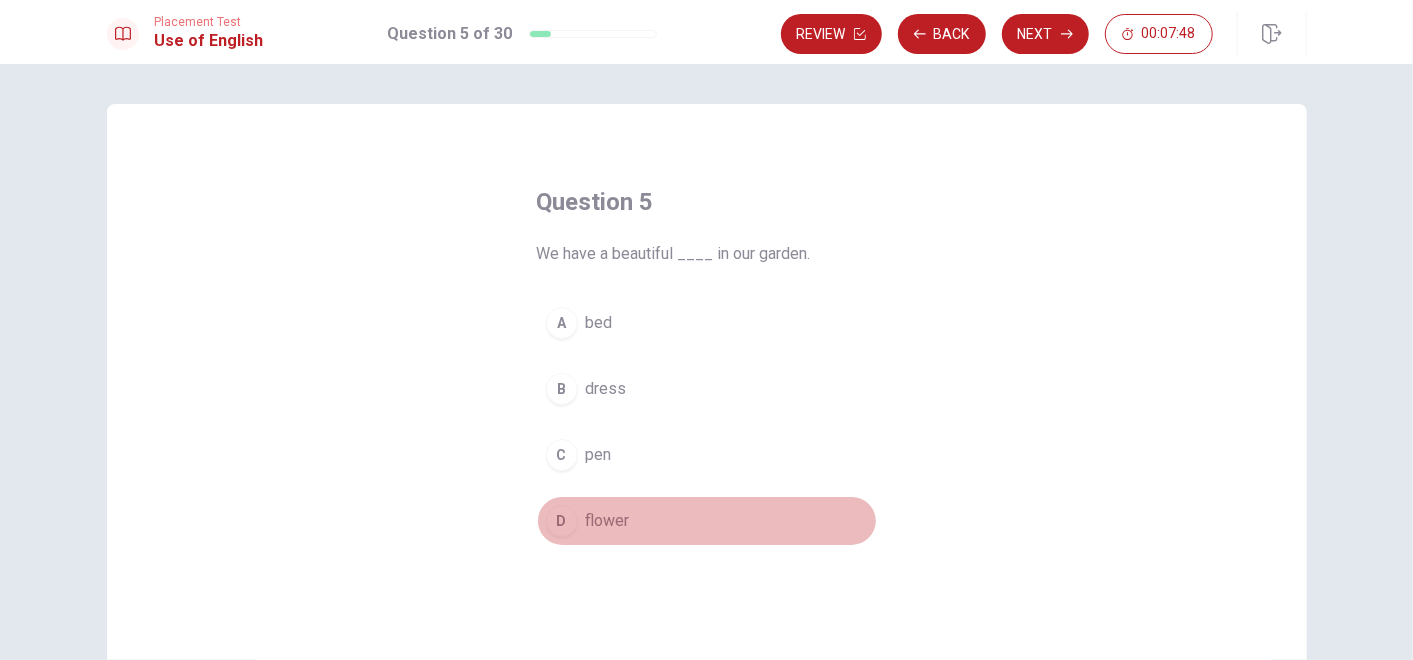 click on "D" at bounding box center (562, 521) 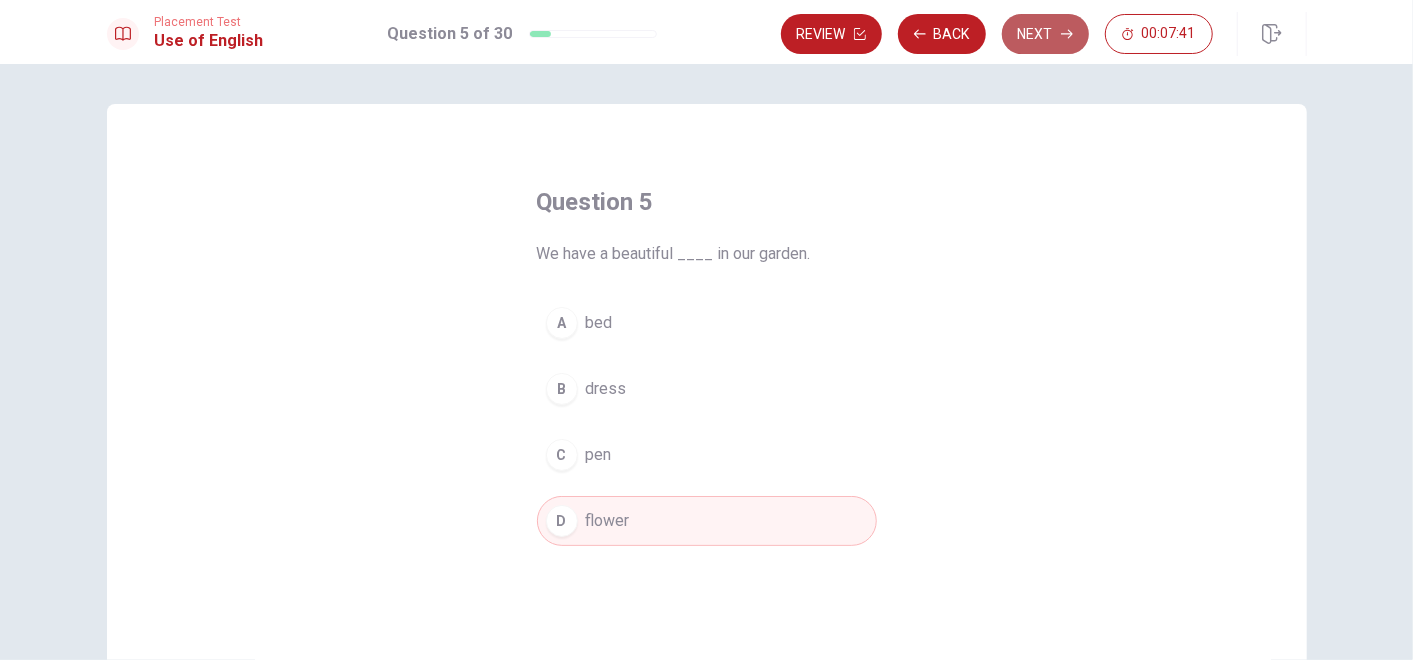 click on "Next" at bounding box center [1045, 34] 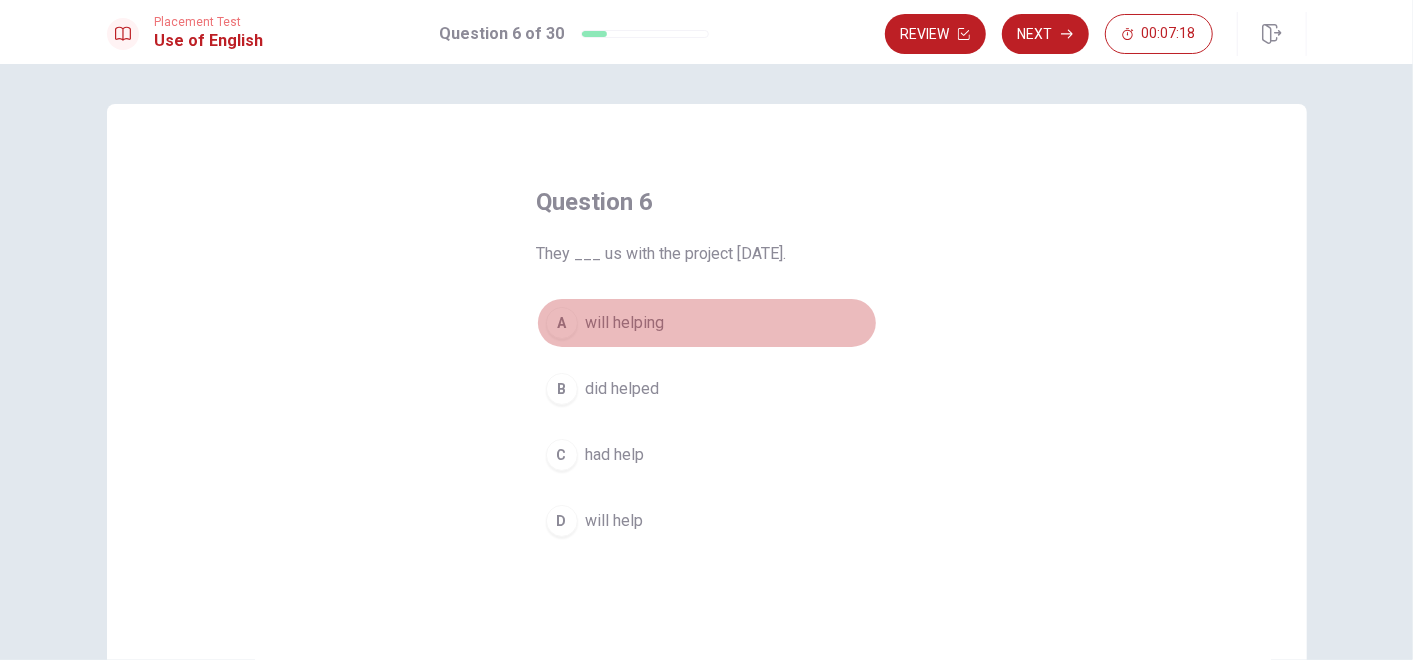 click on "A" at bounding box center [562, 323] 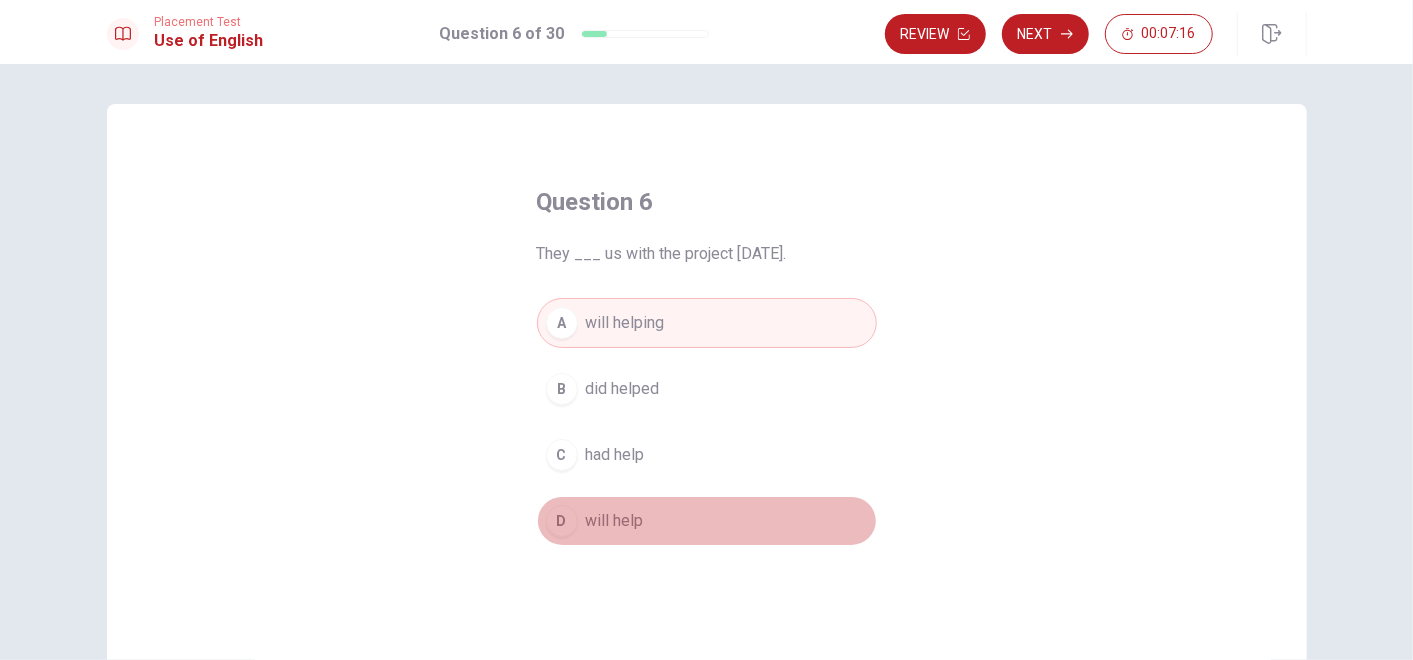 click on "D" at bounding box center [562, 521] 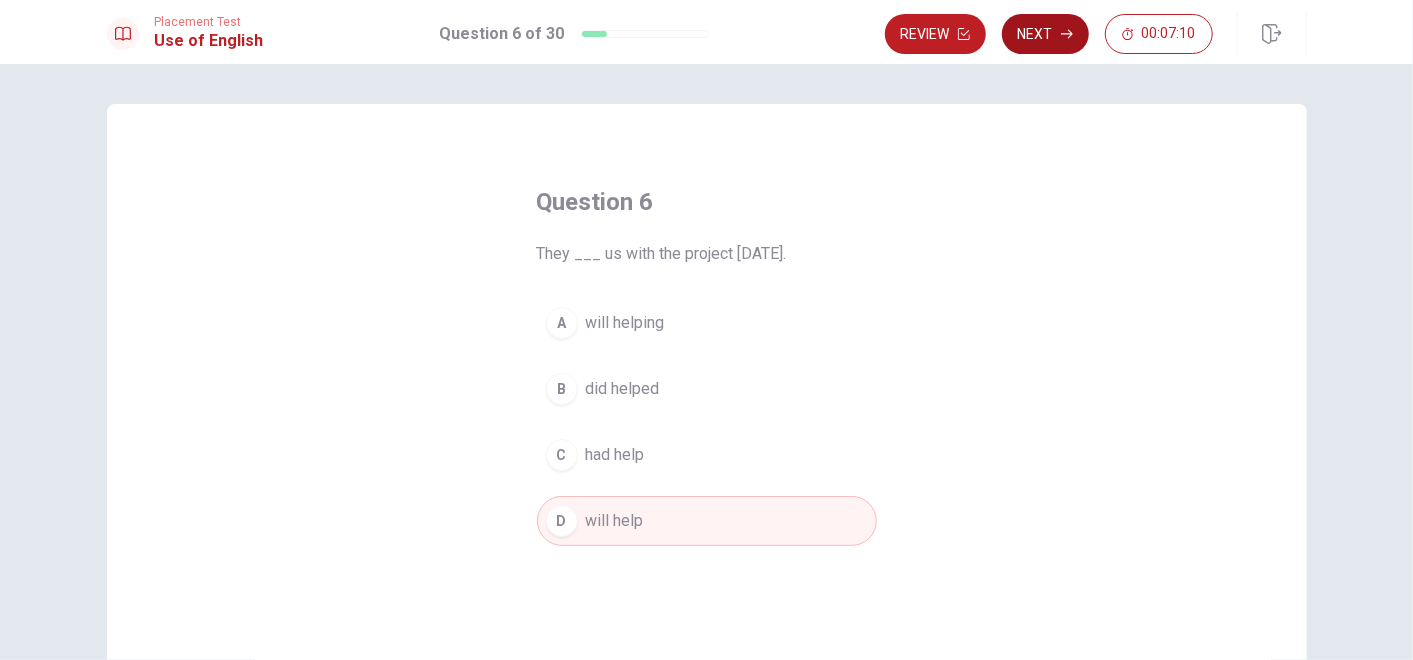 click on "Next" at bounding box center [1045, 34] 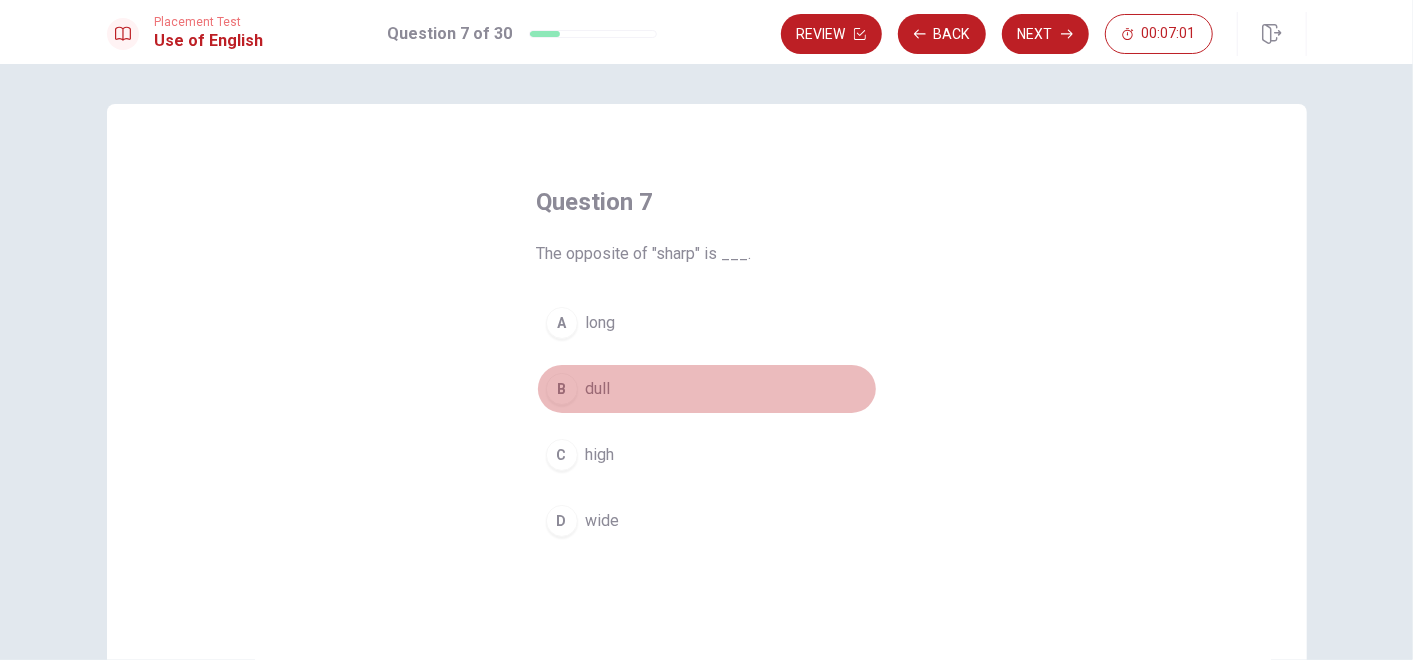 click on "B" at bounding box center [562, 389] 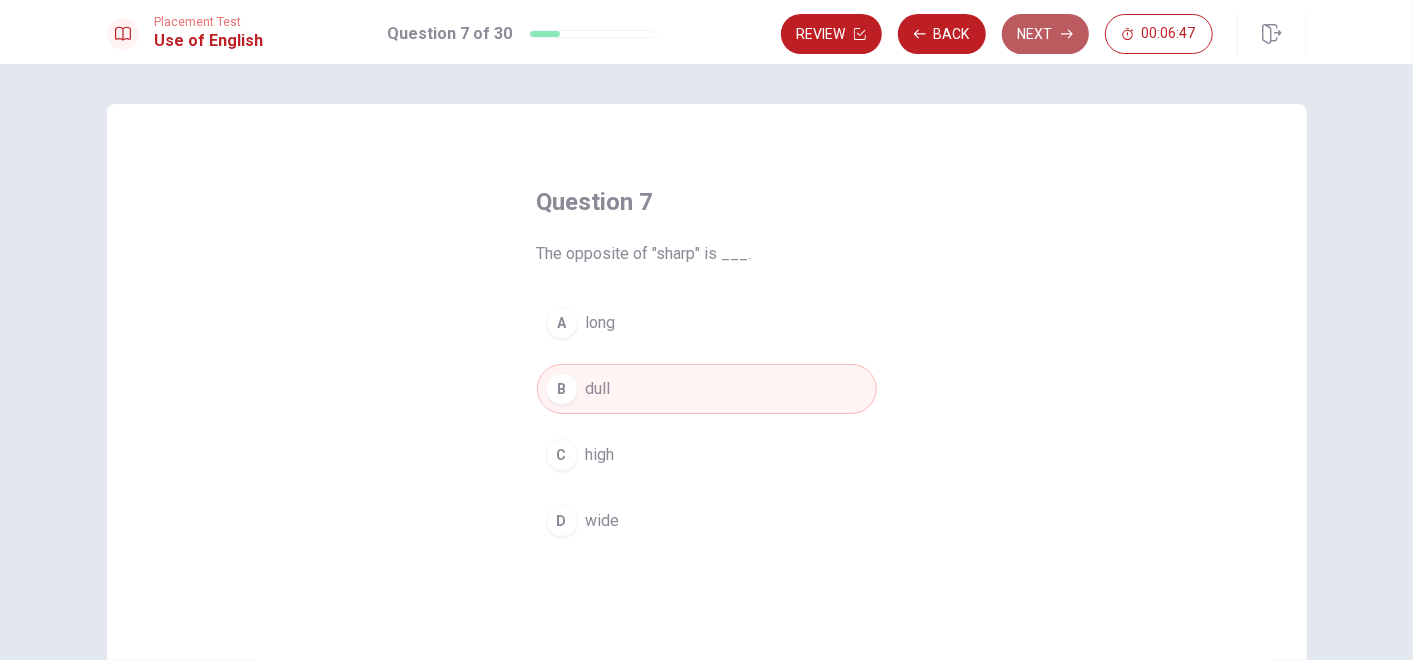 click on "Next" at bounding box center [1045, 34] 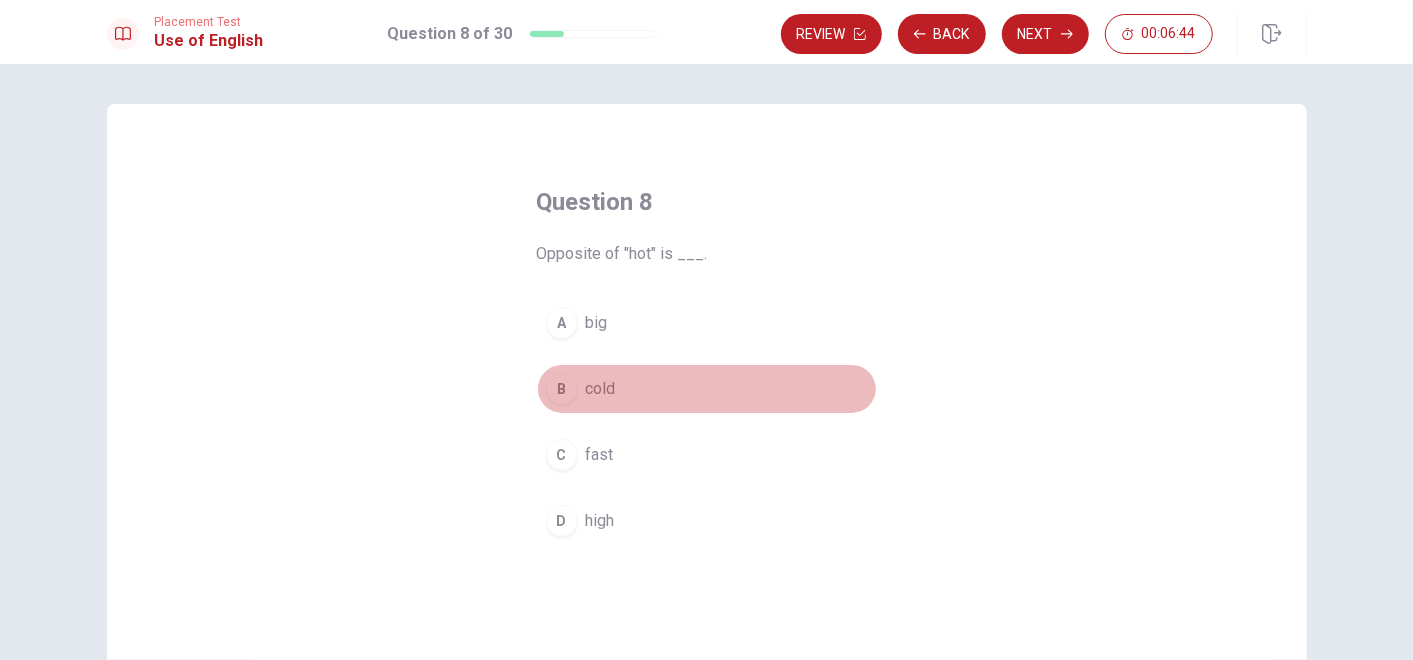 click on "B" at bounding box center (562, 389) 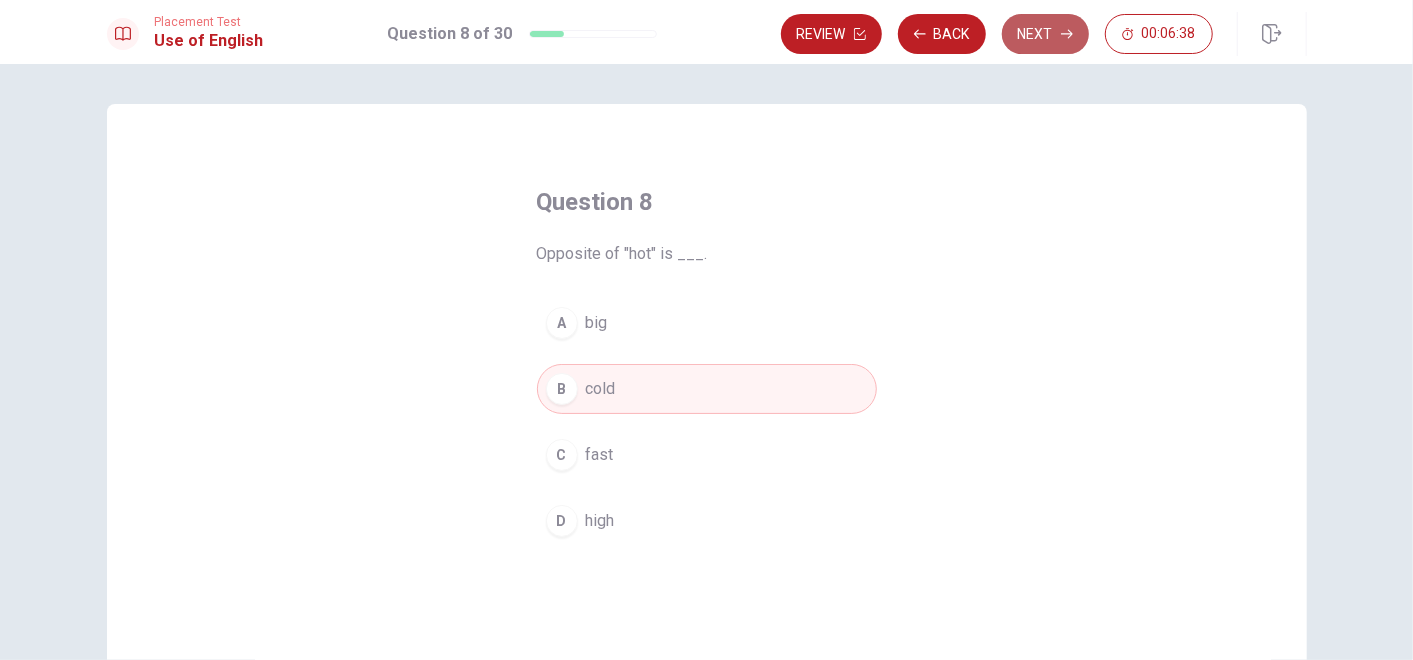 click 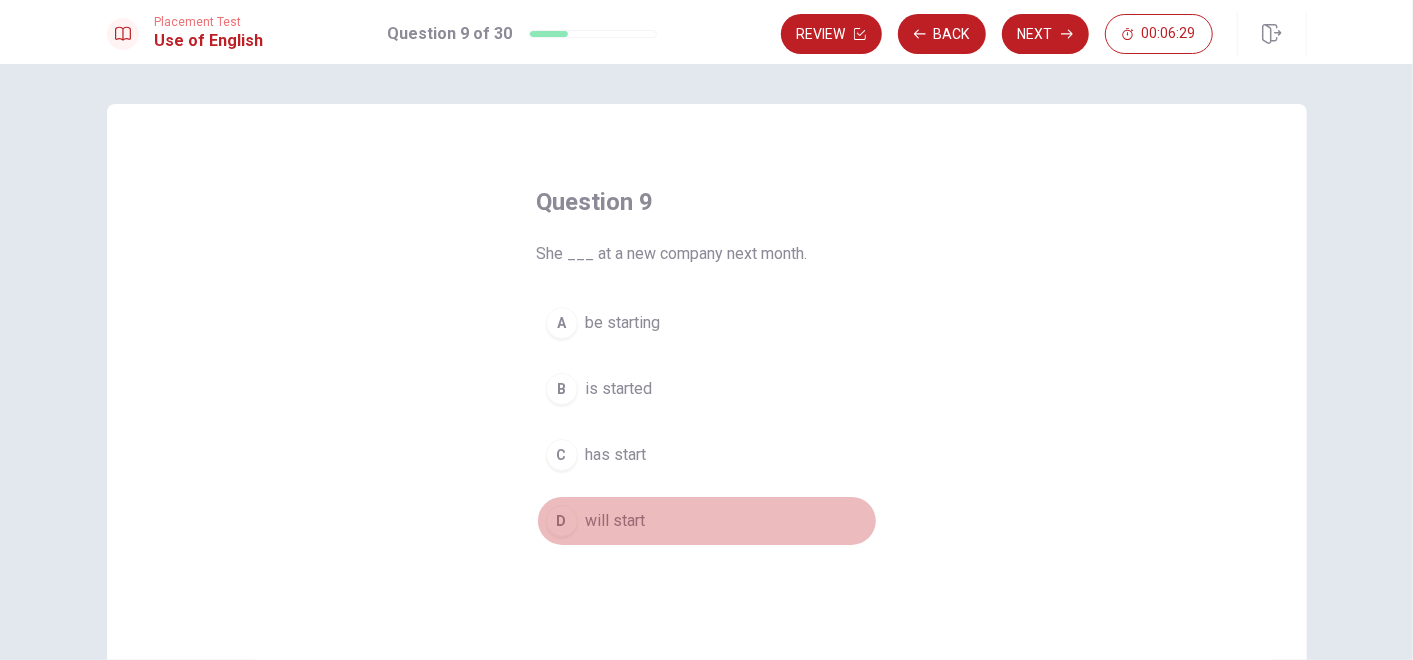 click on "will start" at bounding box center (616, 521) 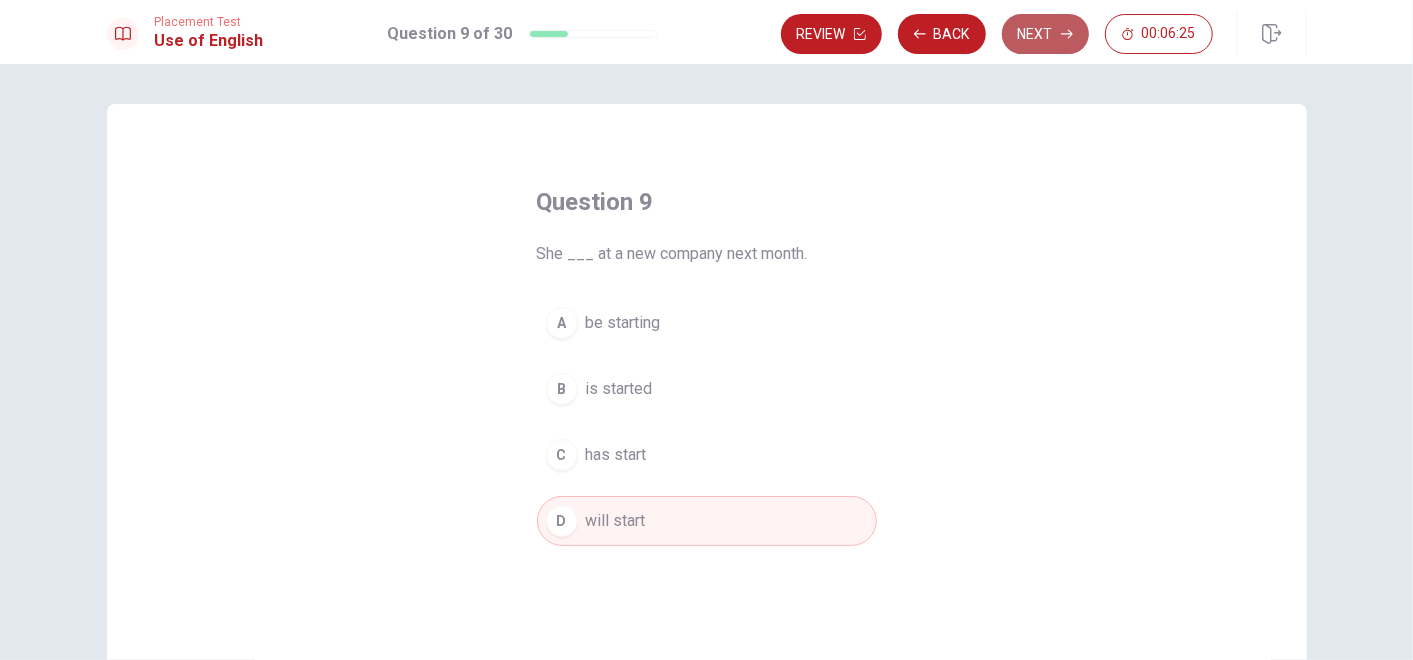 click on "Next" at bounding box center [1045, 34] 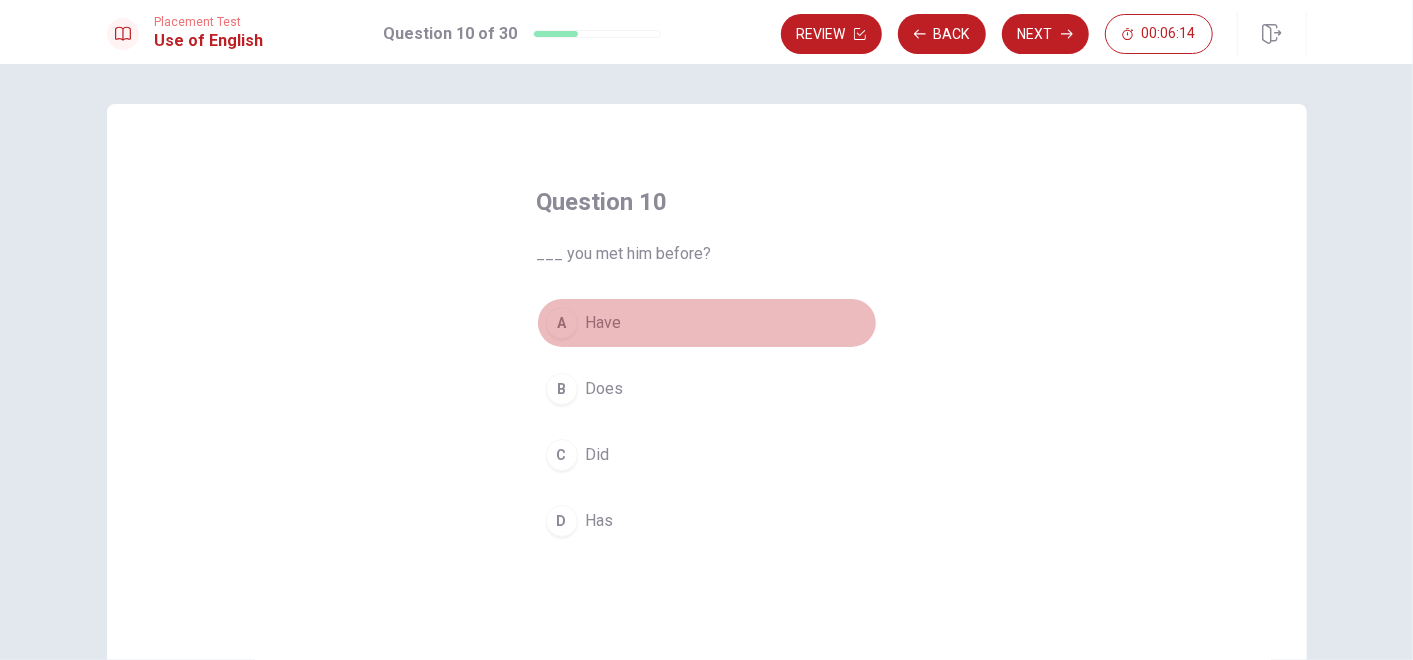 click on "Have" at bounding box center (604, 323) 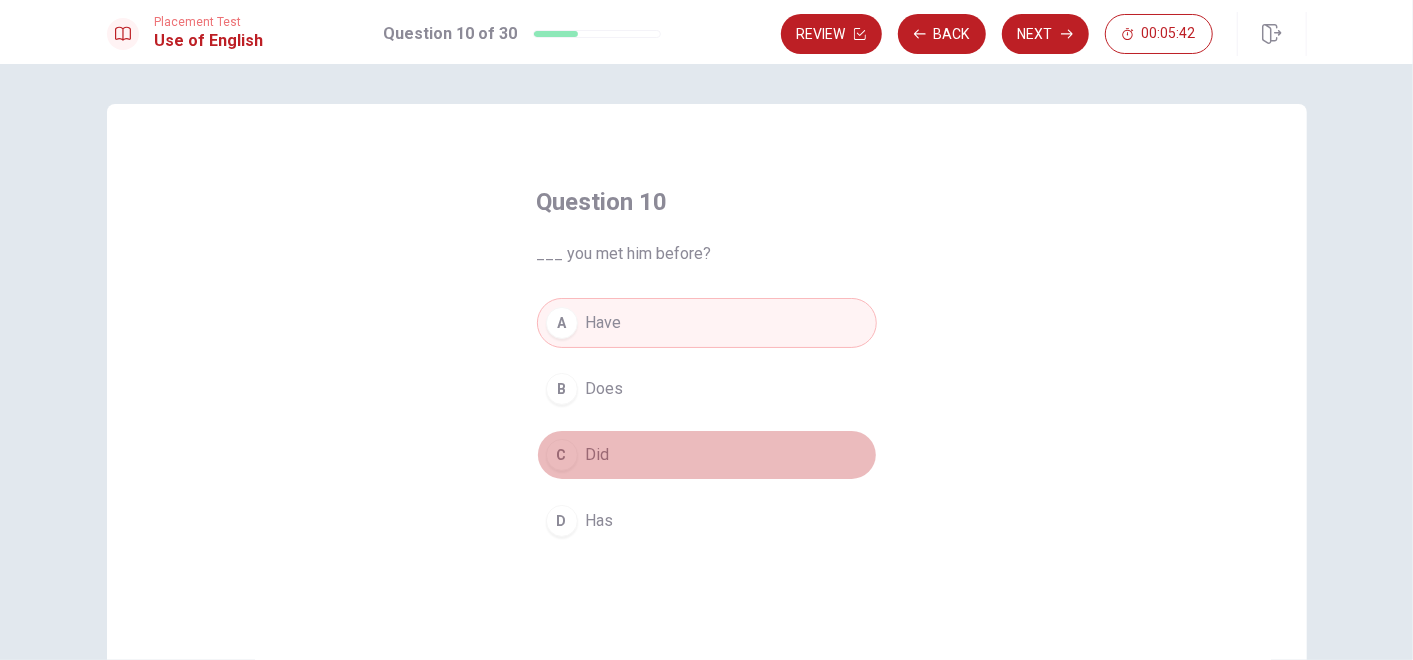 click on "Did" at bounding box center [598, 455] 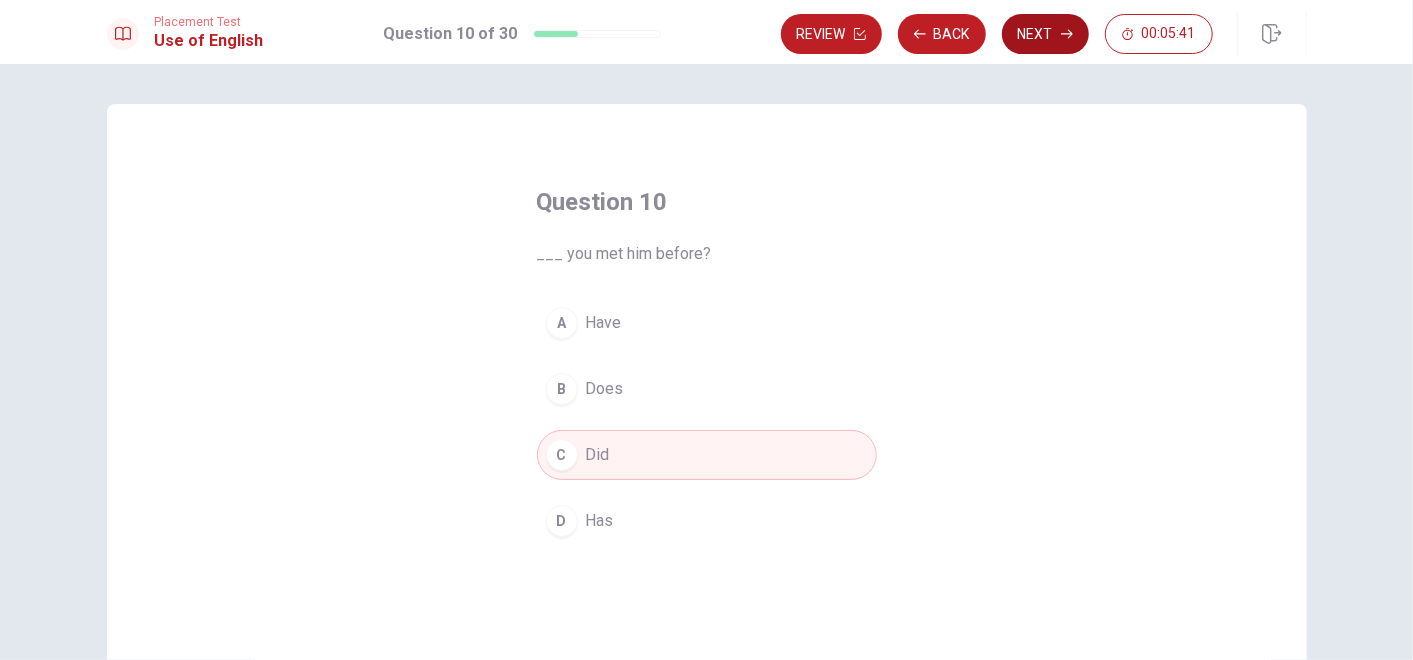 click on "Next" at bounding box center (1045, 34) 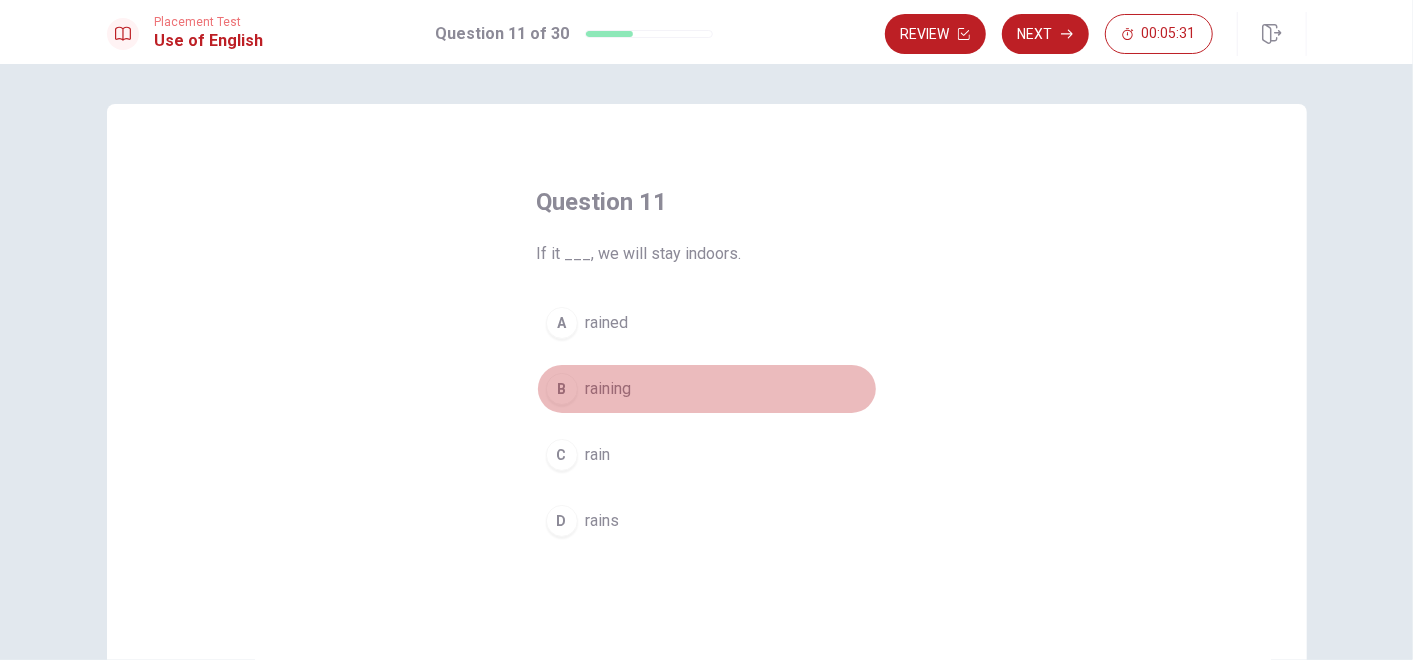 click on "raining" at bounding box center (609, 389) 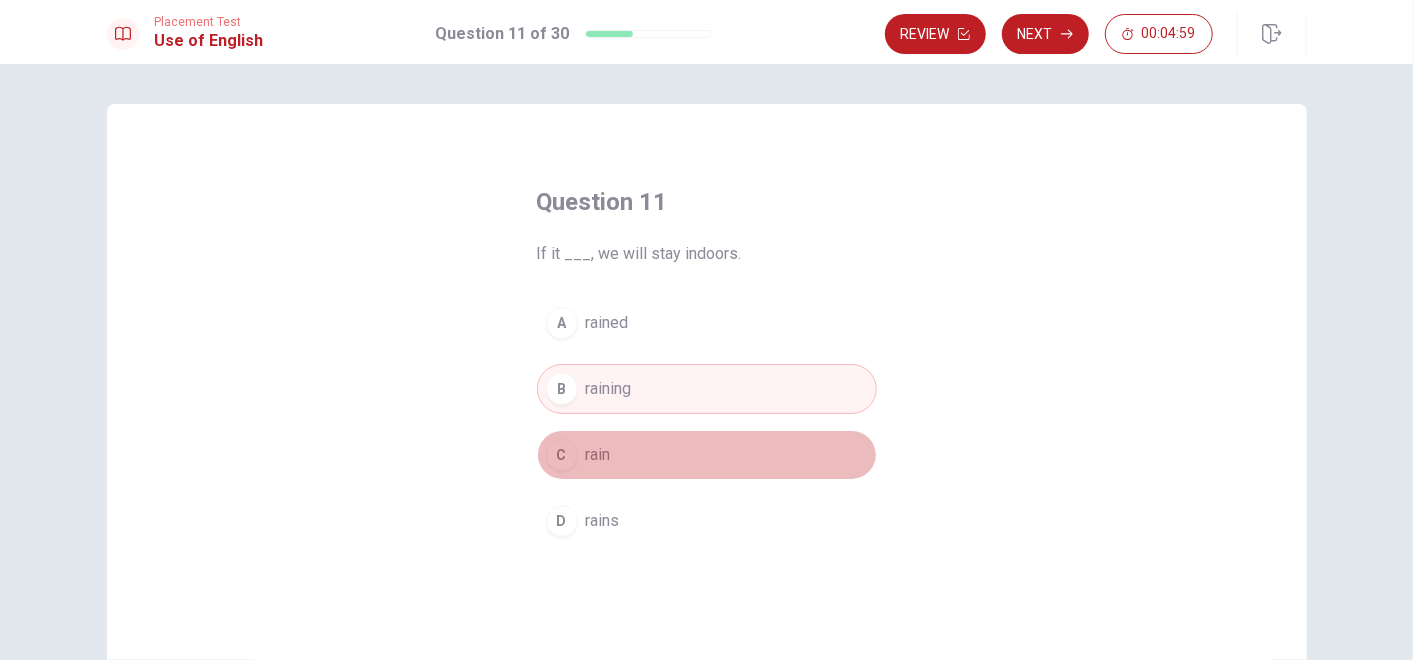 click on "C rain" at bounding box center (707, 455) 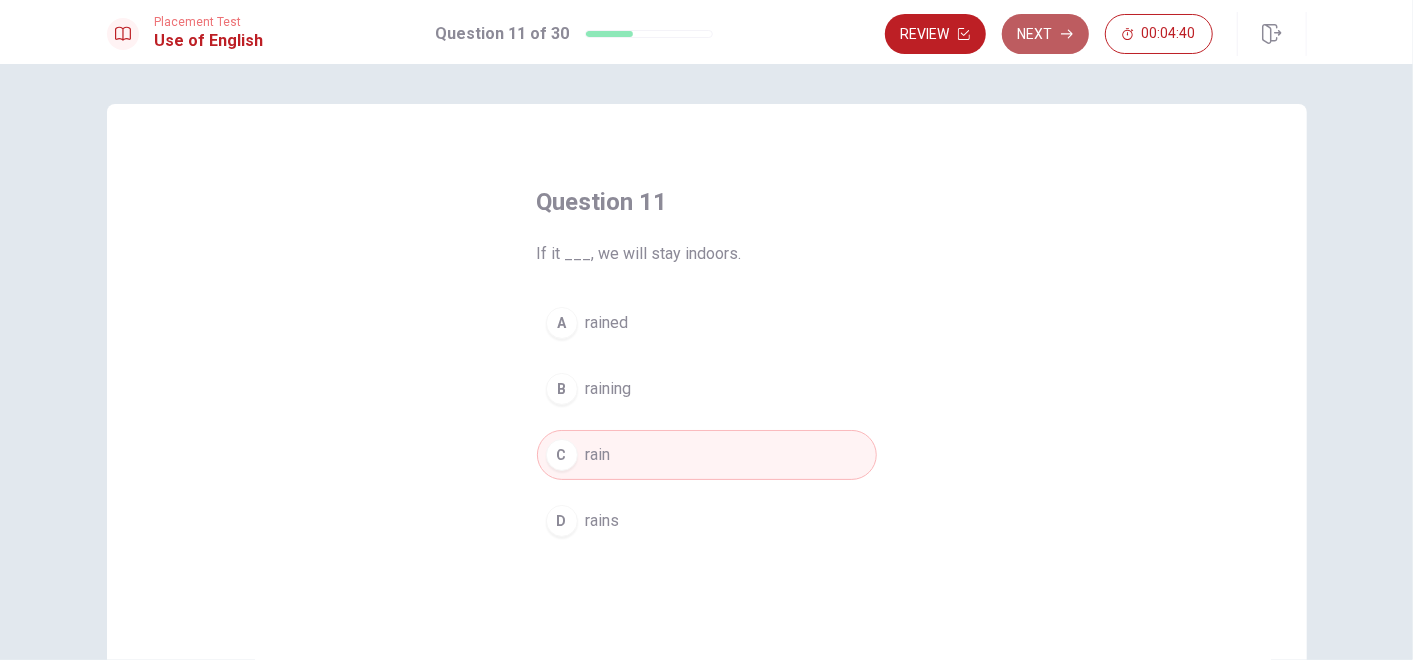 click on "Next" at bounding box center (1045, 34) 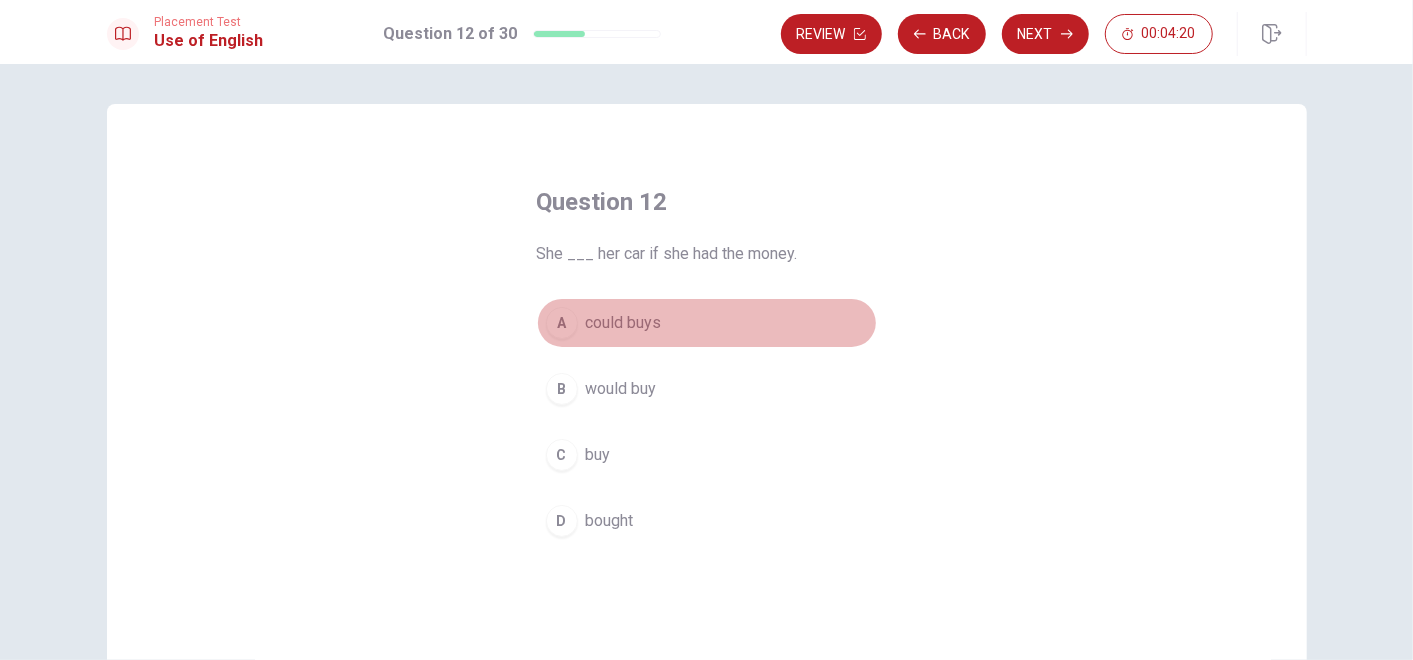 click on "could buys" at bounding box center (624, 323) 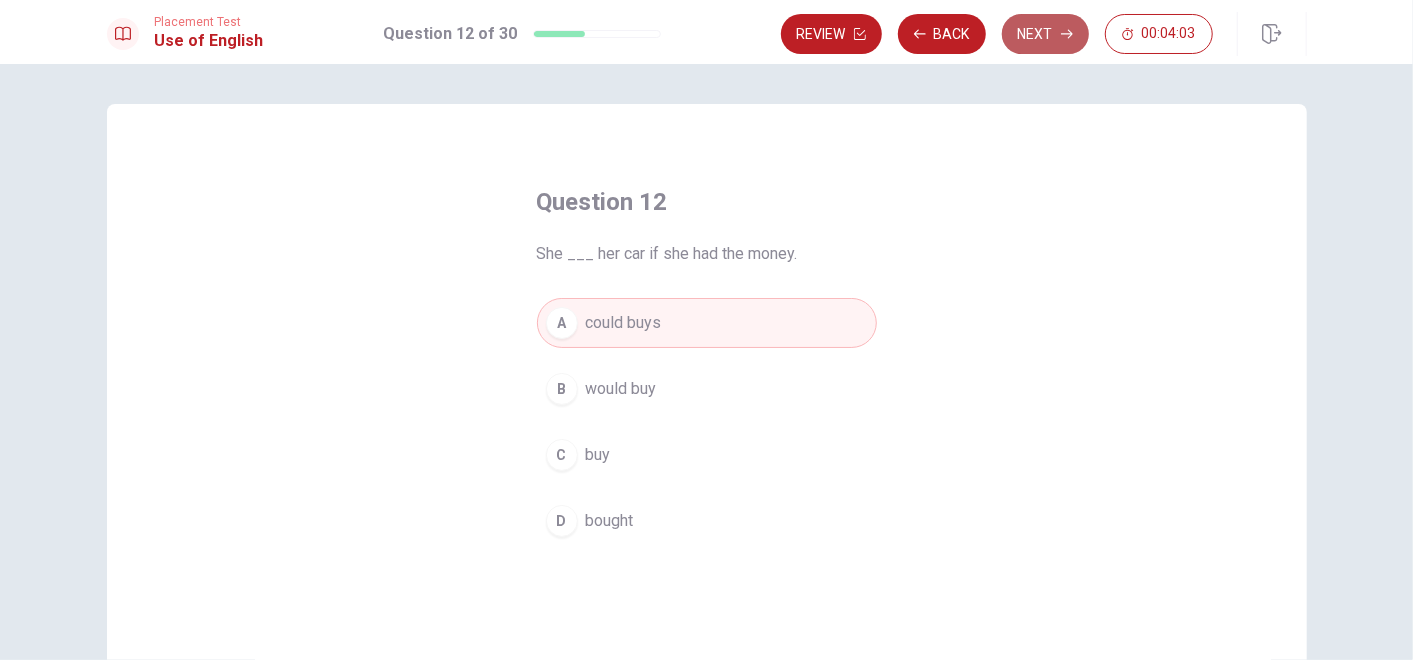 click on "Next" at bounding box center [1045, 34] 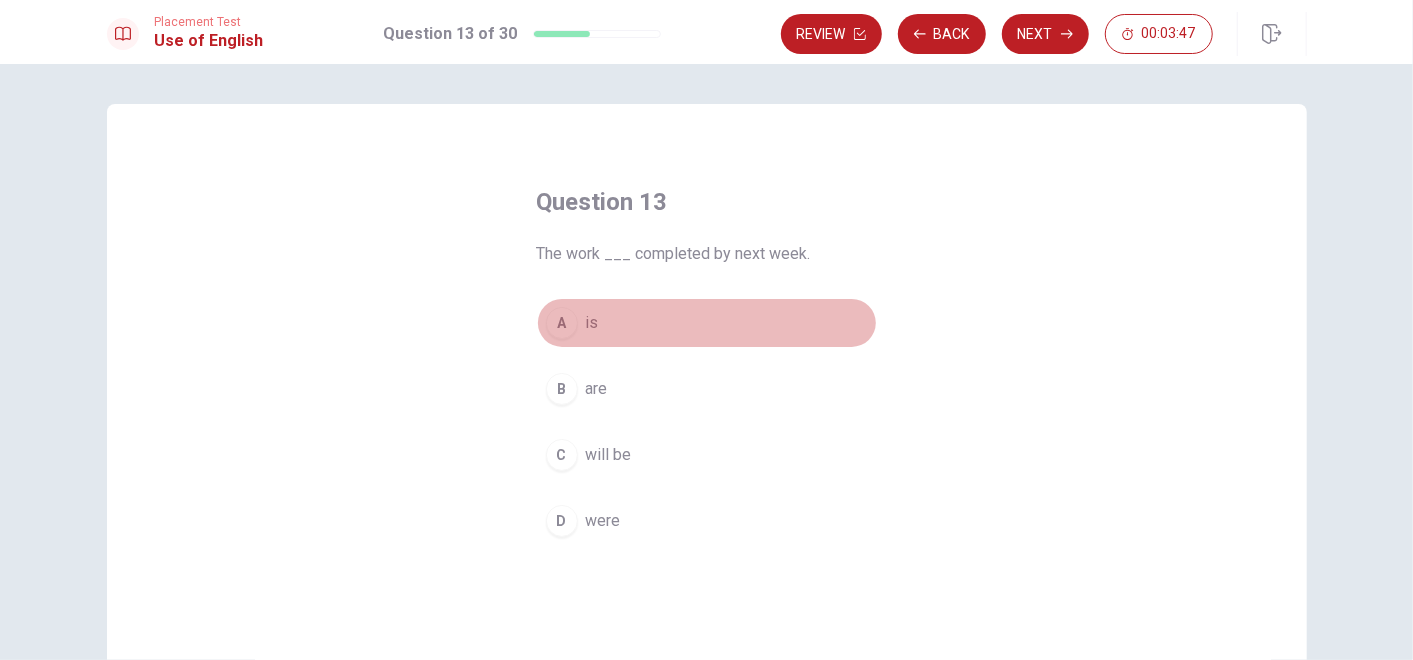 click on "A" at bounding box center [562, 323] 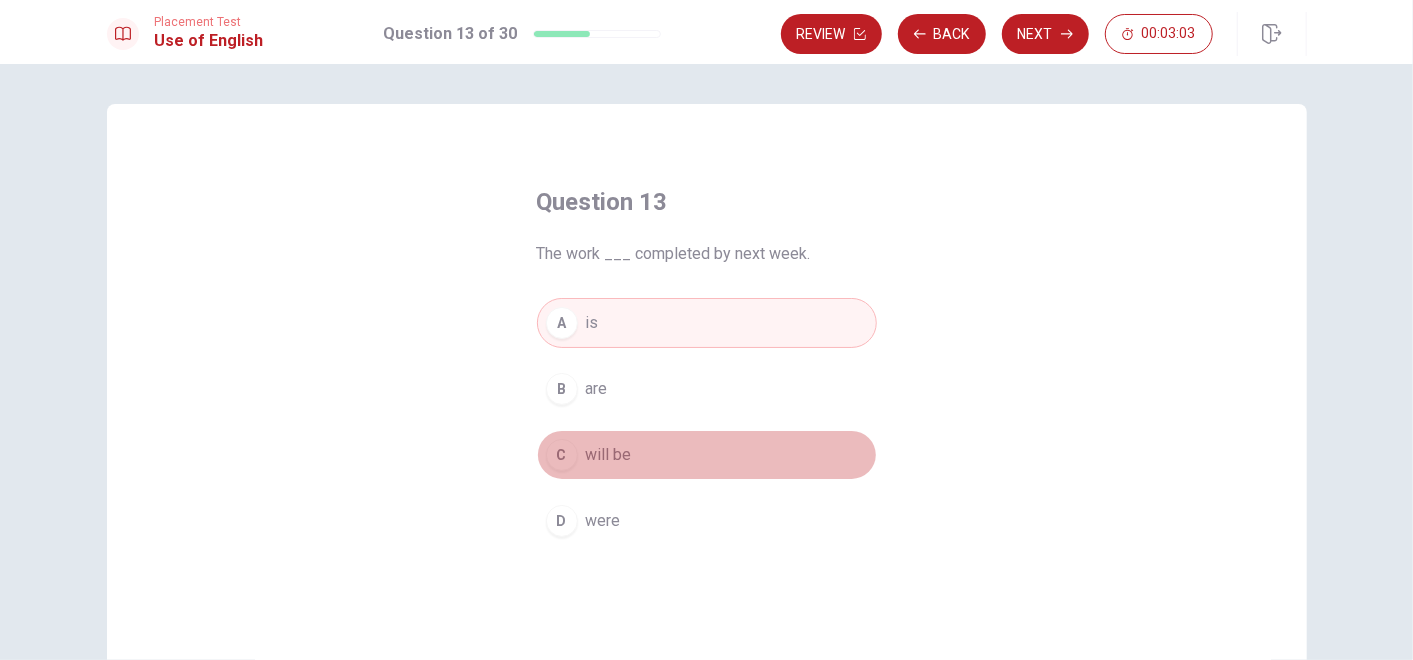 click on "C will be" at bounding box center [707, 455] 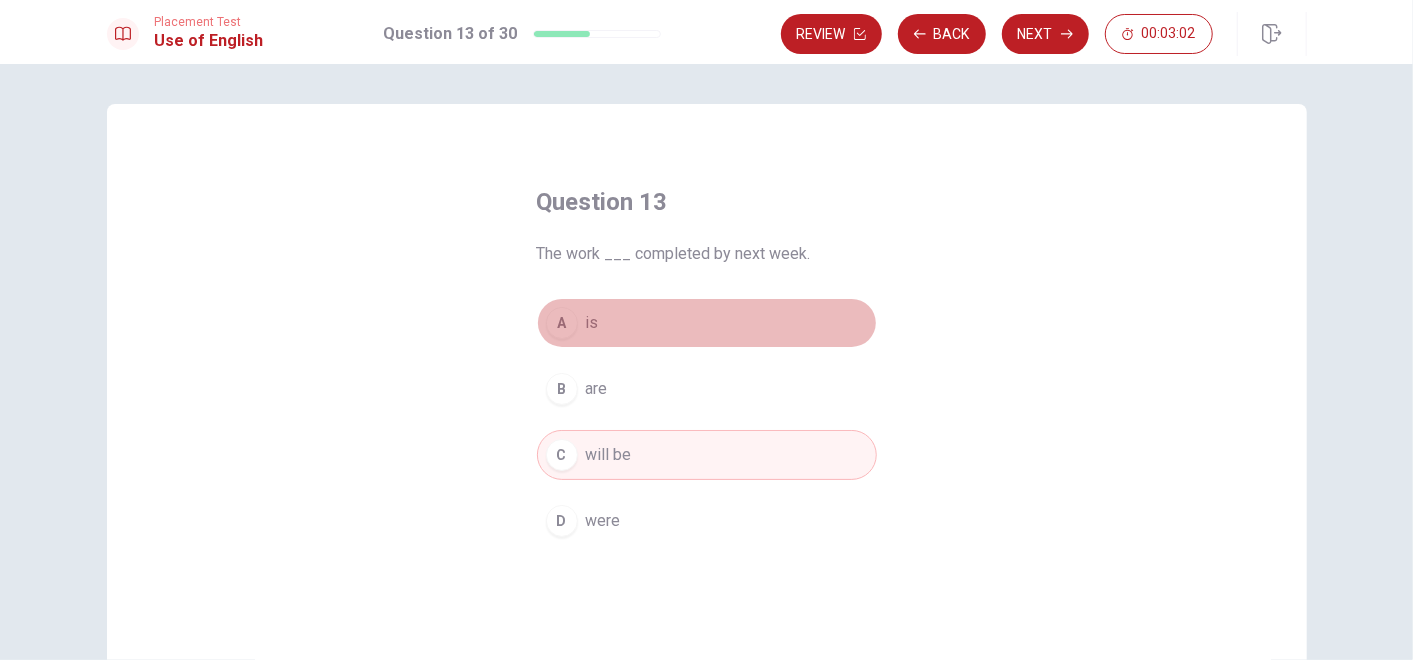 click on "A is" at bounding box center [707, 323] 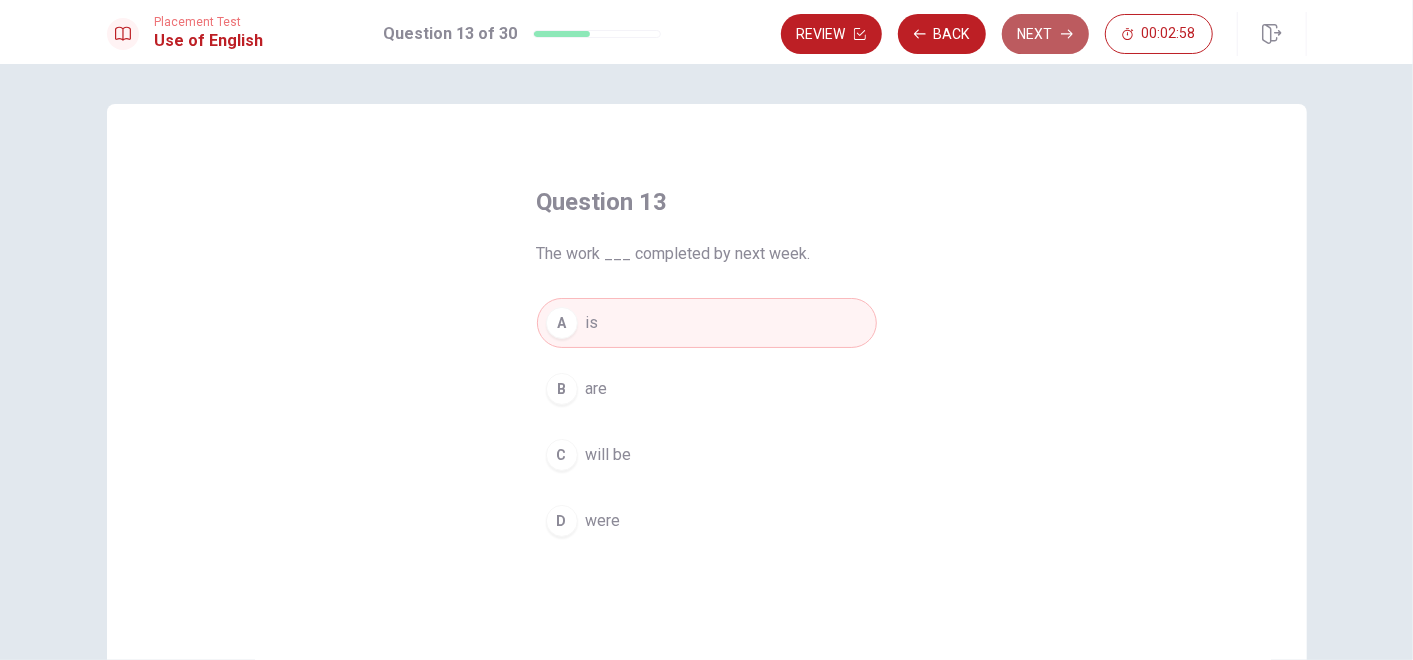 click on "Next" at bounding box center (1045, 34) 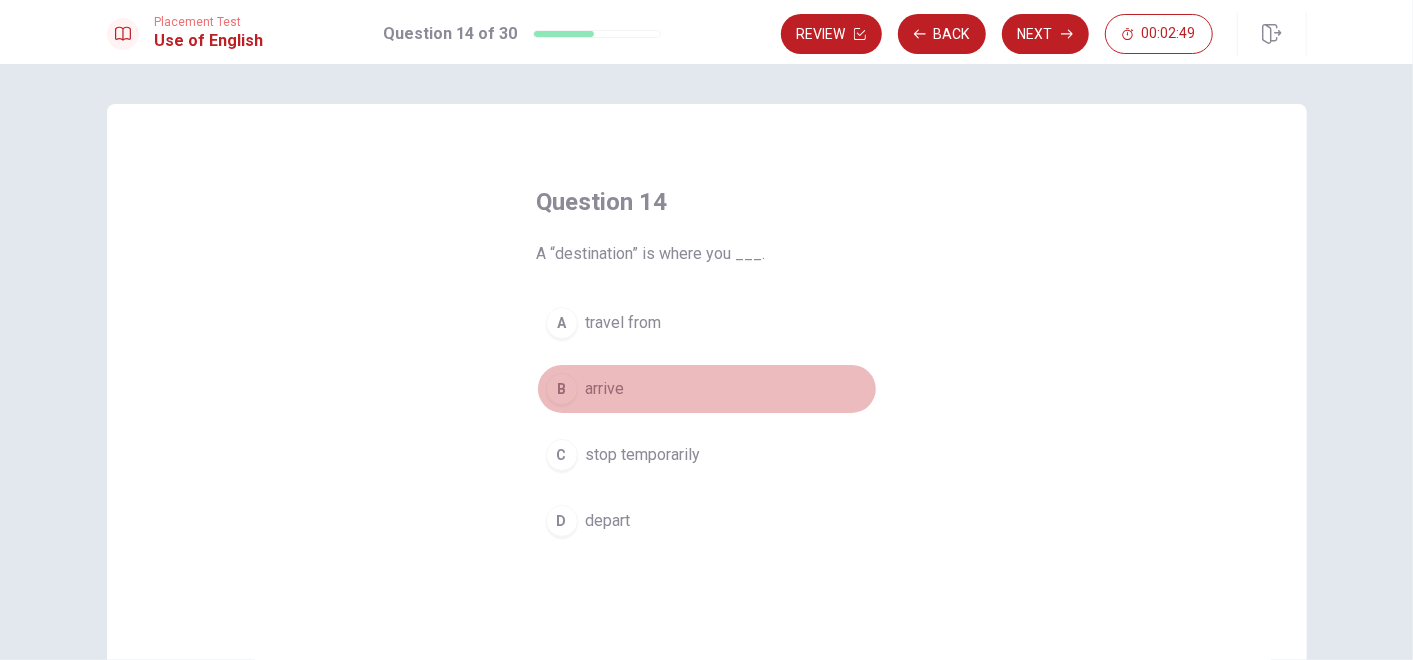click on "arrive" at bounding box center [605, 389] 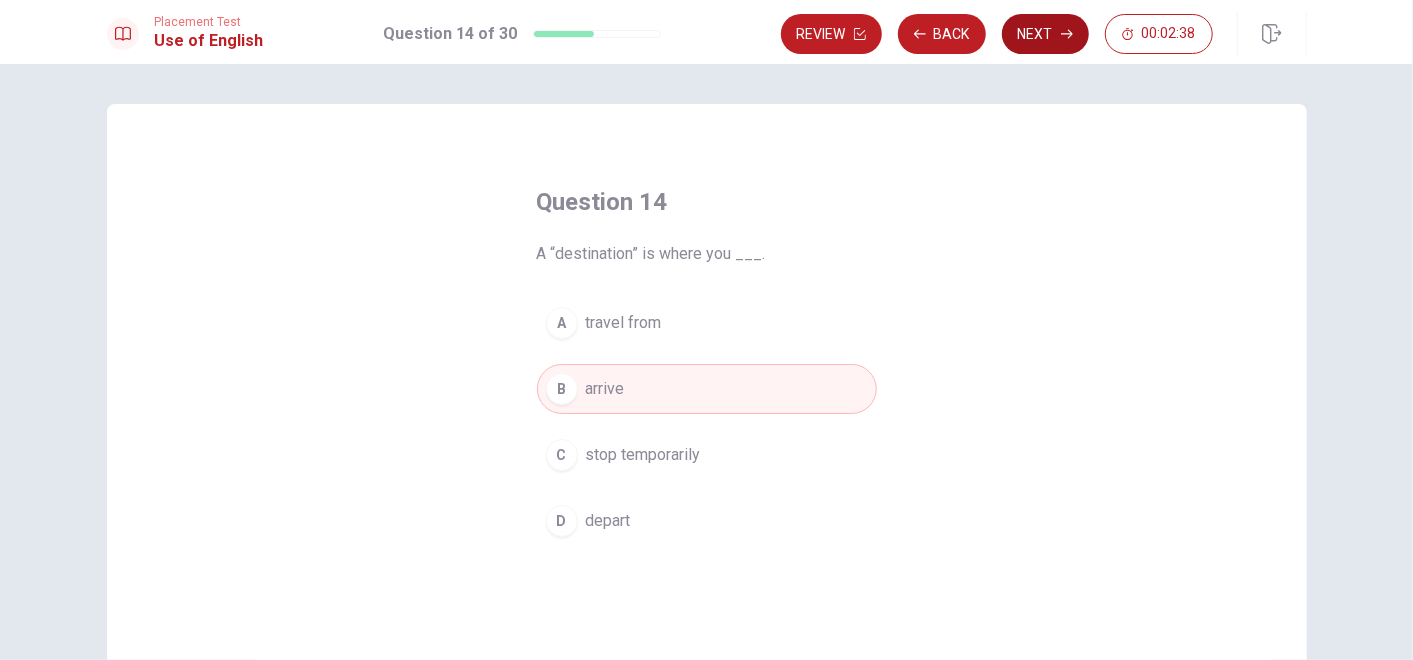 click on "Next" at bounding box center [1045, 34] 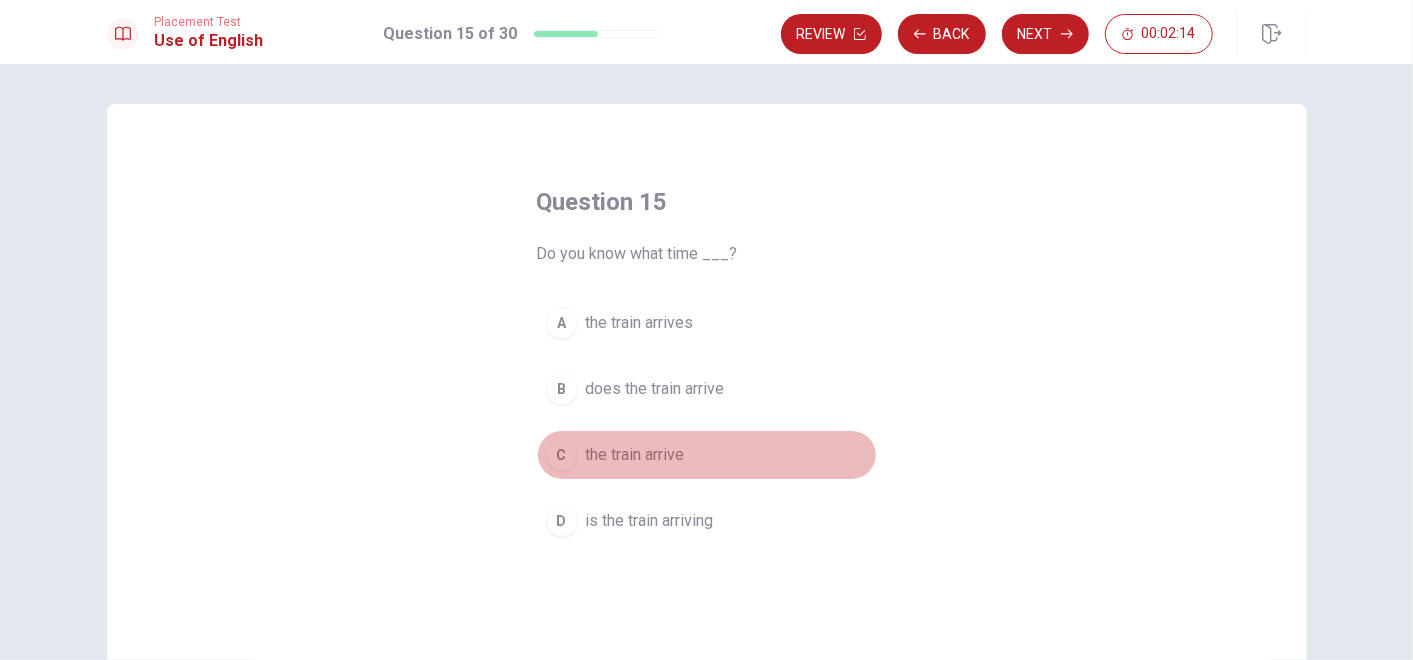 click on "the train arrive" at bounding box center (635, 455) 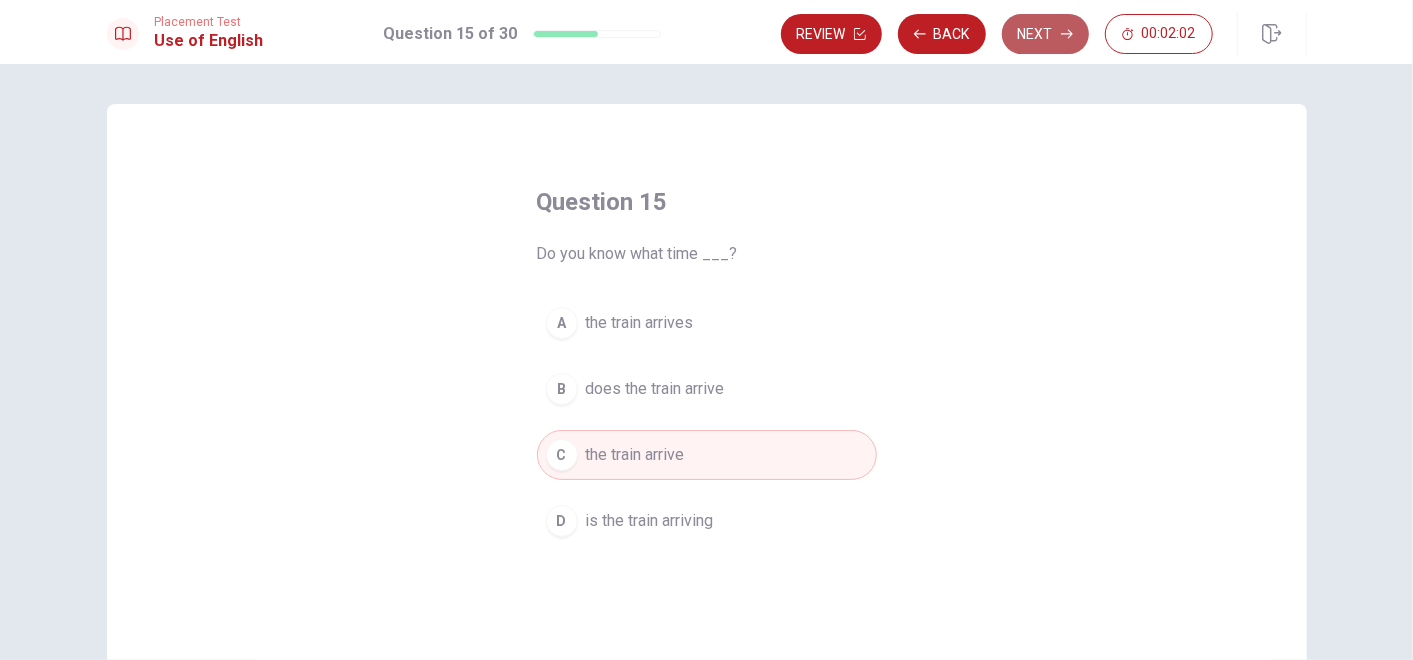 click on "Next" at bounding box center [1045, 34] 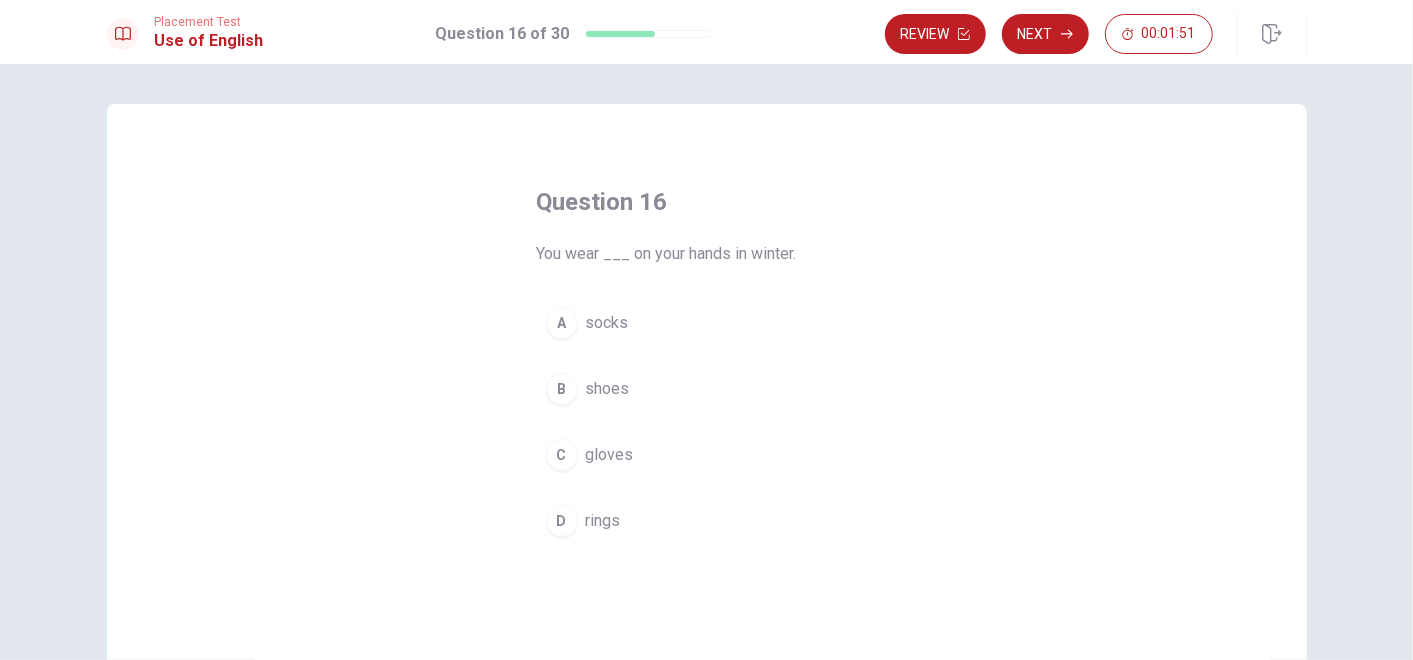 click on "gloves" at bounding box center (610, 455) 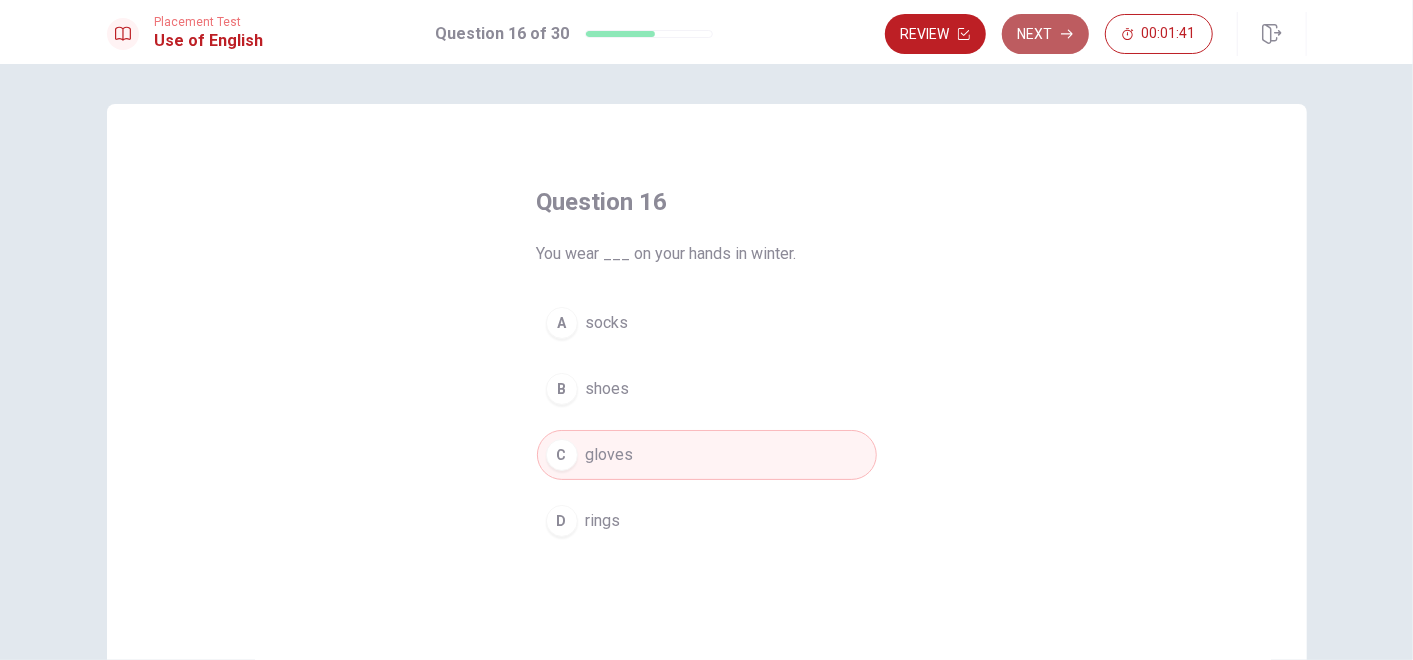 click on "Next" at bounding box center [1045, 34] 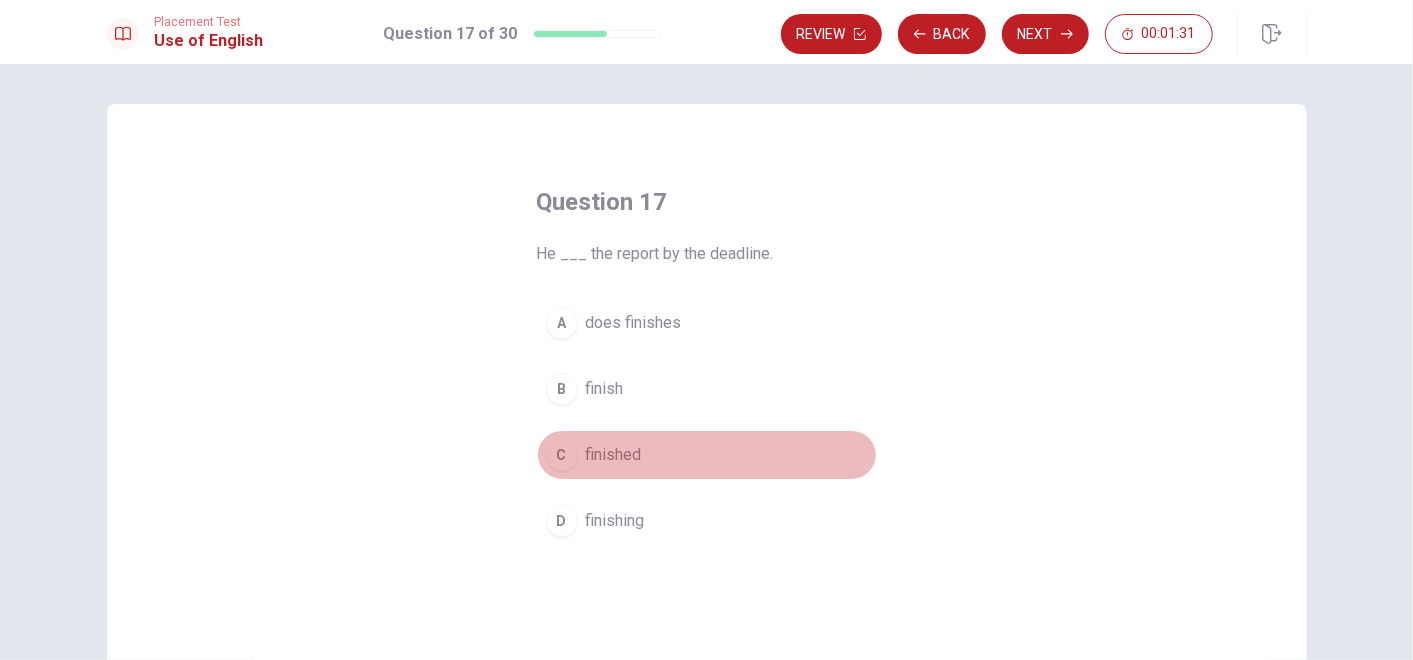 click on "finished" at bounding box center [614, 455] 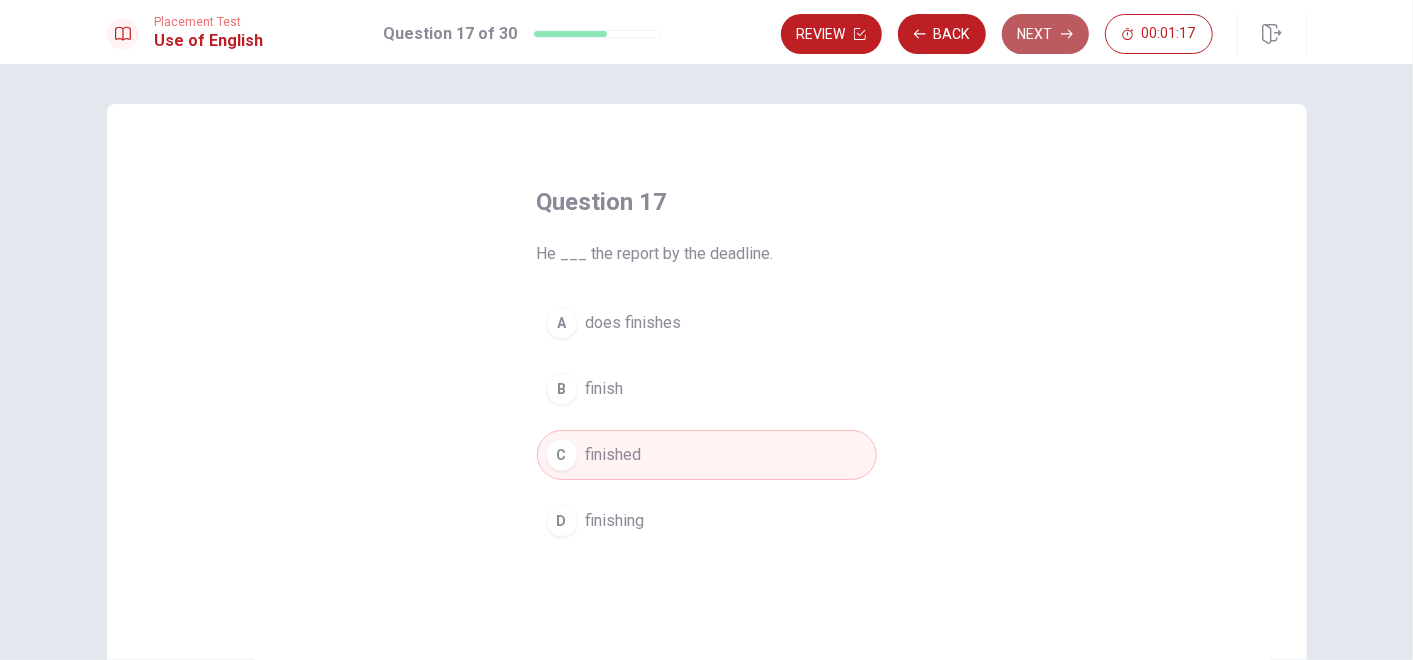 click on "Next" at bounding box center (1045, 34) 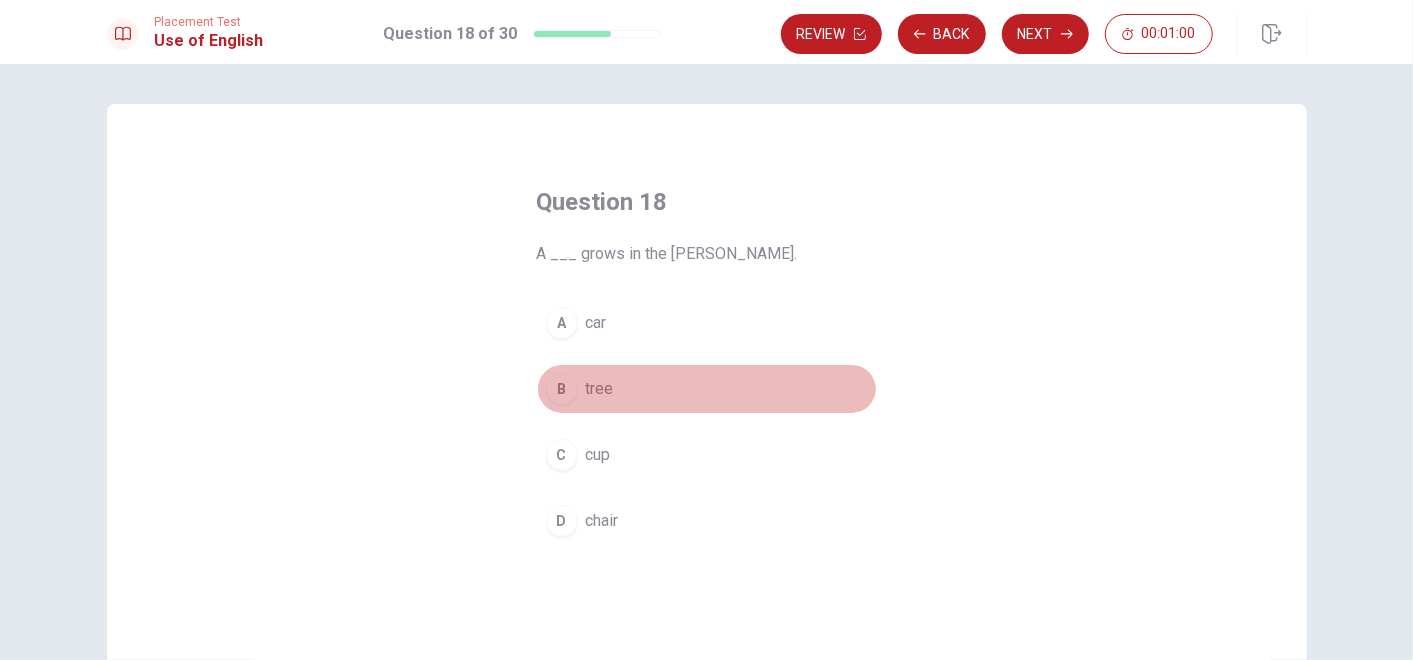 click on "tree" at bounding box center (600, 389) 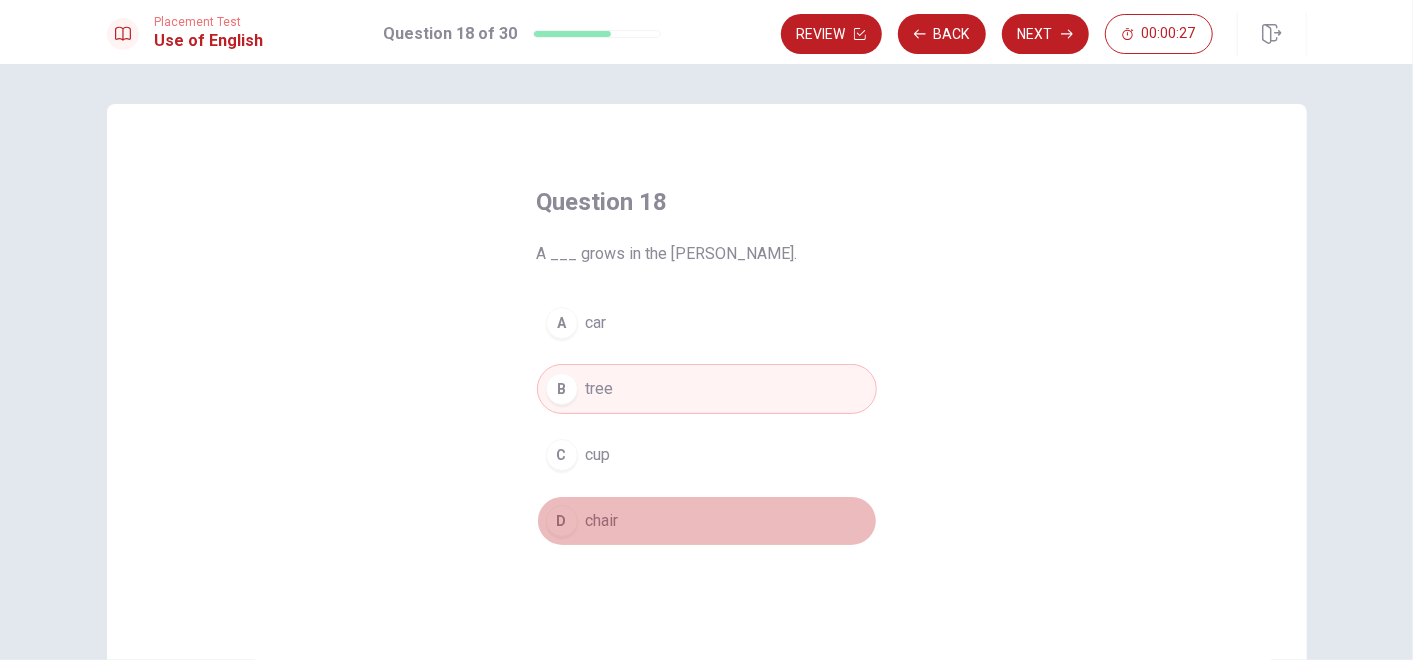 click on "D chair" at bounding box center (707, 521) 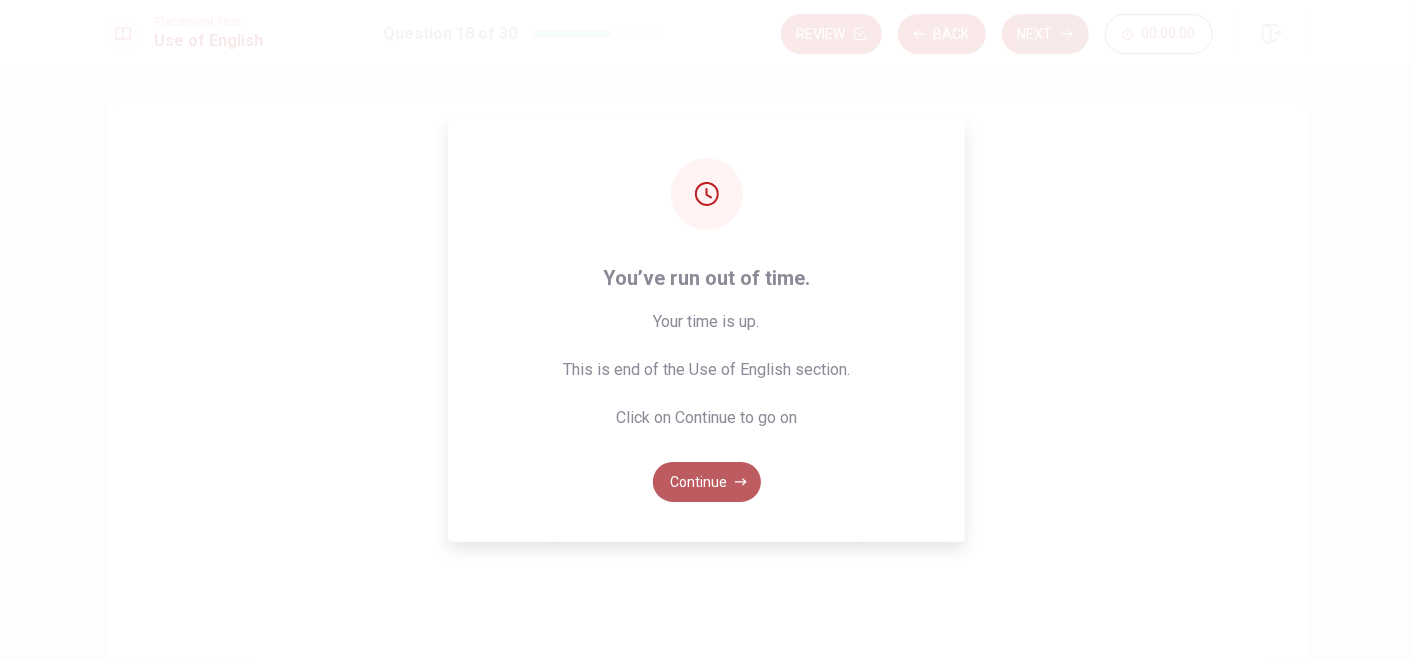 click on "Continue" at bounding box center (707, 482) 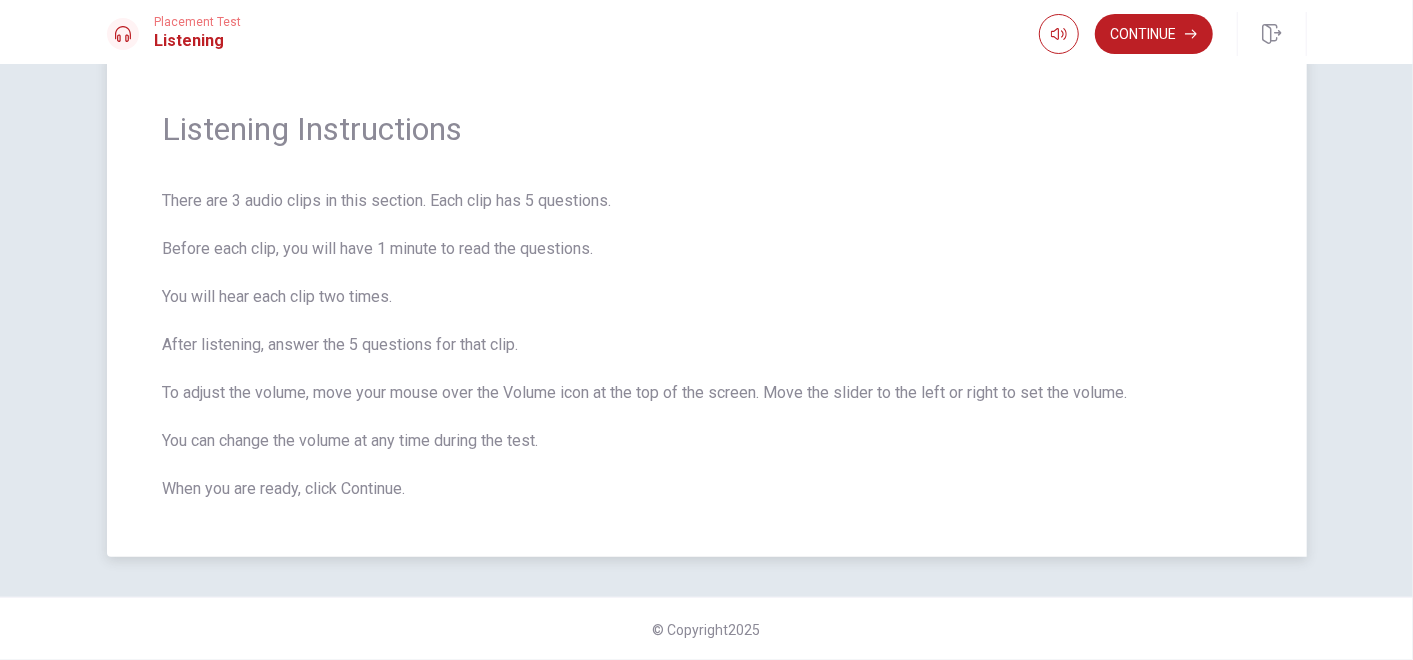 scroll, scrollTop: 0, scrollLeft: 0, axis: both 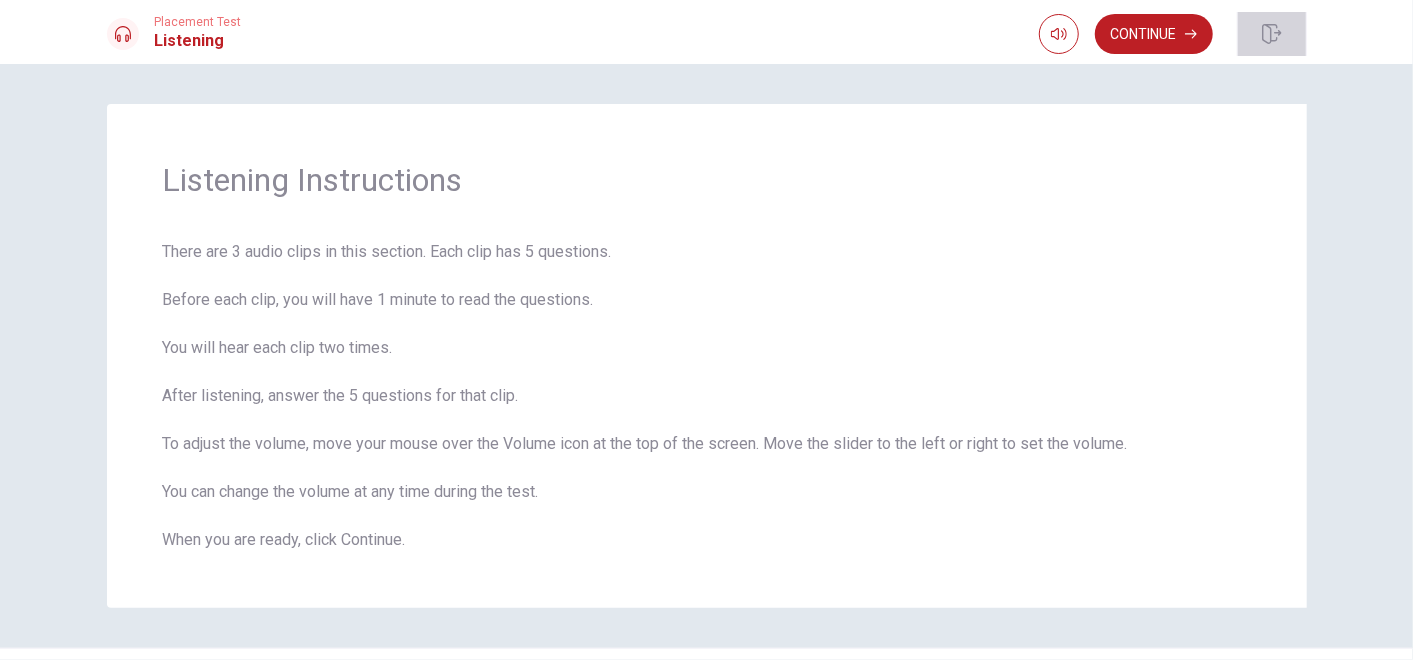 click 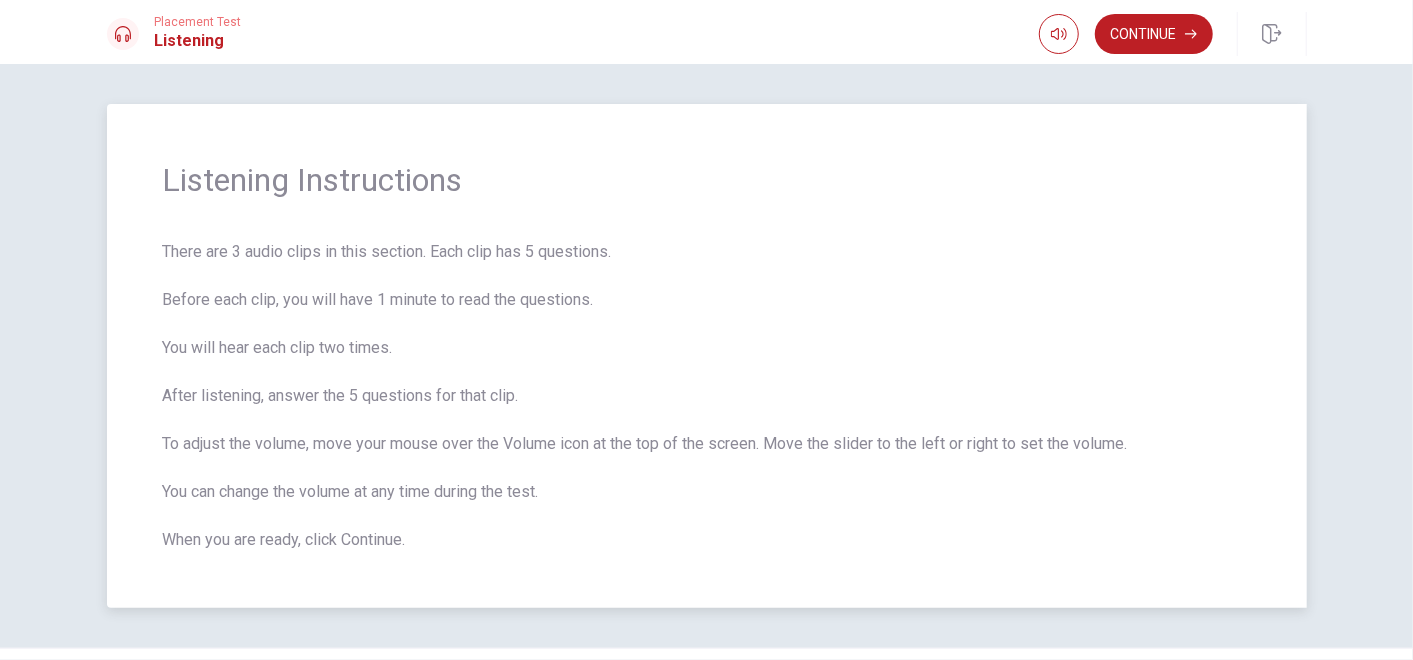 scroll, scrollTop: 51, scrollLeft: 0, axis: vertical 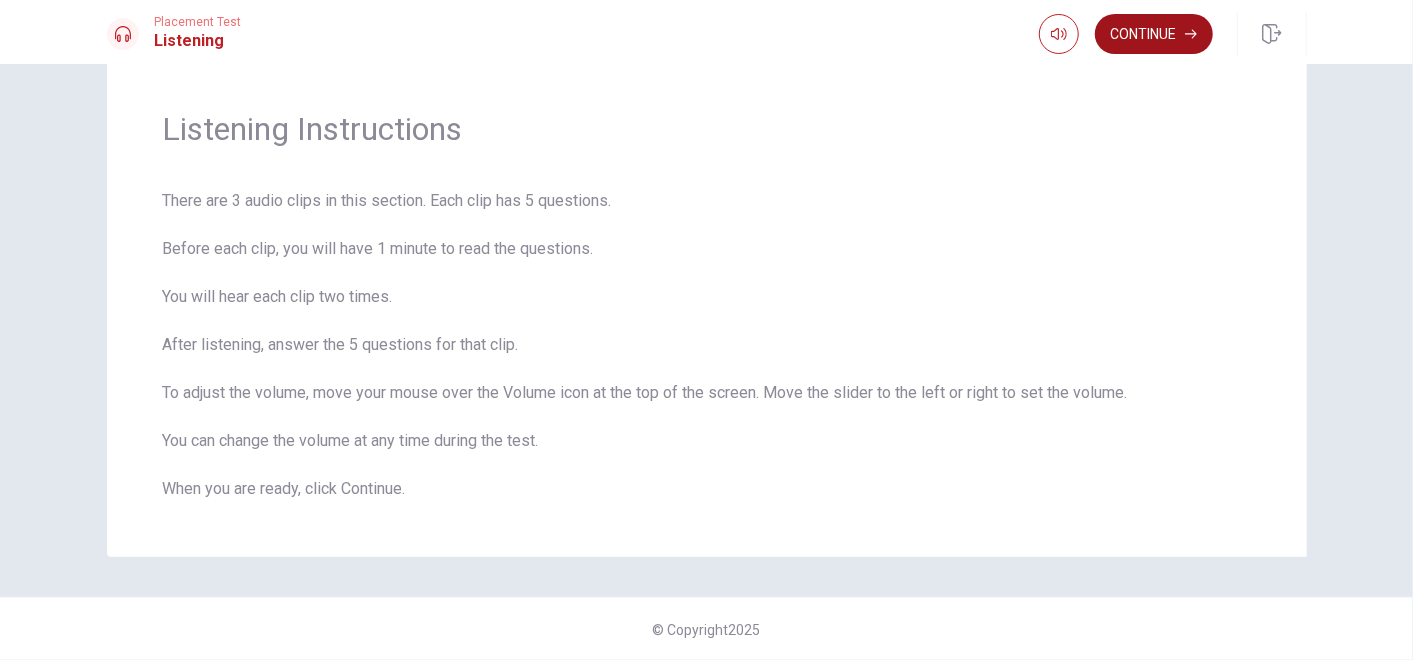 click on "Continue" at bounding box center (1154, 34) 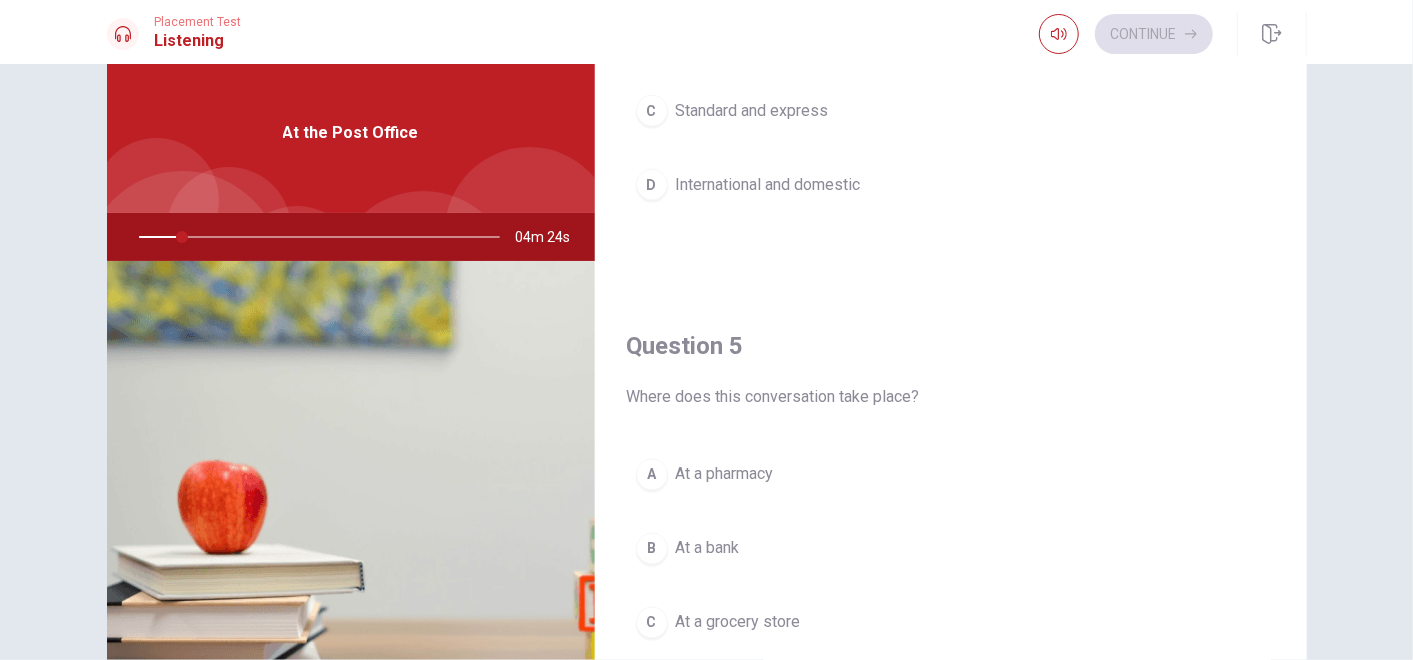 scroll, scrollTop: 1854, scrollLeft: 0, axis: vertical 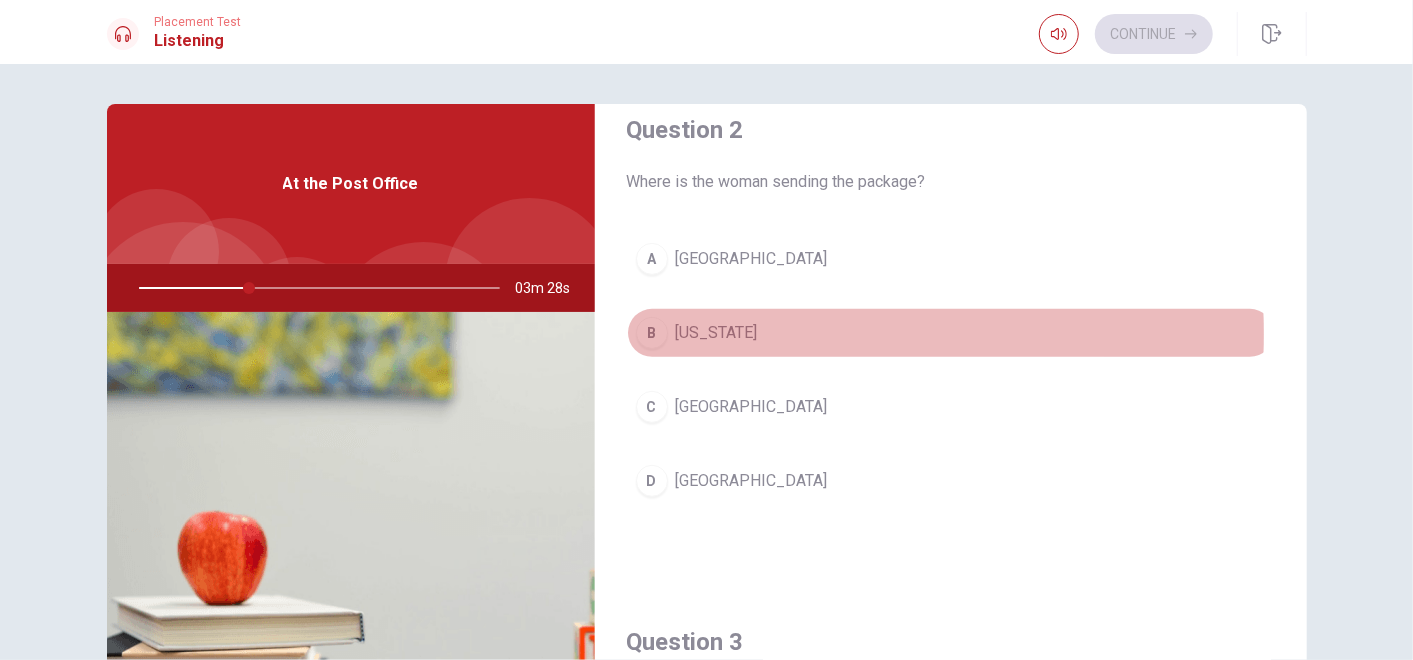 click on "[US_STATE]" at bounding box center [717, 333] 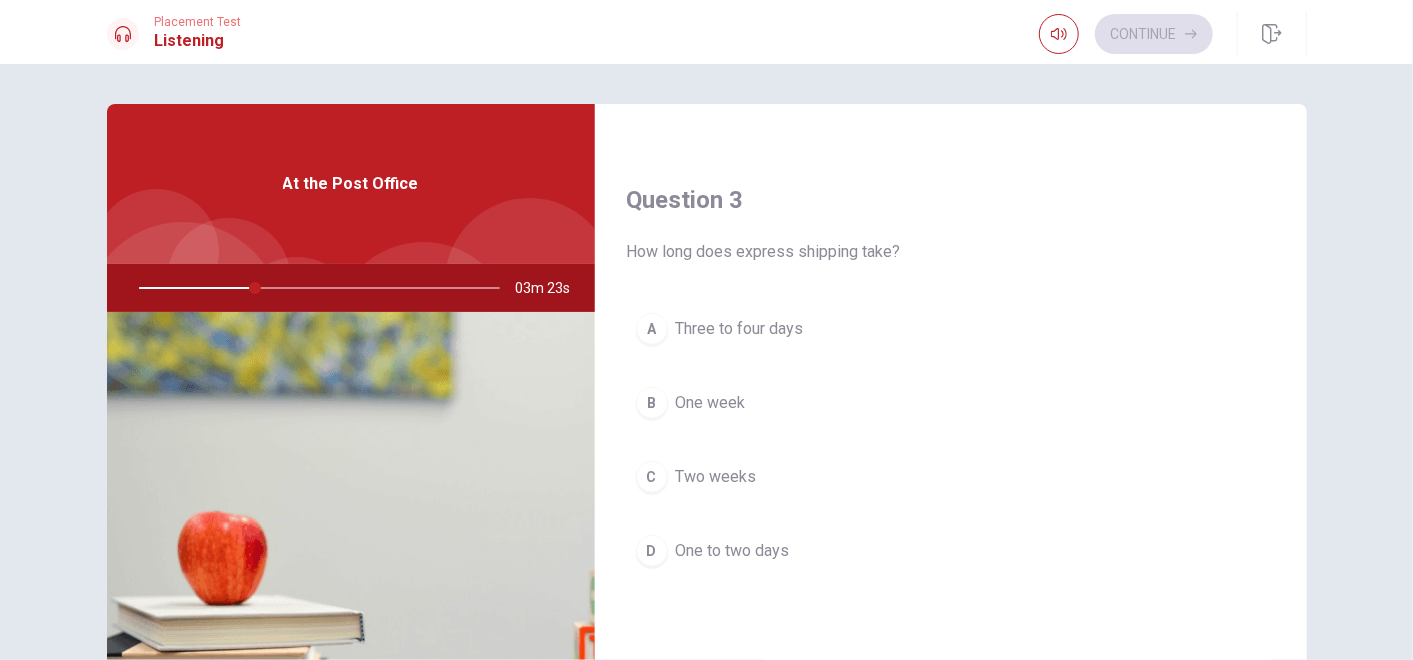 scroll, scrollTop: 985, scrollLeft: 0, axis: vertical 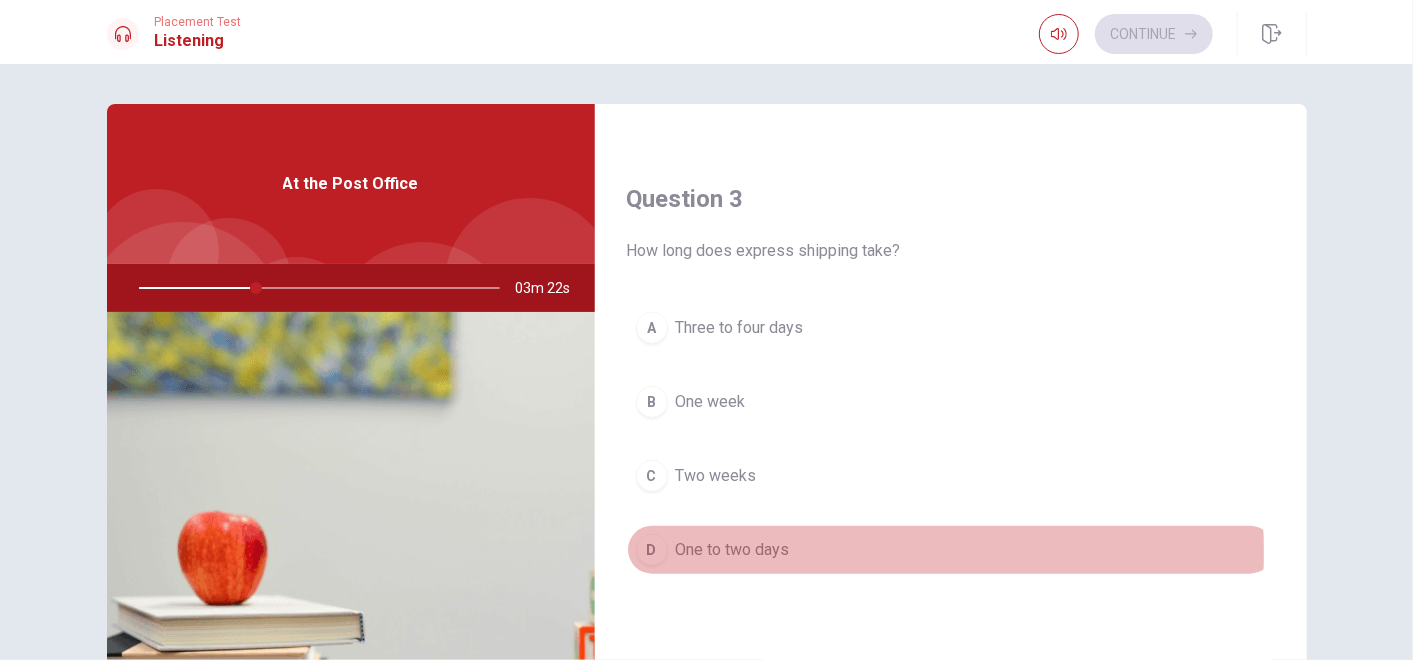 click on "One to two days" at bounding box center [733, 550] 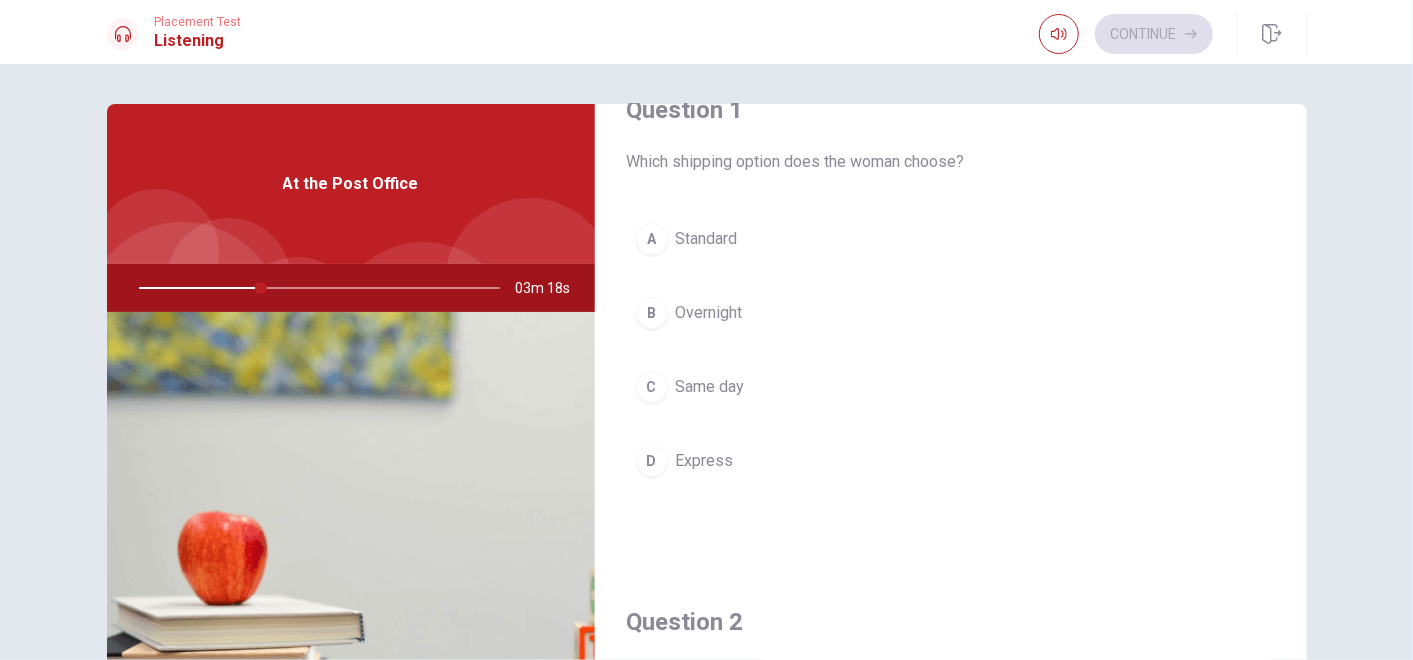 scroll, scrollTop: 44, scrollLeft: 0, axis: vertical 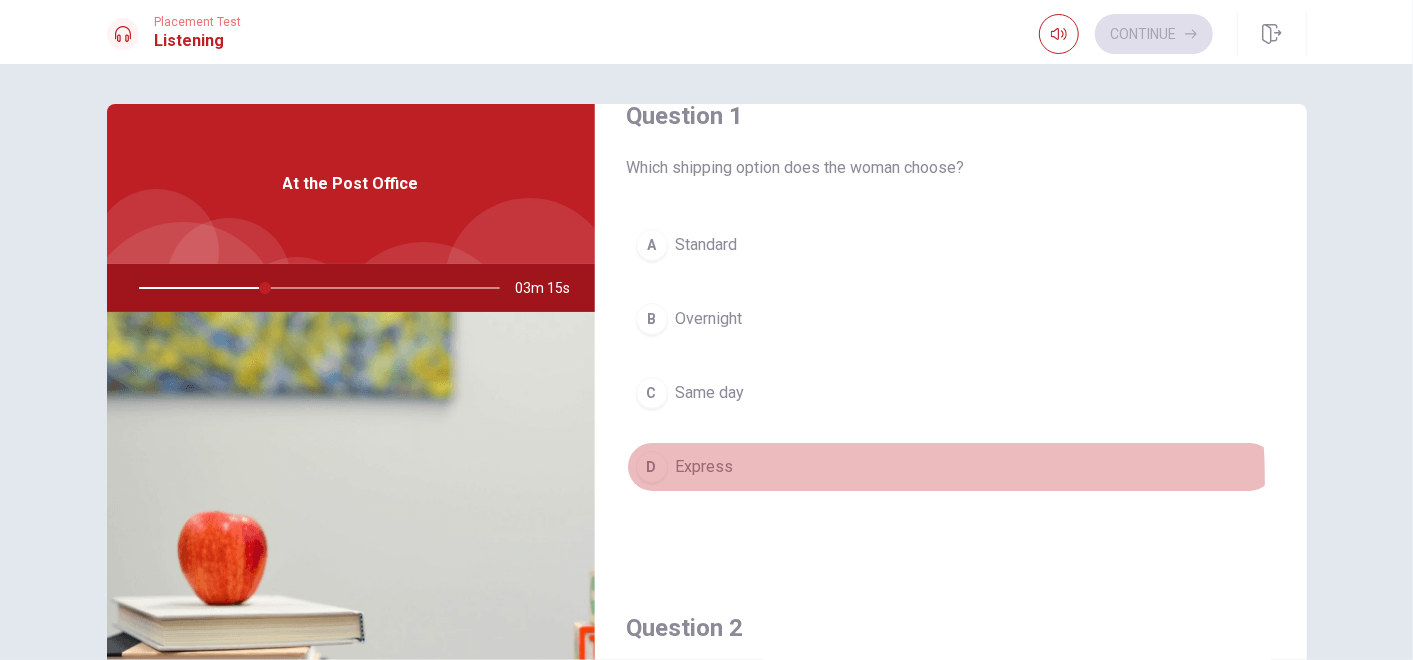 click on "D Express" at bounding box center (951, 467) 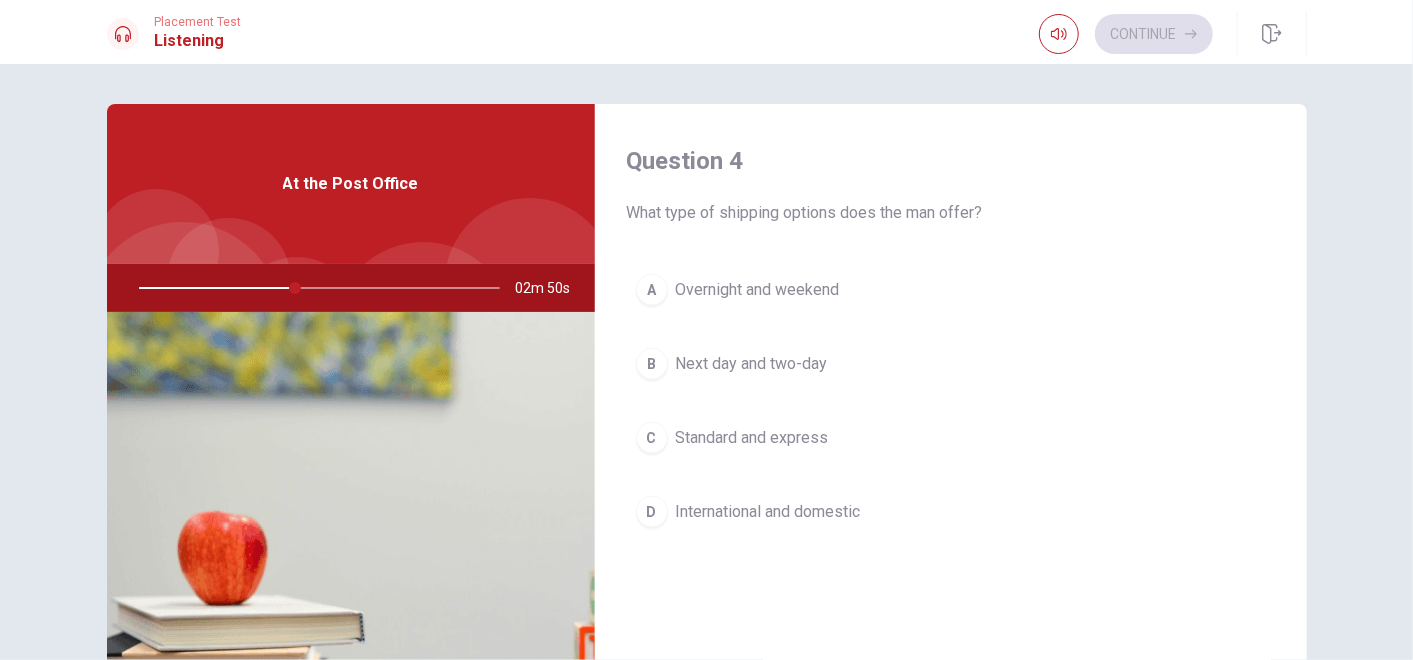scroll, scrollTop: 1537, scrollLeft: 0, axis: vertical 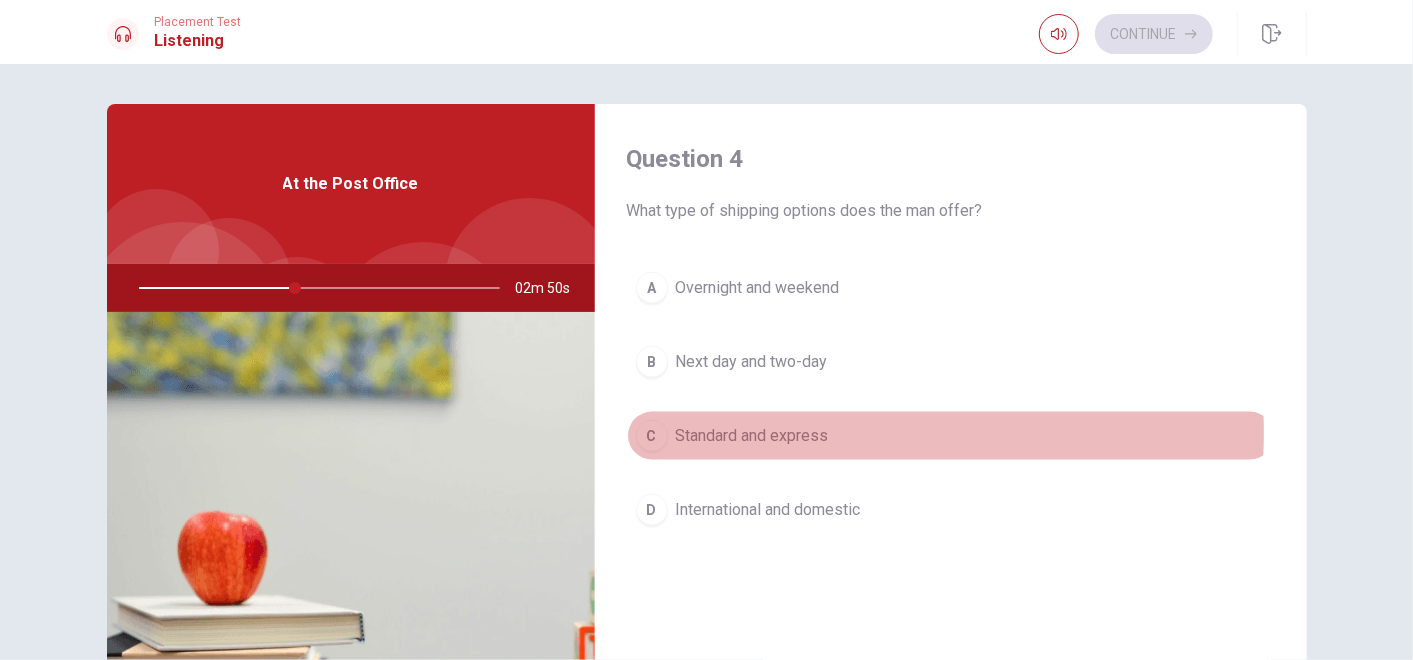 click on "Standard and express" at bounding box center [752, 436] 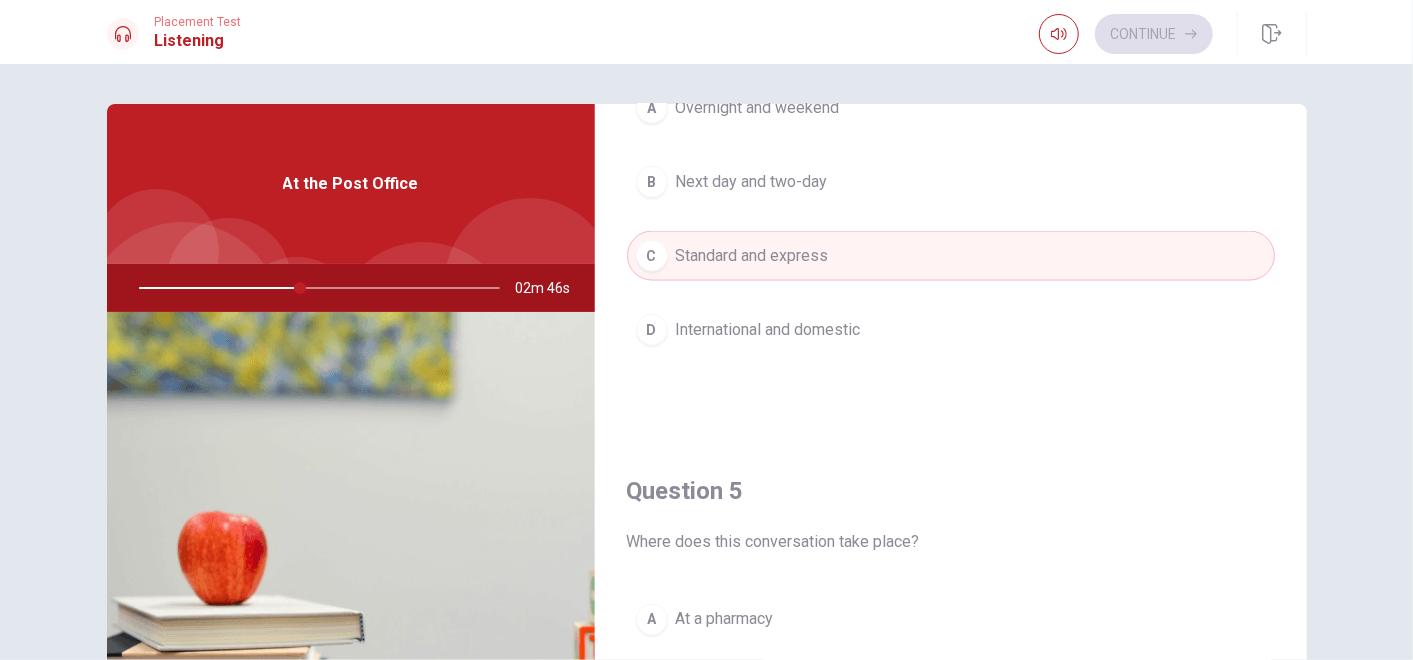 scroll, scrollTop: 1854, scrollLeft: 0, axis: vertical 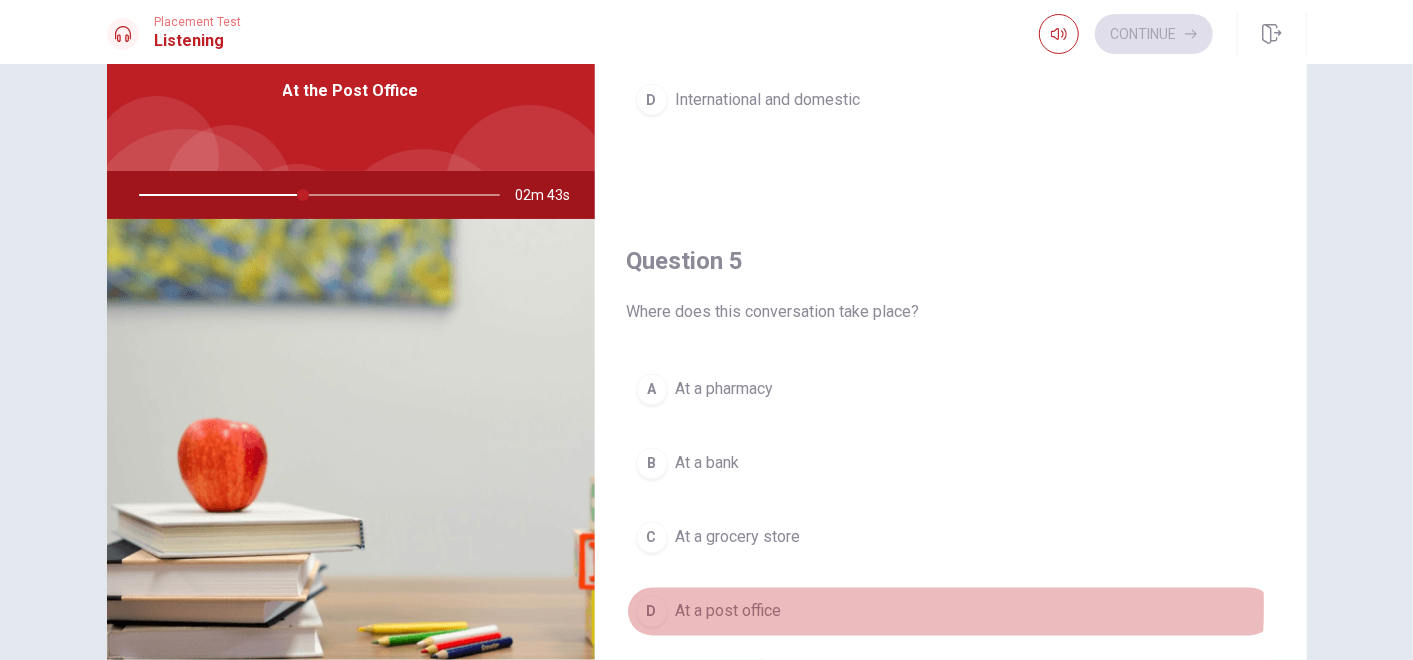 click on "At a post office" at bounding box center [729, 612] 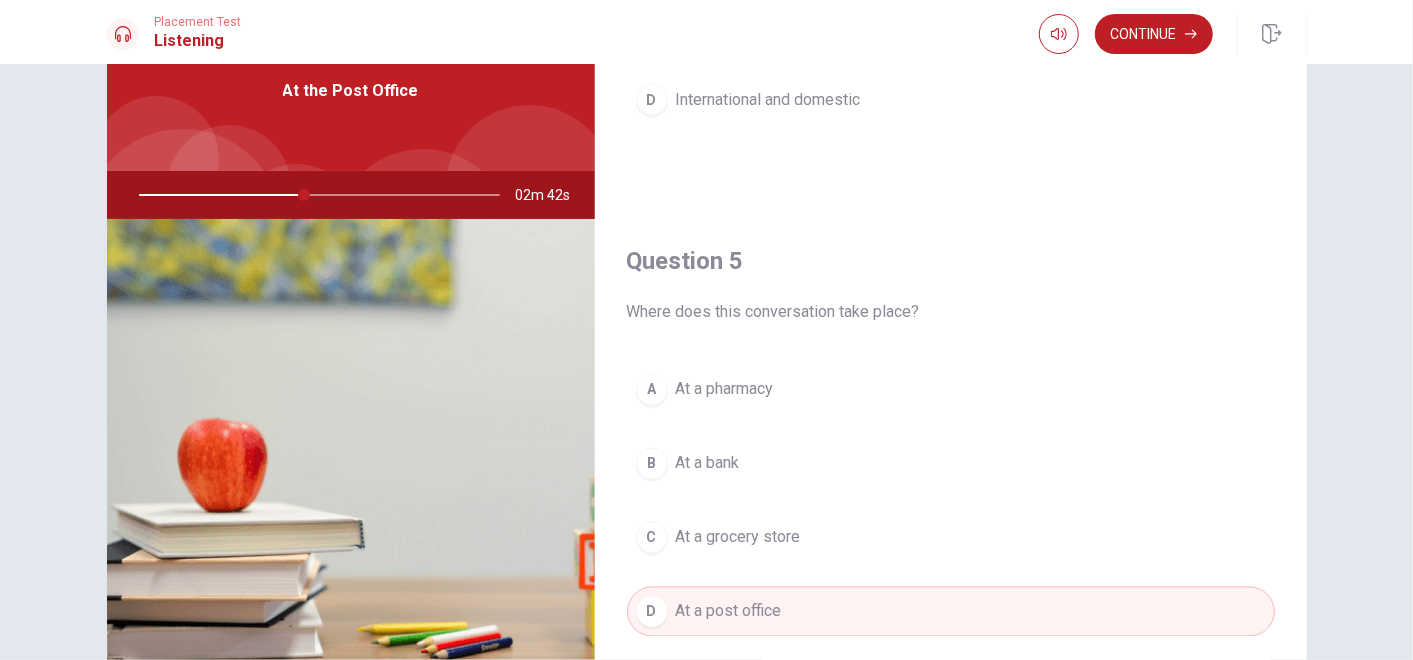scroll, scrollTop: 242, scrollLeft: 0, axis: vertical 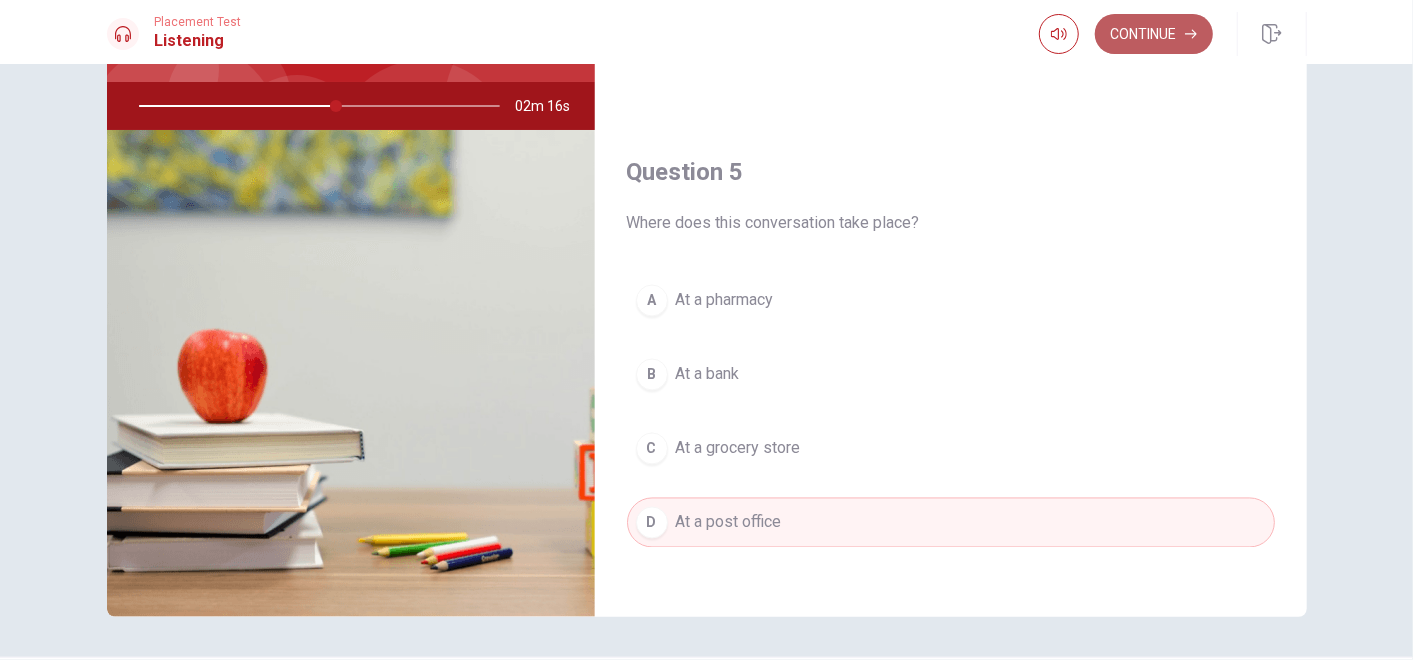 click on "Continue" at bounding box center (1154, 34) 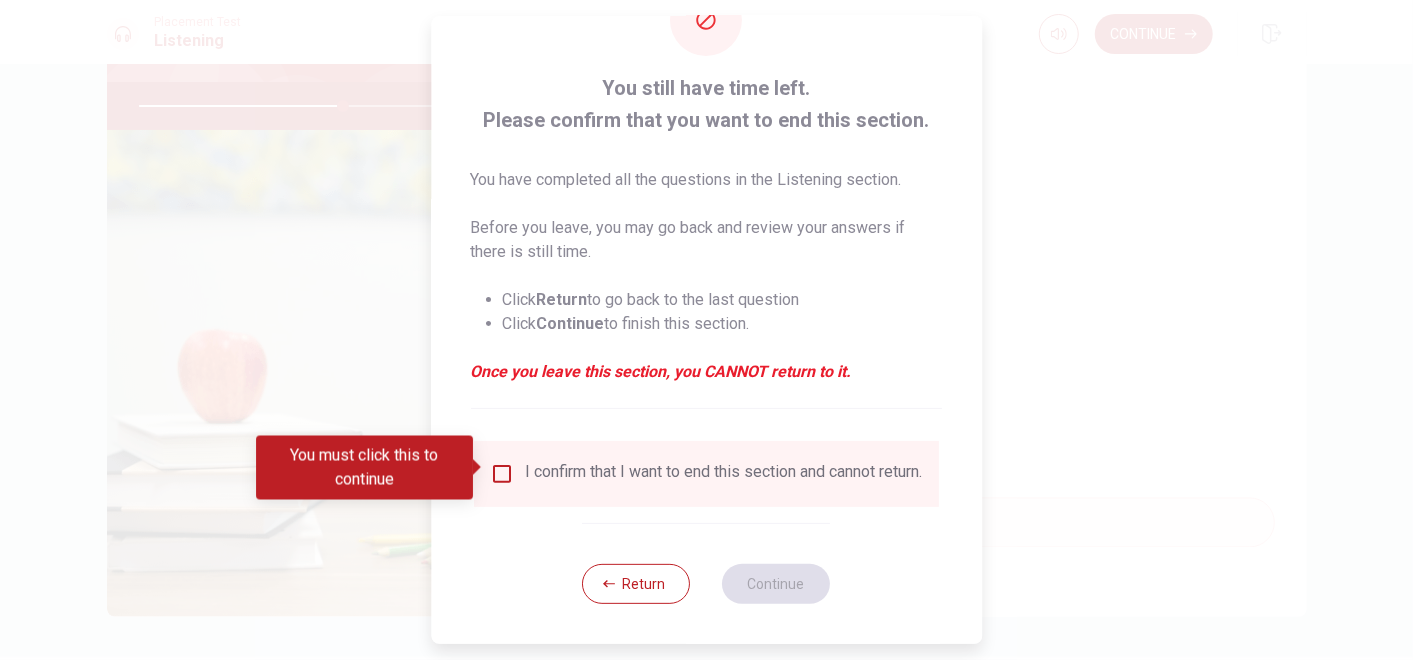 scroll, scrollTop: 77, scrollLeft: 0, axis: vertical 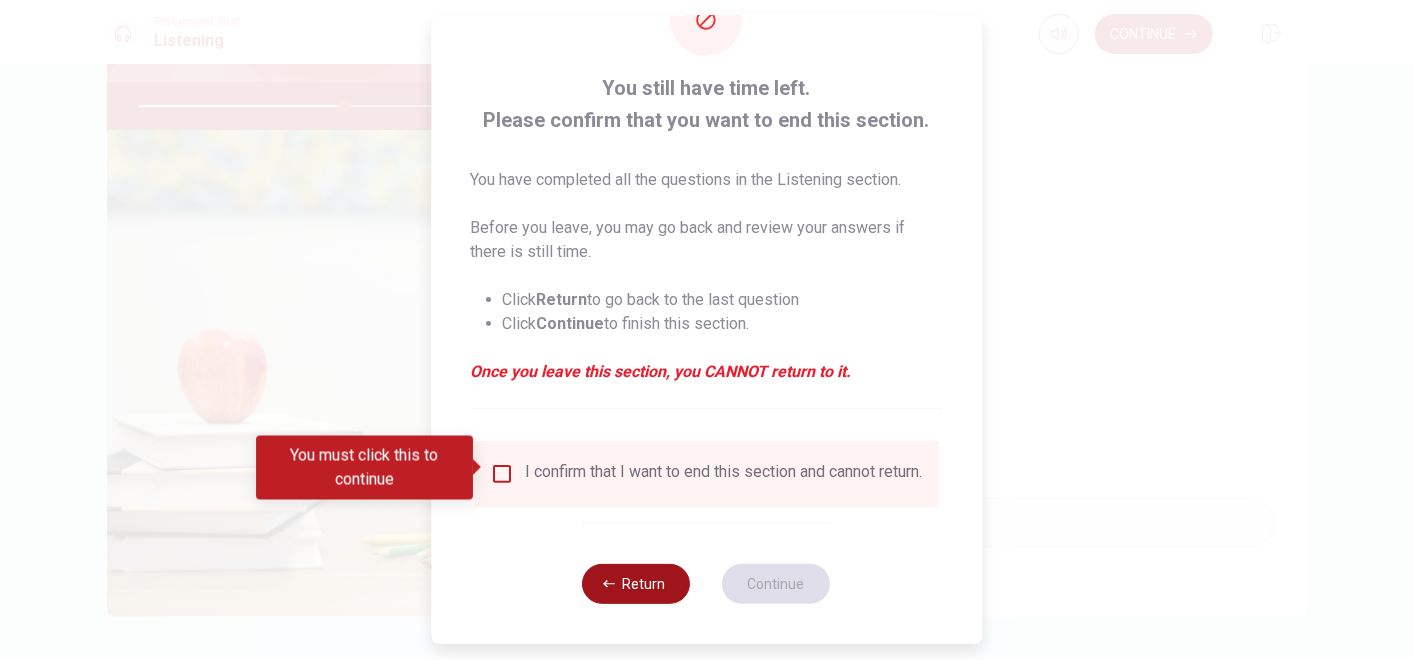 click 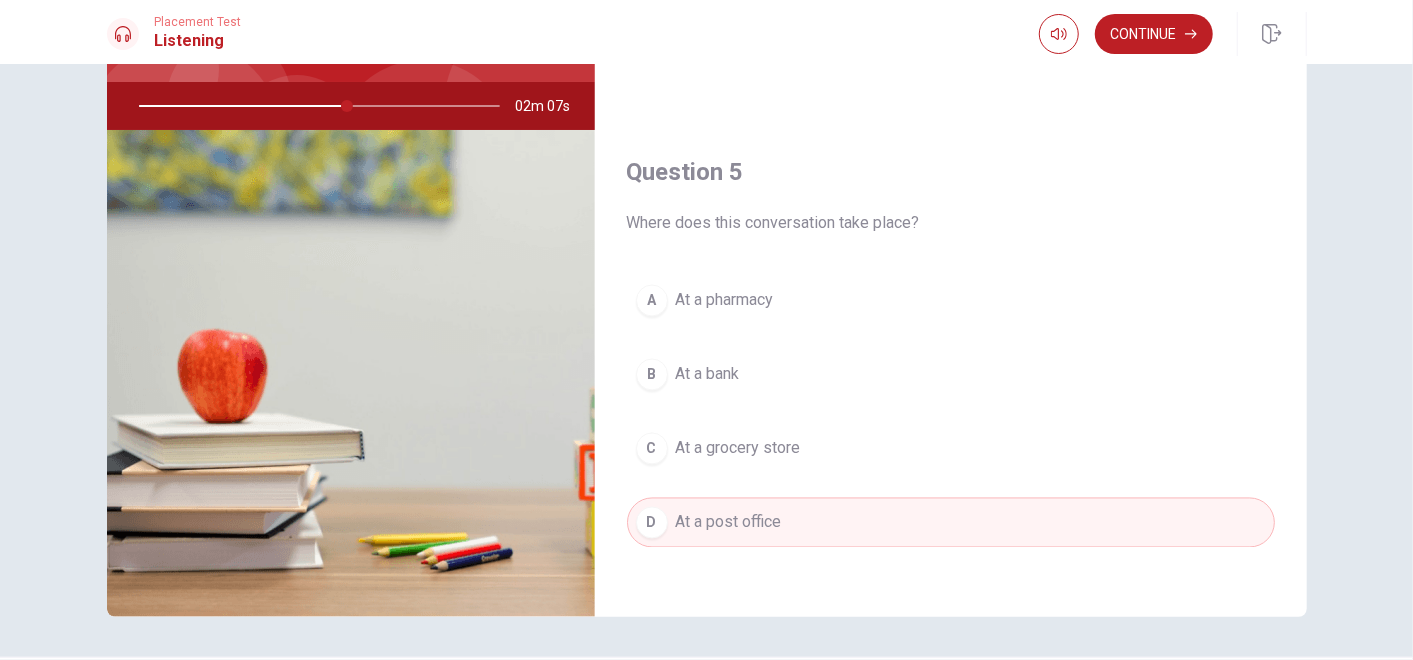scroll, scrollTop: 242, scrollLeft: 0, axis: vertical 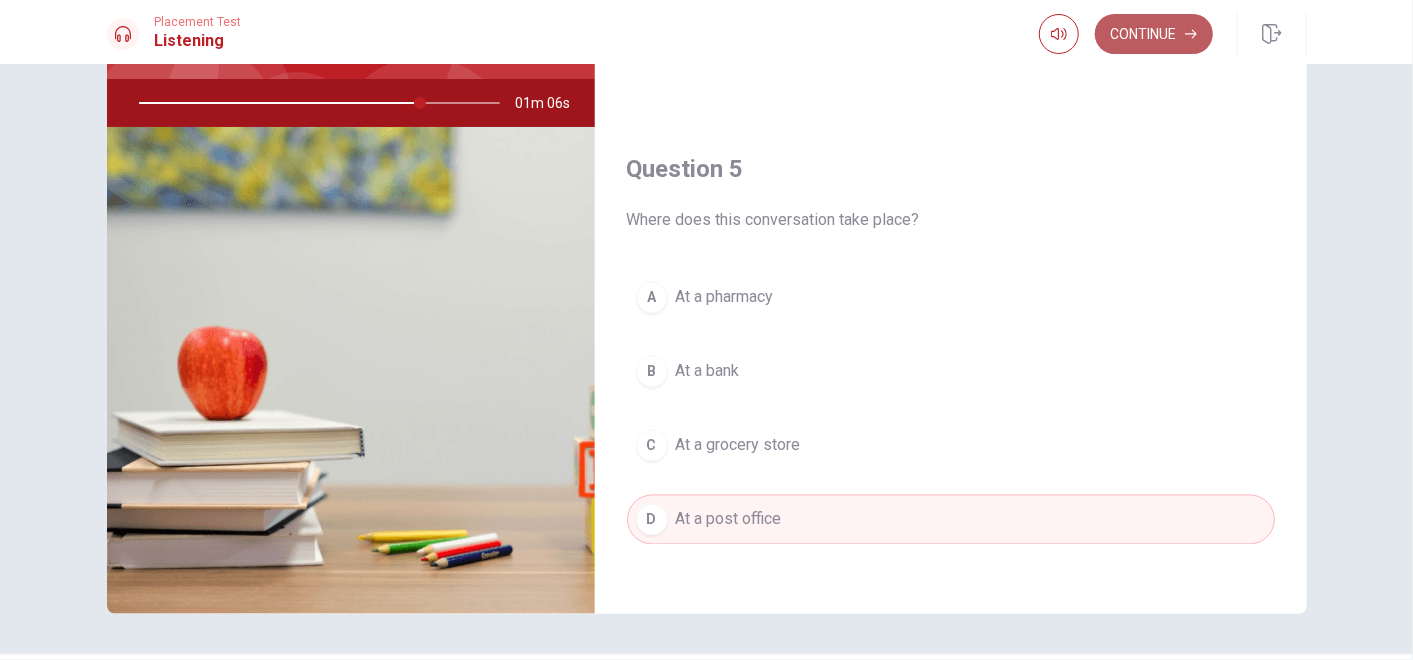 click on "Continue" at bounding box center [1154, 34] 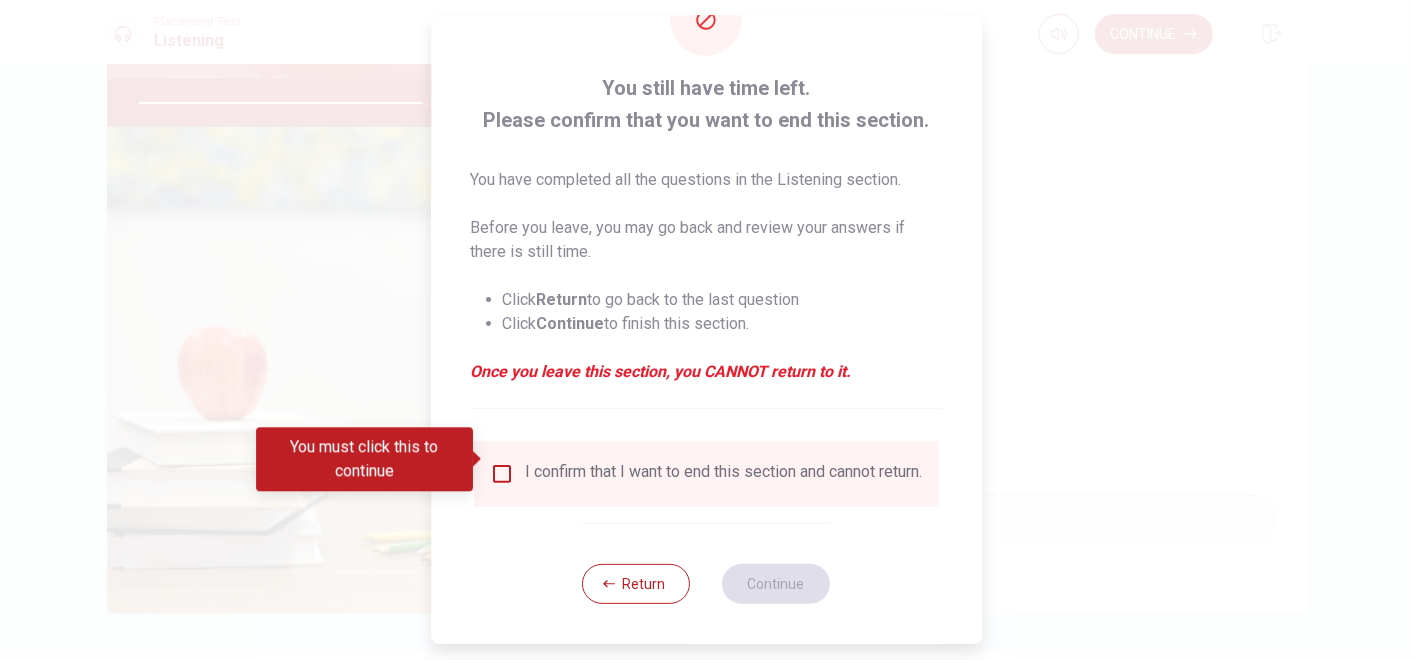 scroll, scrollTop: 85, scrollLeft: 0, axis: vertical 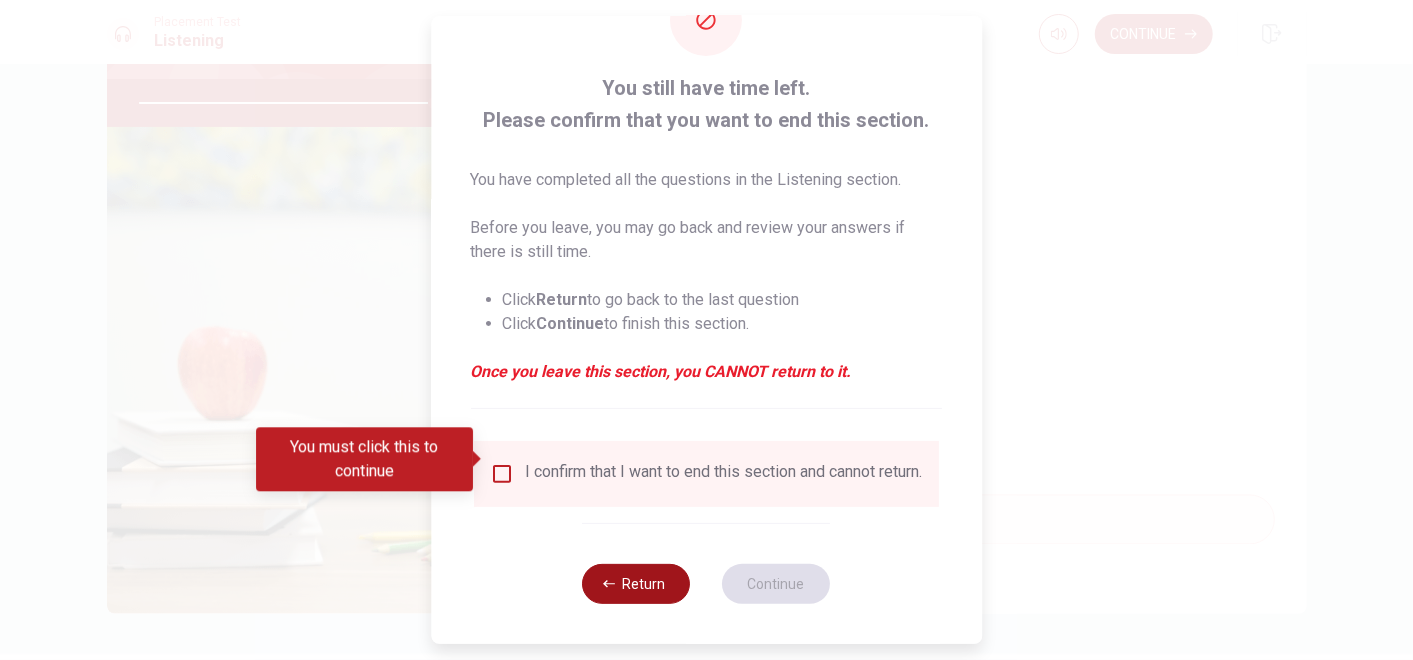 click on "Return" at bounding box center (637, 584) 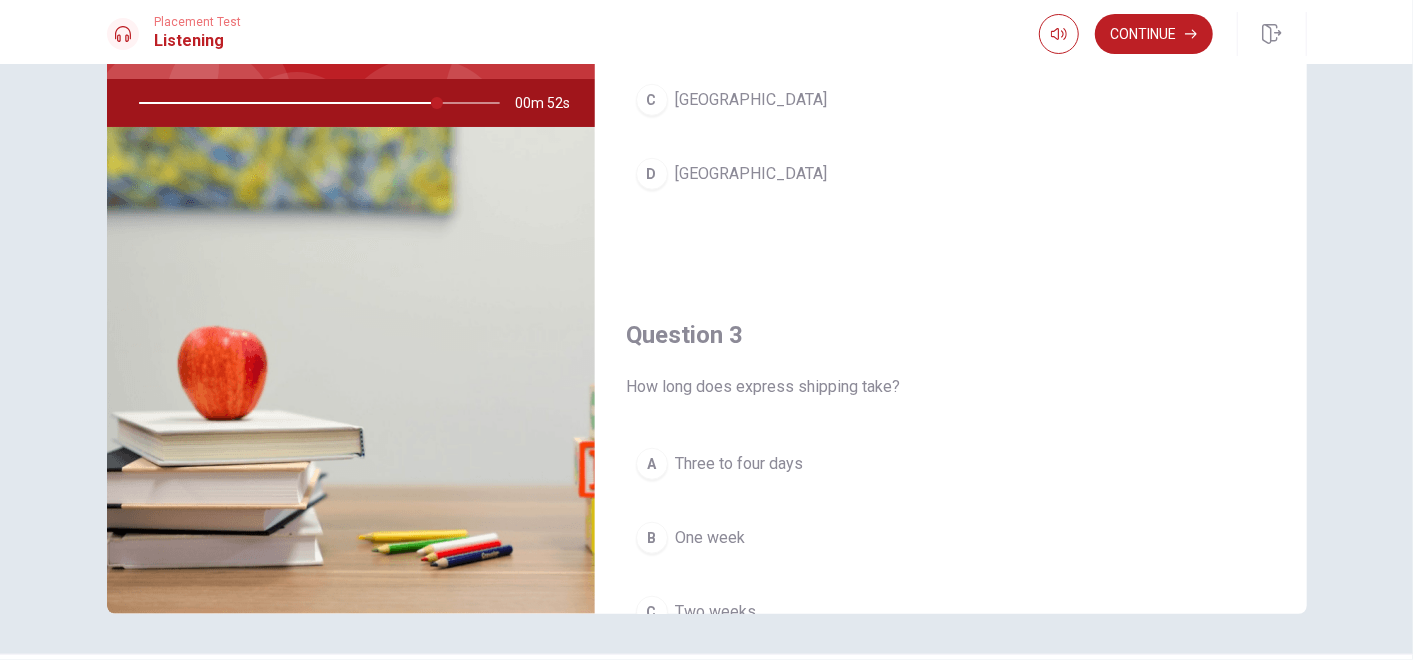 scroll, scrollTop: 0, scrollLeft: 0, axis: both 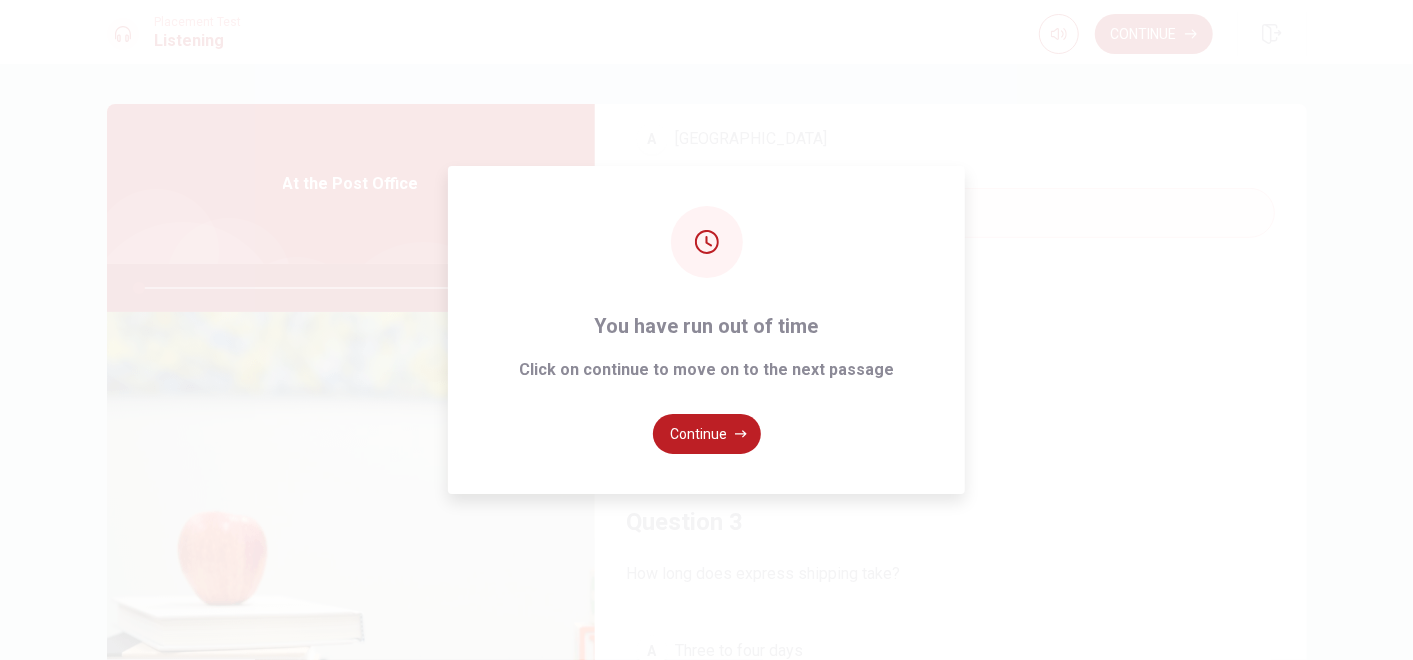 type on "0" 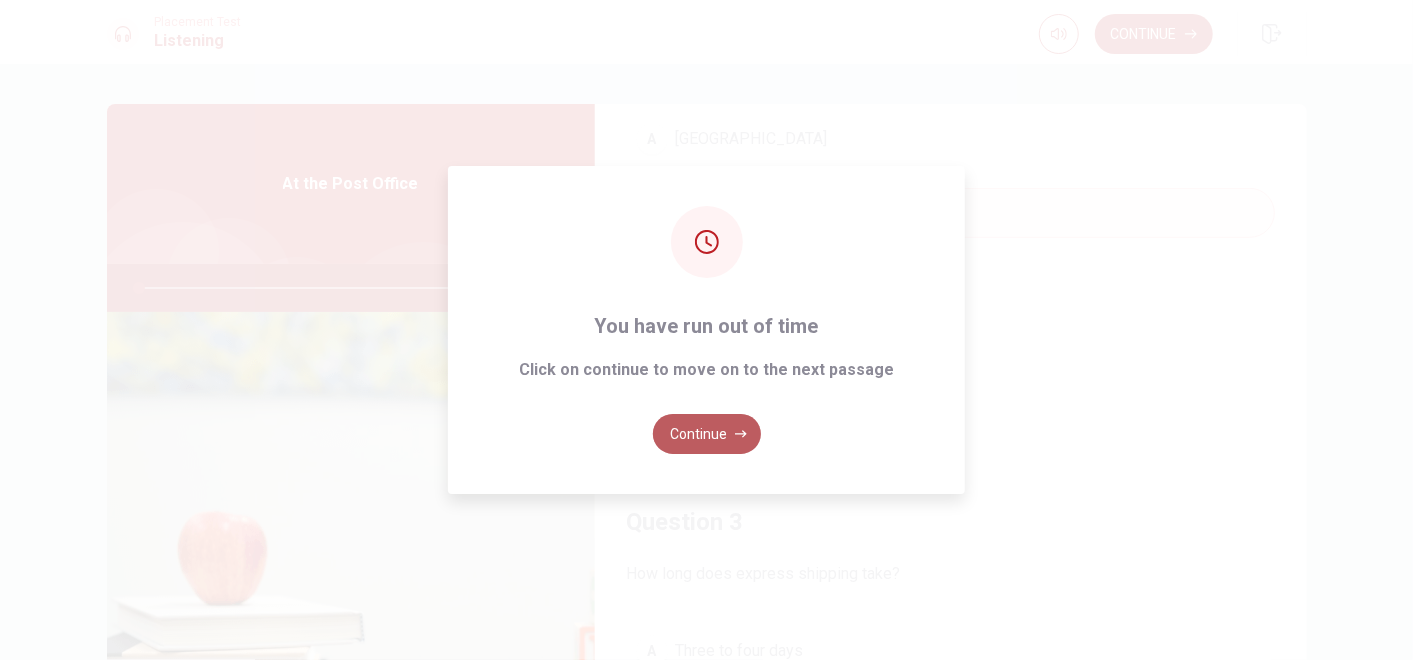 click on "Continue" at bounding box center [707, 434] 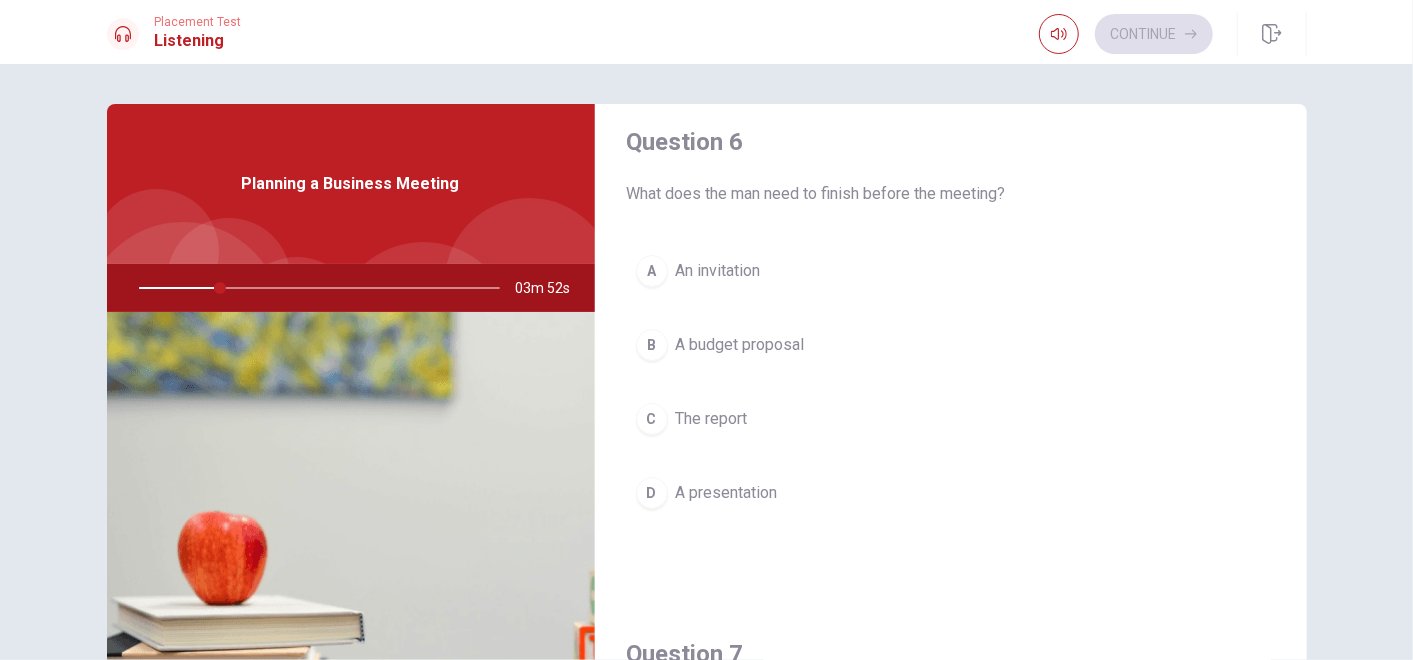 scroll, scrollTop: 0, scrollLeft: 0, axis: both 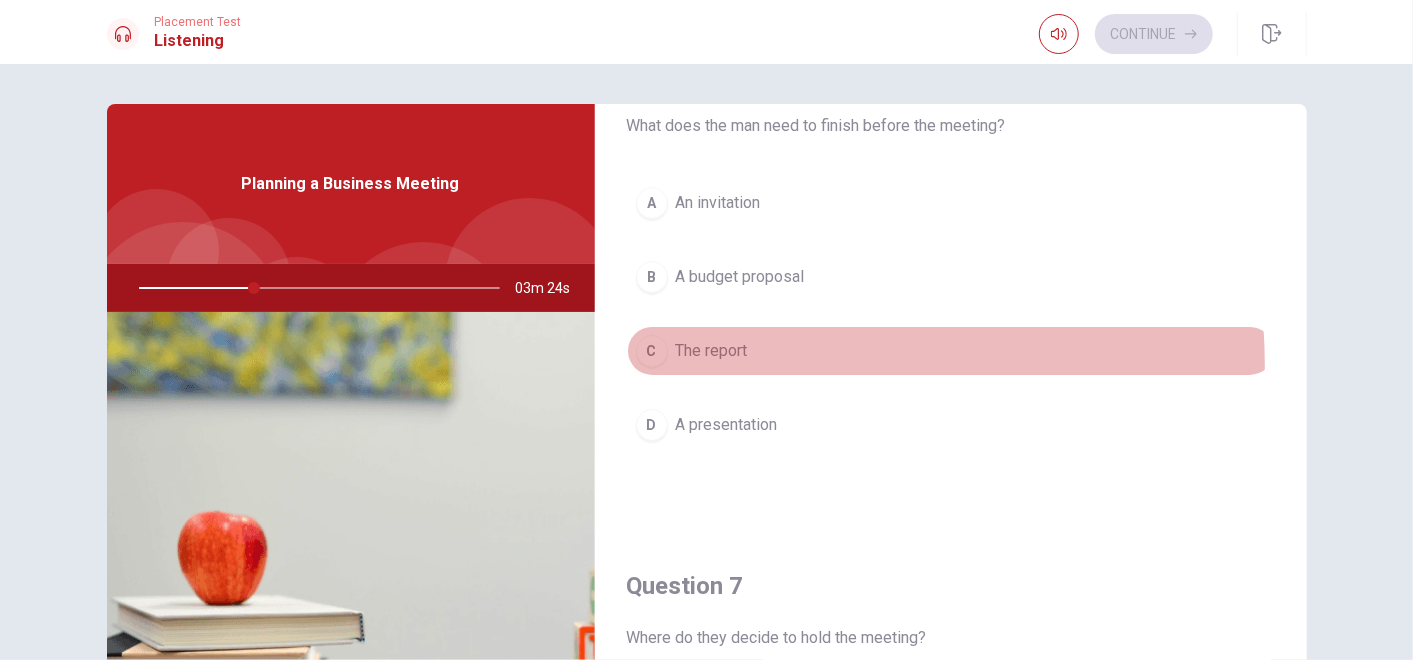 click on "C The report" at bounding box center (951, 351) 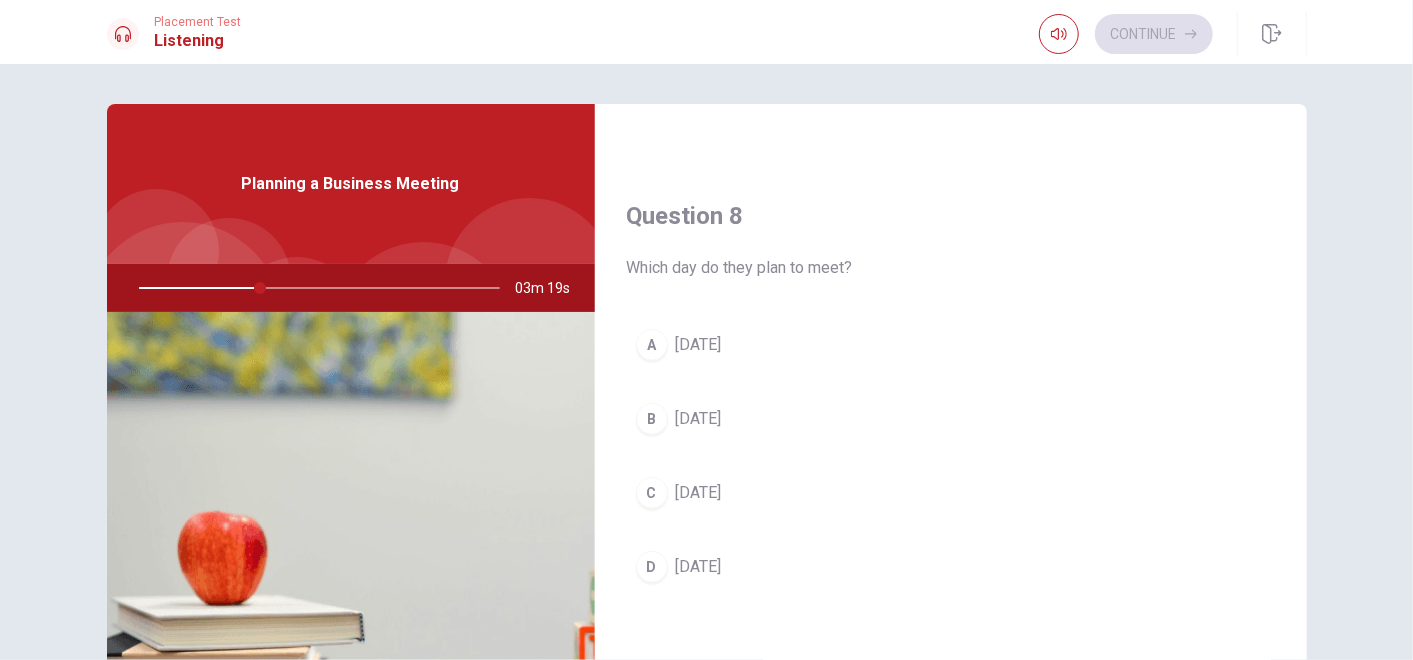 scroll, scrollTop: 974, scrollLeft: 0, axis: vertical 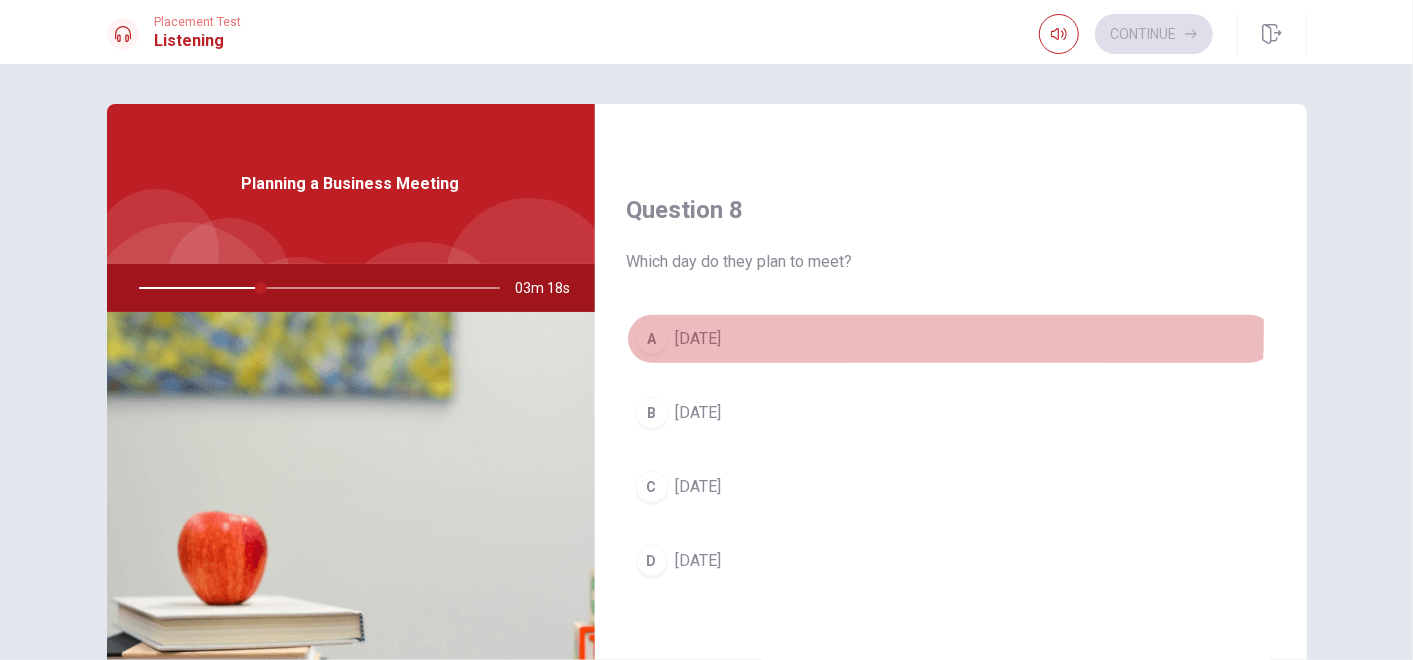 click on "[DATE]" at bounding box center (699, 339) 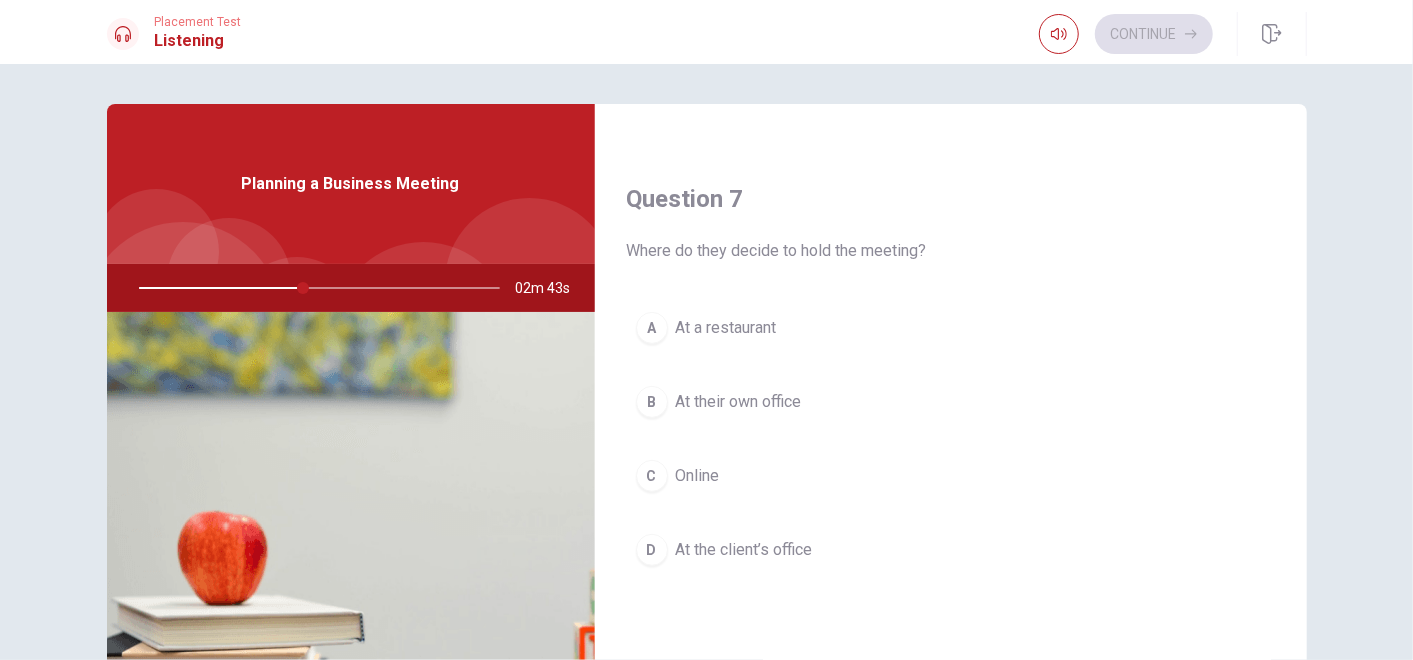 scroll, scrollTop: 475, scrollLeft: 0, axis: vertical 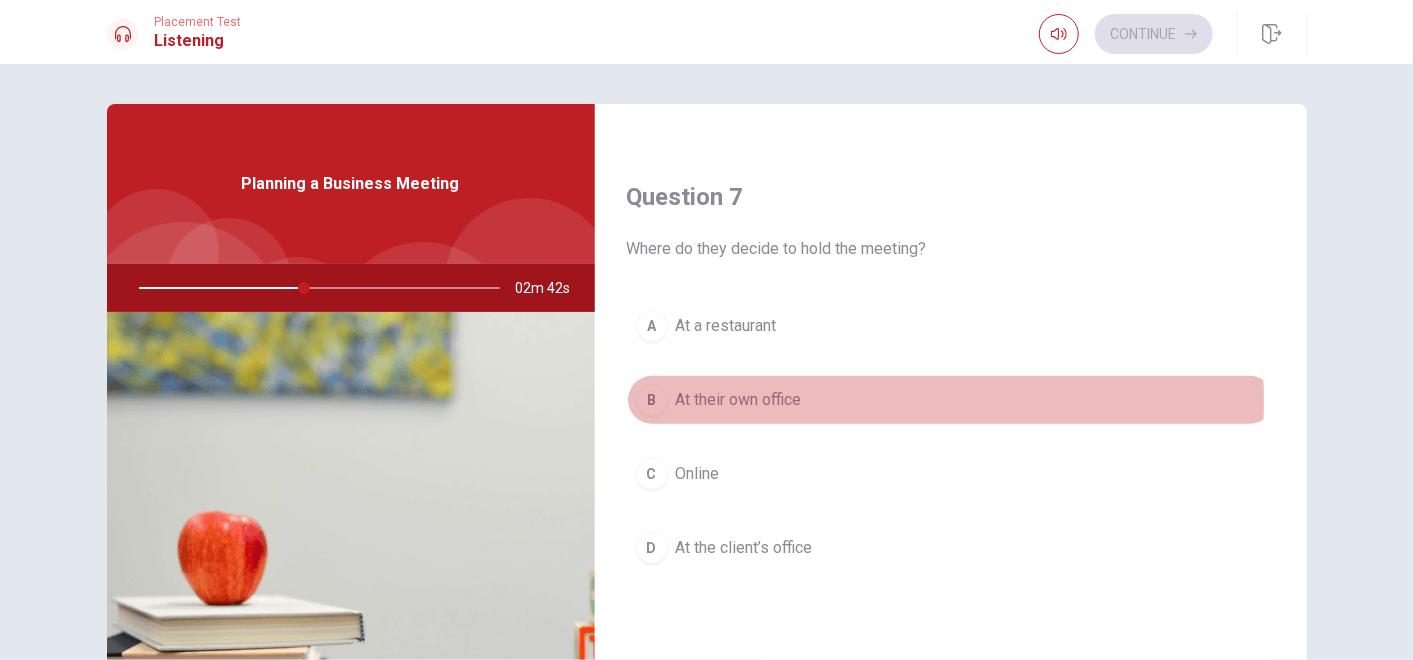 click on "At their own office" at bounding box center (739, 400) 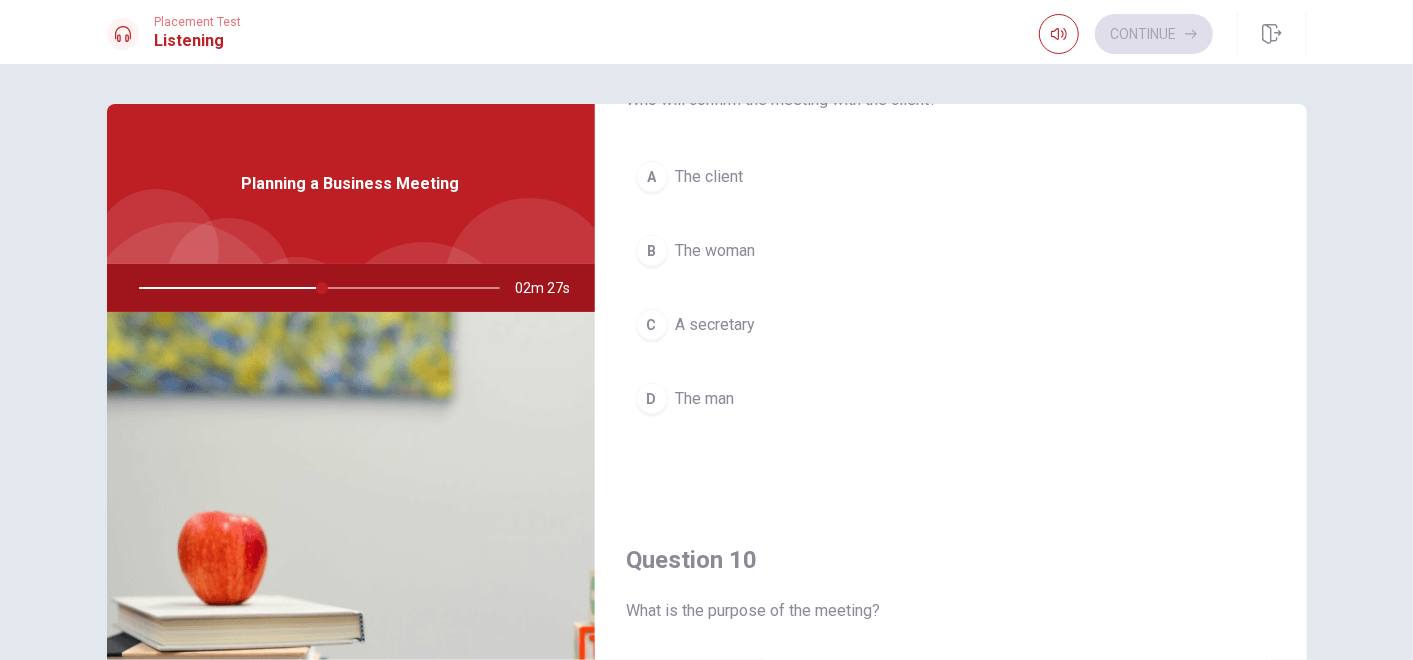 scroll, scrollTop: 1854, scrollLeft: 0, axis: vertical 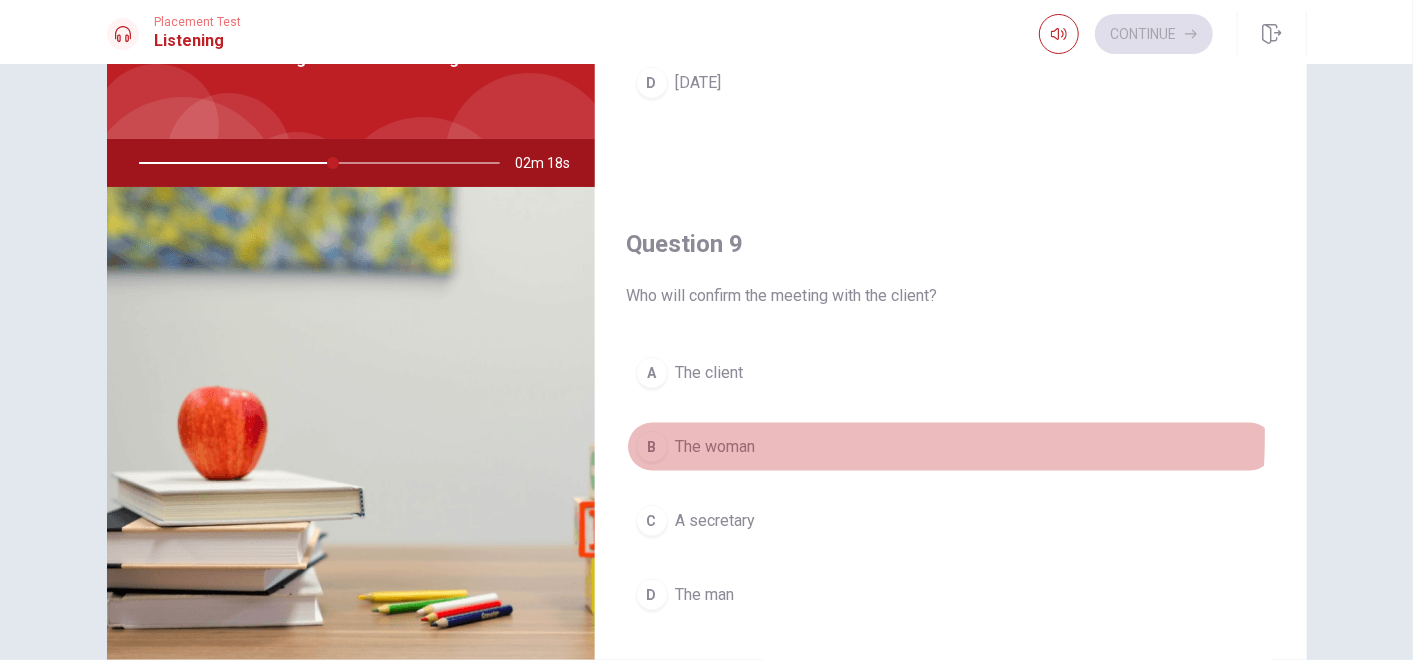 click on "The woman" at bounding box center [716, 447] 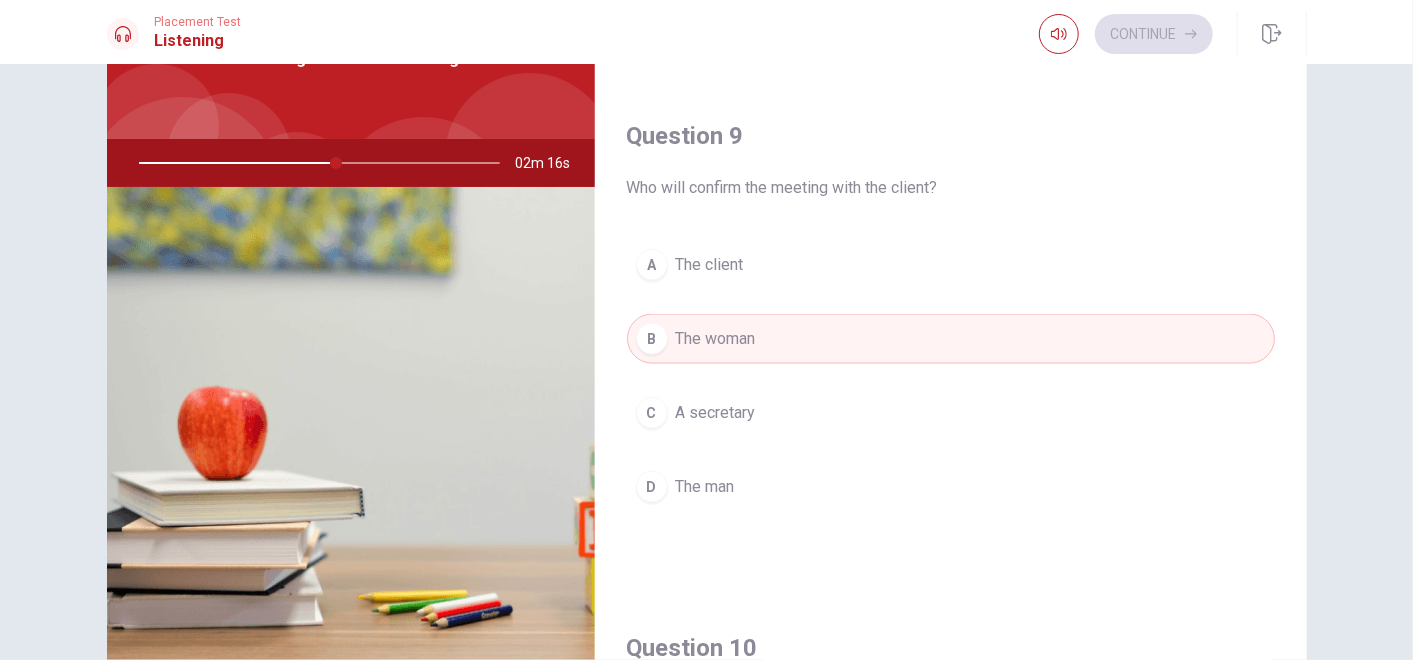 scroll, scrollTop: 1440, scrollLeft: 0, axis: vertical 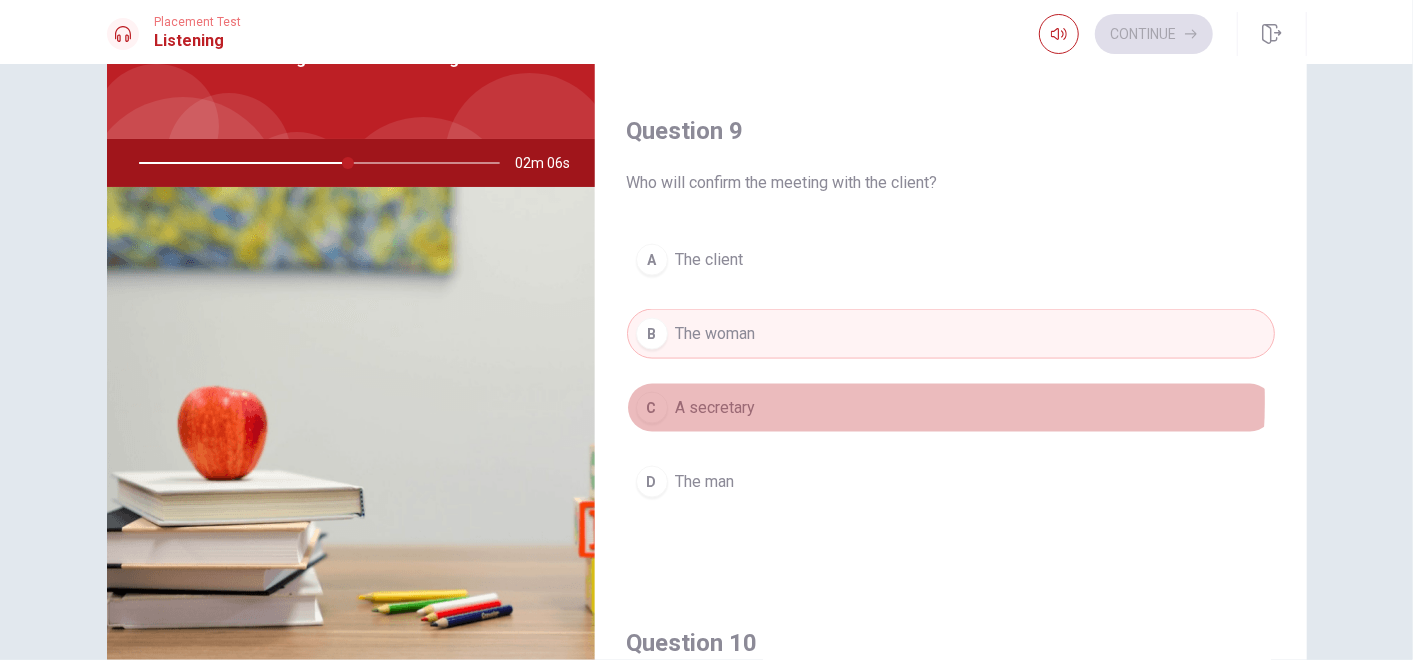 click on "C A secretary" at bounding box center (951, 408) 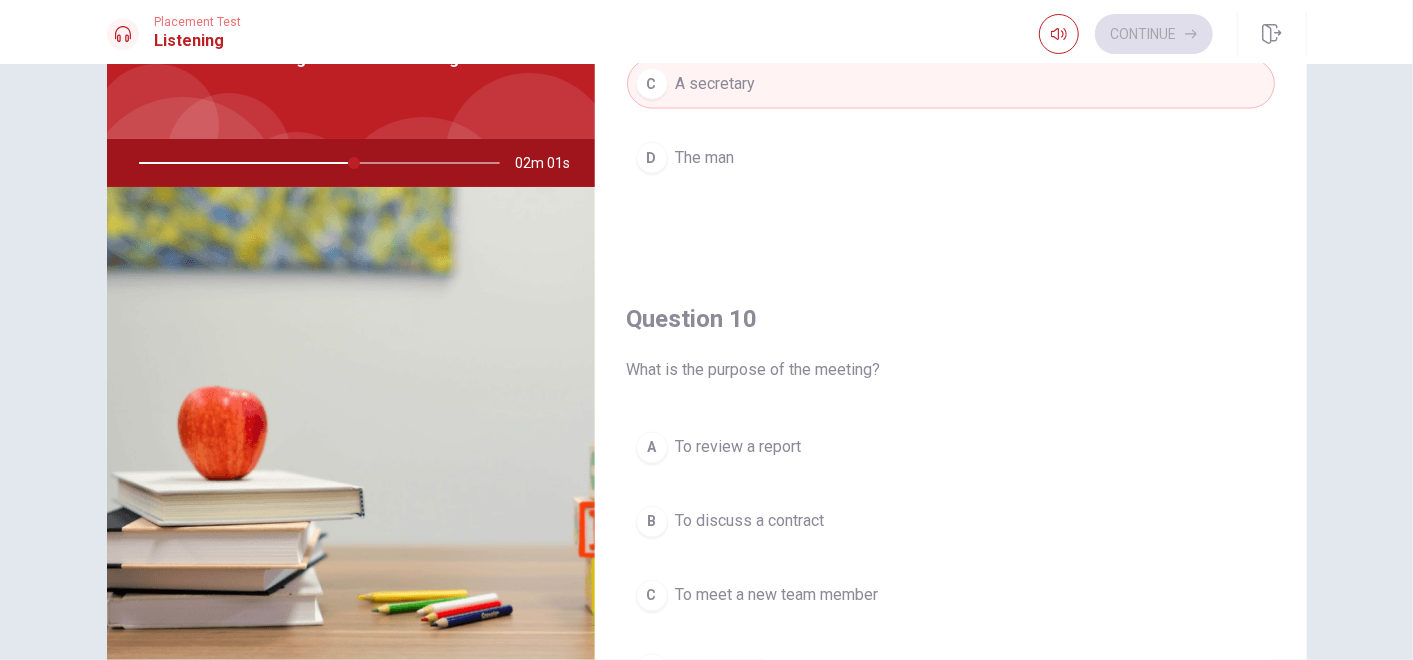scroll, scrollTop: 1854, scrollLeft: 0, axis: vertical 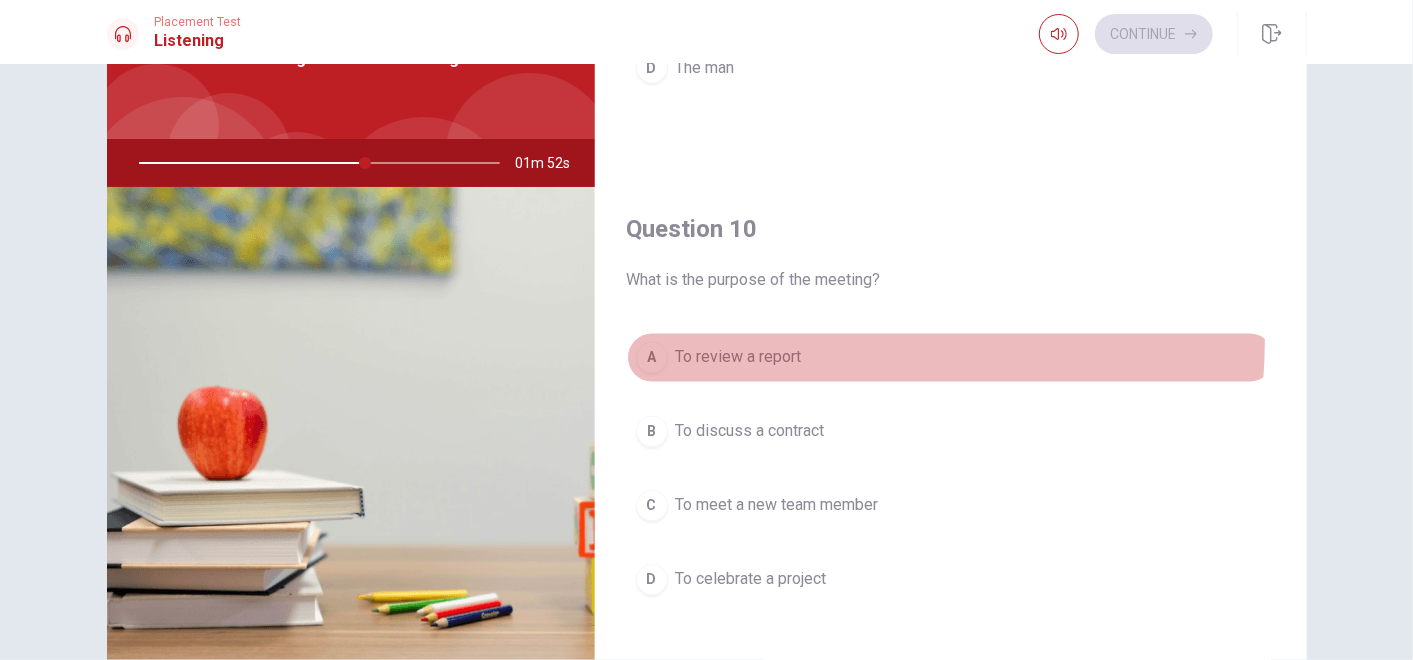 click on "A To review a report" at bounding box center (951, 358) 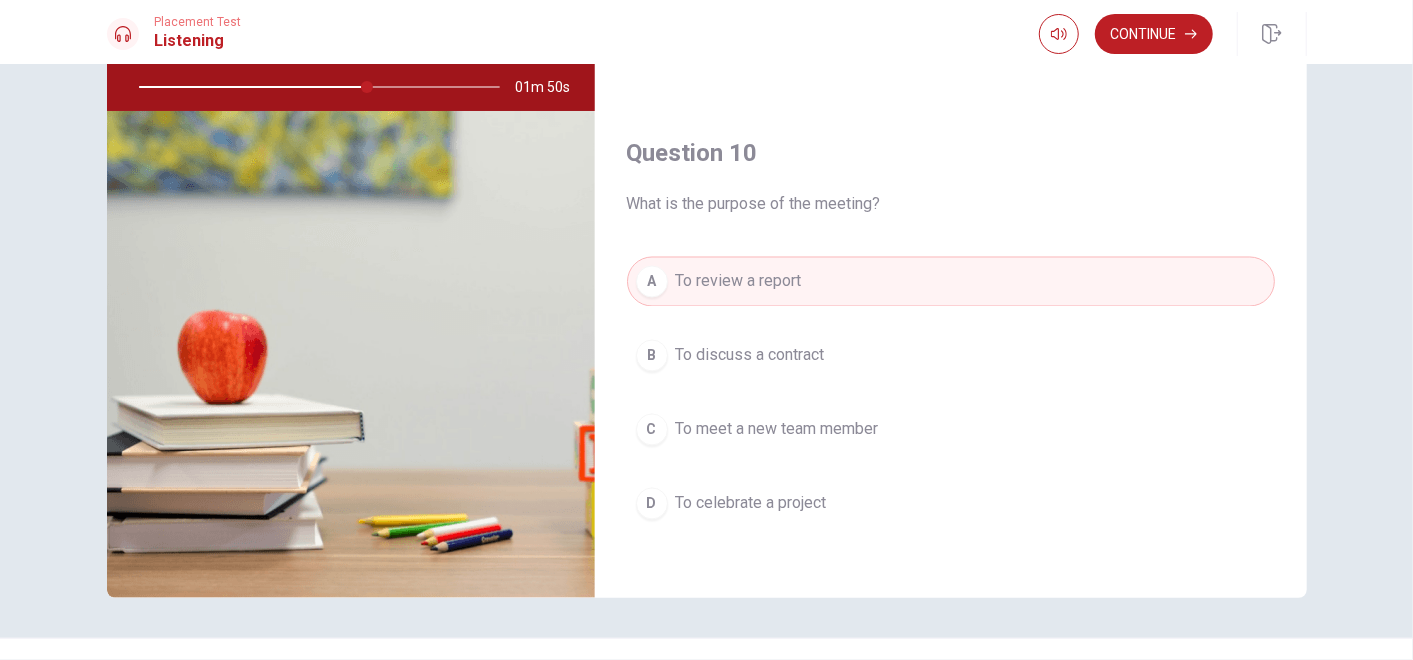 scroll, scrollTop: 204, scrollLeft: 0, axis: vertical 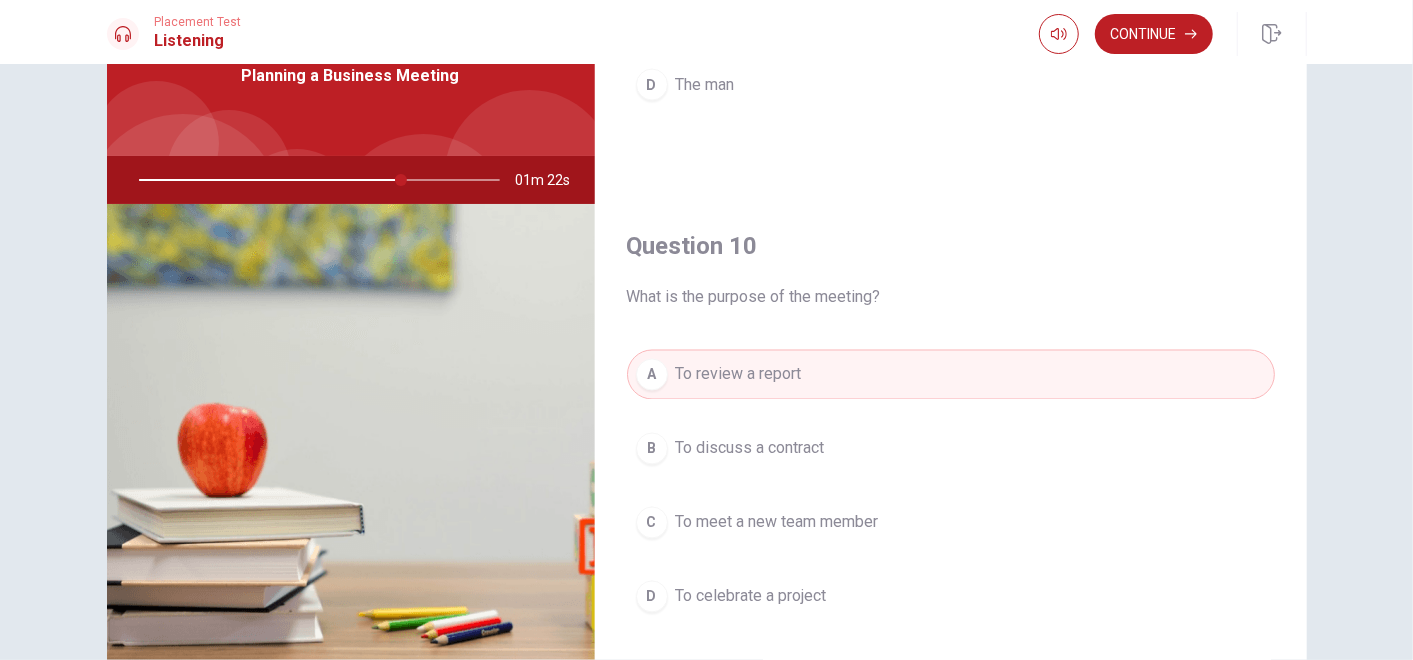 click on "Continue" at bounding box center (1173, 34) 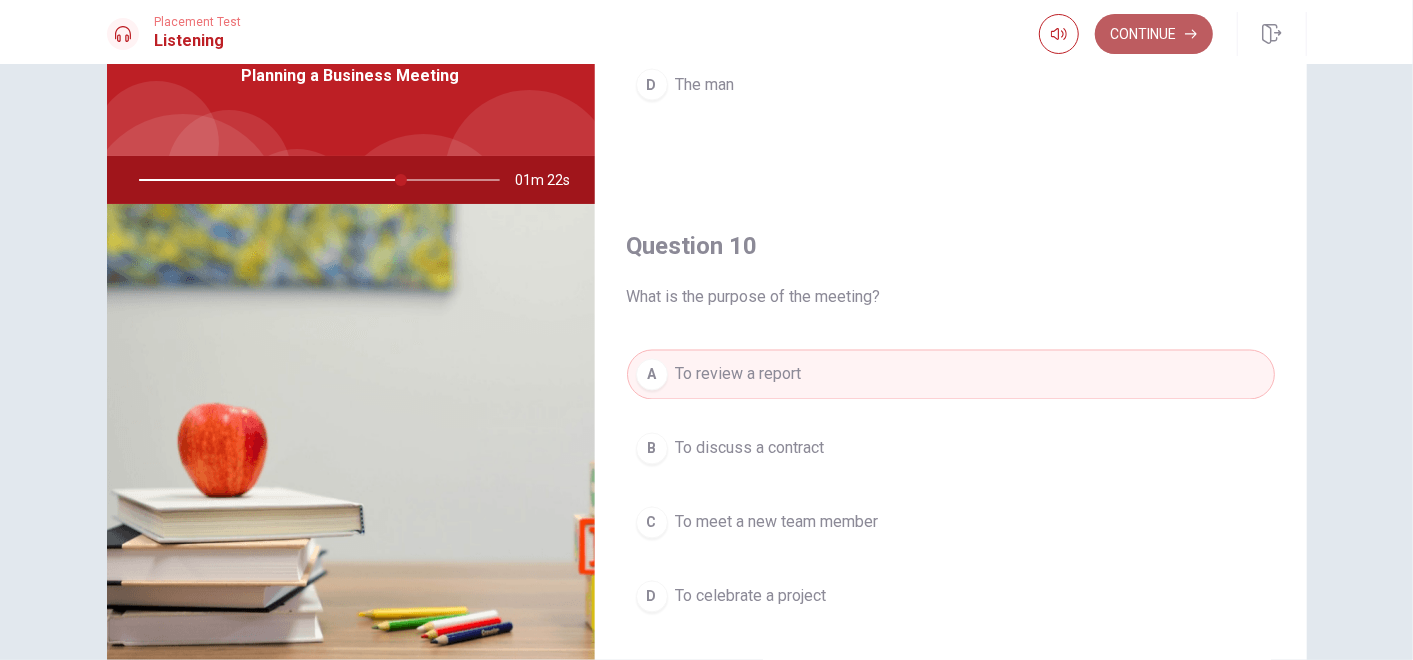 click on "Continue" at bounding box center [1154, 34] 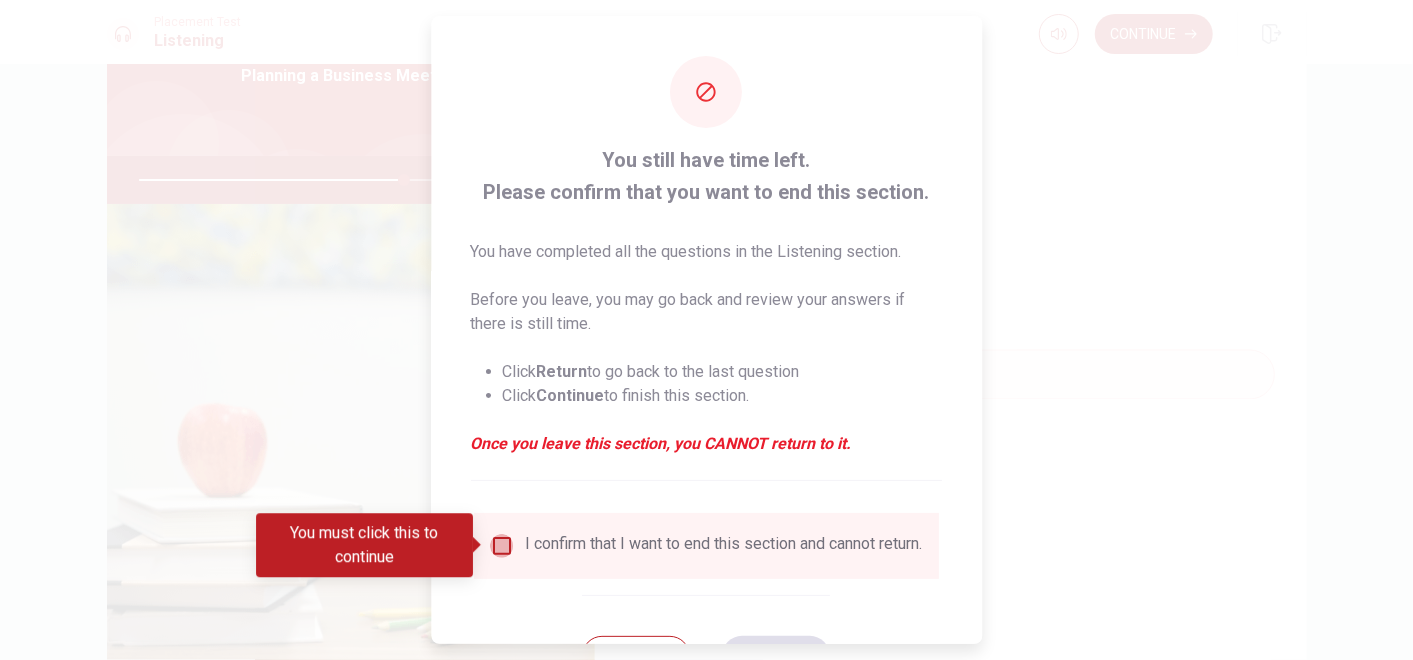 click at bounding box center [502, 546] 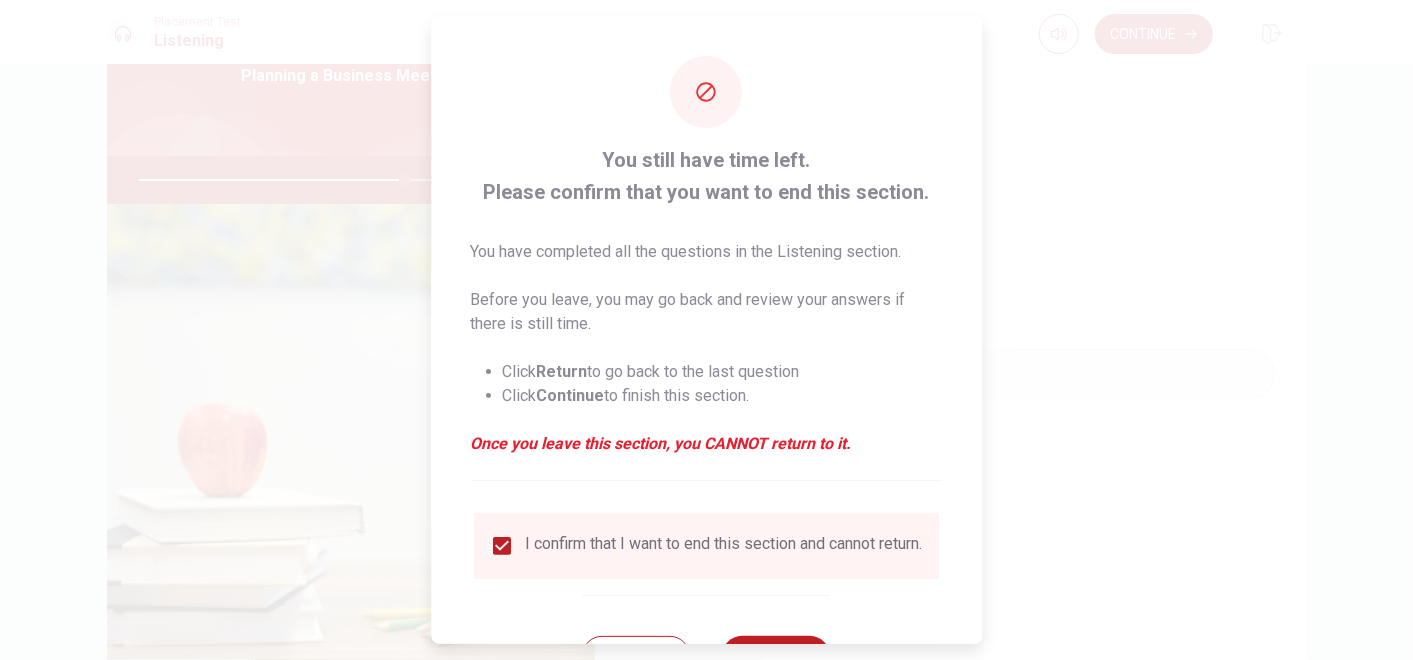 scroll, scrollTop: 85, scrollLeft: 0, axis: vertical 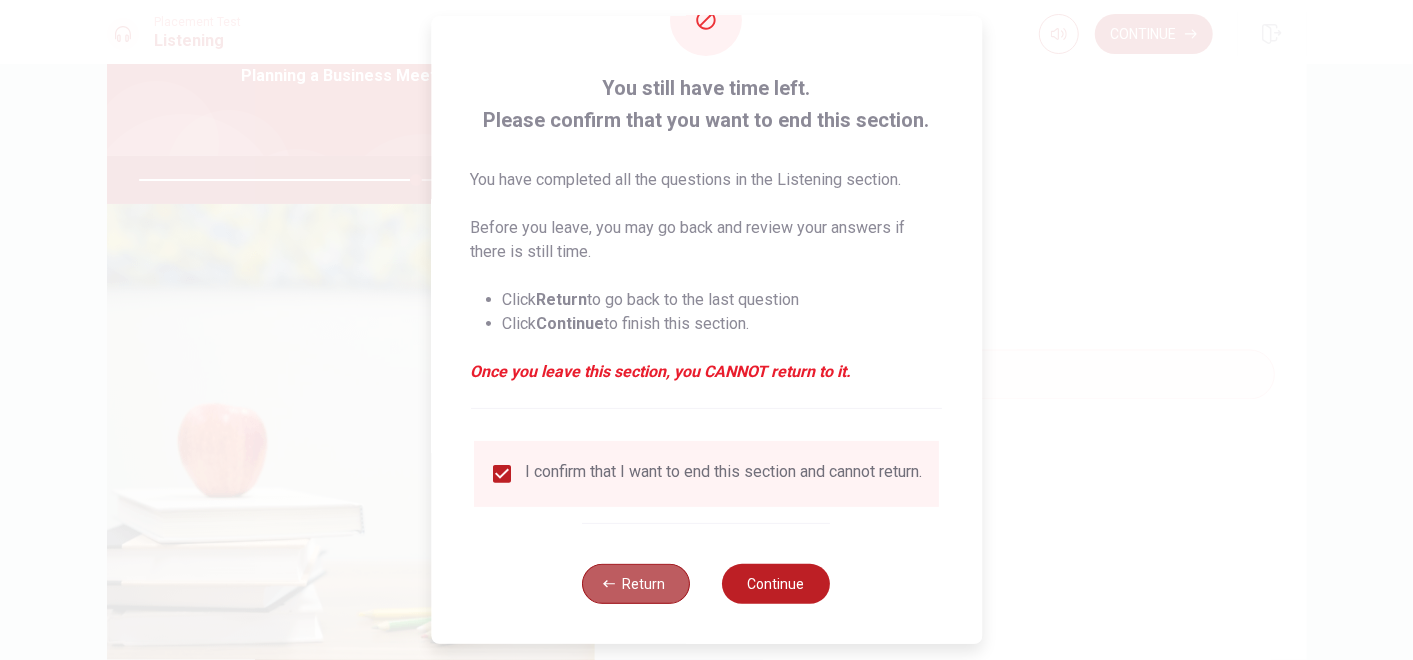 click on "Return" at bounding box center (637, 584) 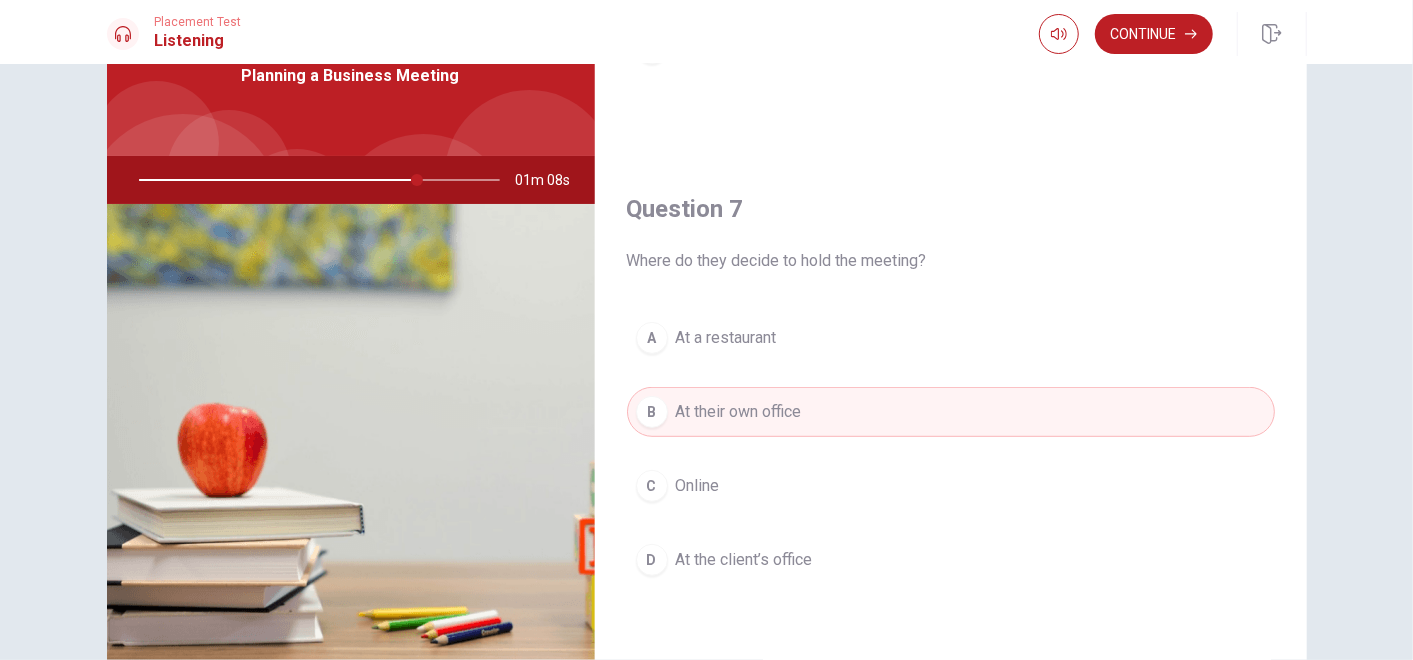 scroll, scrollTop: 0, scrollLeft: 0, axis: both 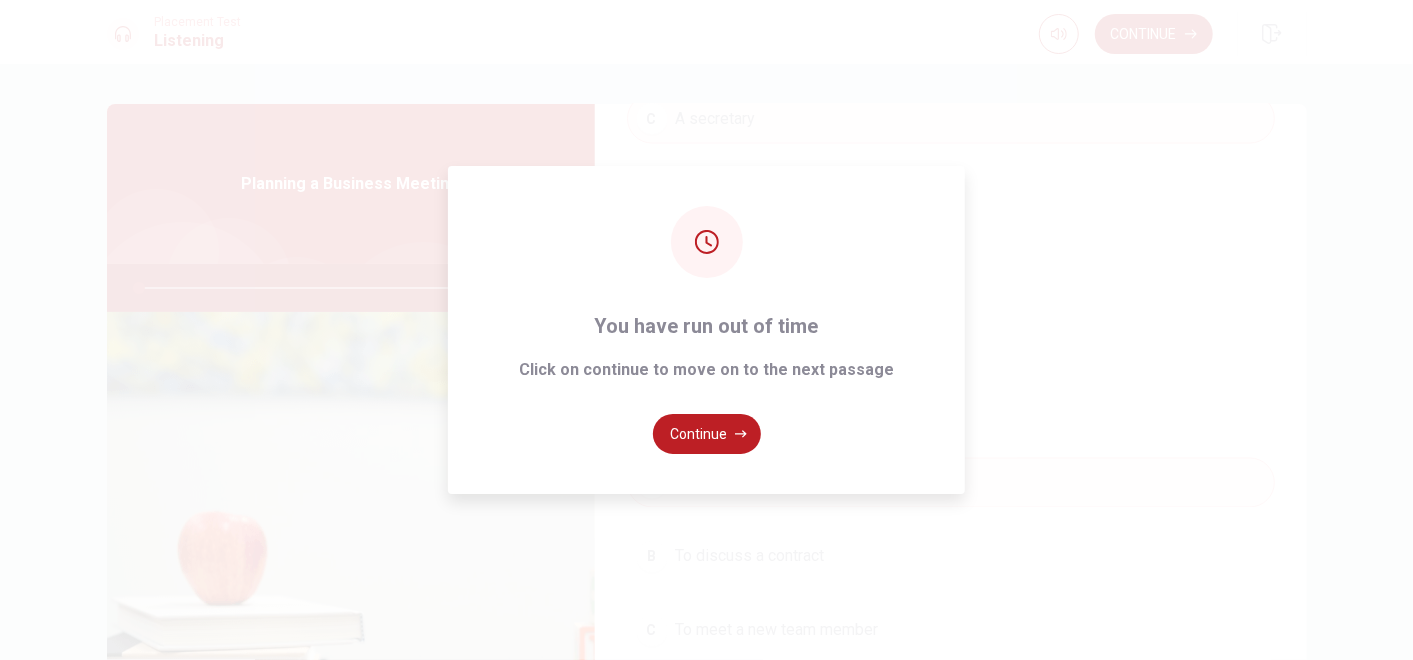 type on "0" 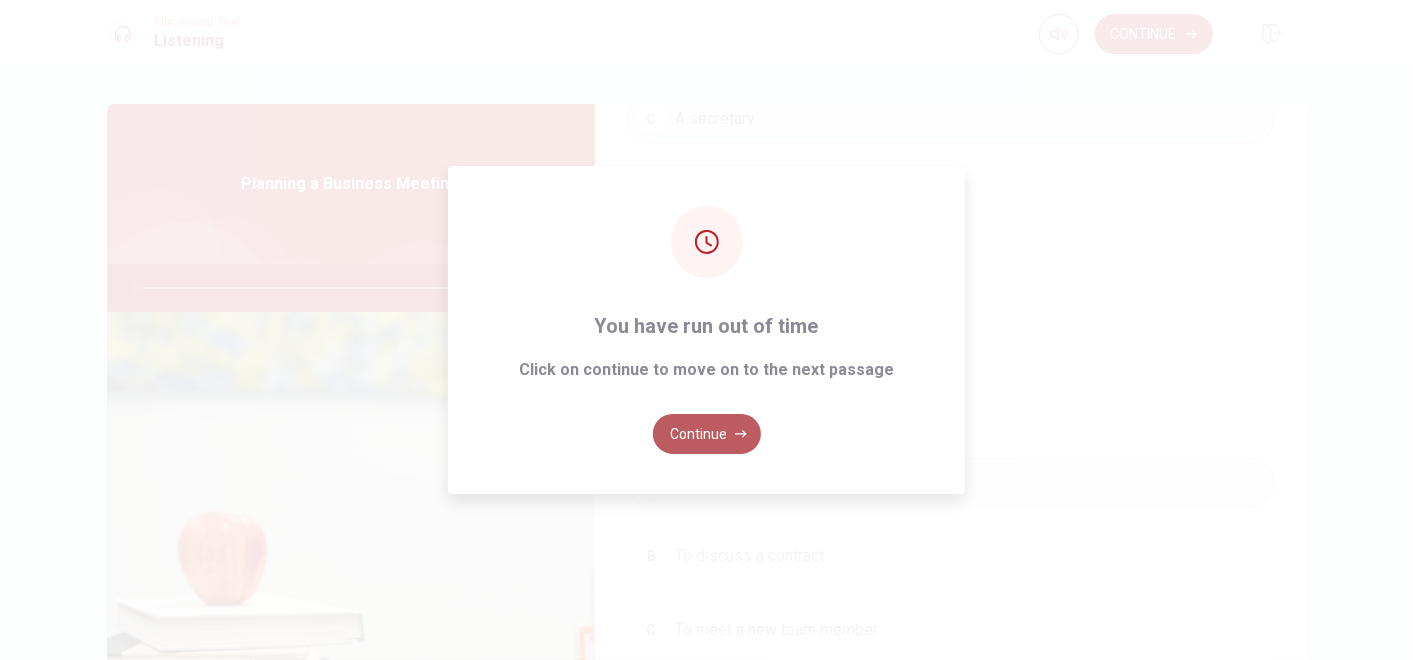 click on "Continue" at bounding box center (707, 434) 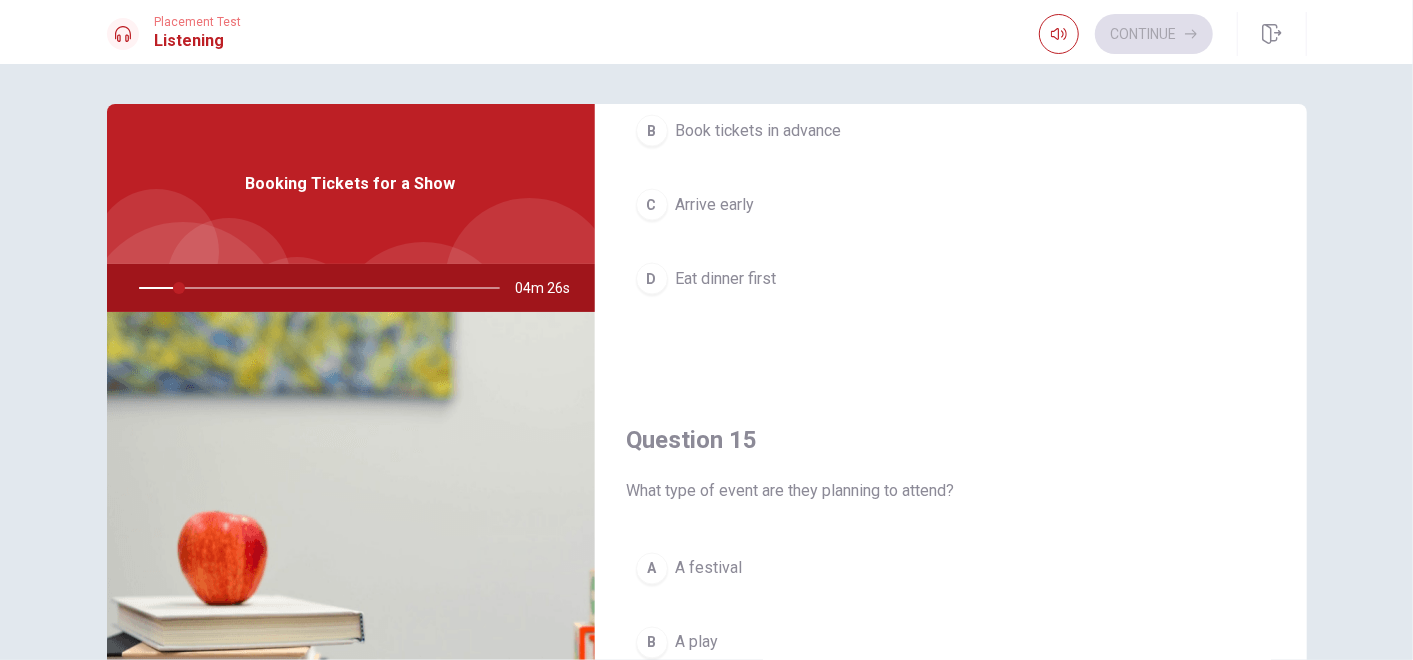 scroll, scrollTop: 1854, scrollLeft: 0, axis: vertical 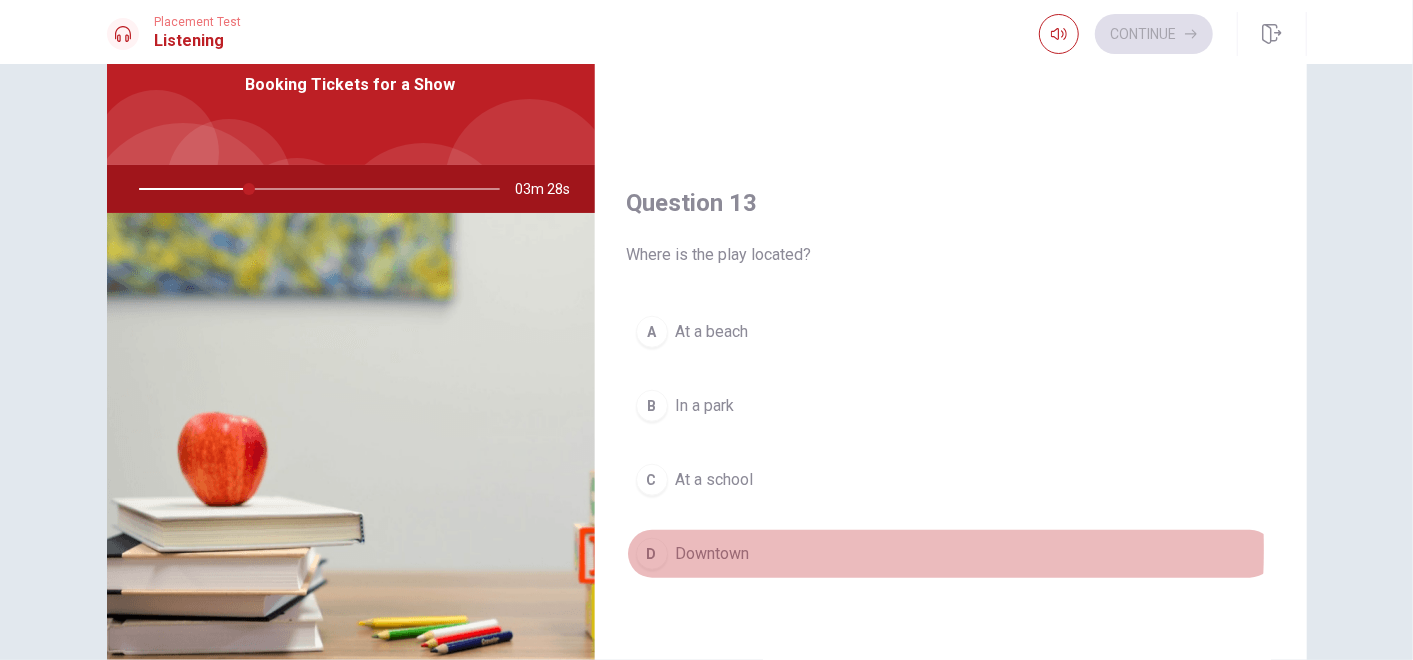 click on "Downtown" at bounding box center (713, 554) 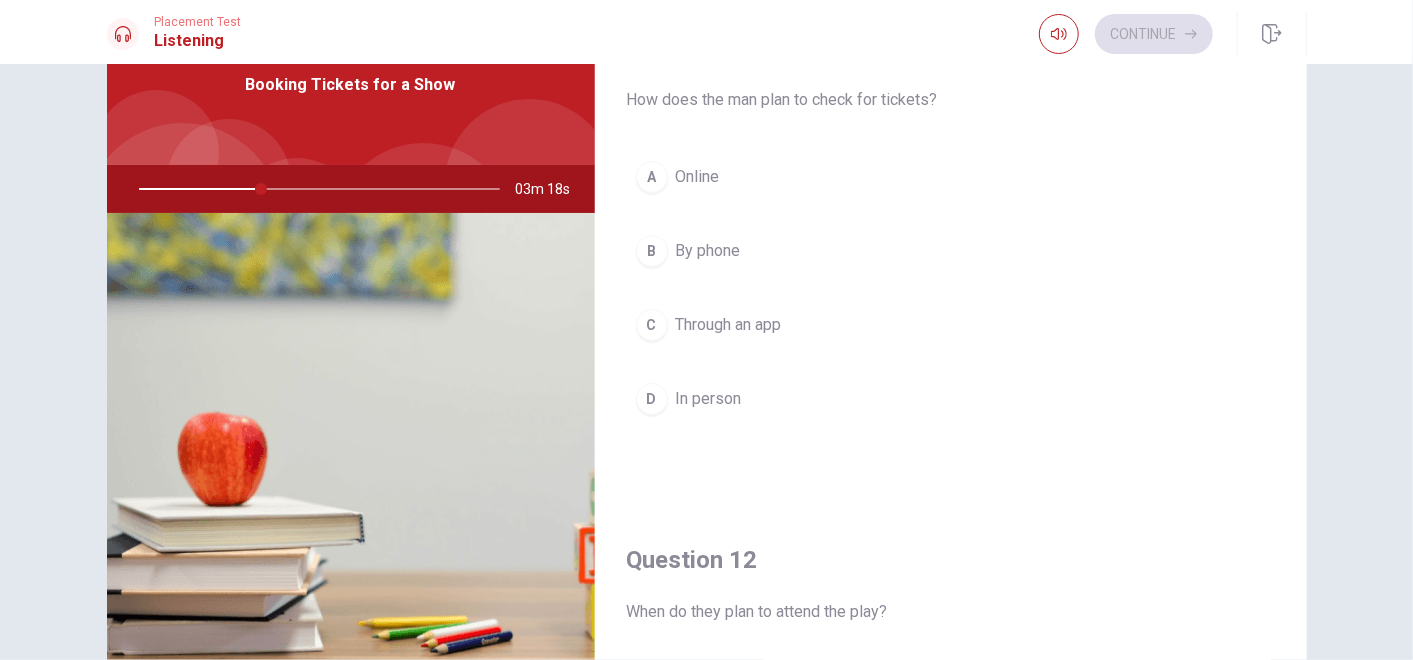 scroll, scrollTop: 0, scrollLeft: 0, axis: both 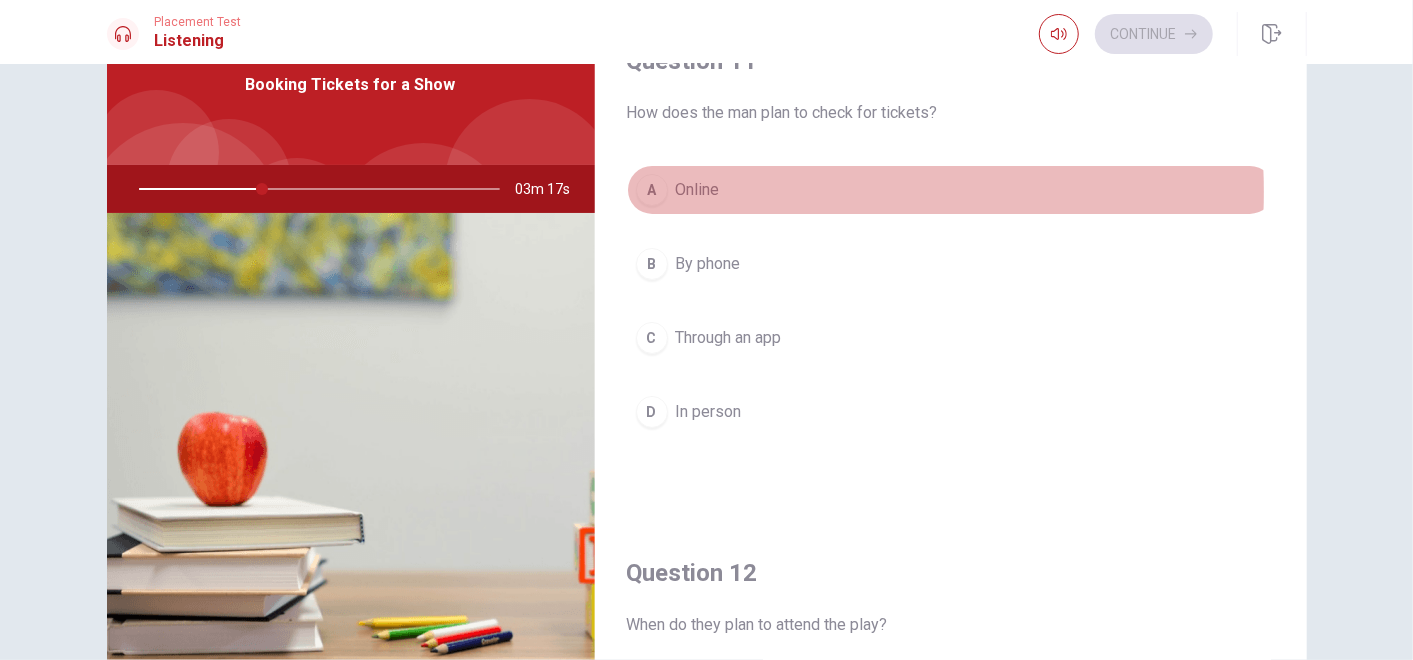 click on "A Online" at bounding box center (951, 190) 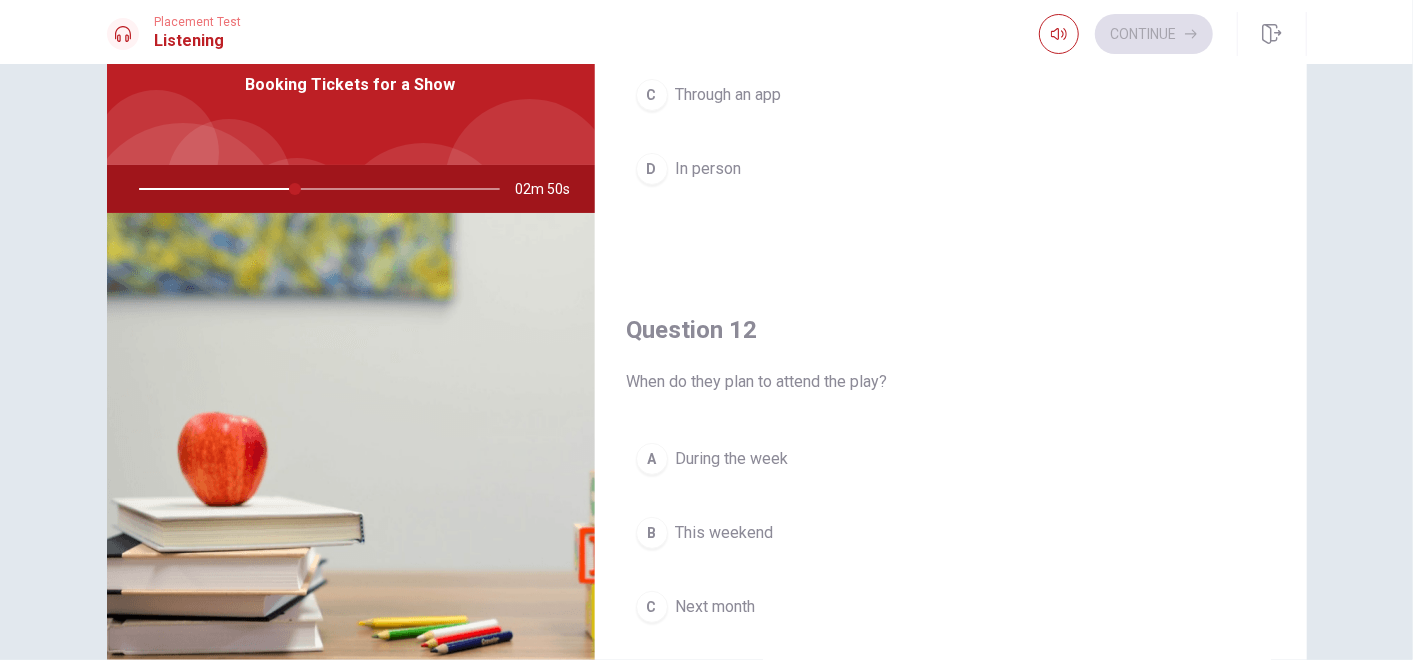 scroll, scrollTop: 257, scrollLeft: 0, axis: vertical 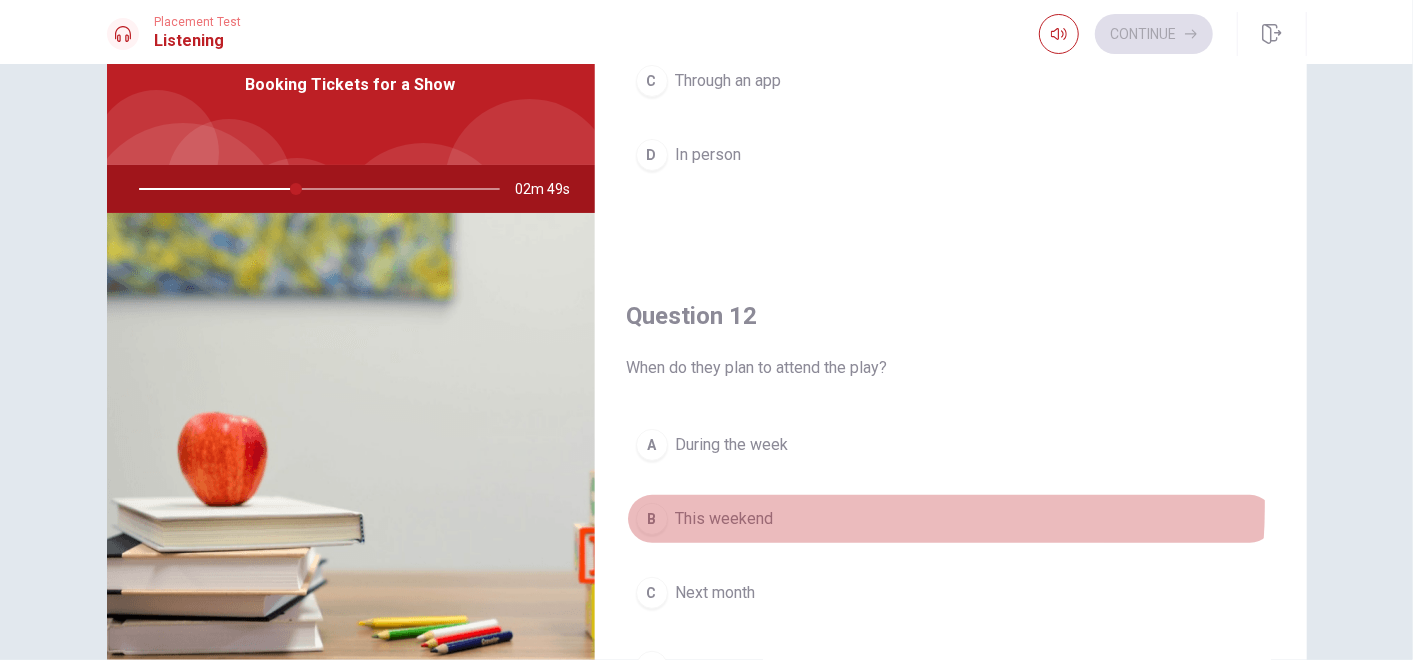 click on "This weekend" at bounding box center [725, 519] 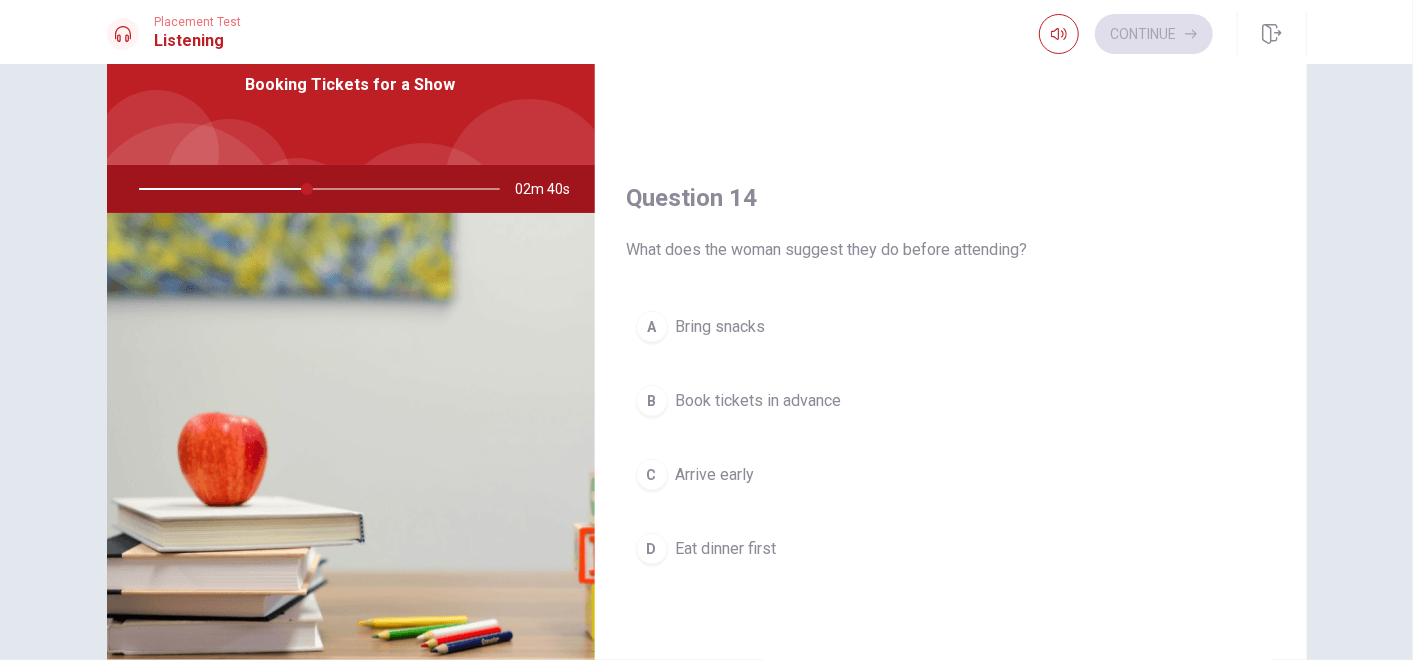 scroll, scrollTop: 1403, scrollLeft: 0, axis: vertical 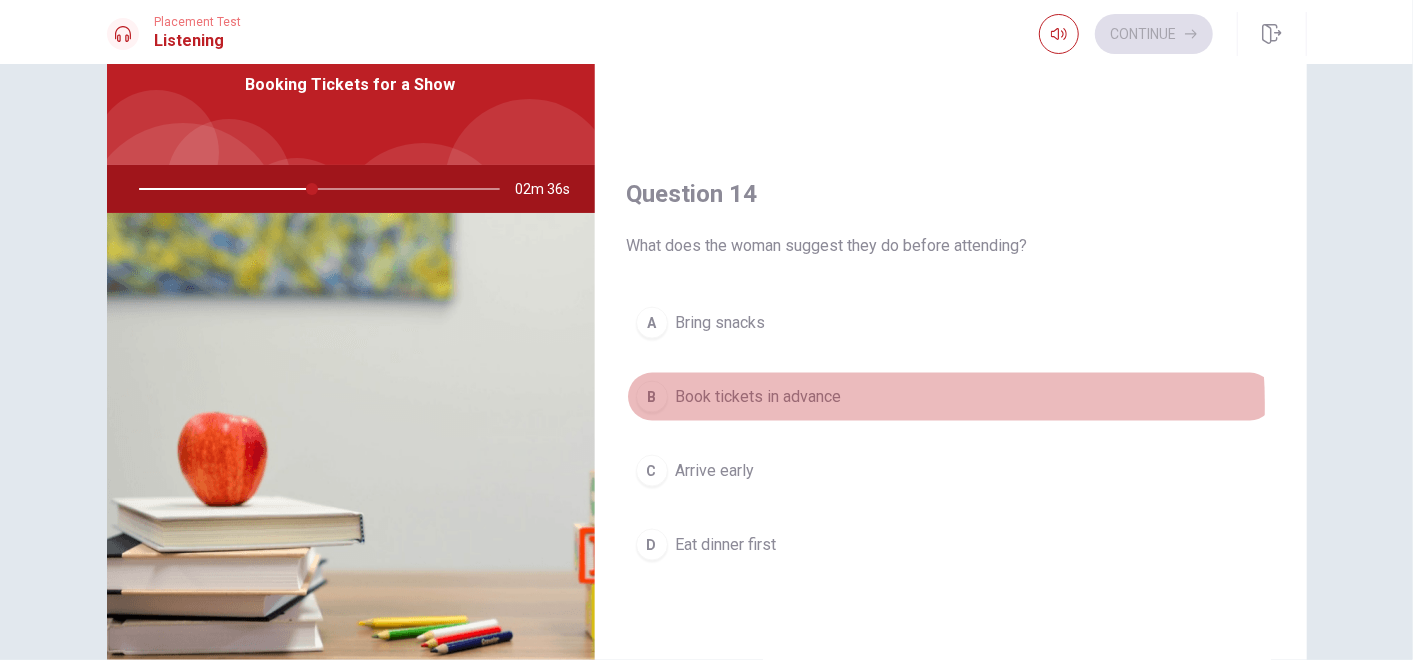 click on "Book tickets in advance" at bounding box center [759, 397] 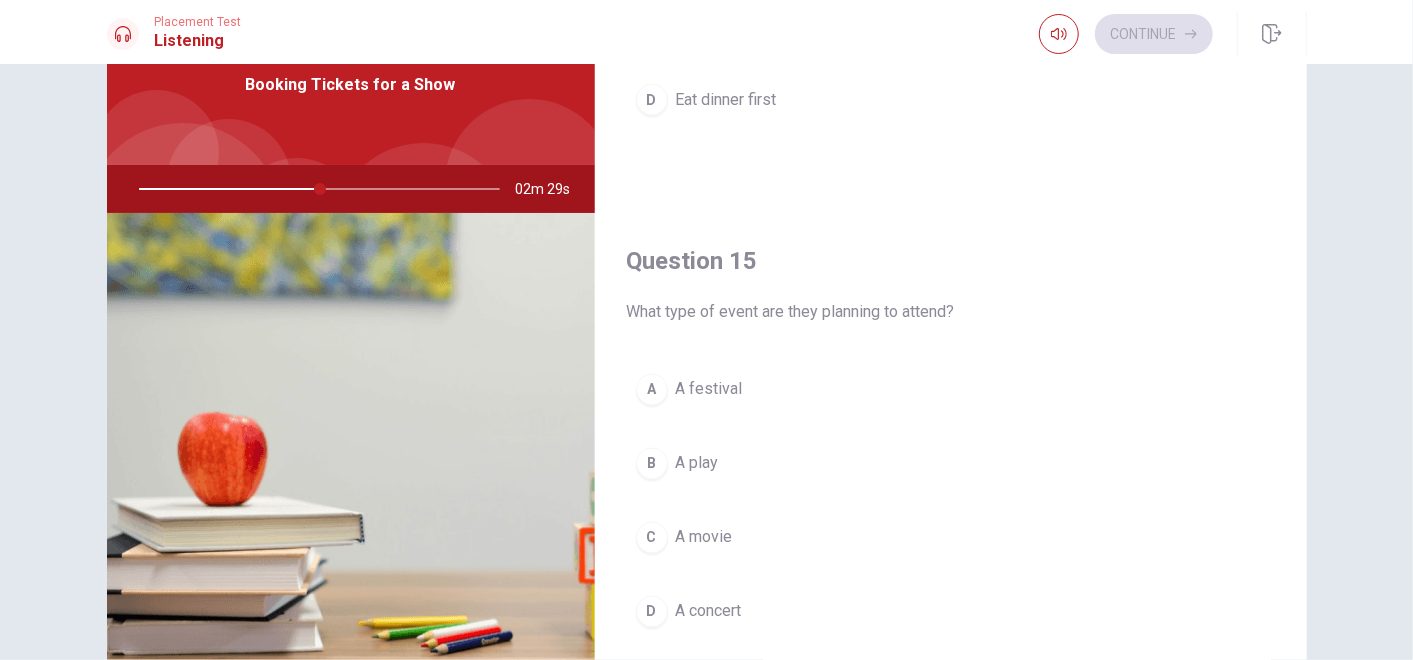 scroll, scrollTop: 1854, scrollLeft: 0, axis: vertical 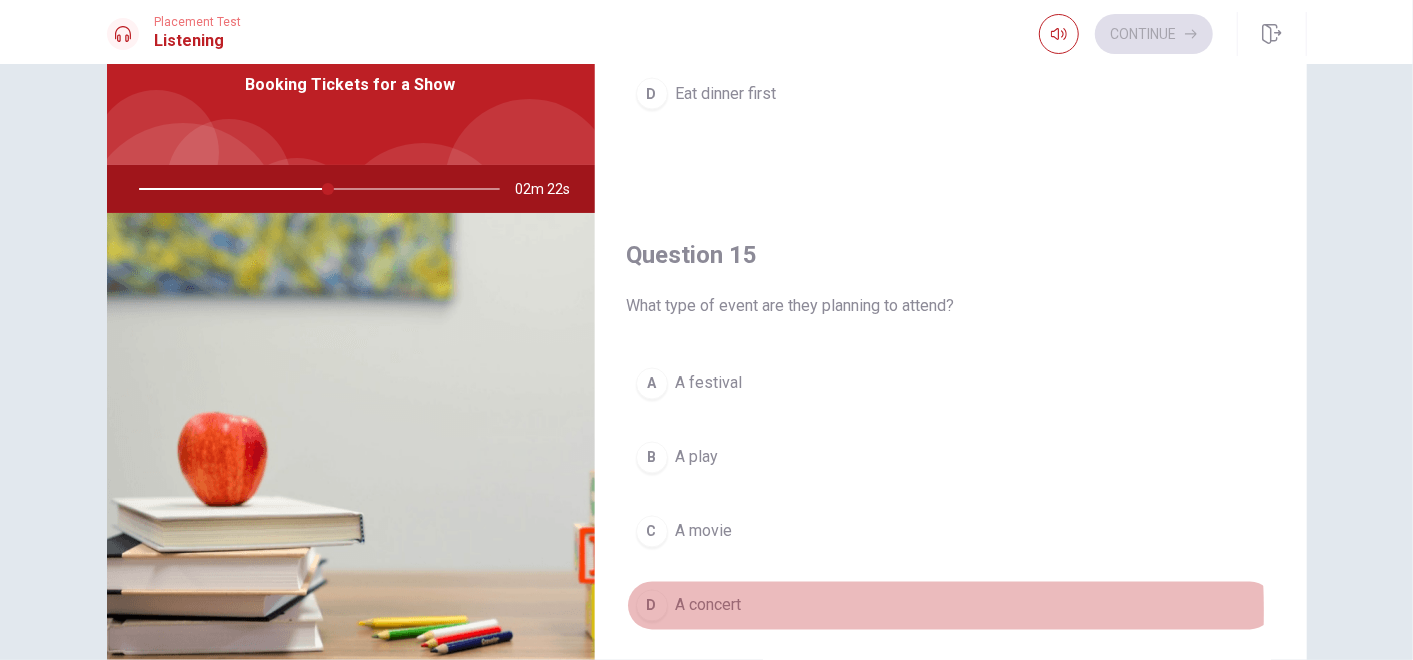 click on "A concert" at bounding box center (709, 606) 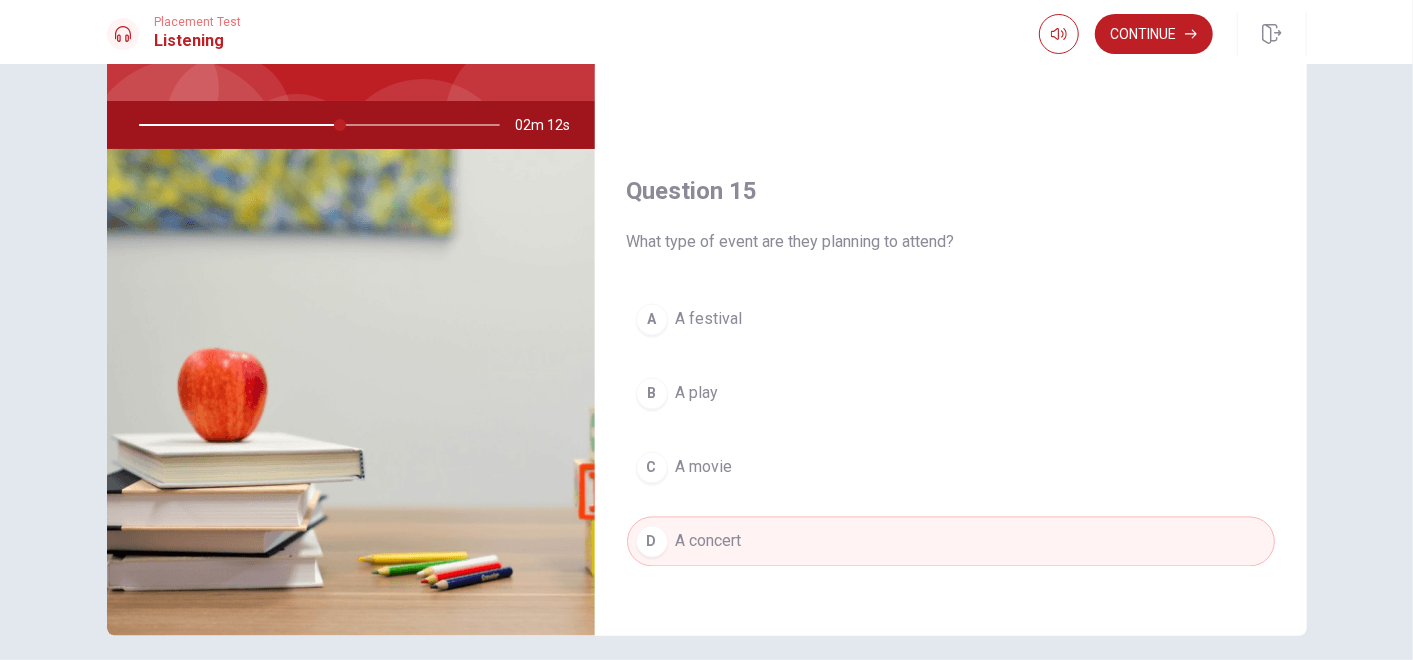 scroll, scrollTop: 242, scrollLeft: 0, axis: vertical 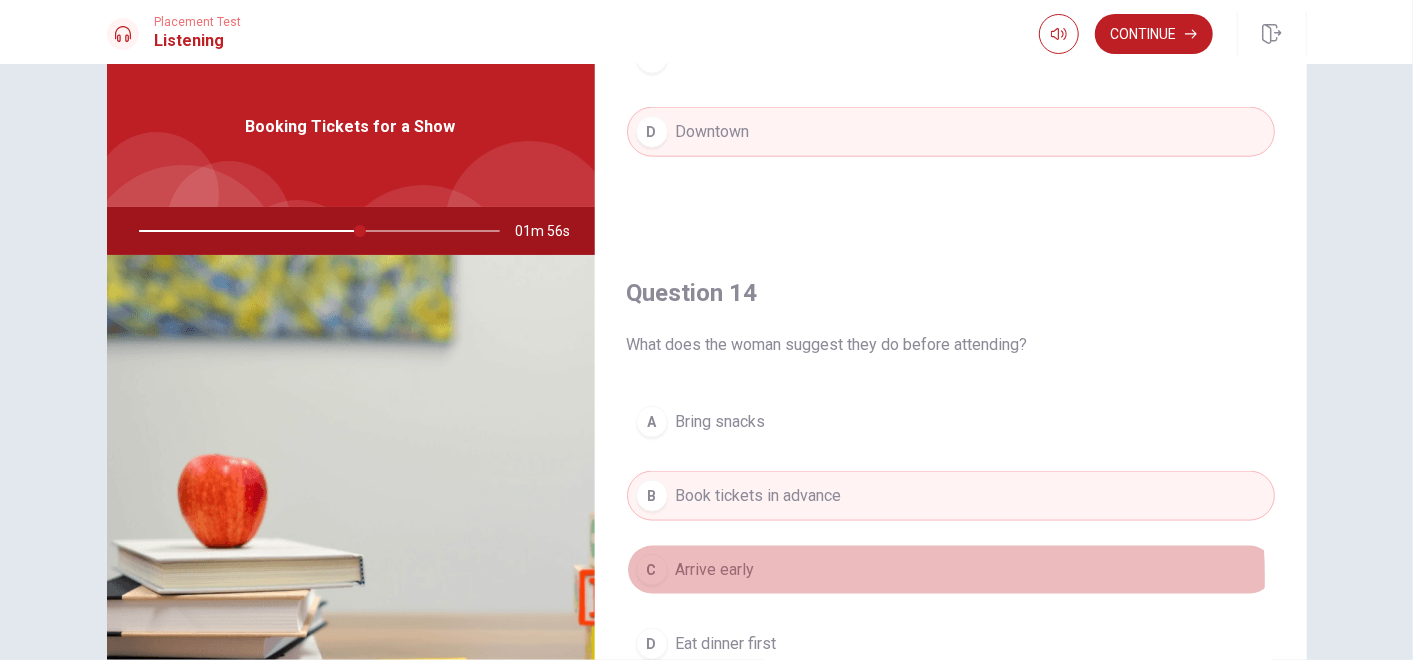 click on "C Arrive early" at bounding box center (951, 570) 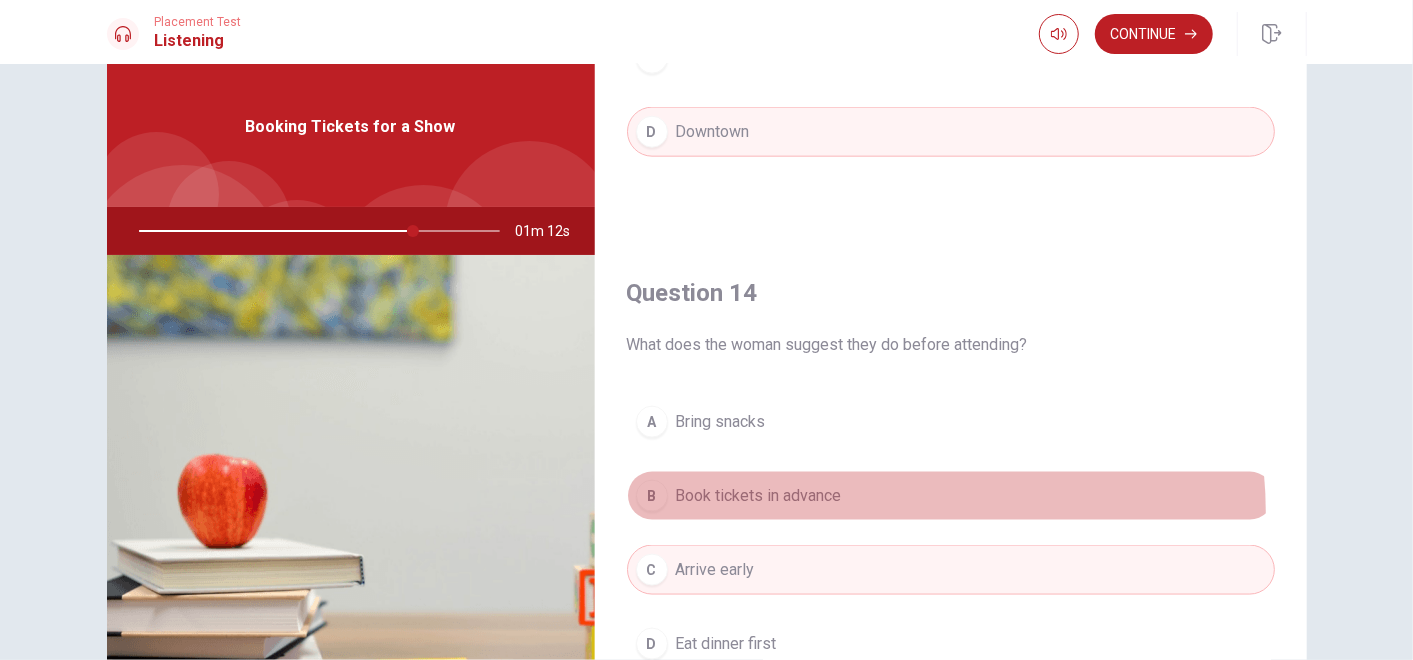 click on "B Book tickets in advance" at bounding box center (951, 496) 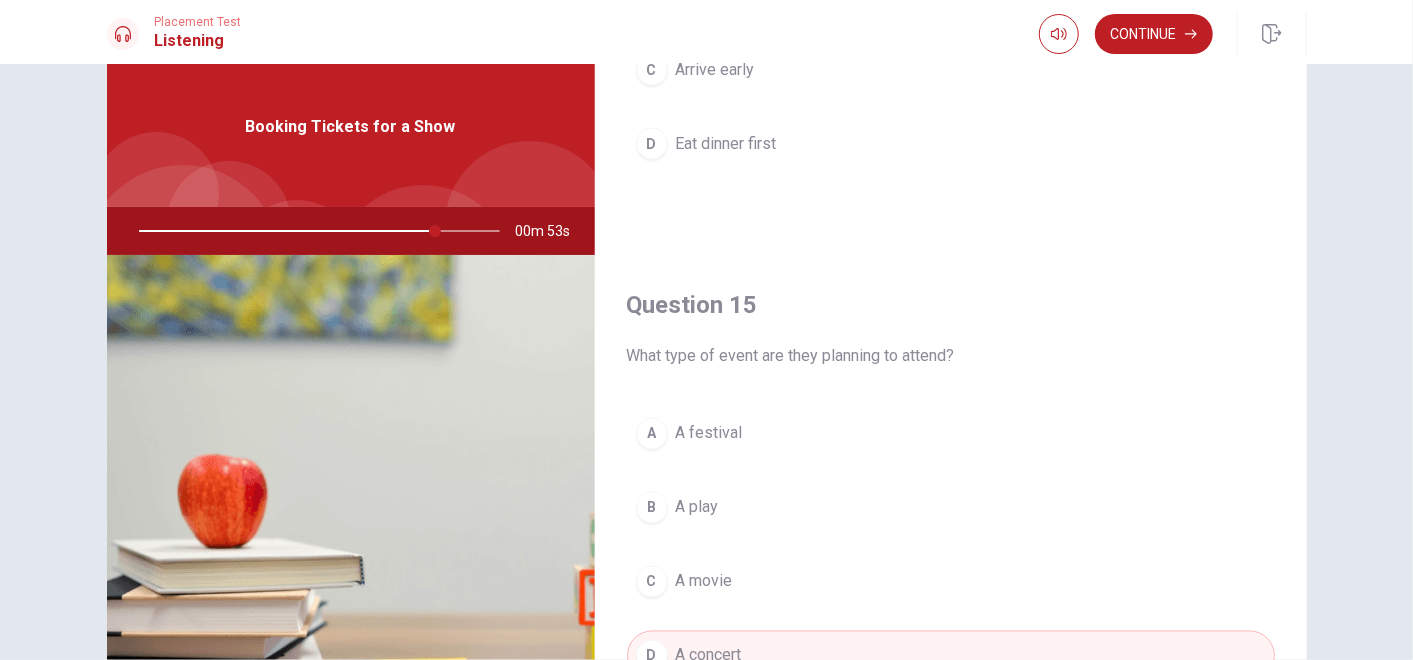 scroll, scrollTop: 1854, scrollLeft: 0, axis: vertical 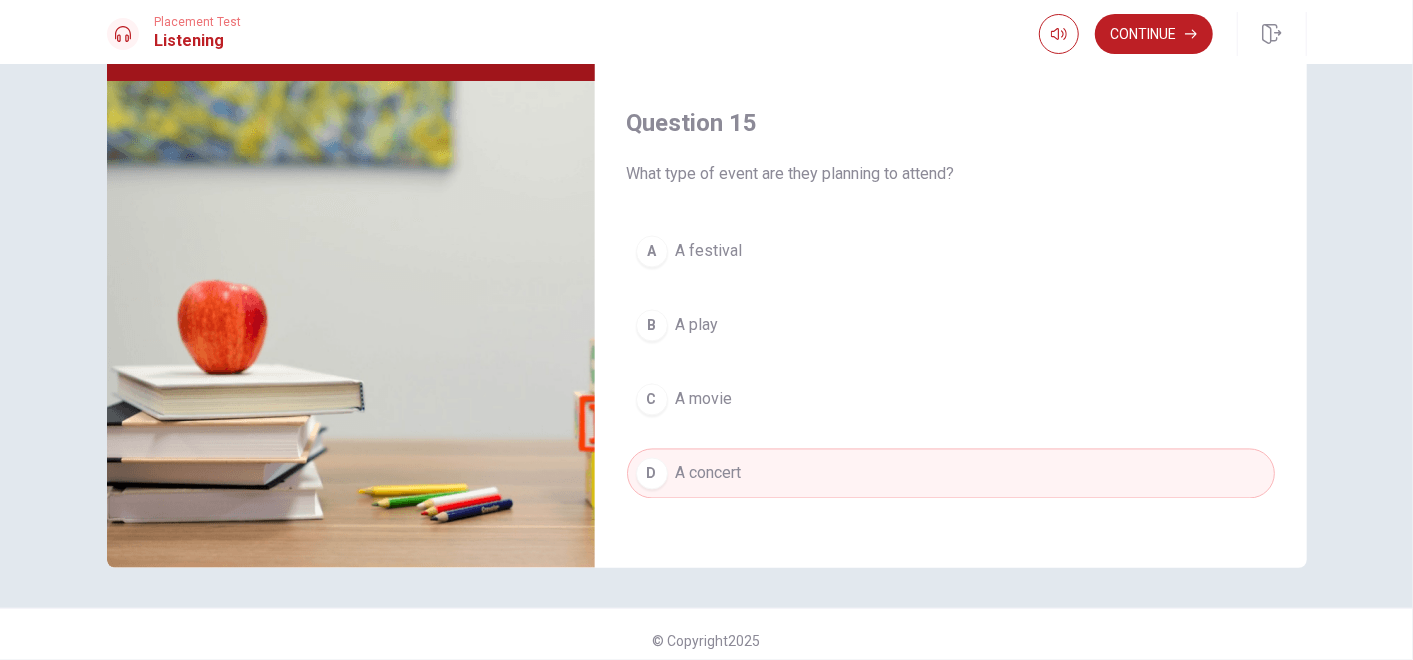 click on "Placement Test   Listening Continue" at bounding box center (706, 32) 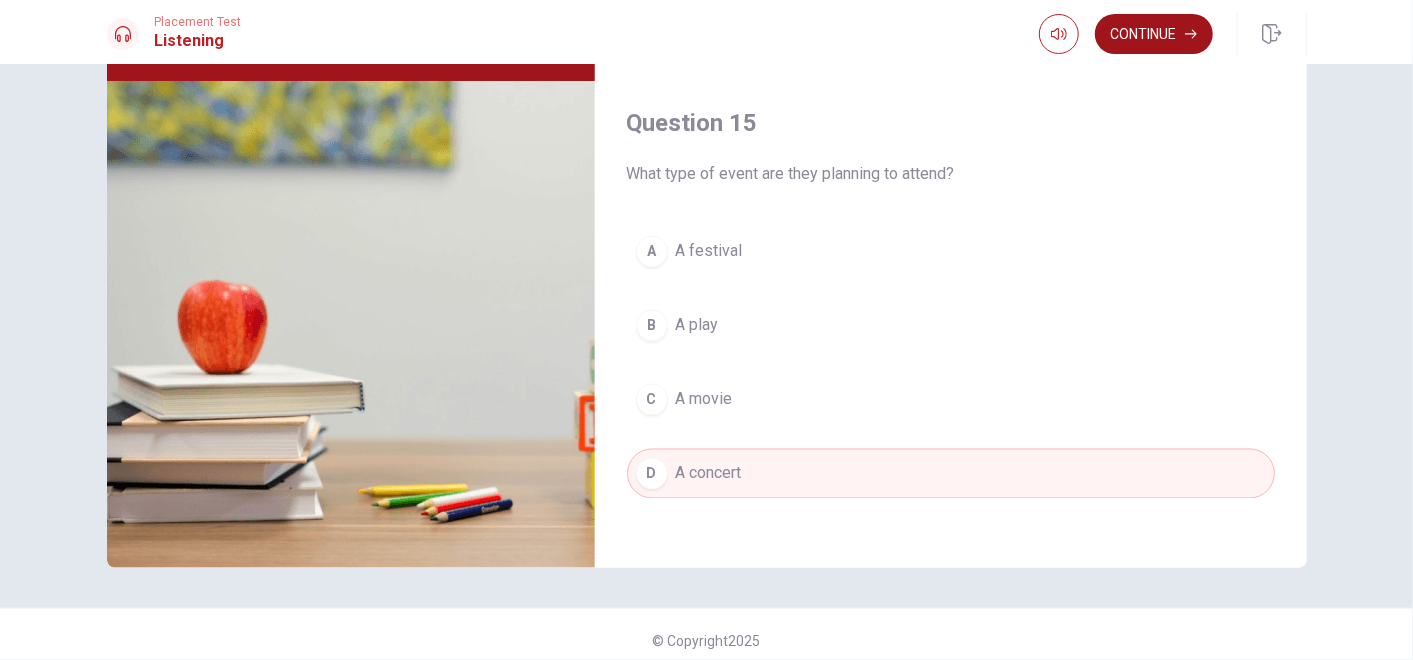 click on "Continue" at bounding box center [1154, 34] 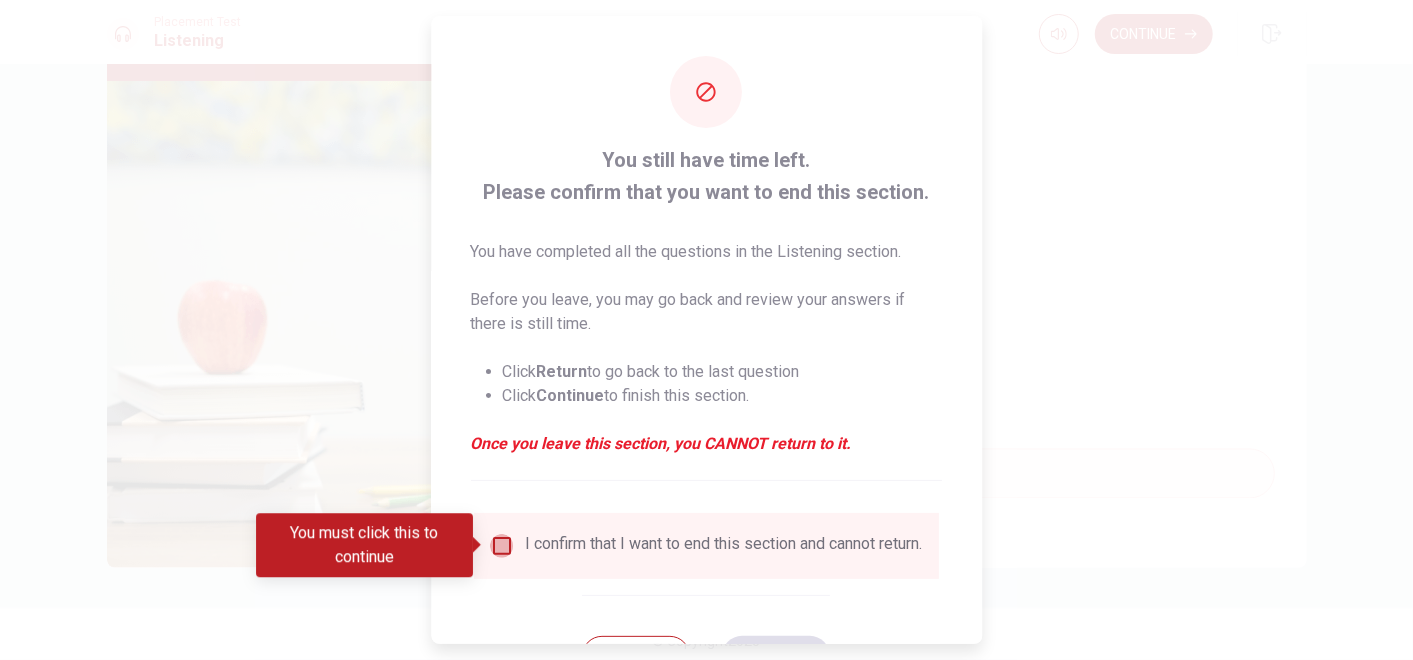 click at bounding box center (502, 546) 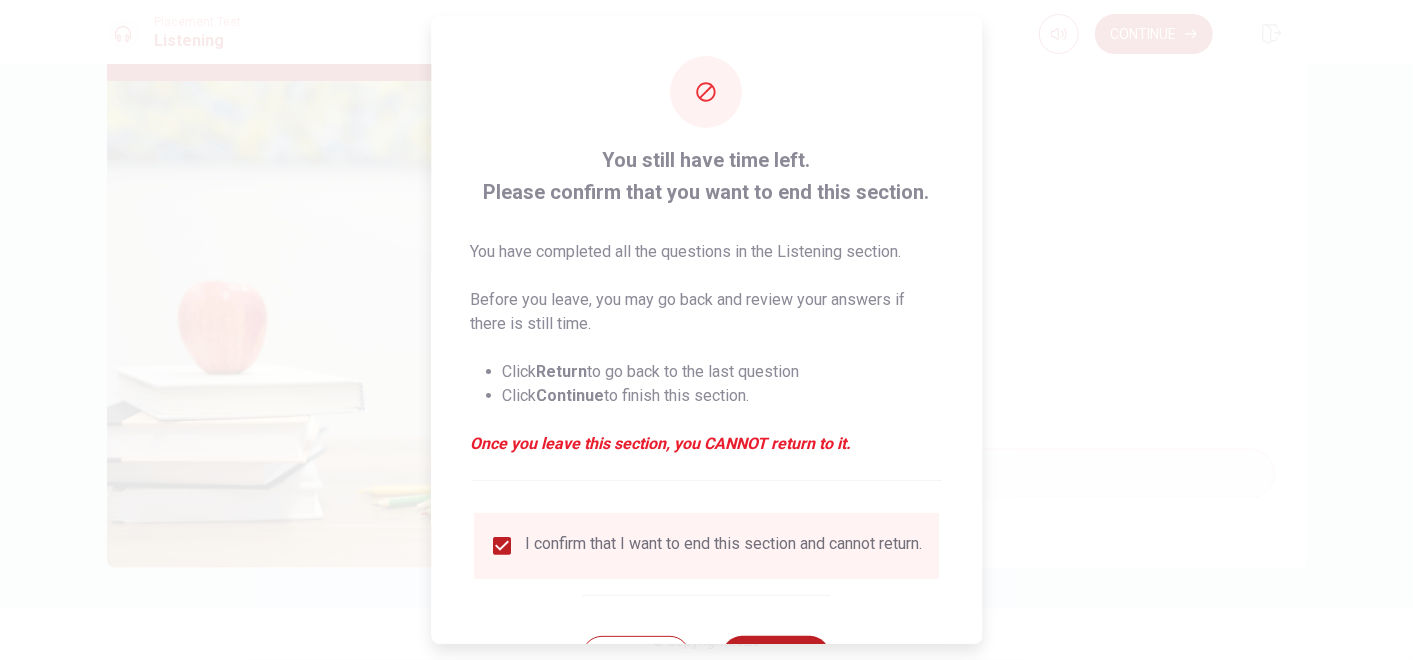 scroll, scrollTop: 85, scrollLeft: 0, axis: vertical 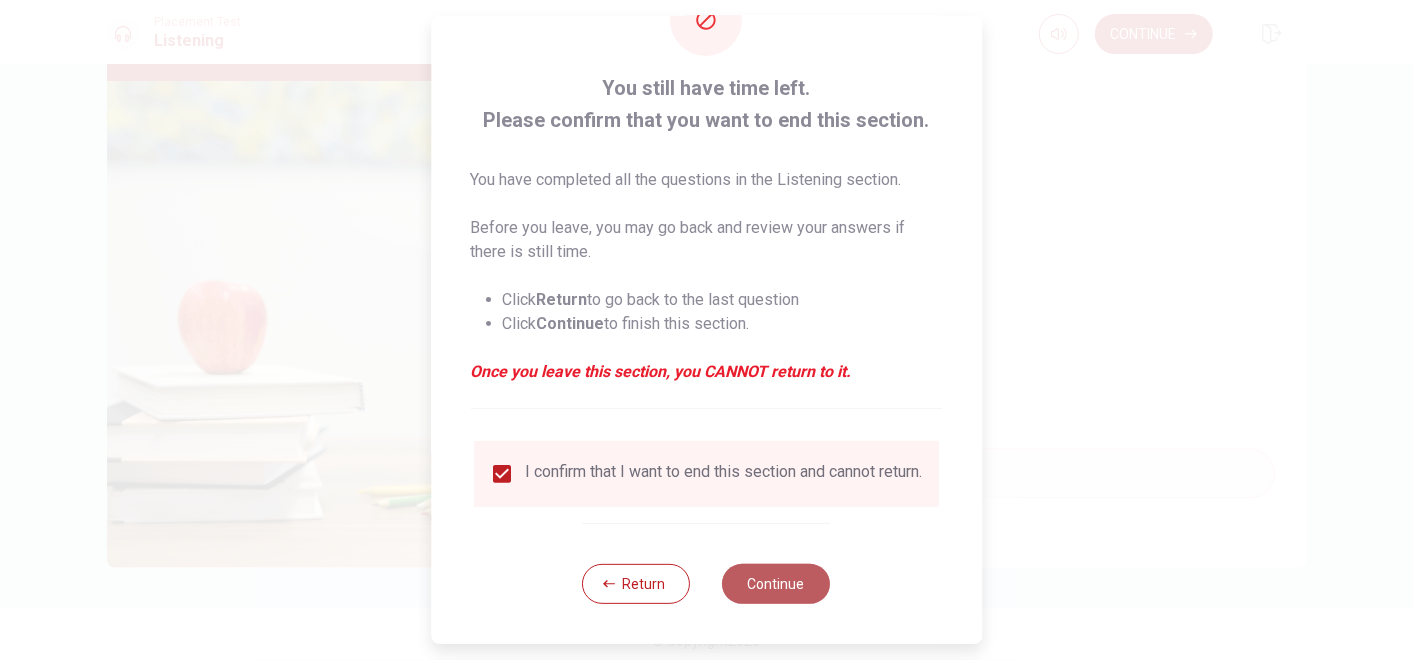 click on "Continue" at bounding box center (777, 584) 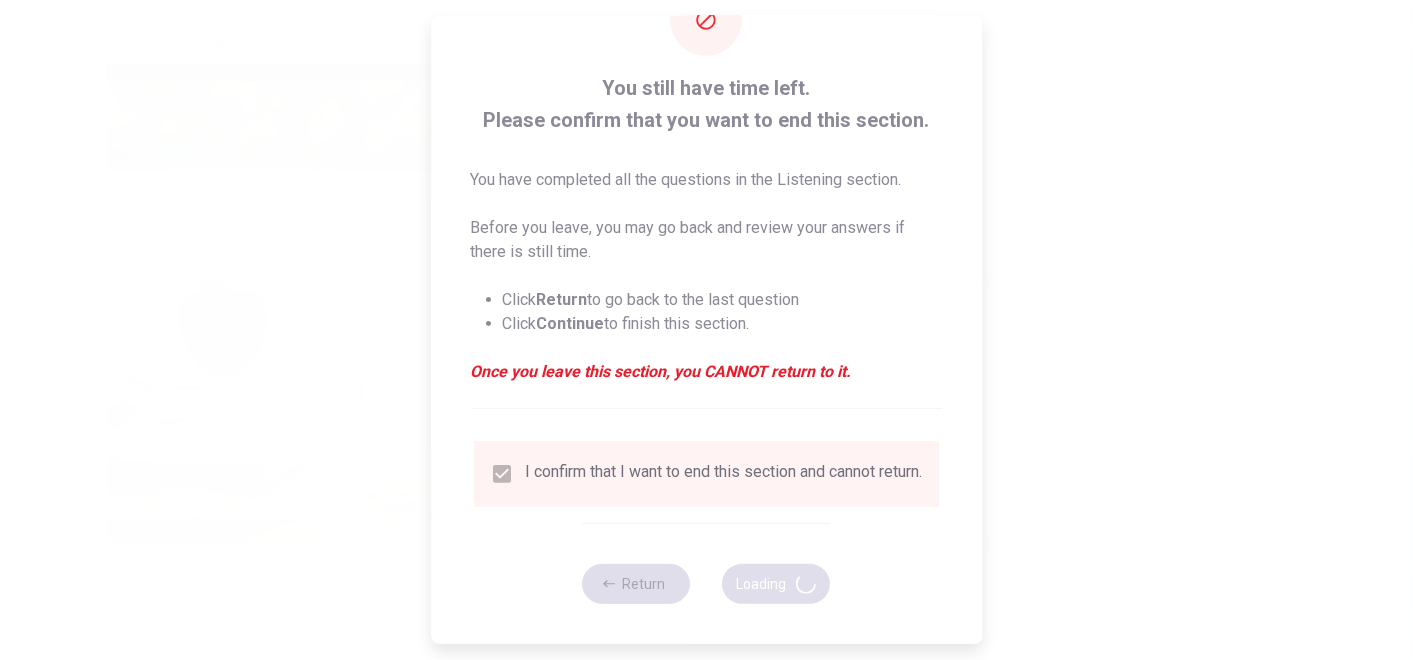 type on "85" 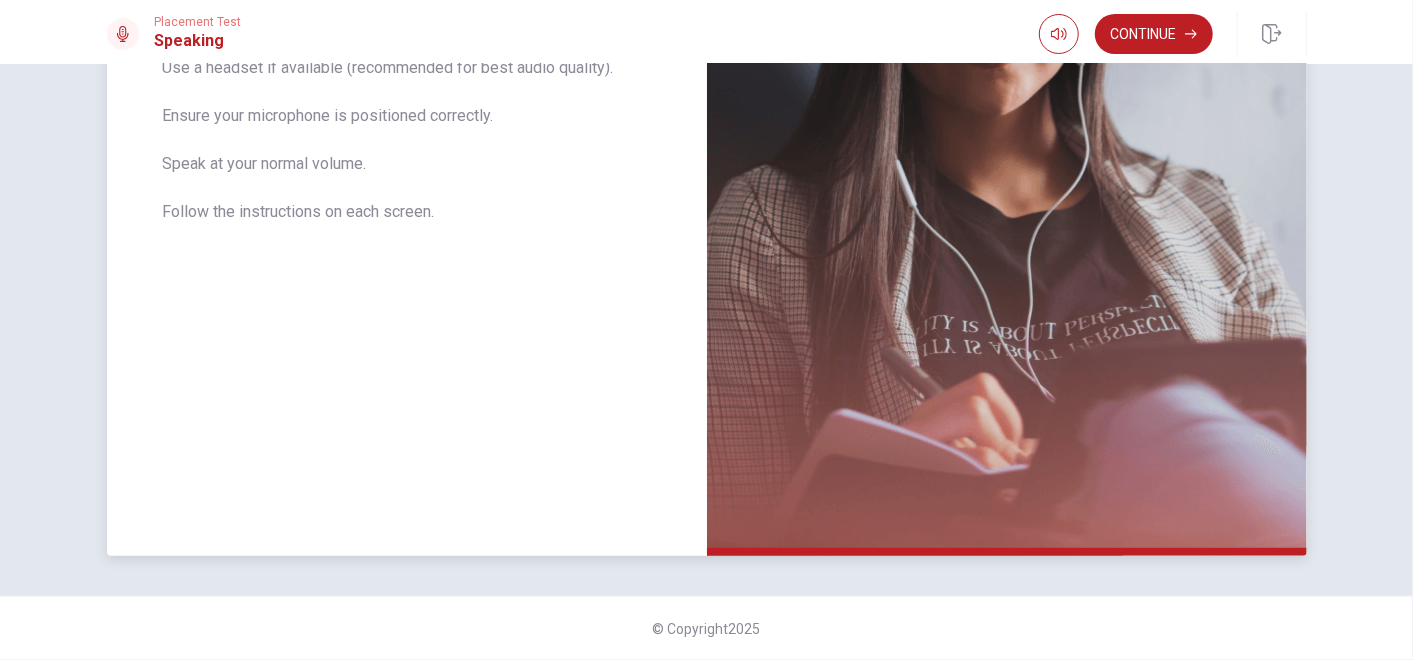 scroll, scrollTop: 0, scrollLeft: 0, axis: both 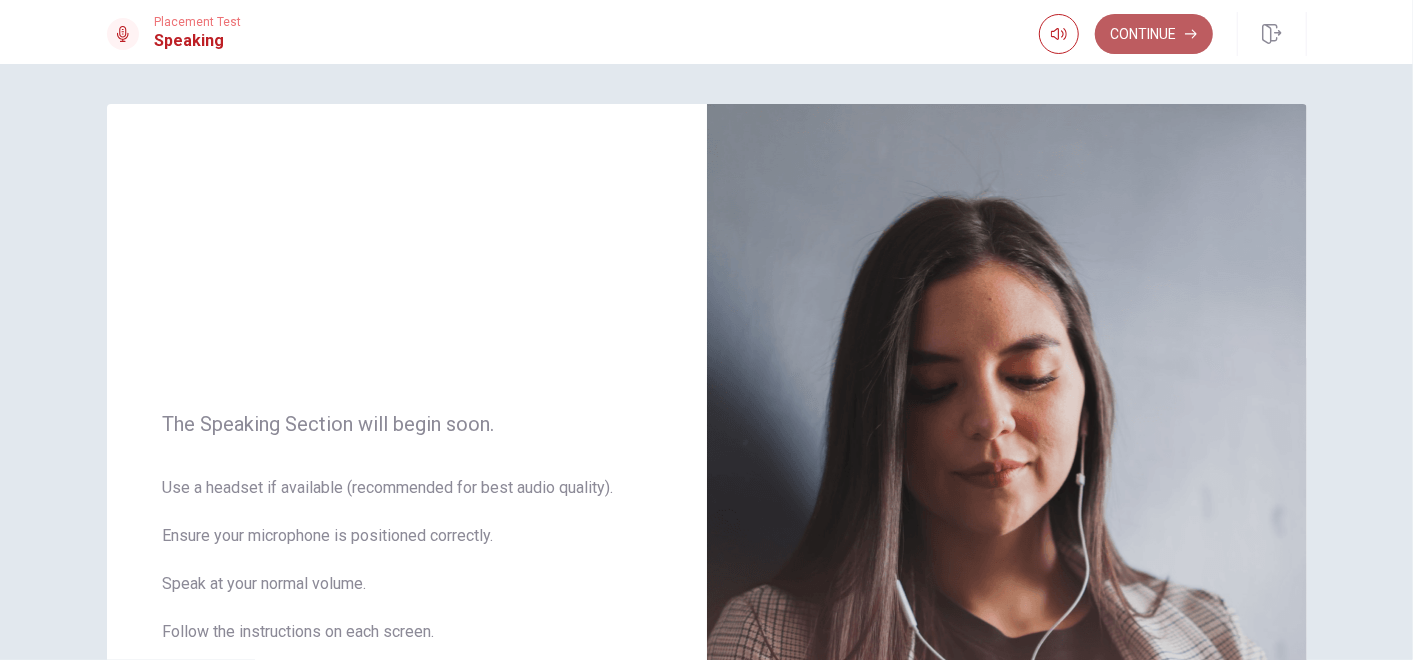 click on "Continue" at bounding box center [1154, 34] 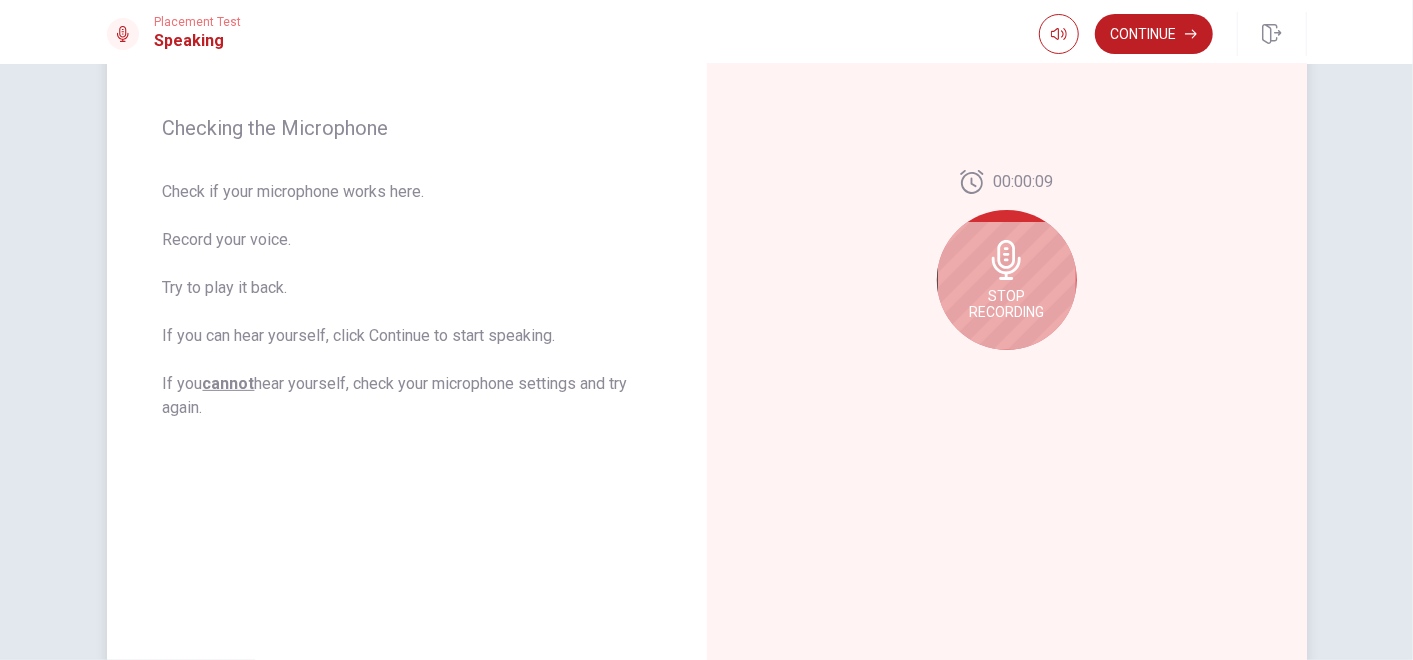 scroll, scrollTop: 271, scrollLeft: 0, axis: vertical 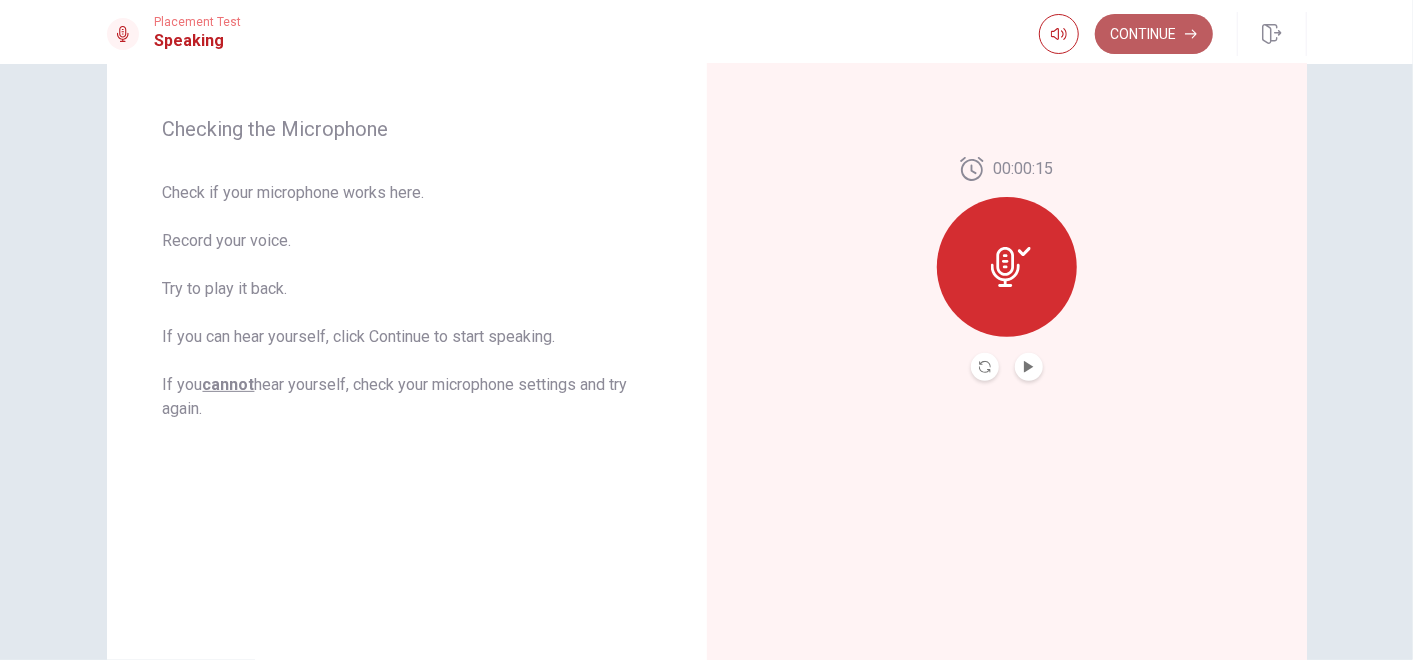 click on "Continue" at bounding box center [1154, 34] 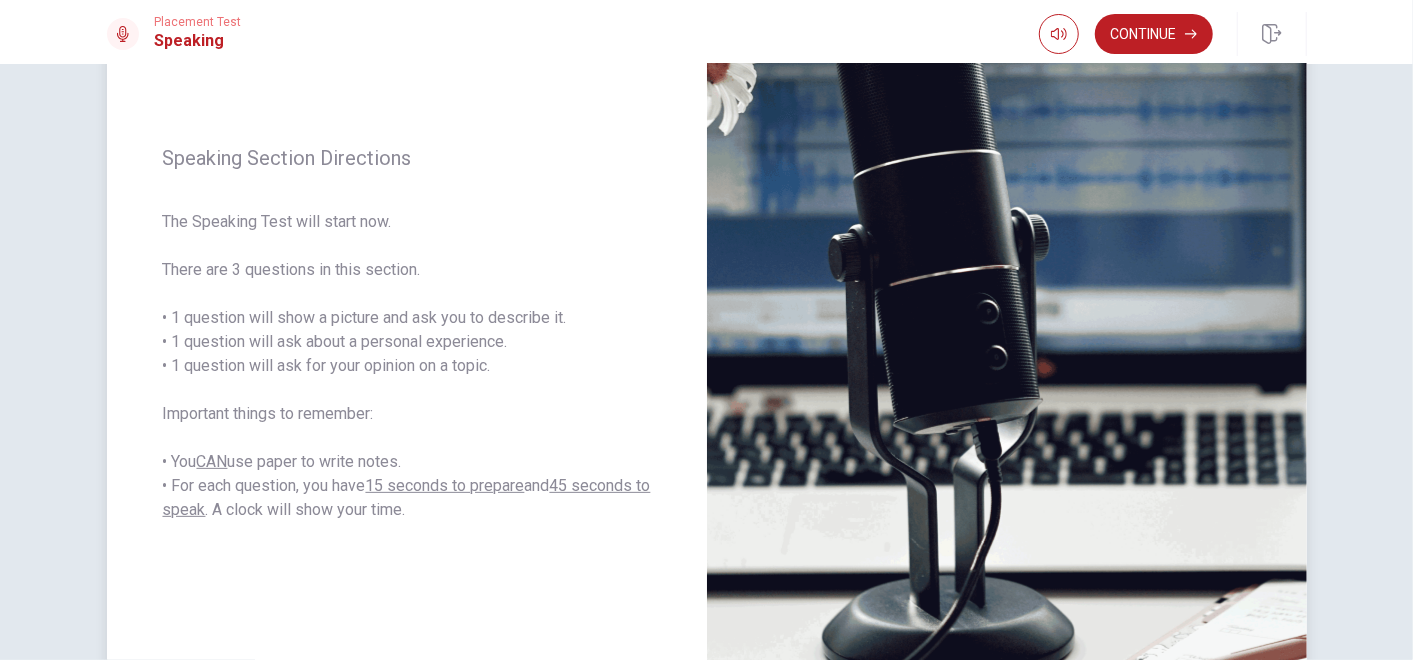 scroll, scrollTop: 200, scrollLeft: 0, axis: vertical 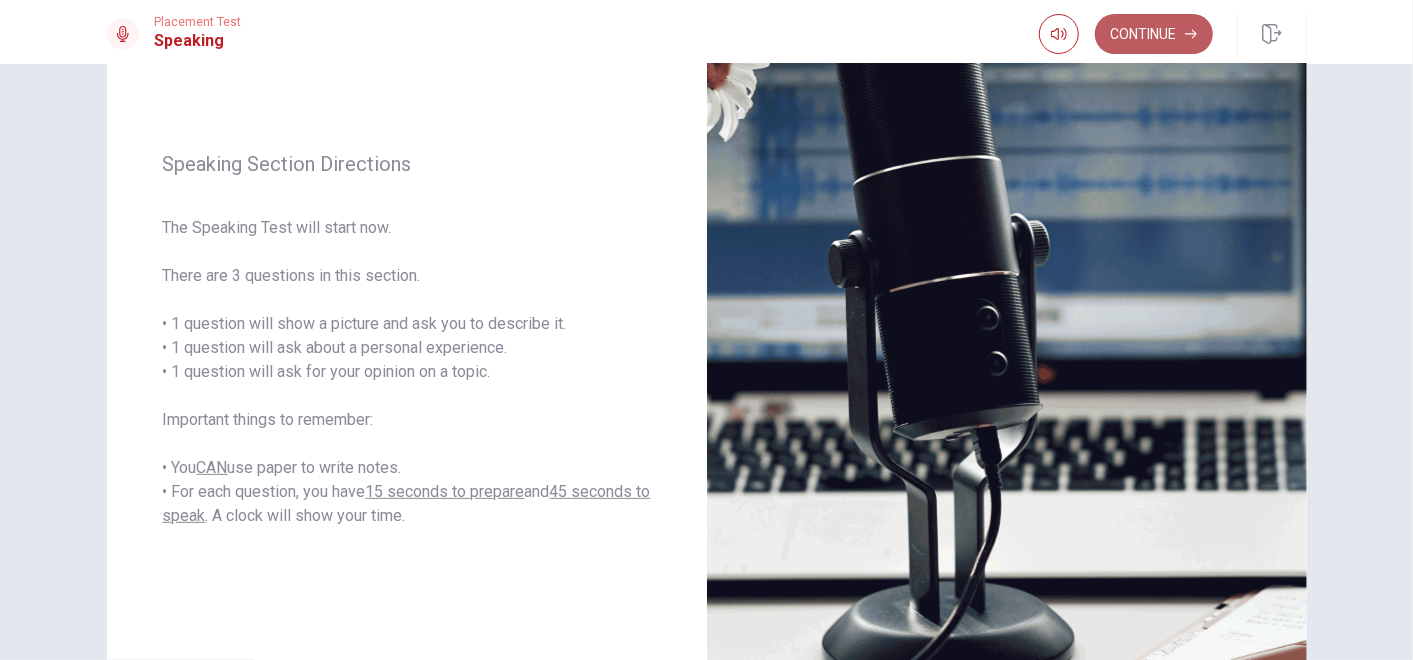click on "Continue" at bounding box center [1154, 34] 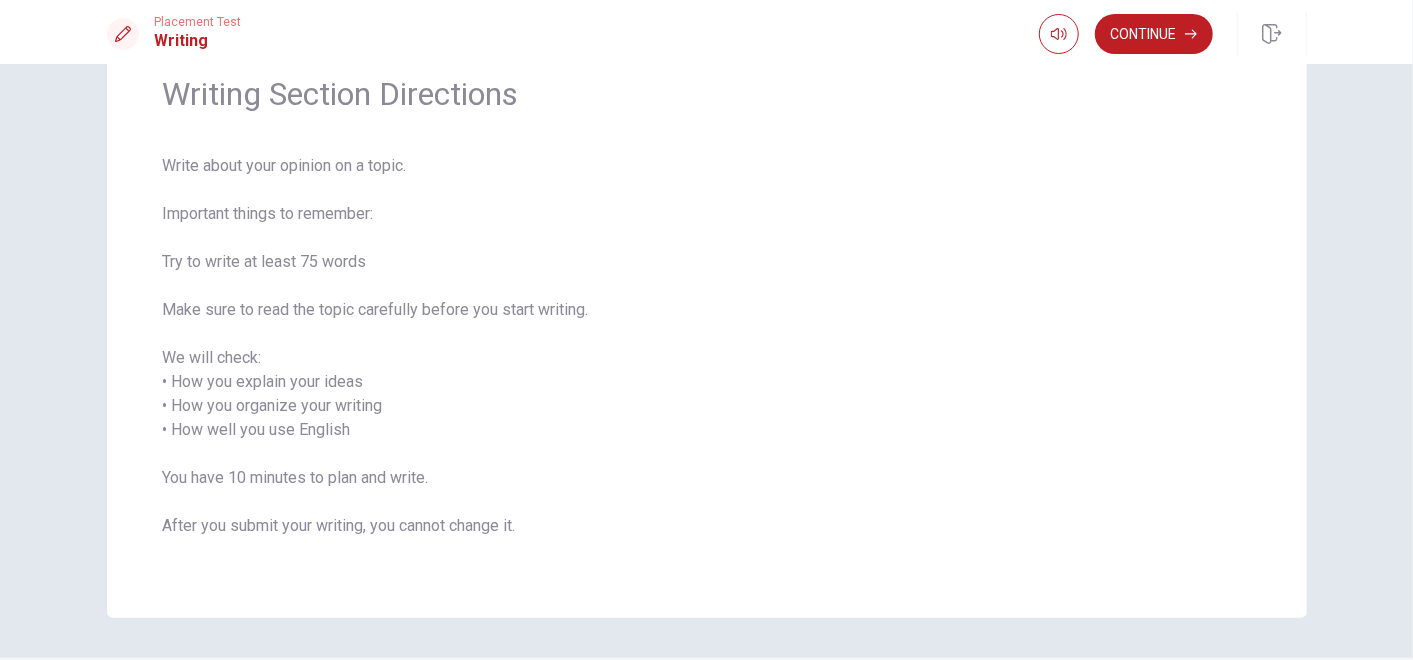 scroll, scrollTop: 90, scrollLeft: 0, axis: vertical 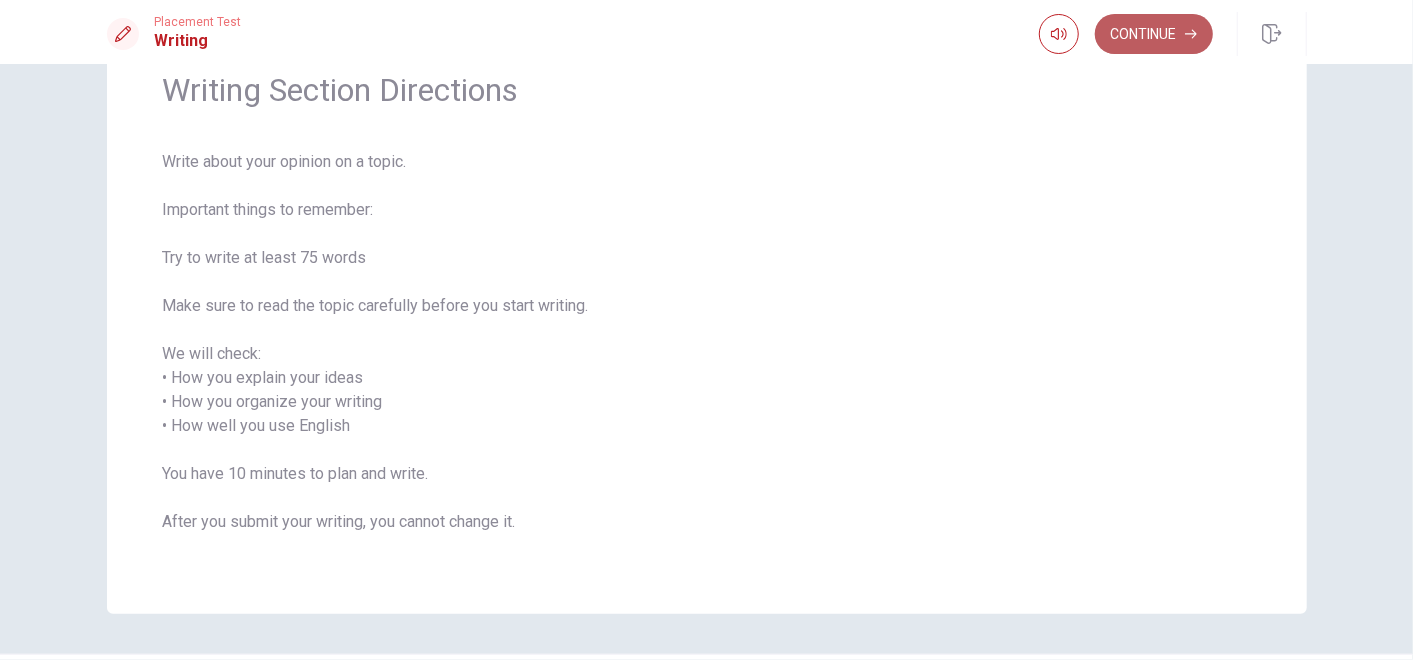 click on "Continue" at bounding box center [1154, 34] 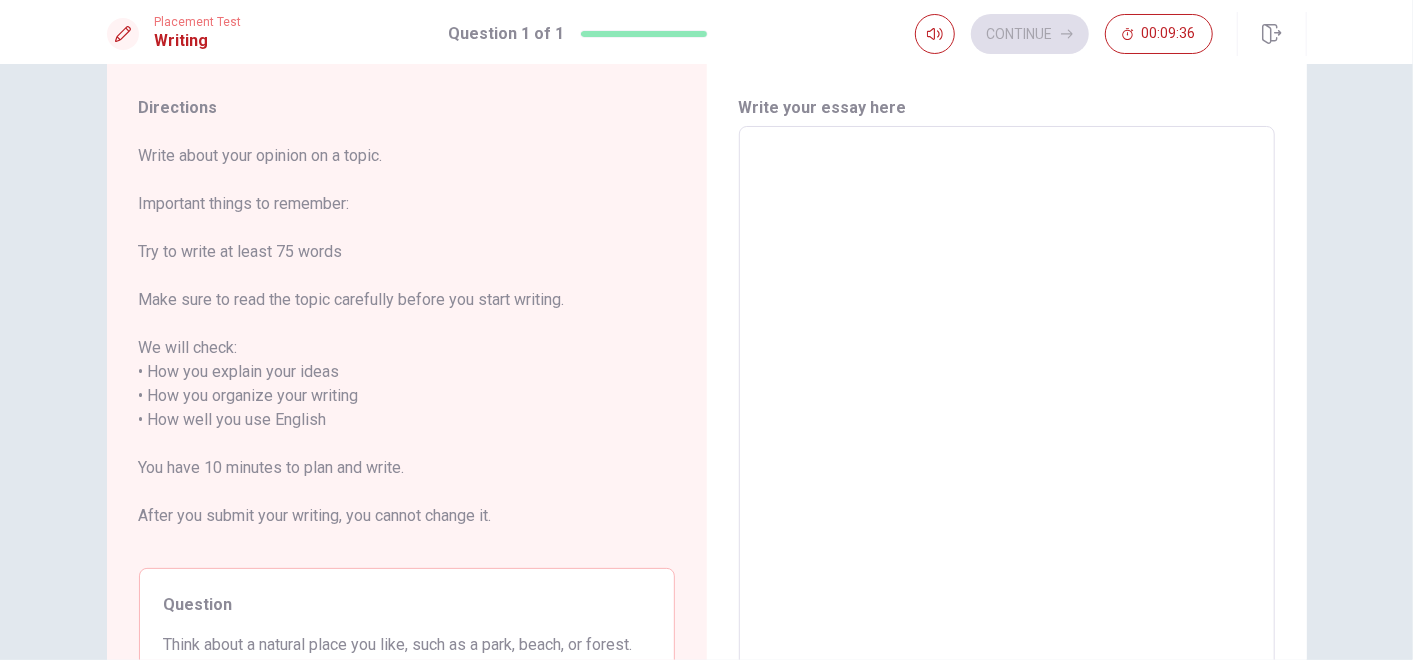 scroll, scrollTop: 46, scrollLeft: 0, axis: vertical 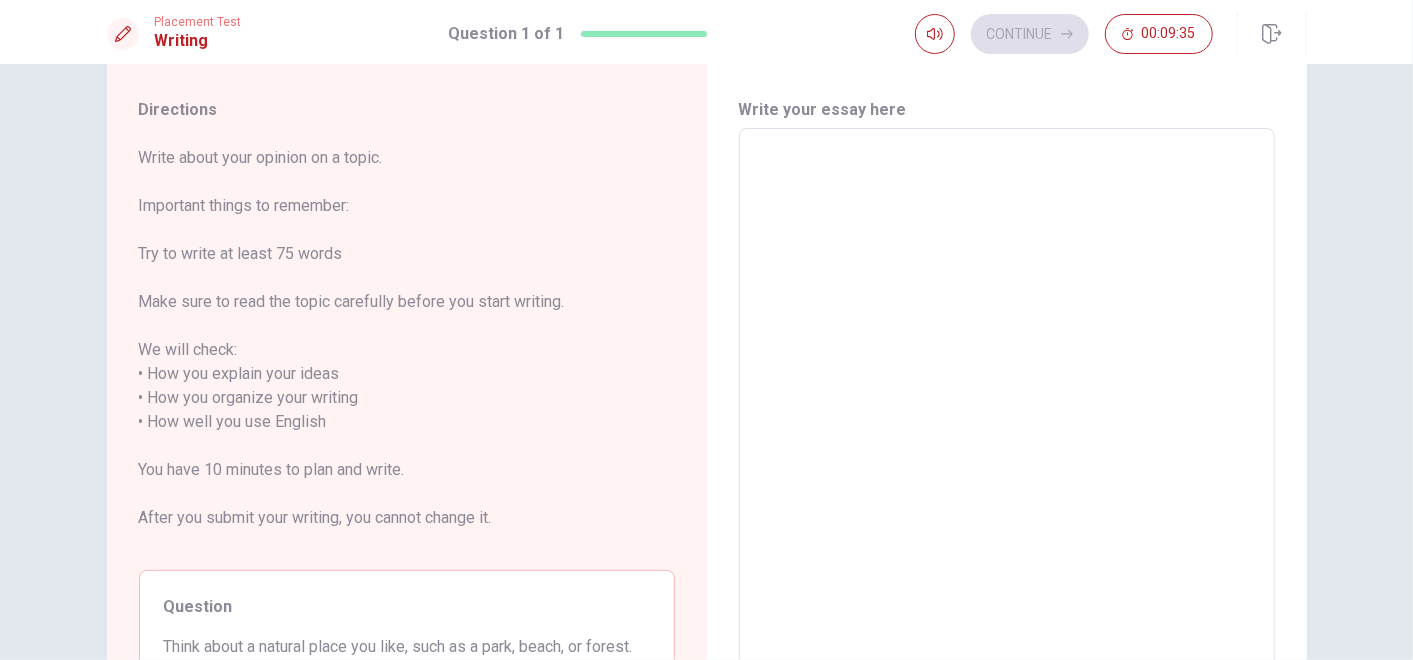 click at bounding box center [1007, 422] 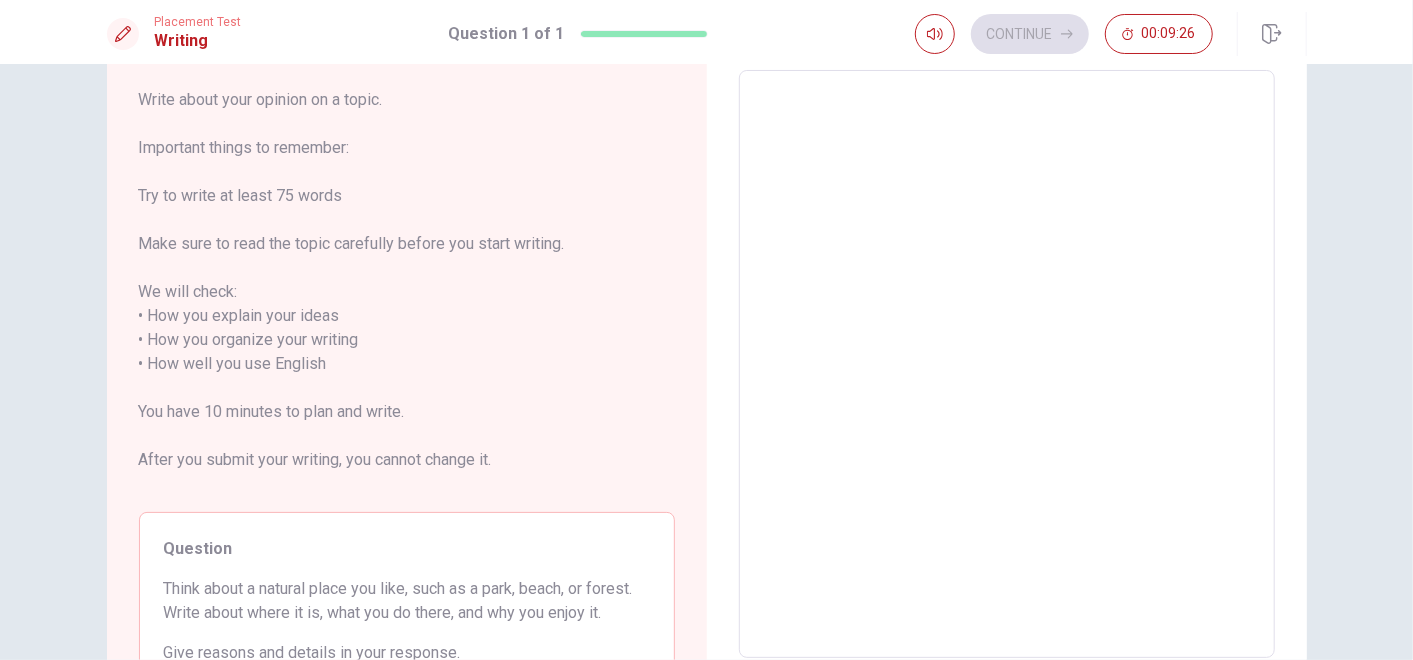 scroll, scrollTop: 104, scrollLeft: 0, axis: vertical 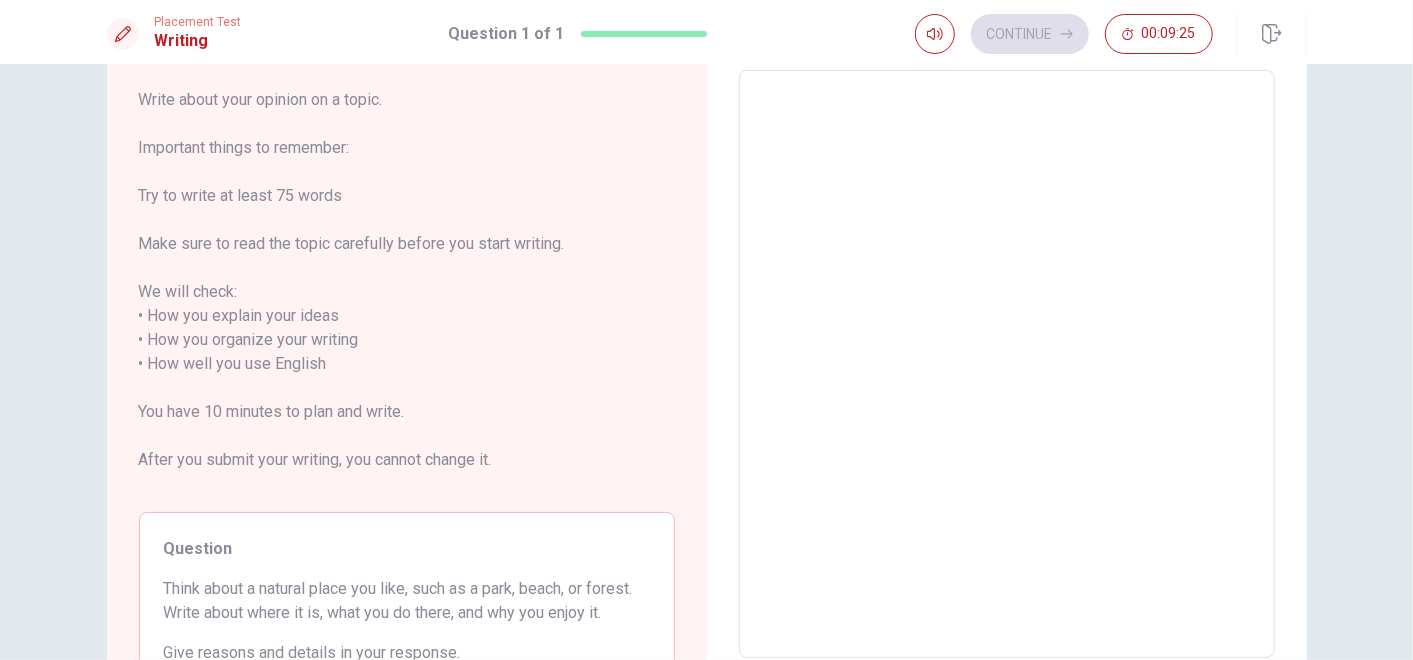 type on "t" 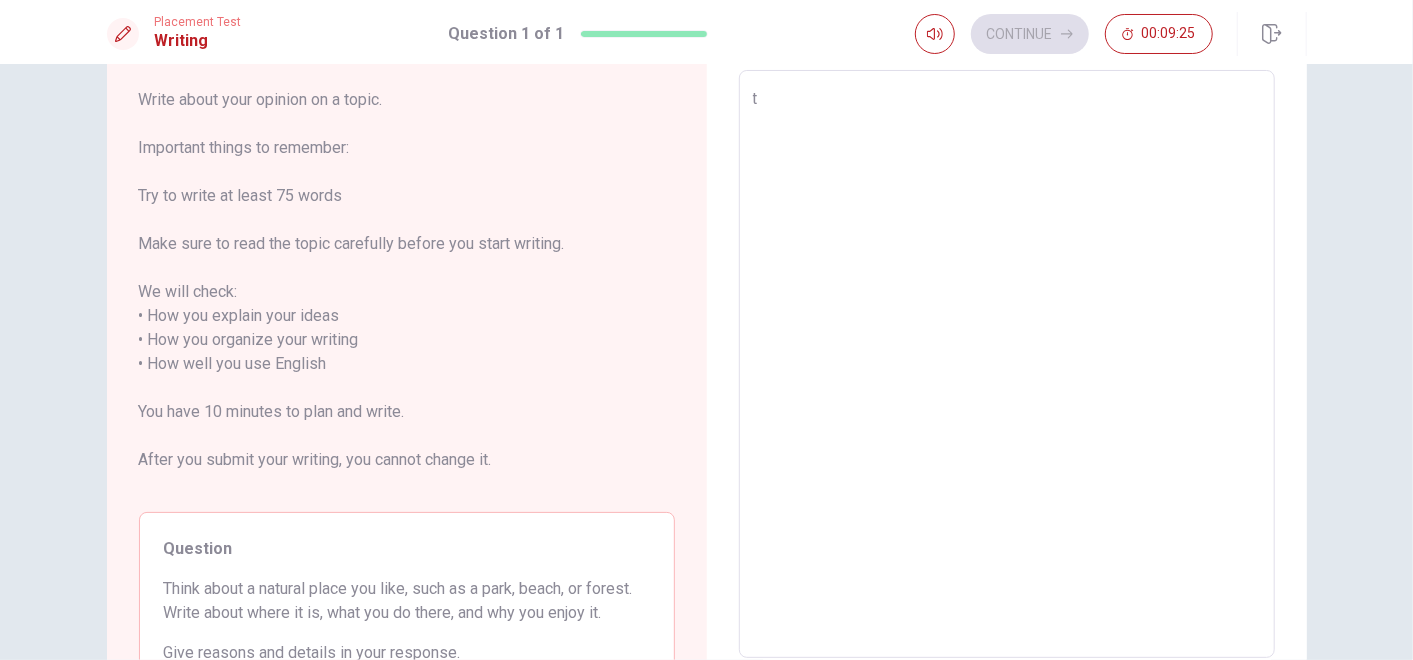 type on "x" 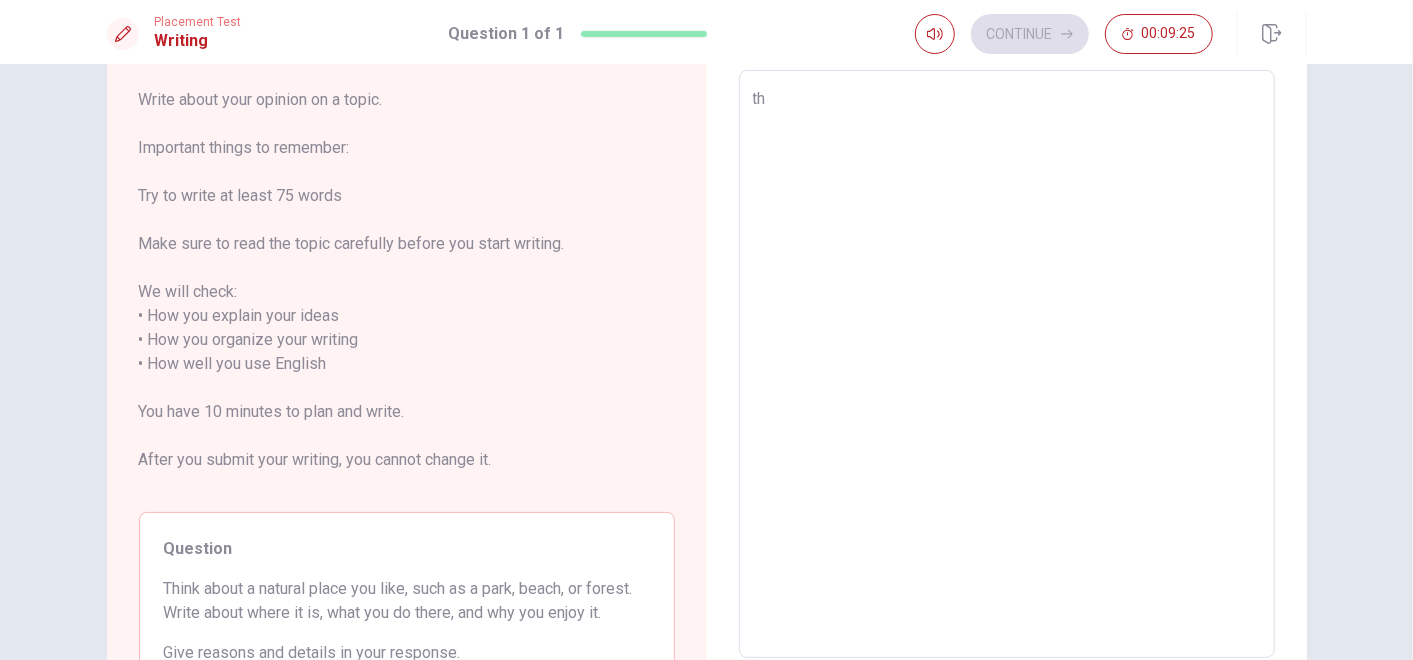 type on "x" 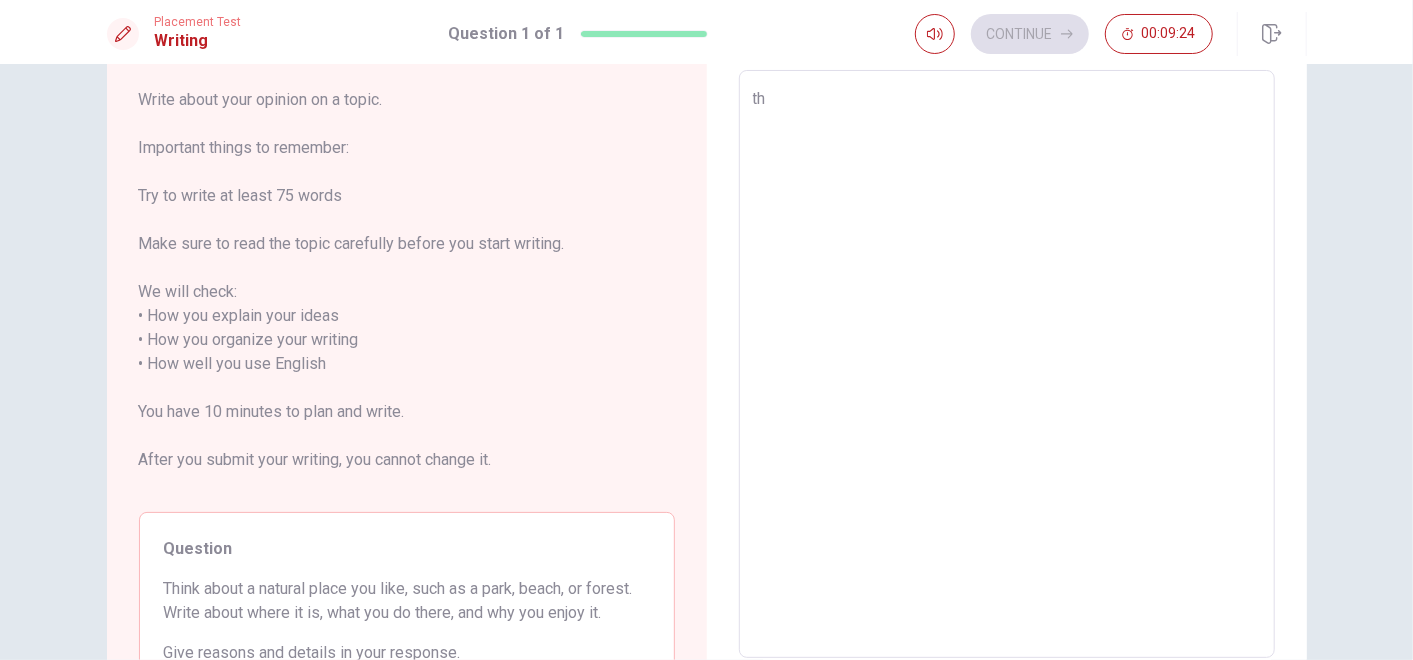 type on "the" 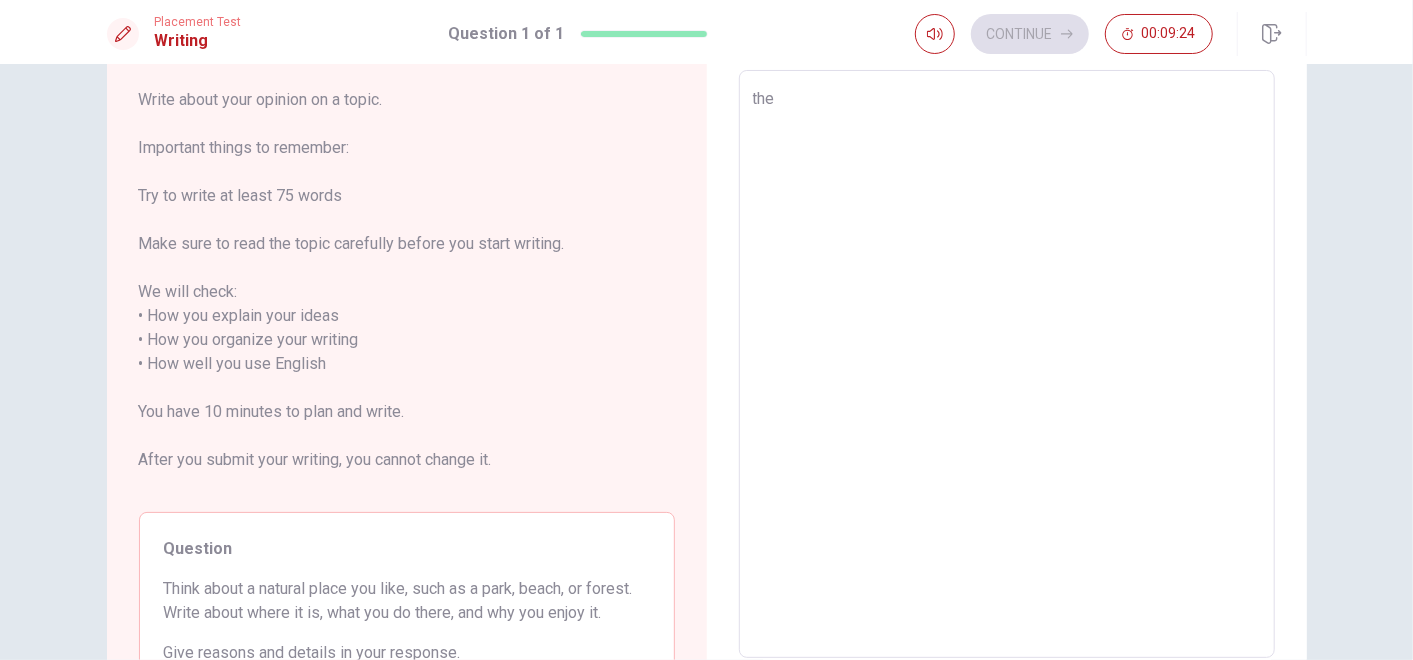 type on "x" 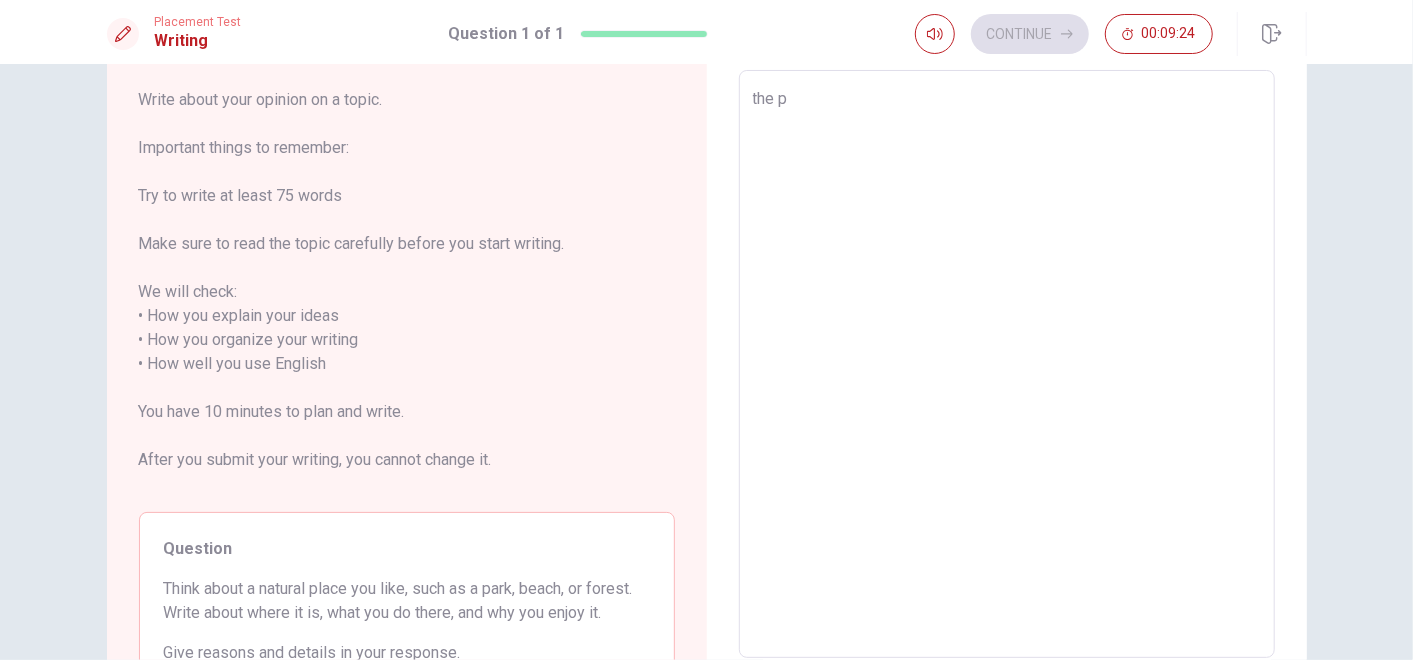 type on "x" 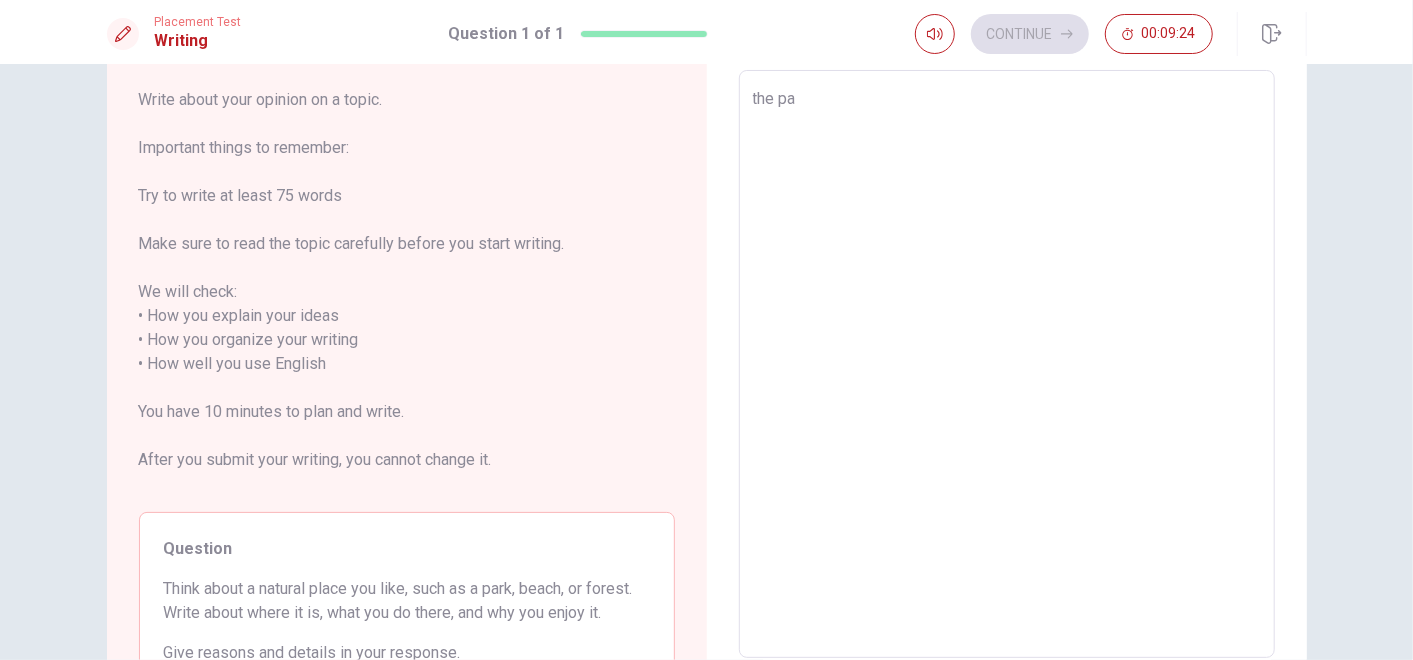 type on "x" 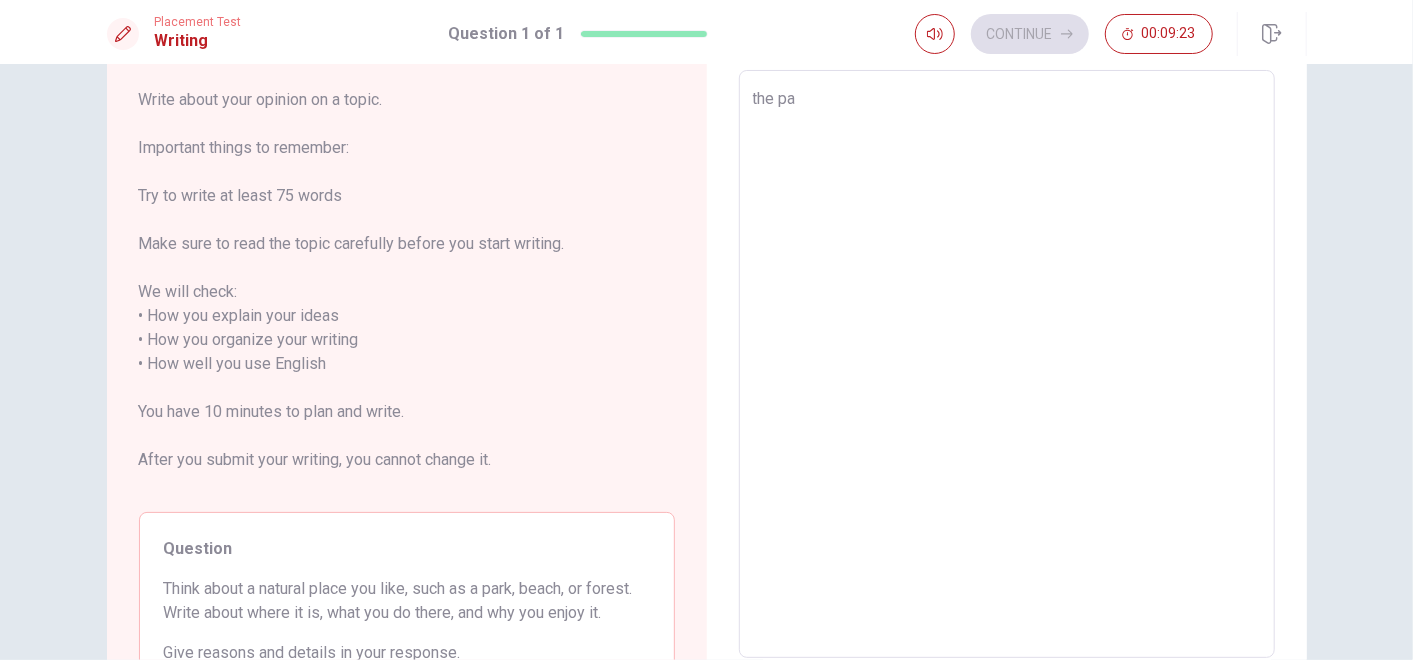 type on "the par" 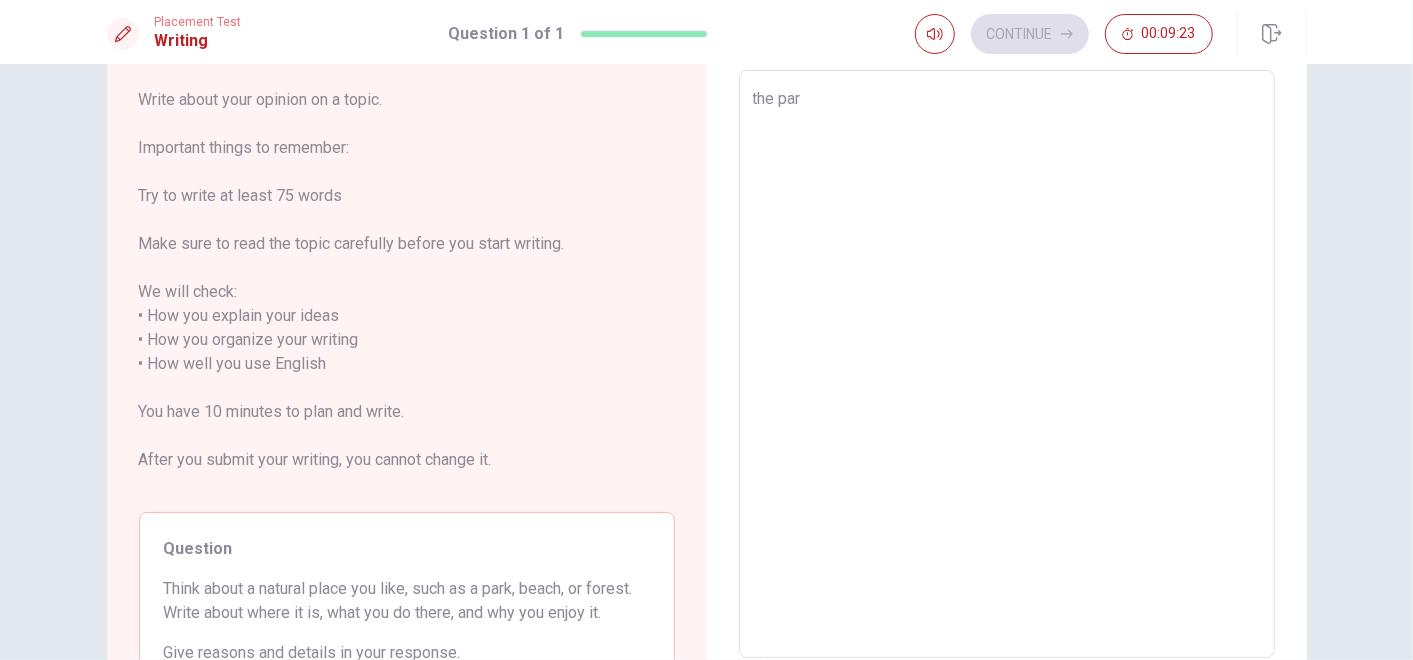 type on "x" 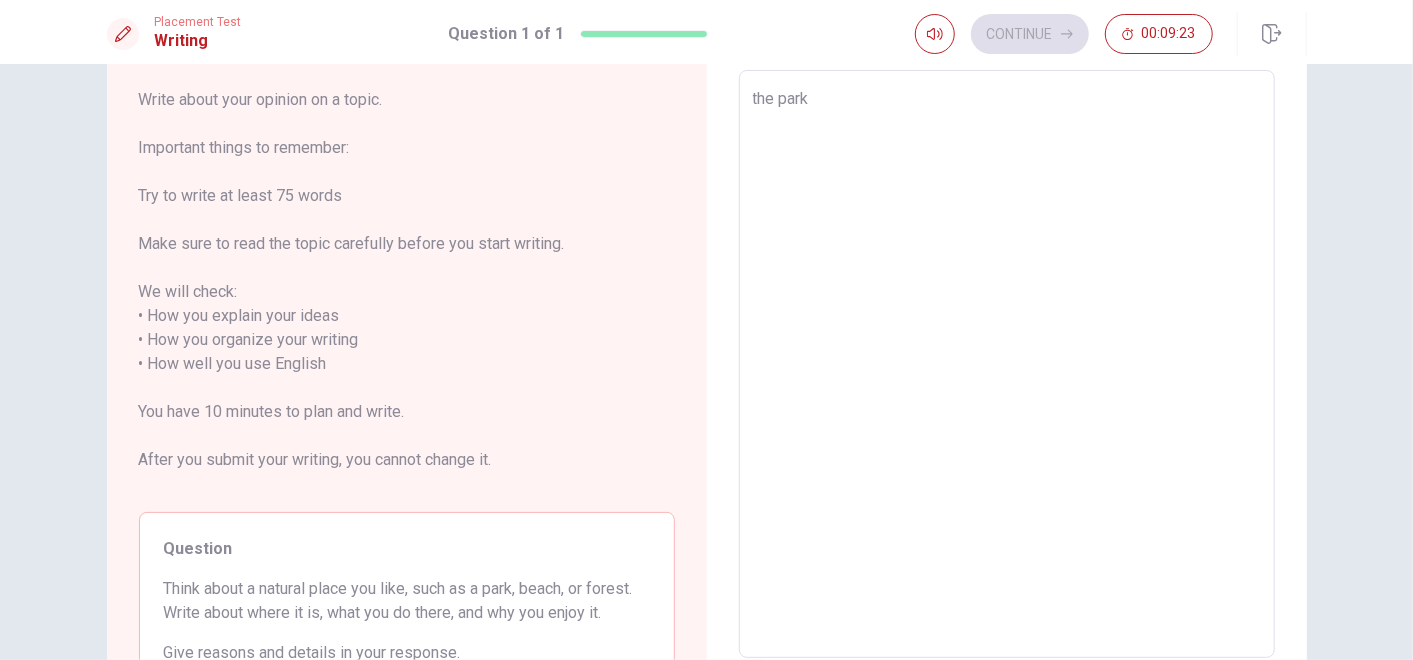 type on "x" 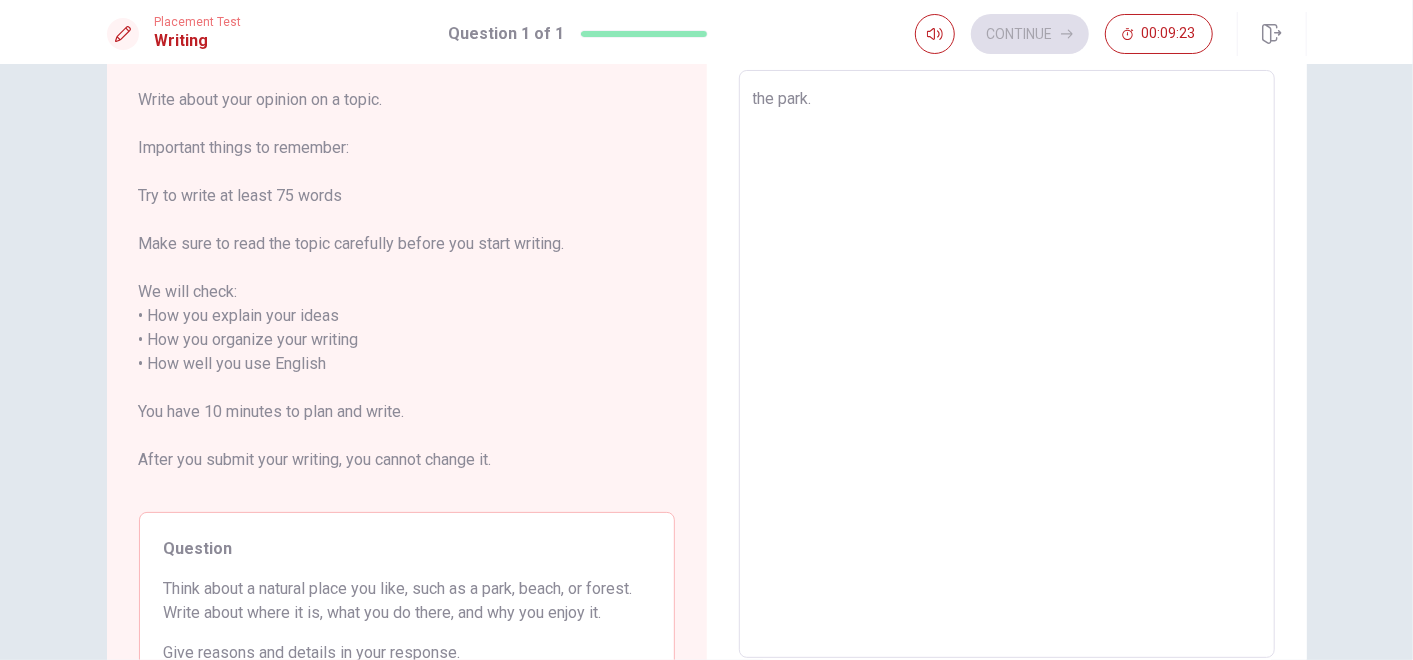 type on "x" 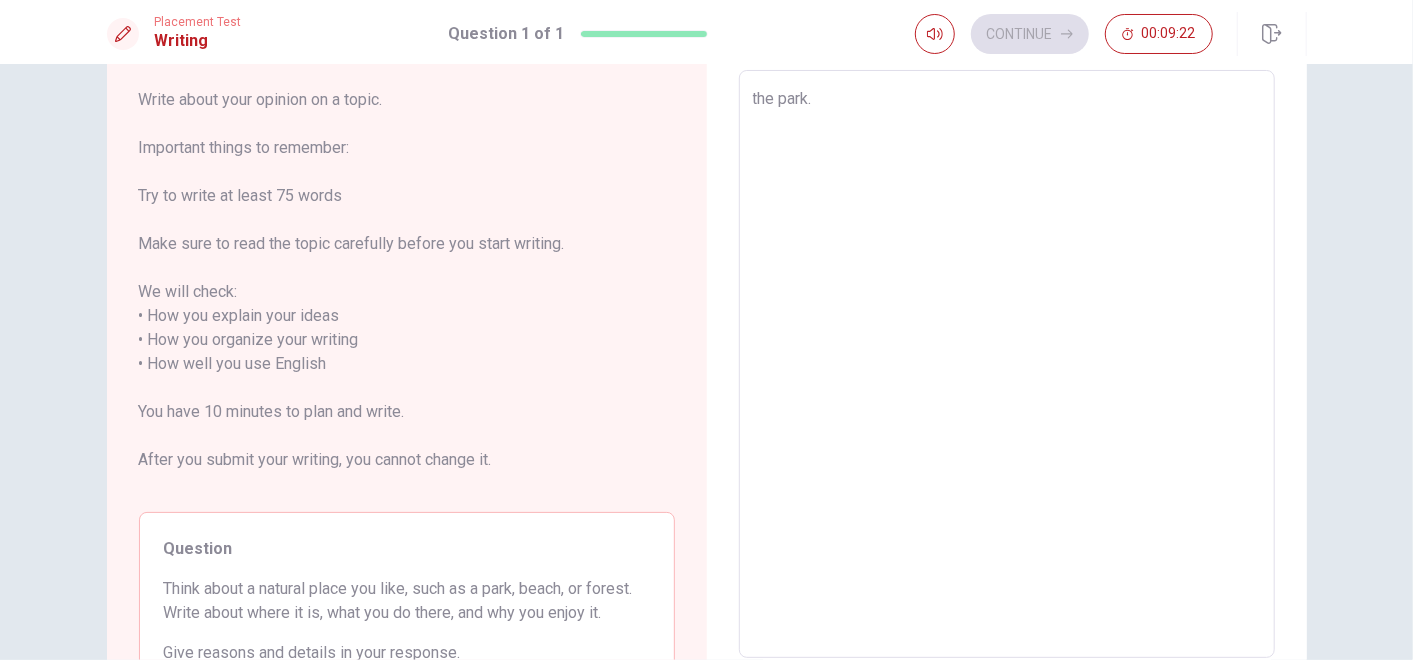 type on "the park." 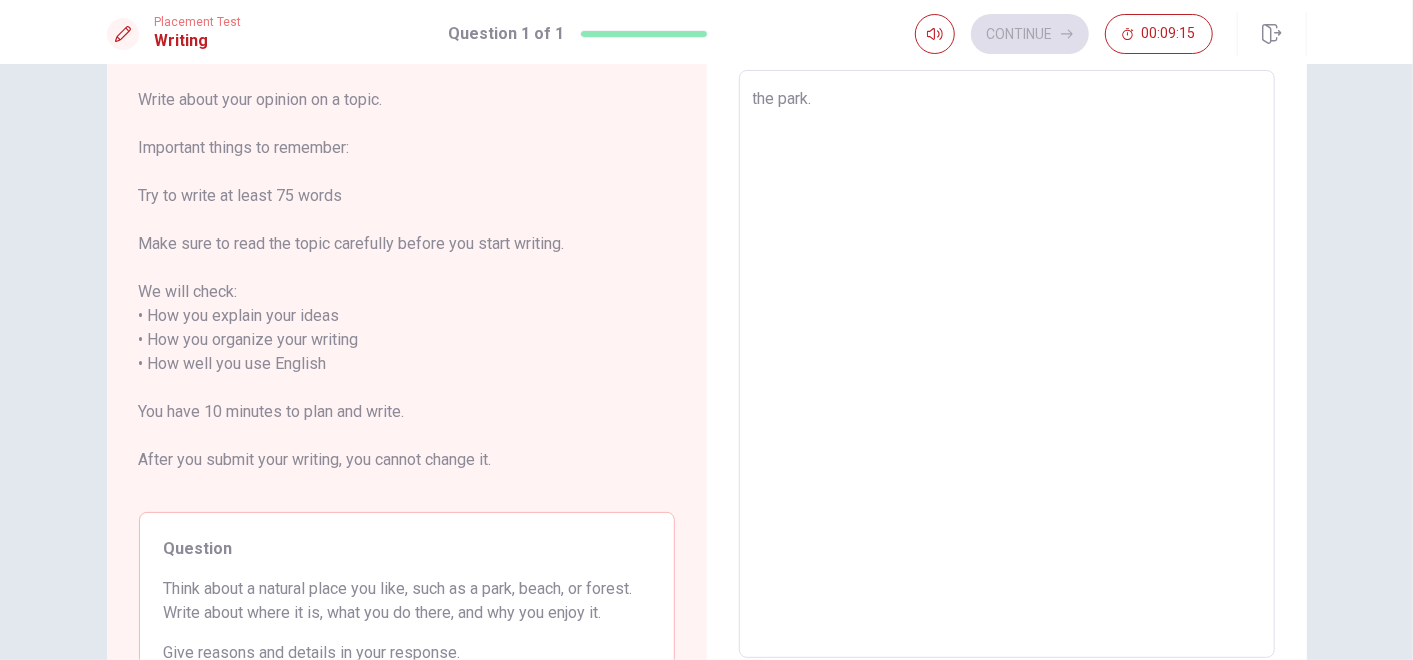drag, startPoint x: 858, startPoint y: 117, endPoint x: 751, endPoint y: 94, distance: 109.444046 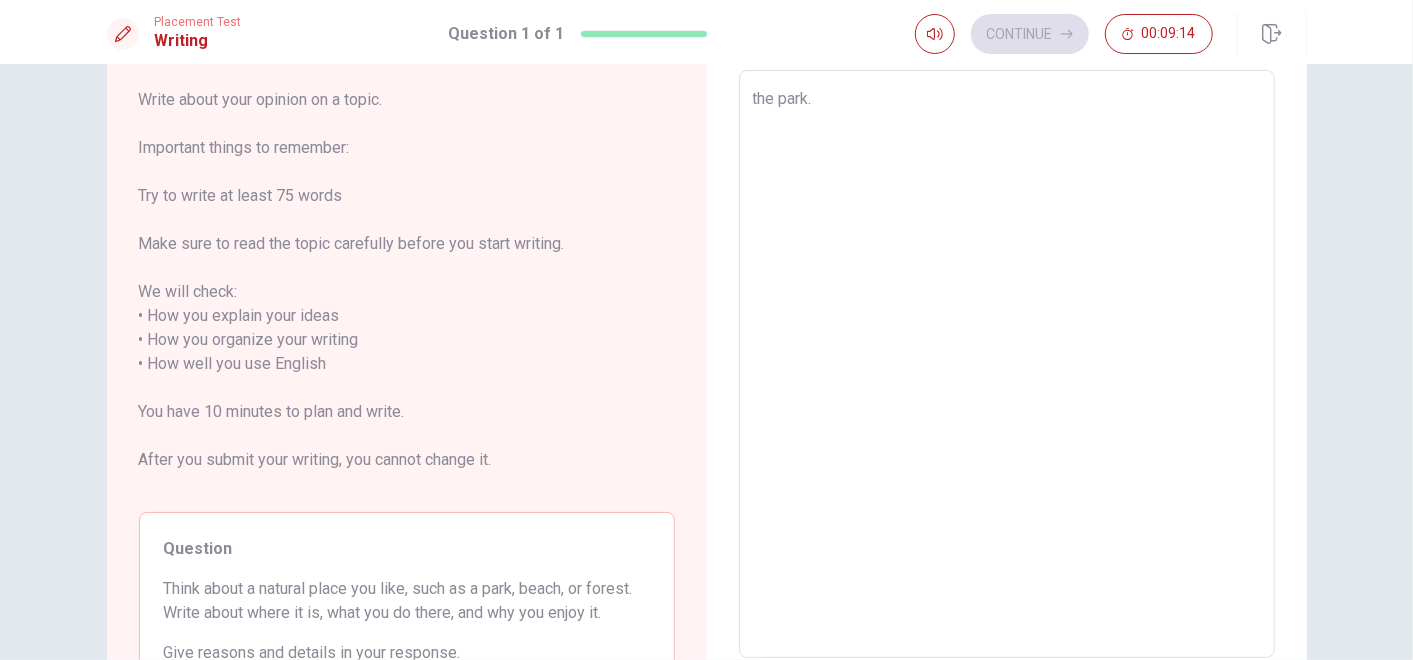 type on "x" 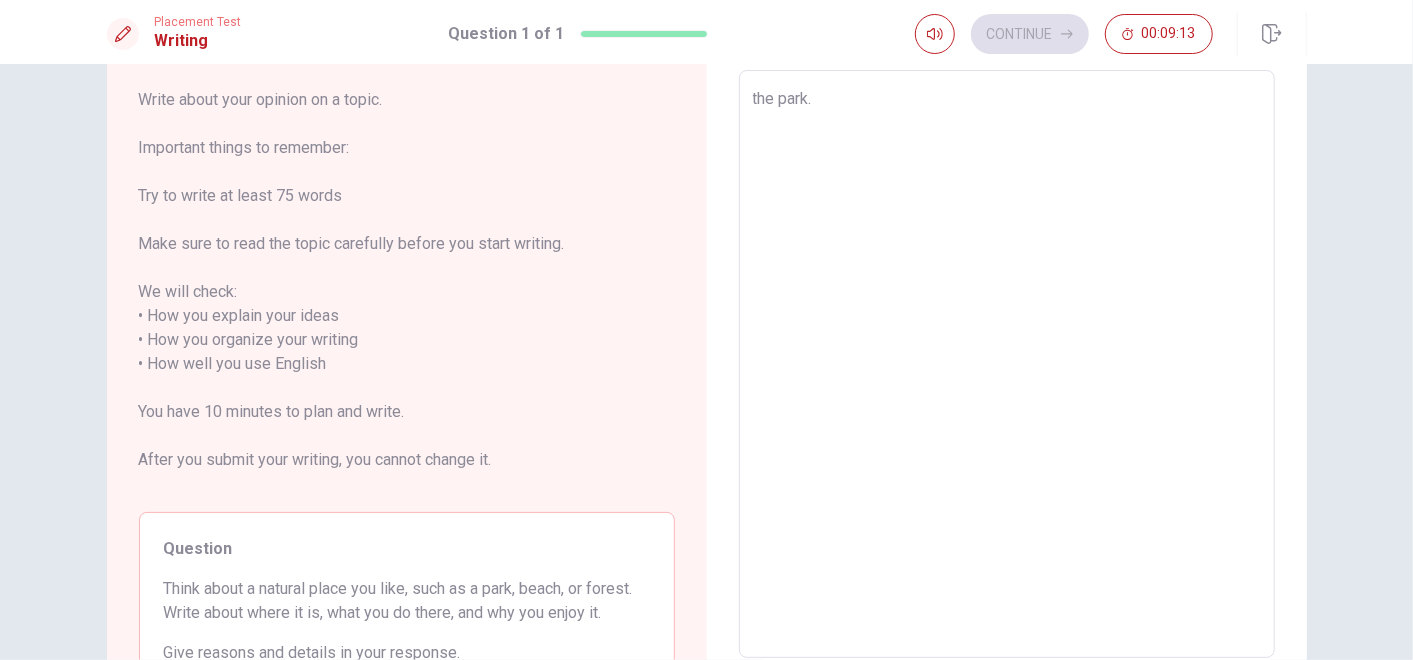click on "the park." at bounding box center [1007, 364] 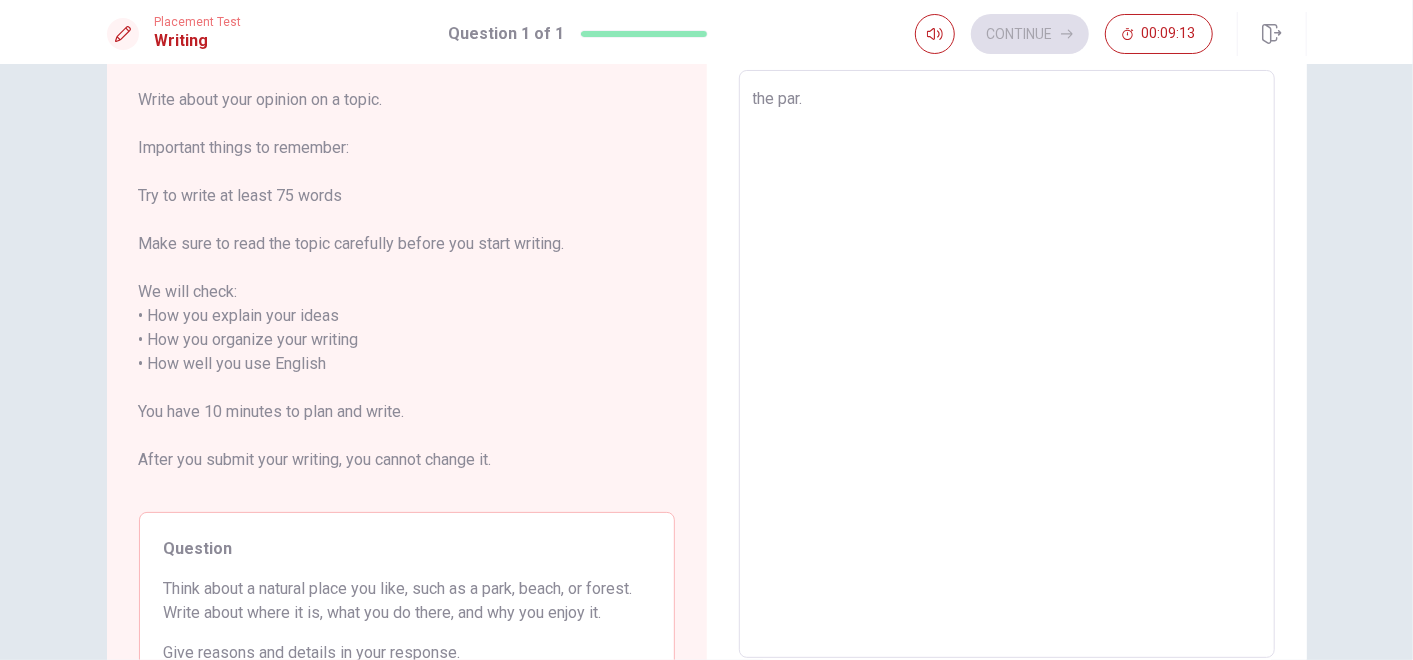 type on "x" 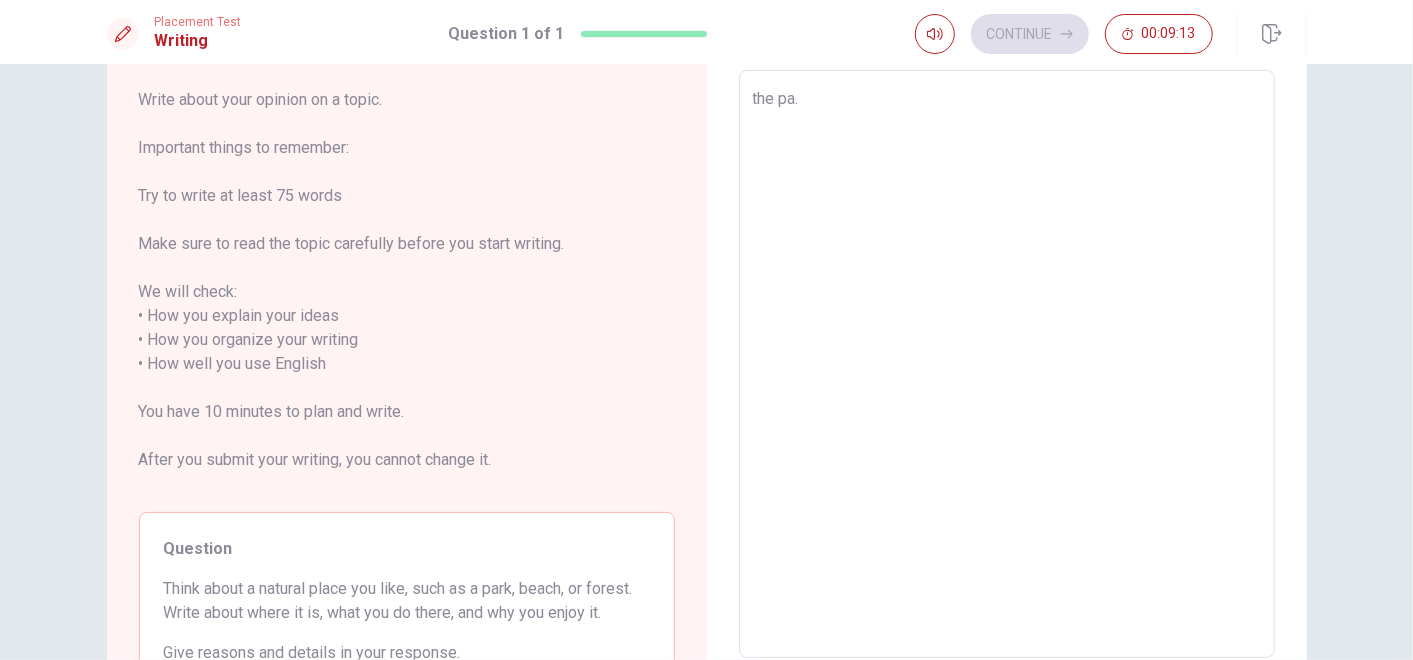 type on "x" 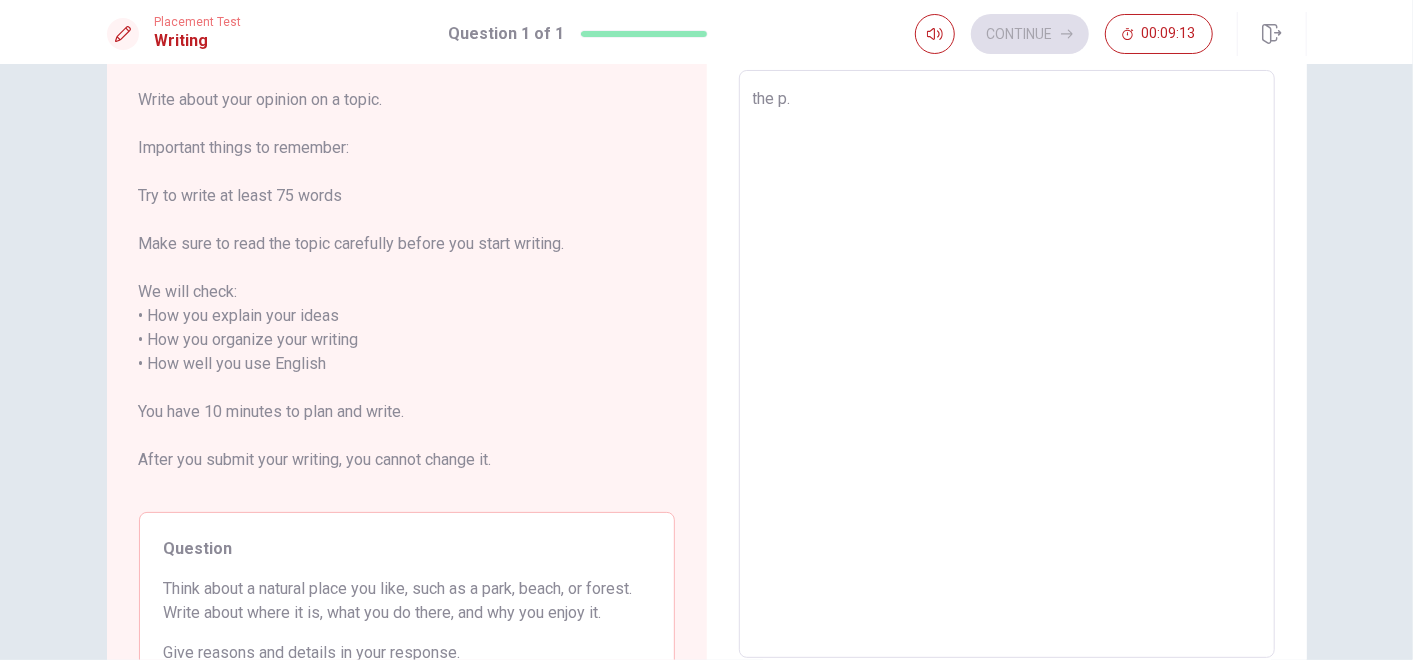 type on "x" 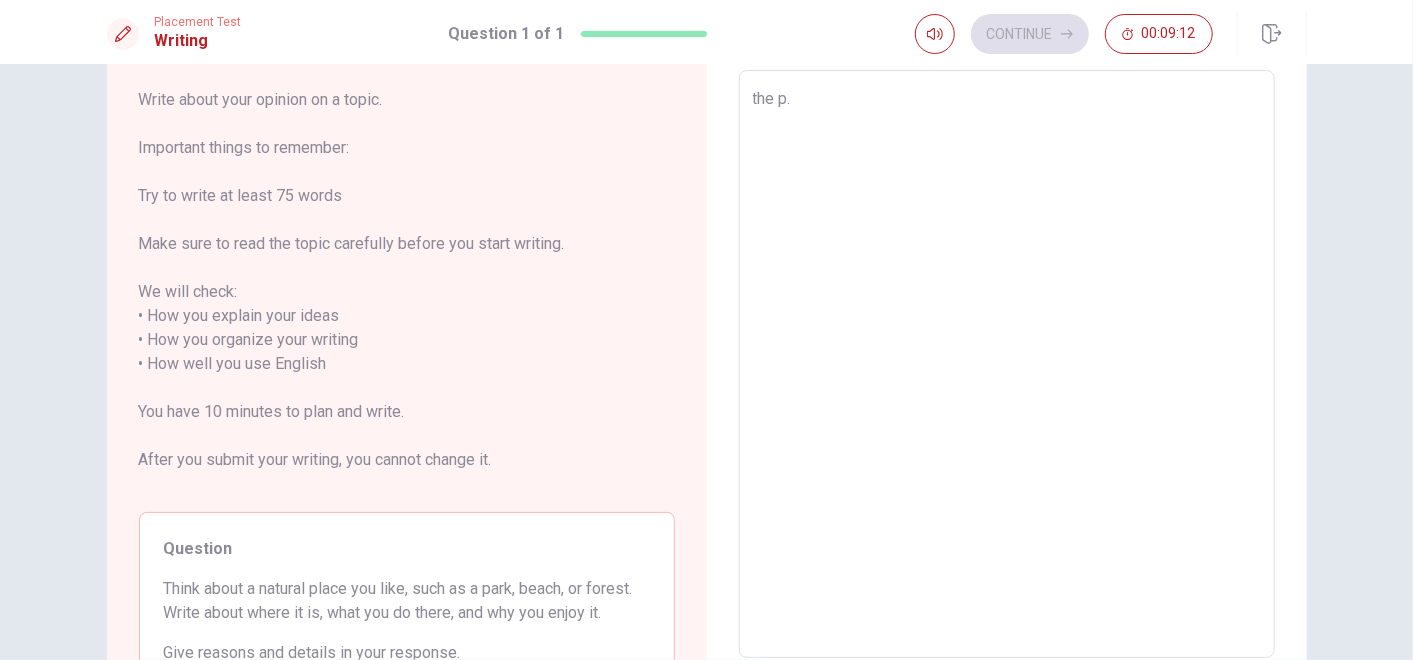 type on "the ." 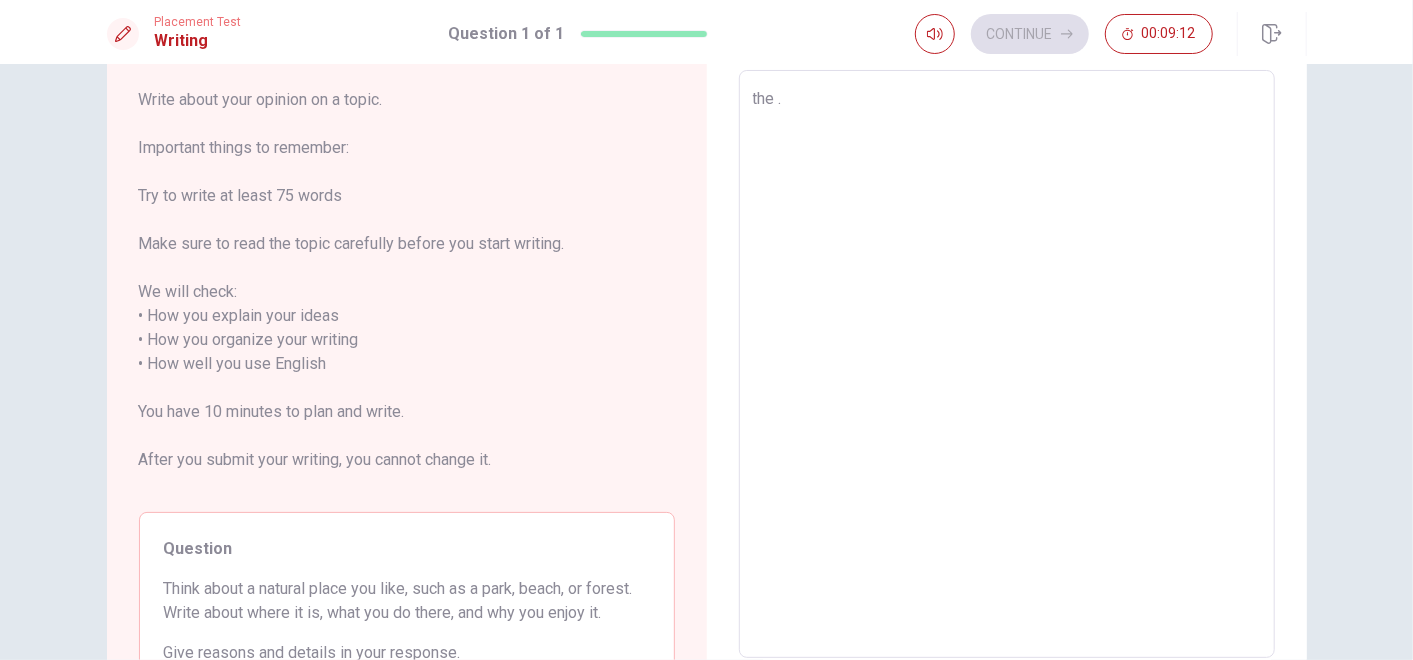 type on "x" 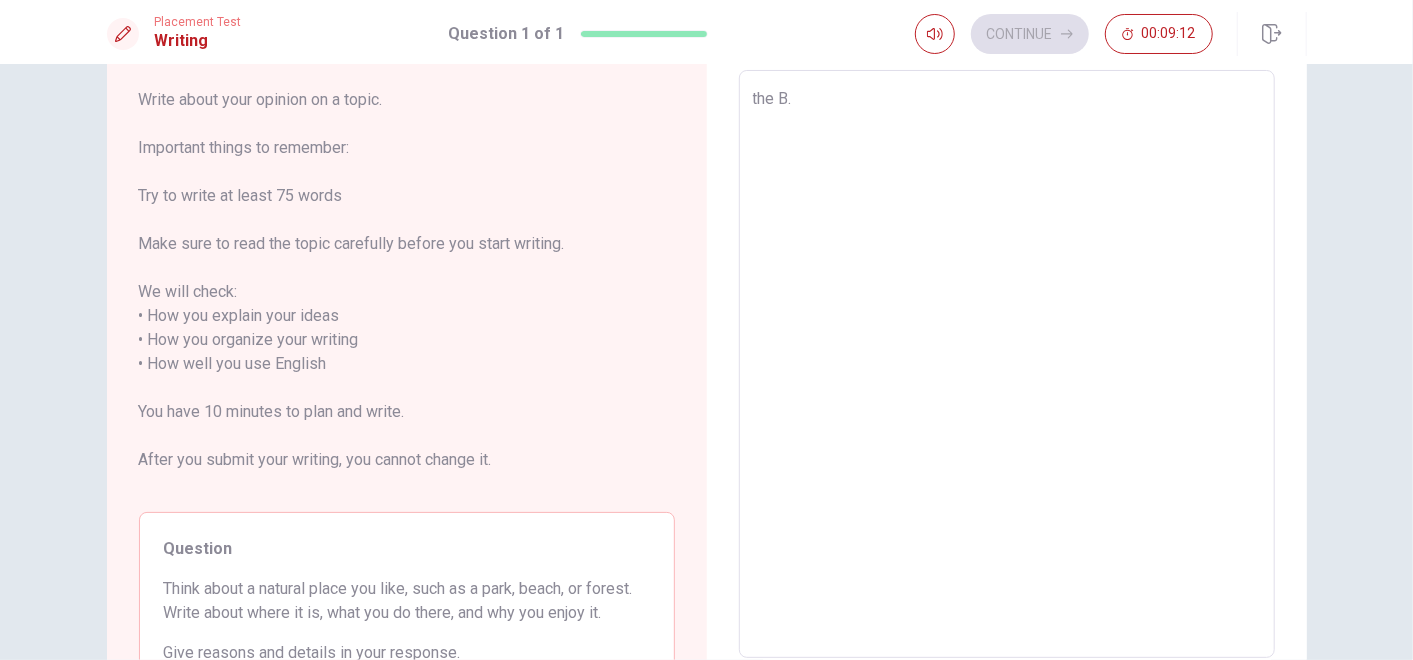 type on "x" 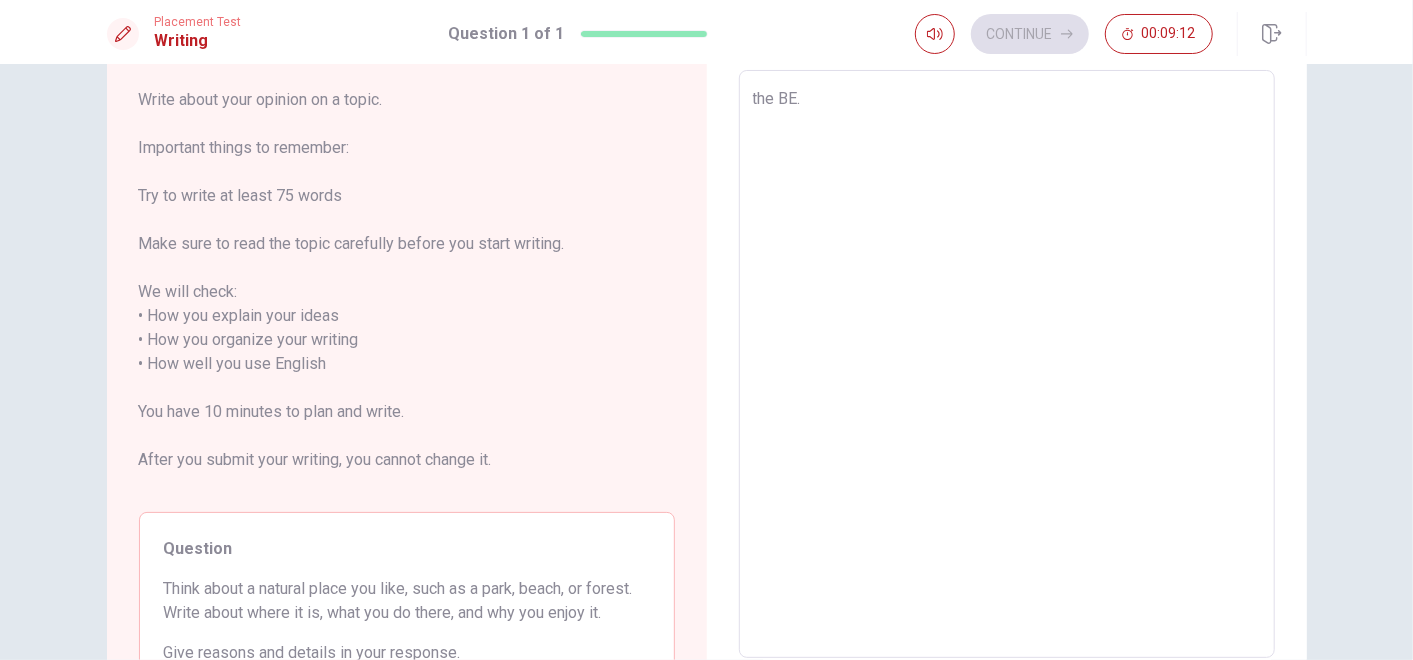 type on "x" 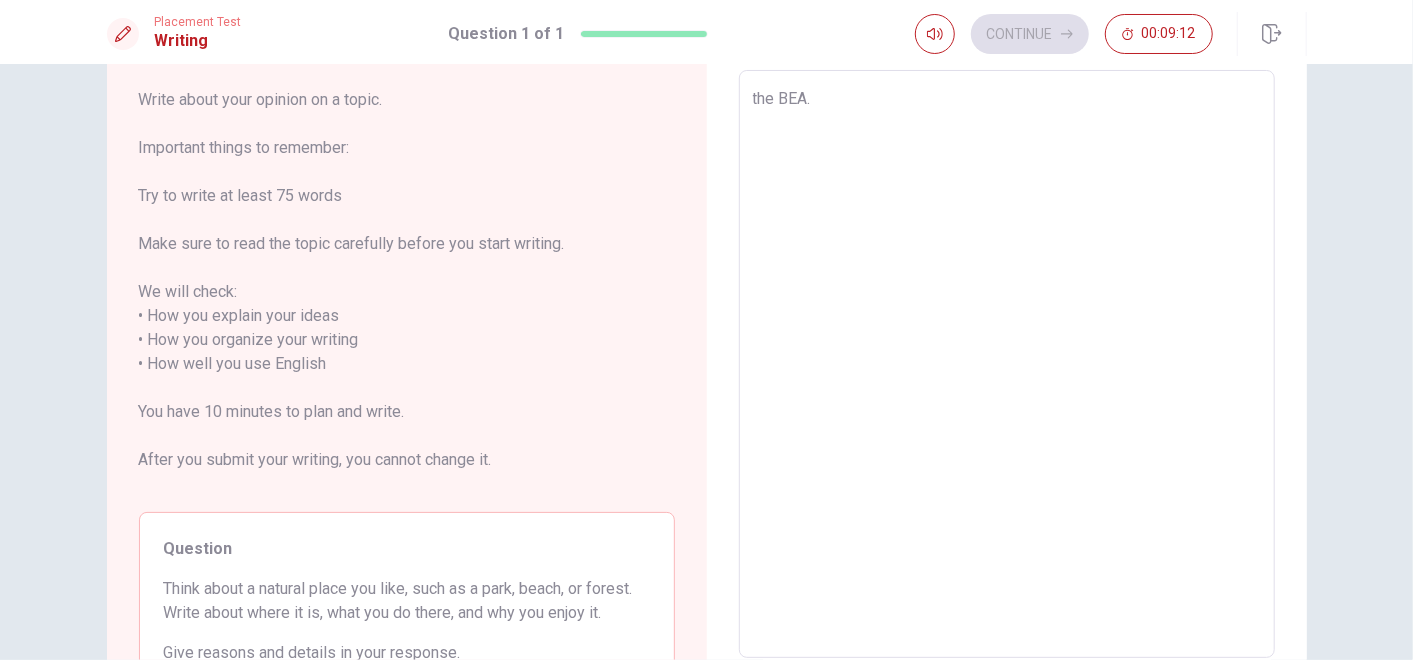 type on "x" 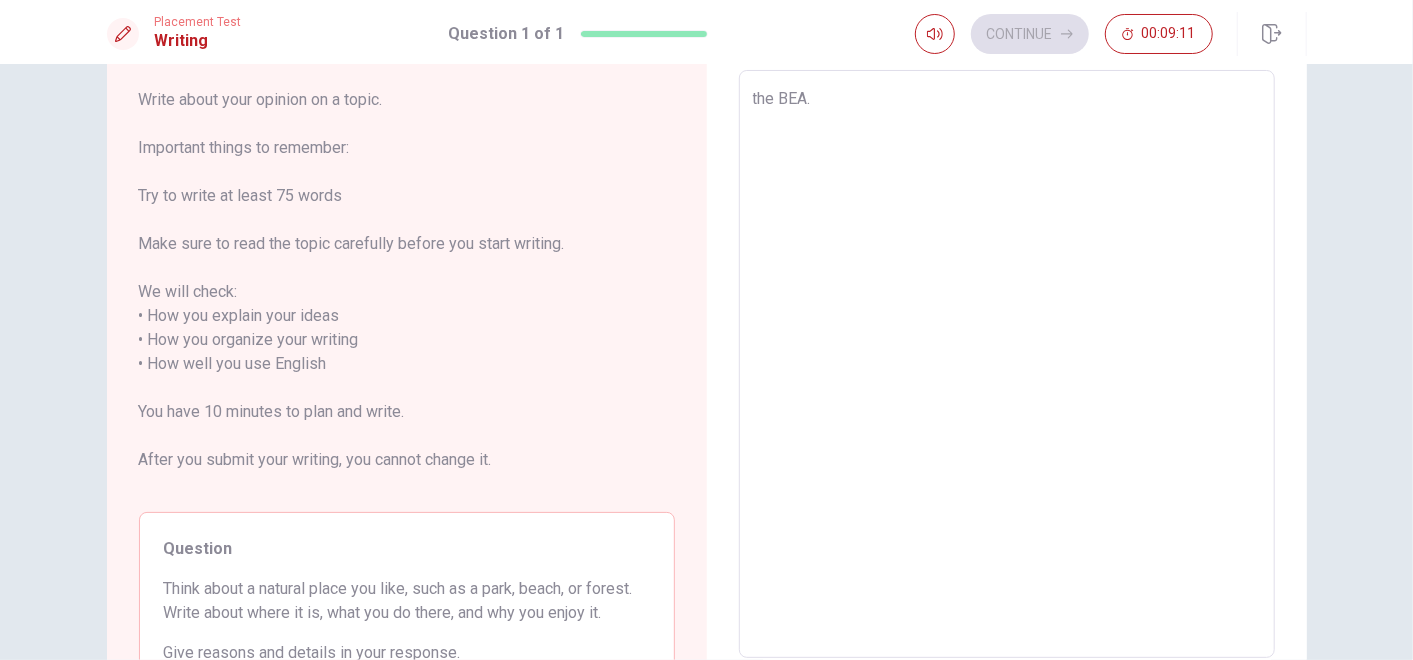type on "the BEAC." 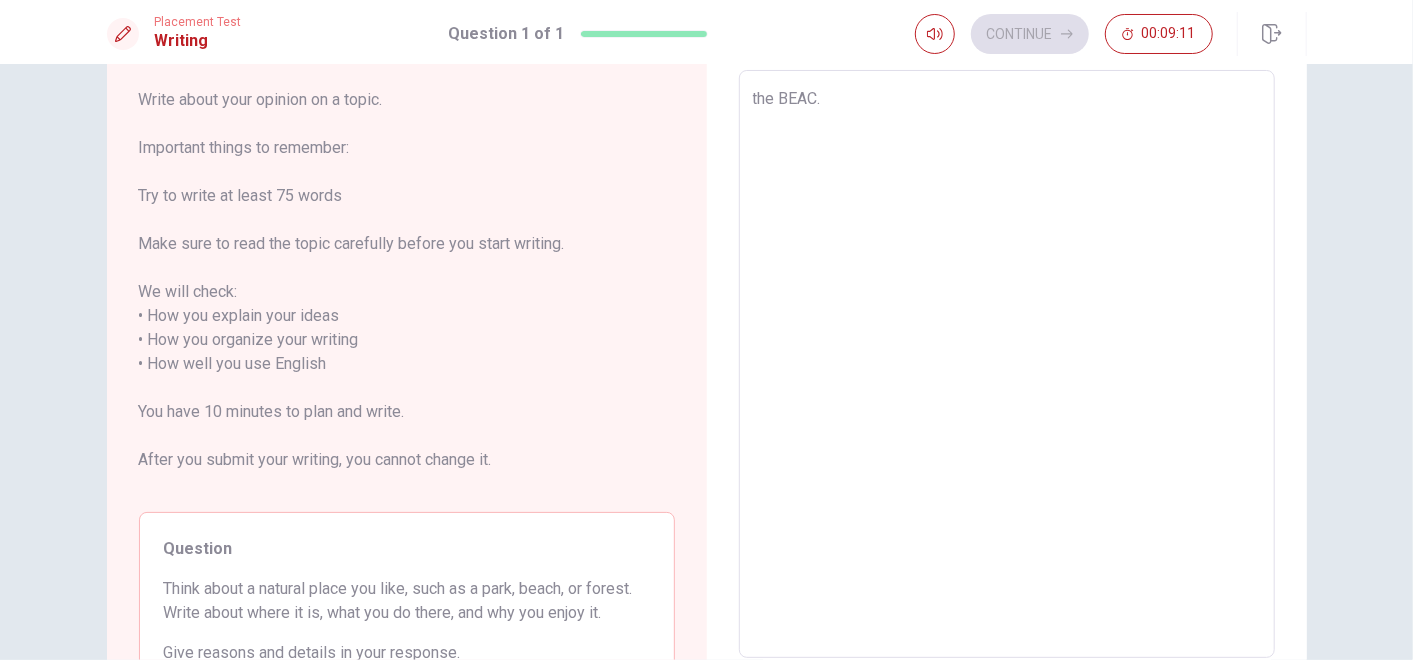 type on "x" 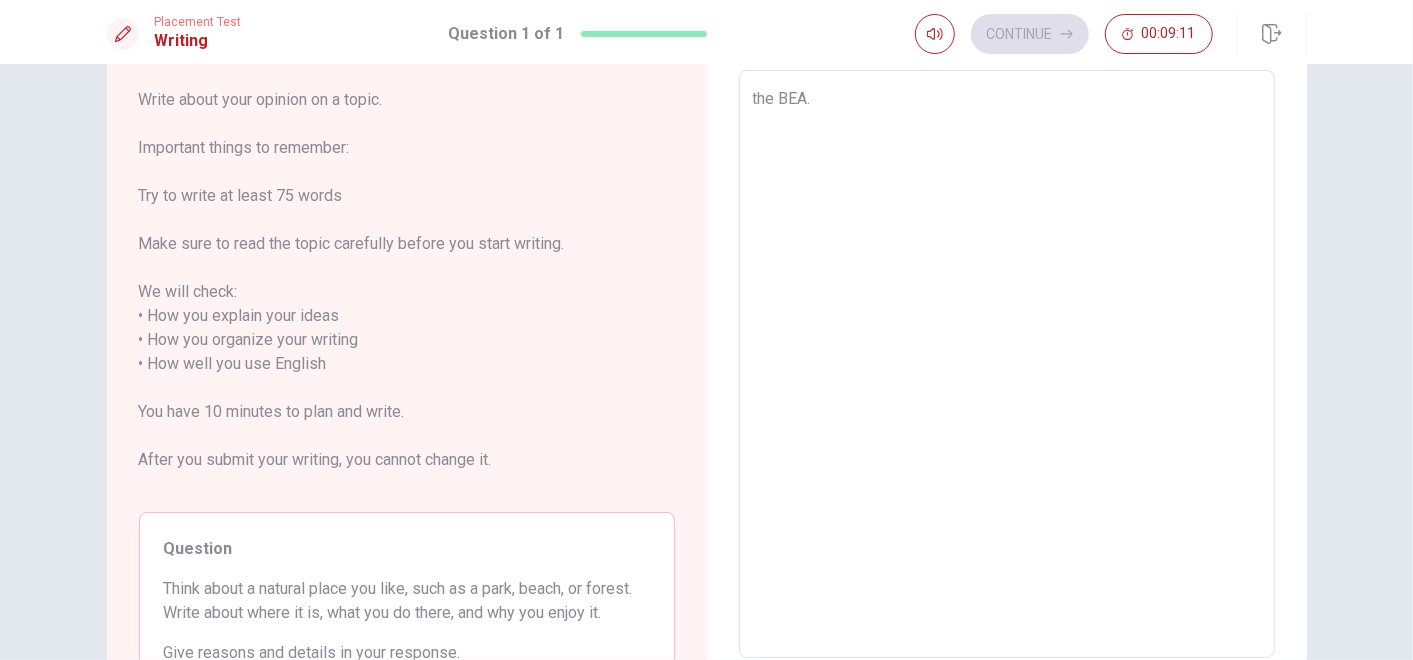 type on "x" 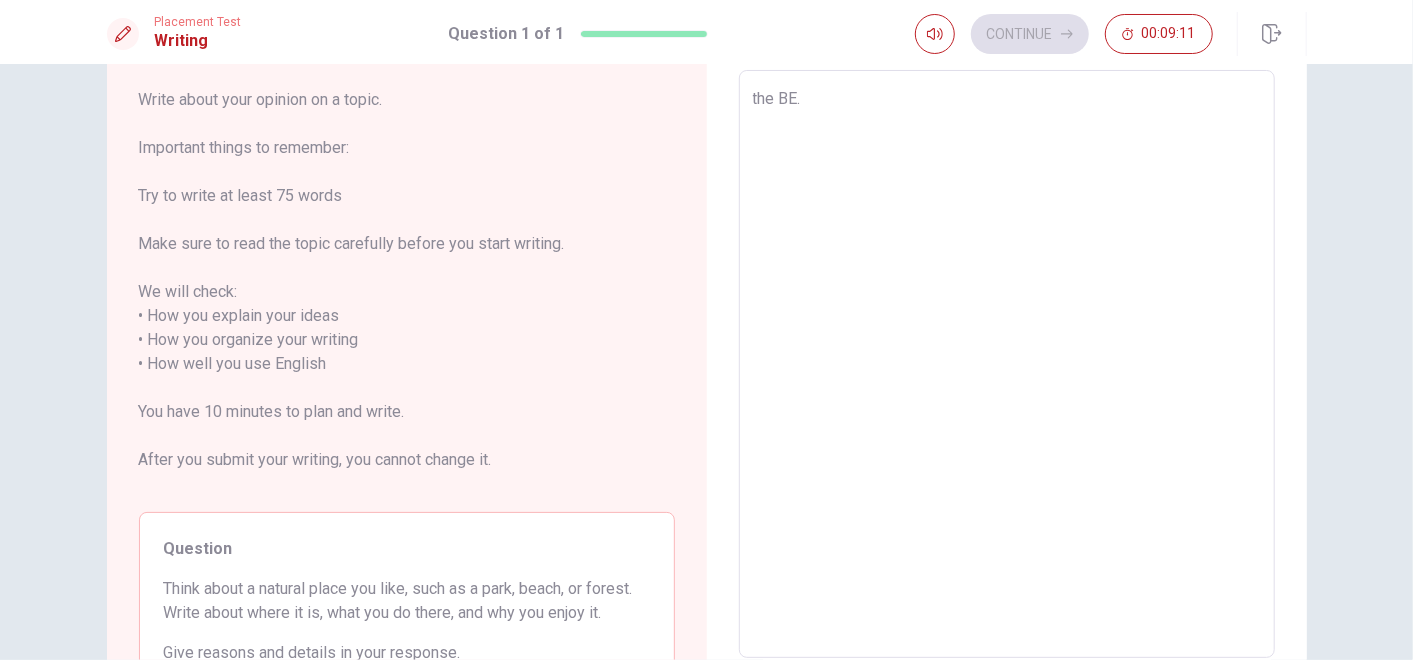 type on "the B." 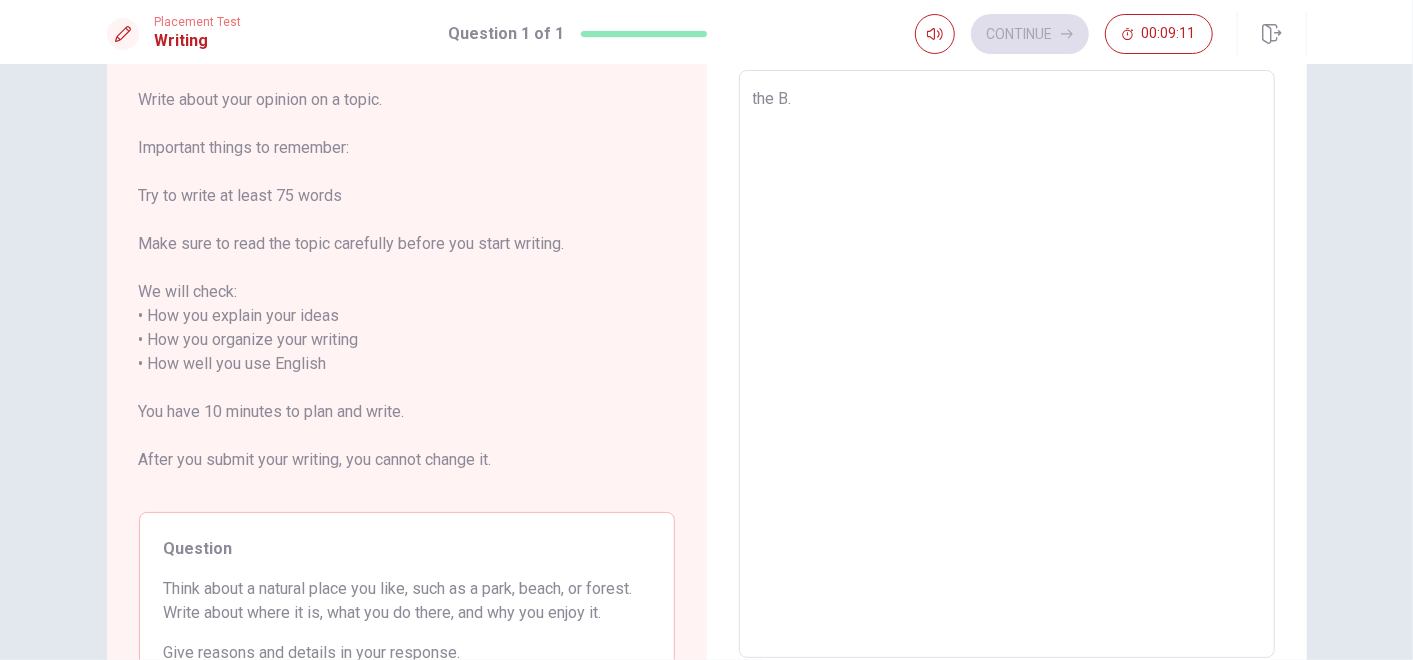 type on "x" 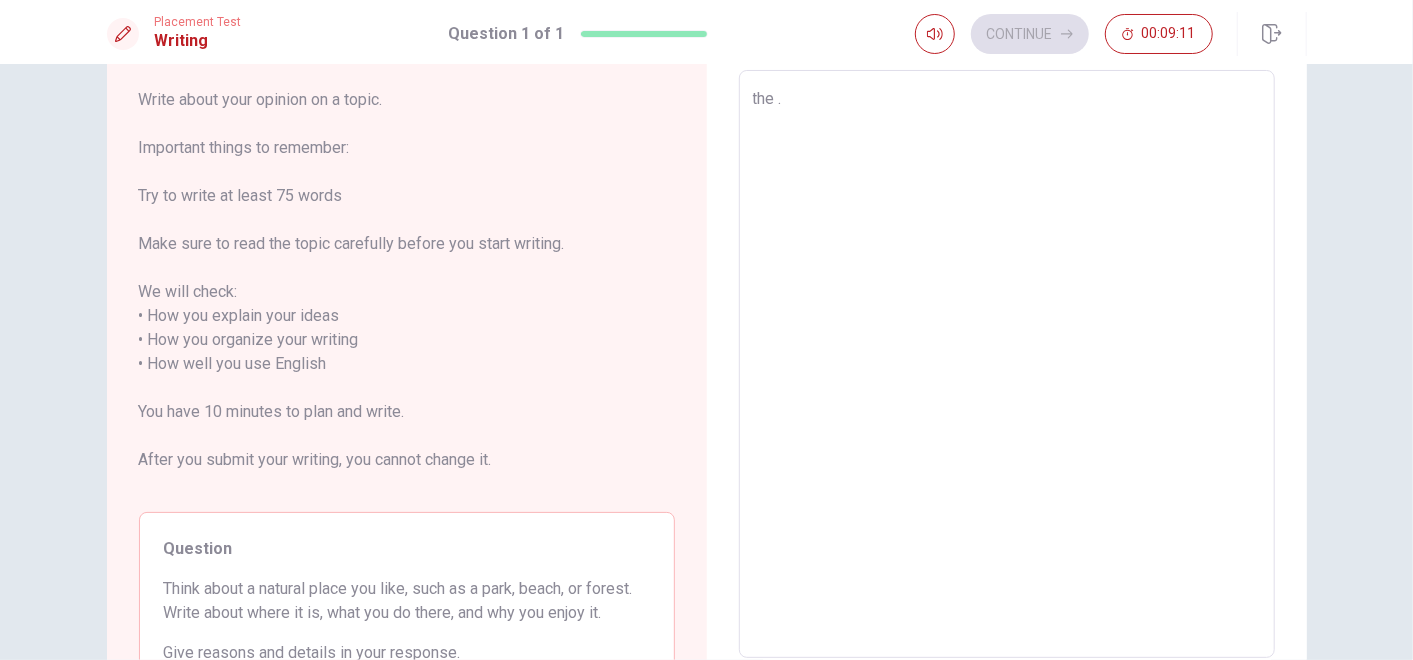type on "x" 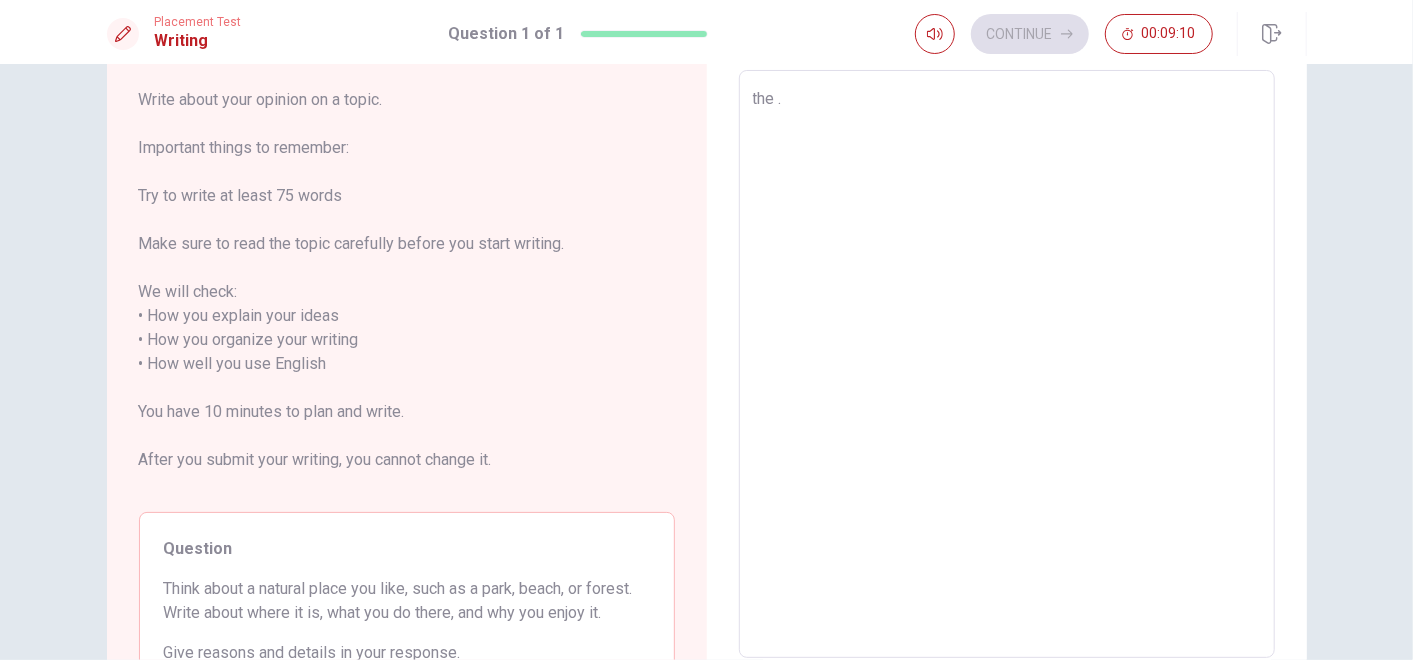 type on "the b." 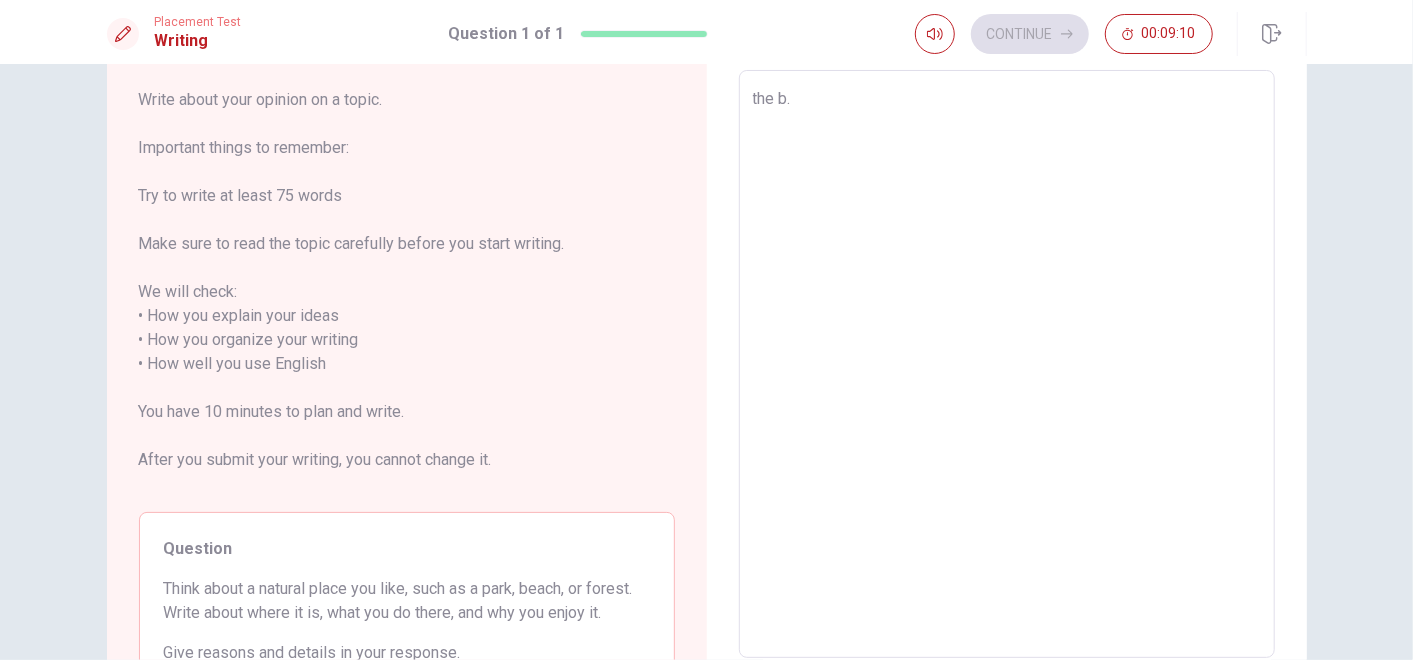 type on "x" 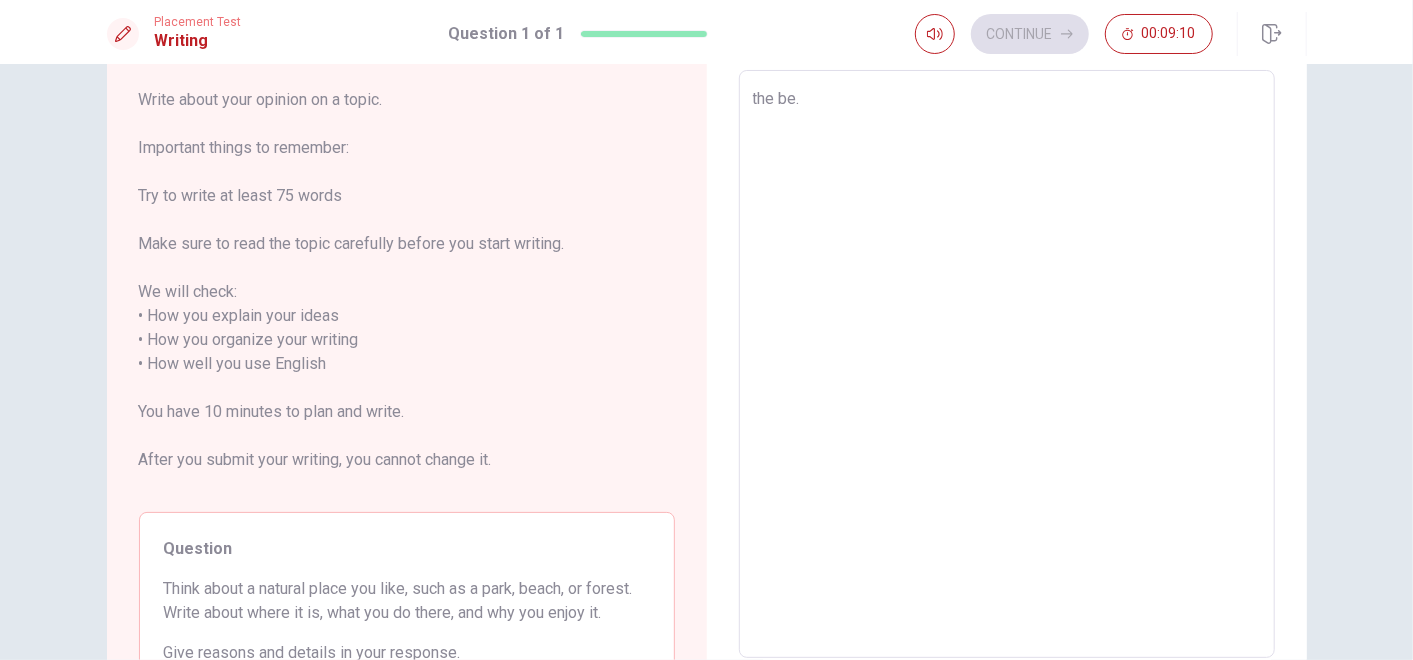 type on "x" 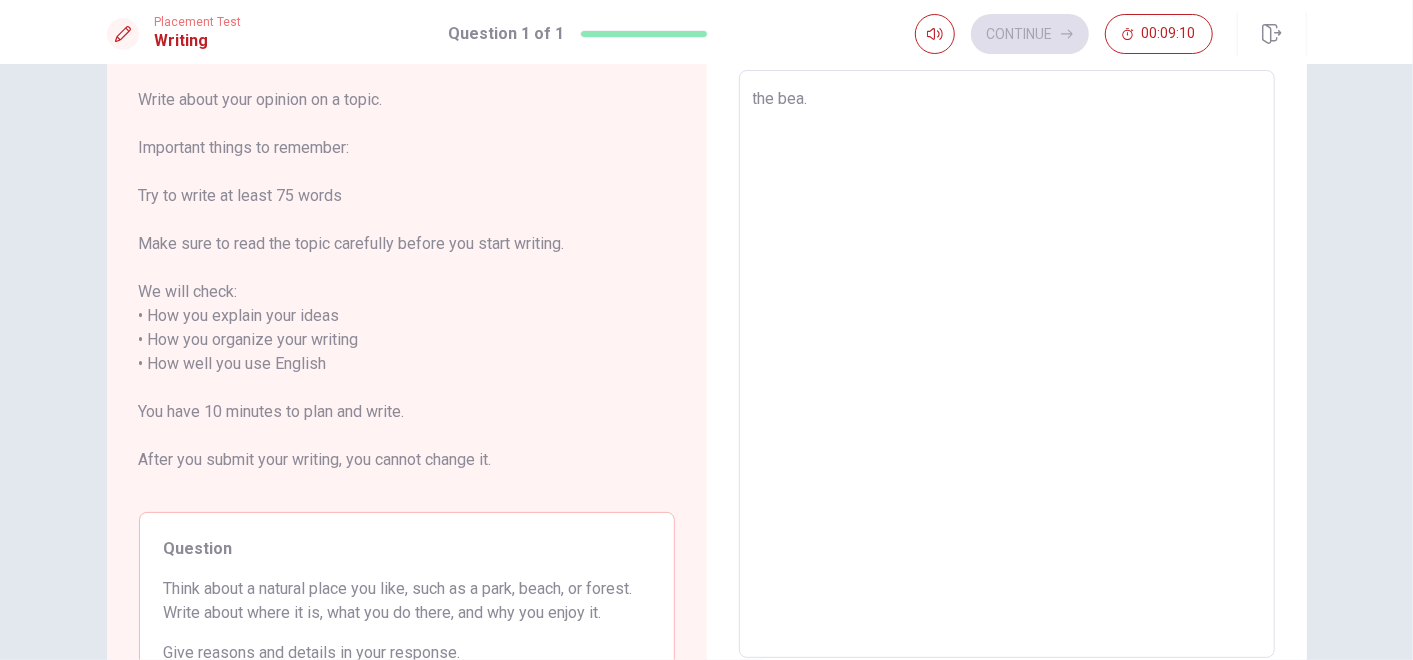 type on "x" 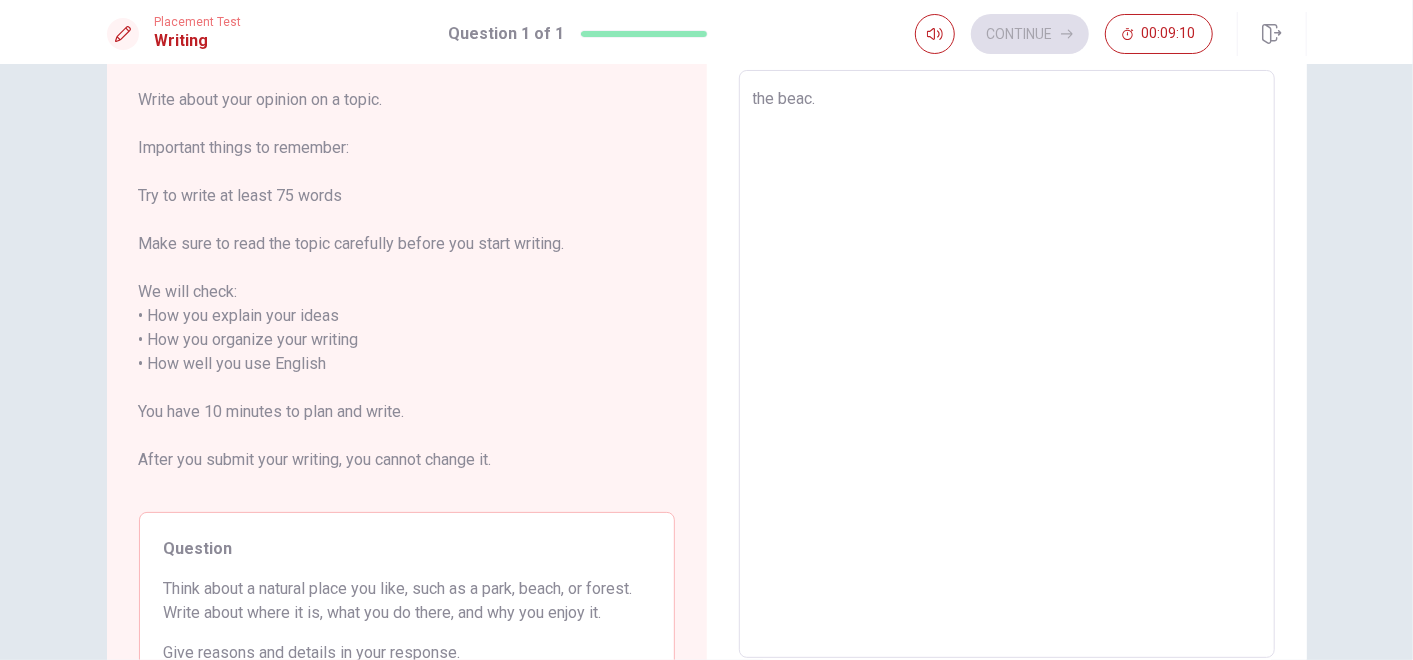 type on "x" 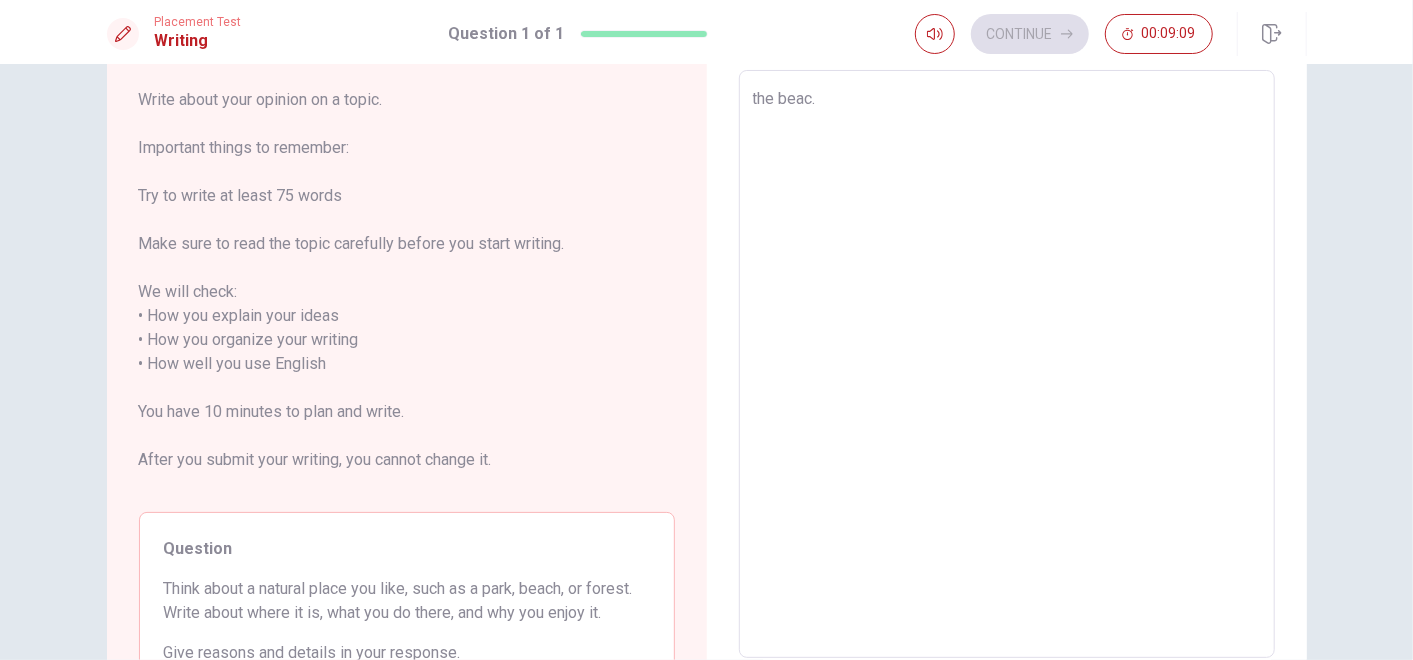 type on "the beacj." 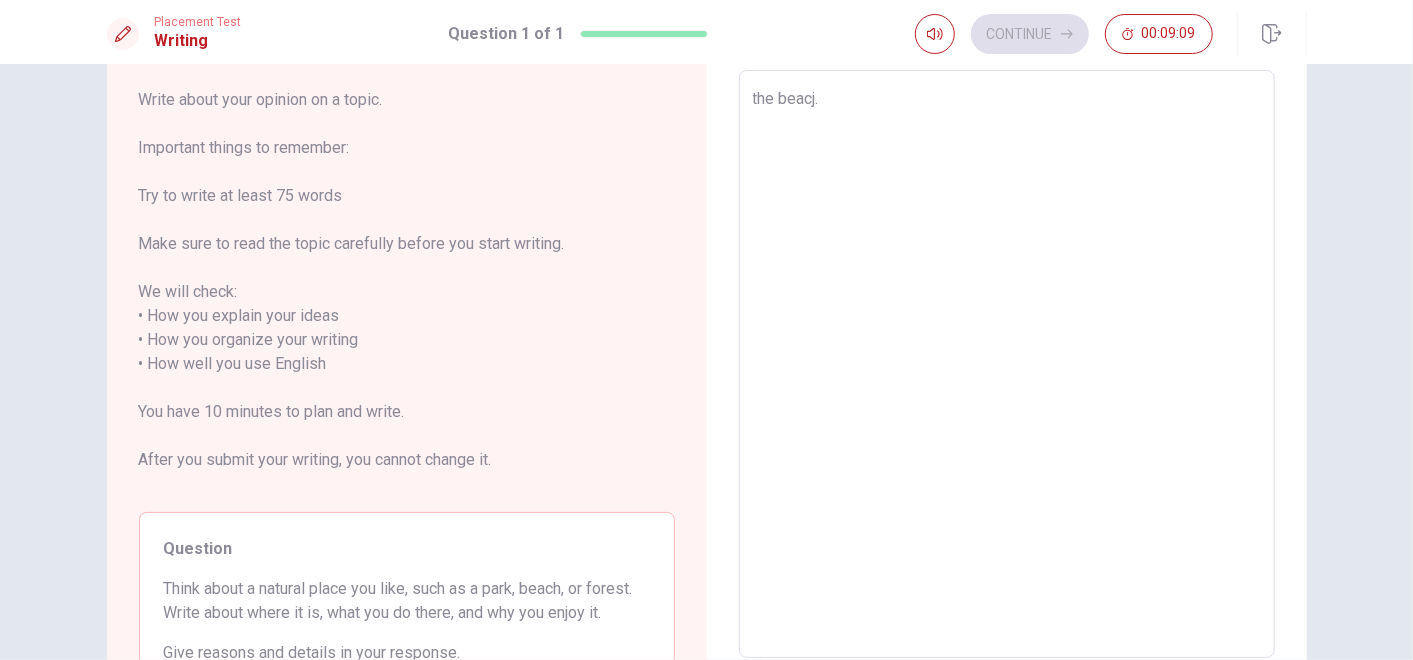 type on "x" 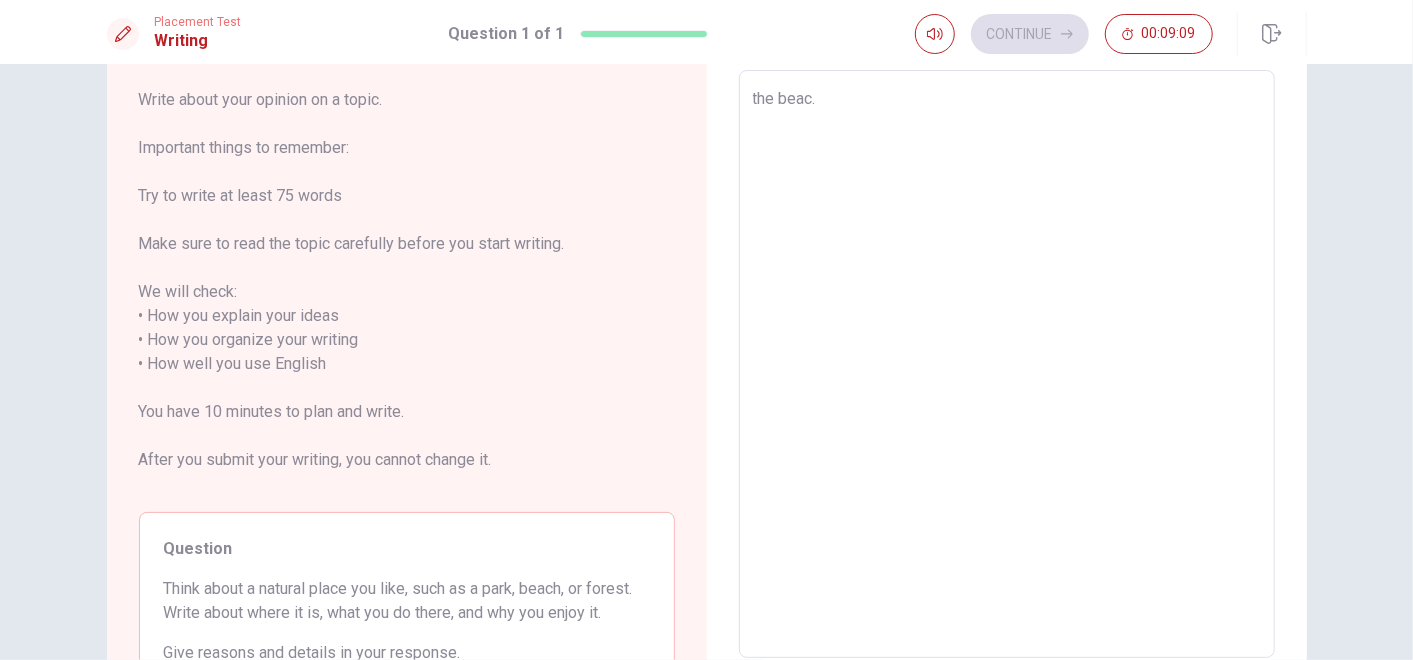 type on "x" 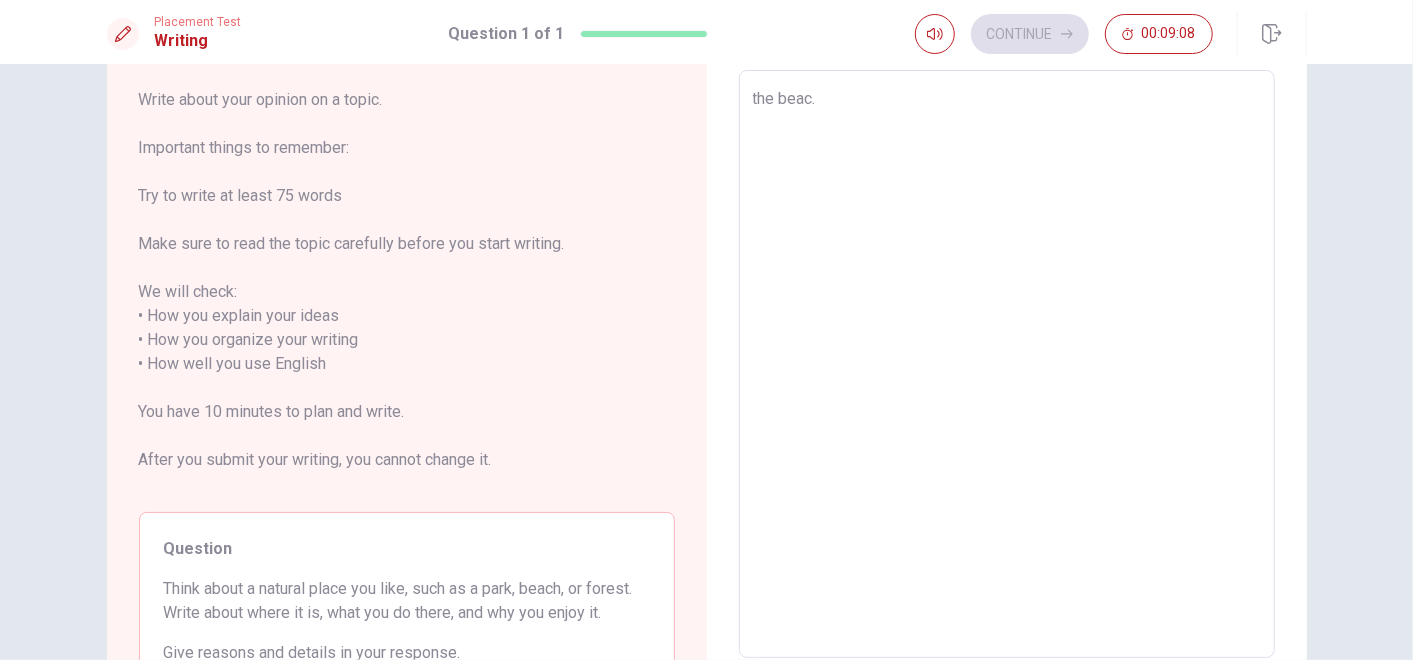 type on "the beach." 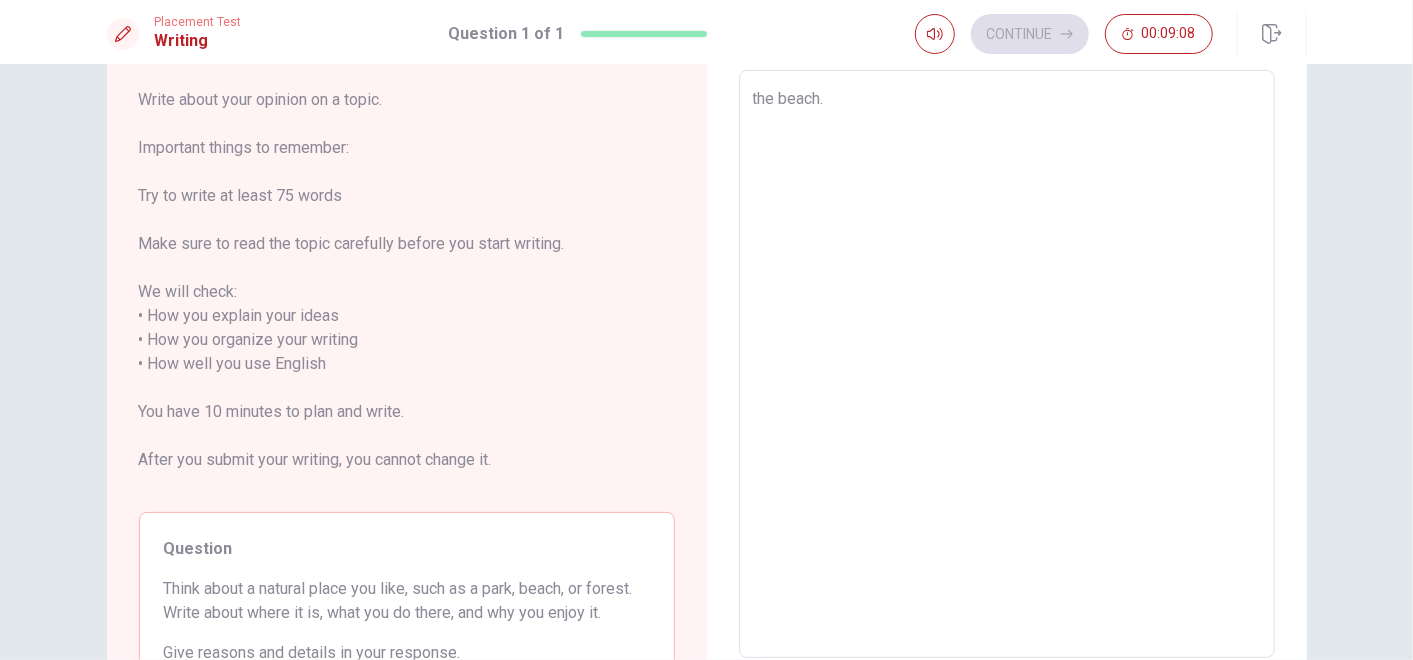 type on "x" 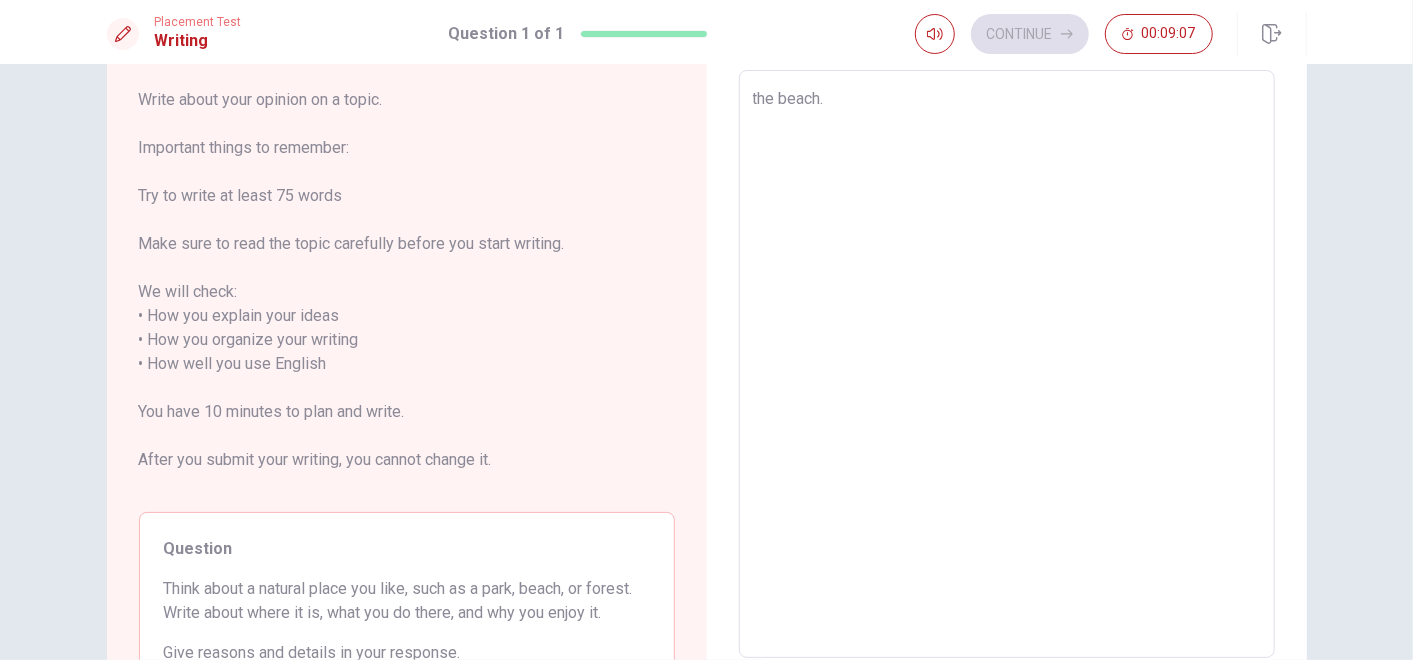 type on "the beach ." 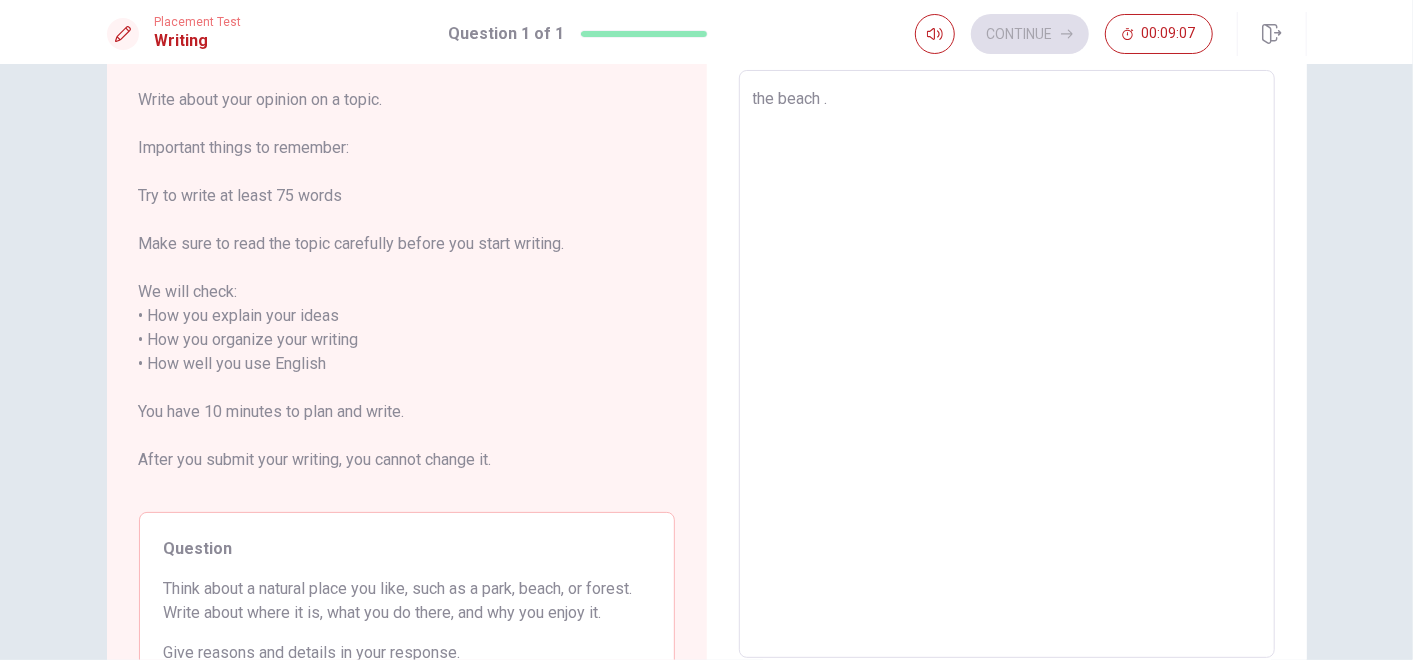 type on "x" 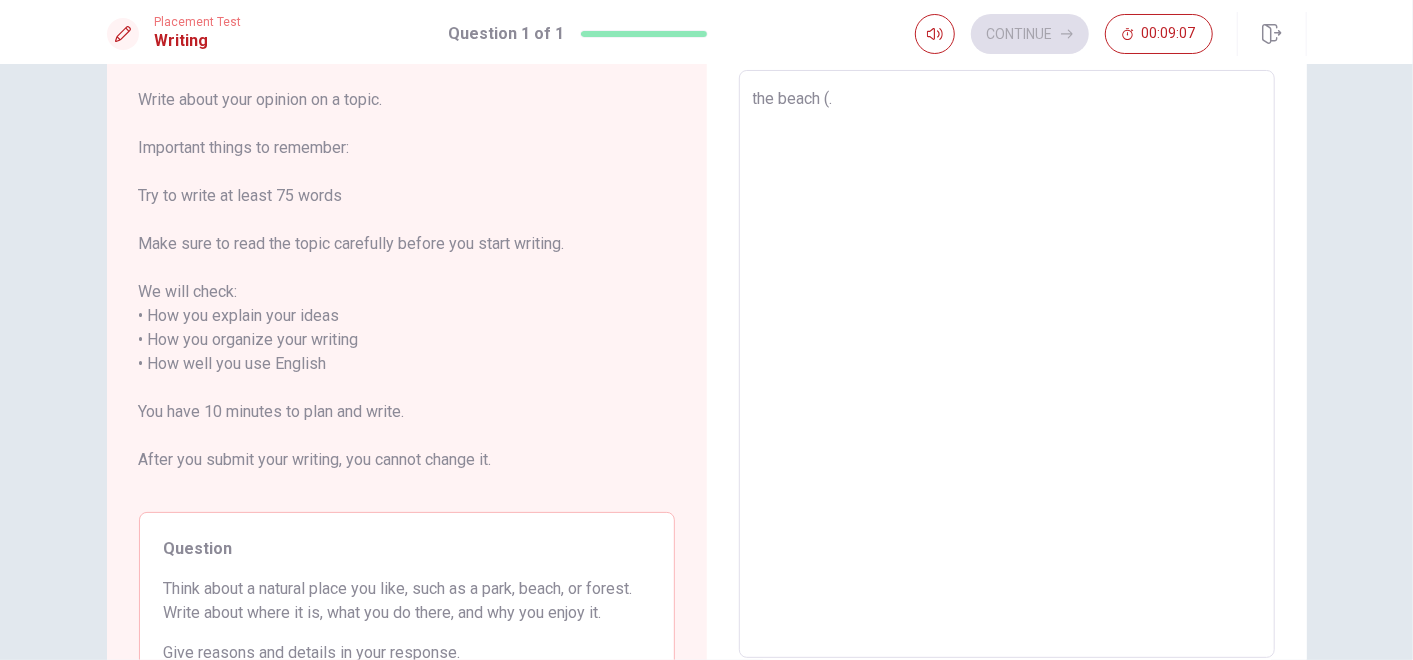 type on "x" 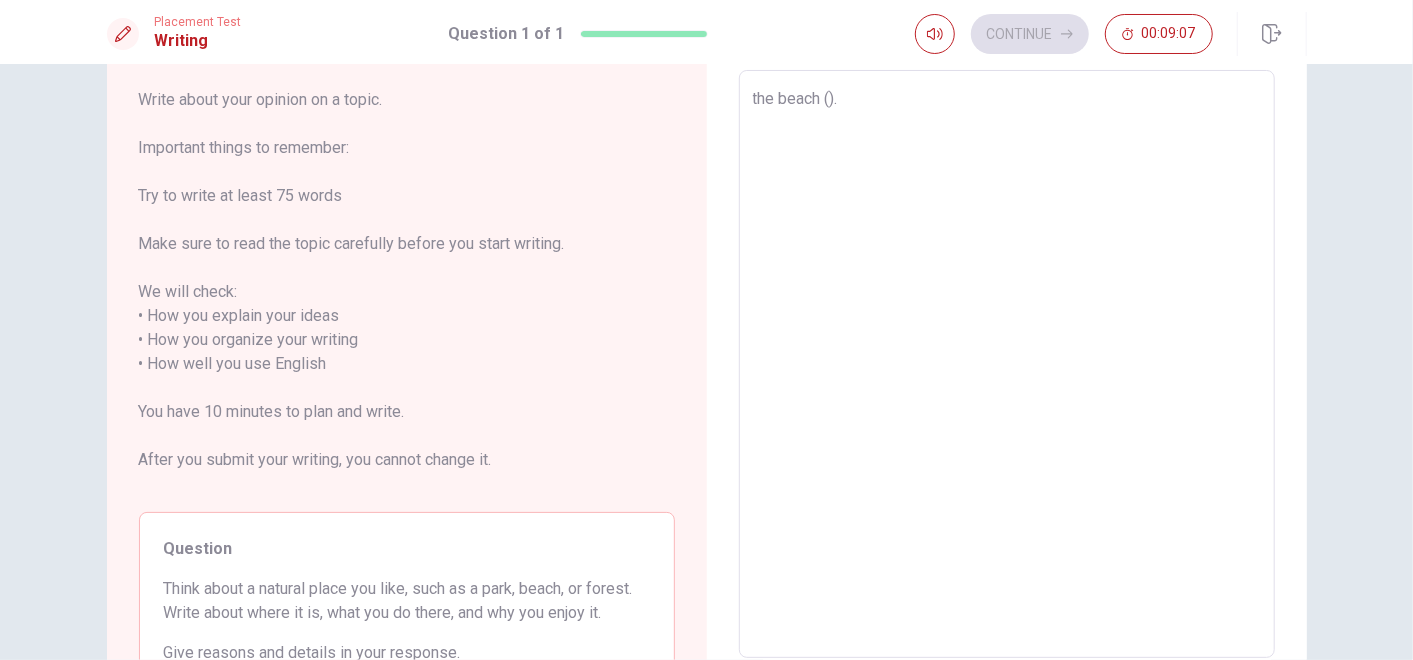 type on "x" 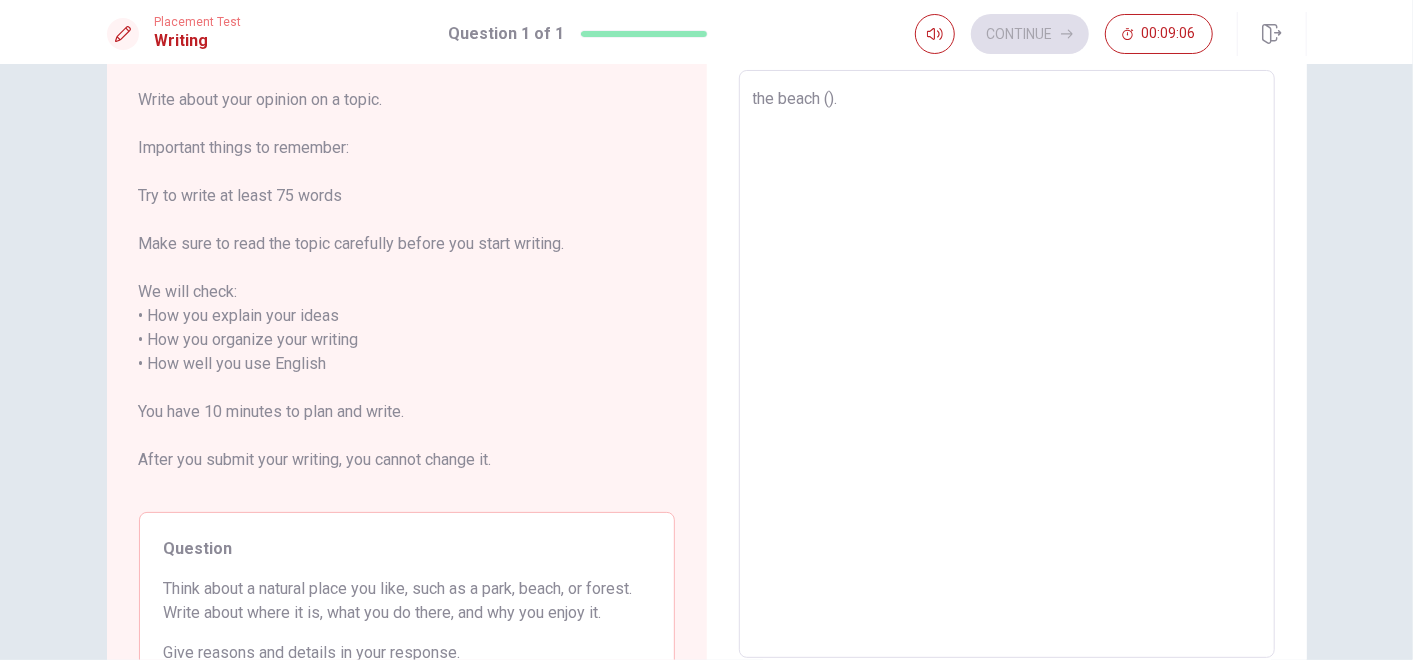 type on "the beach (v)." 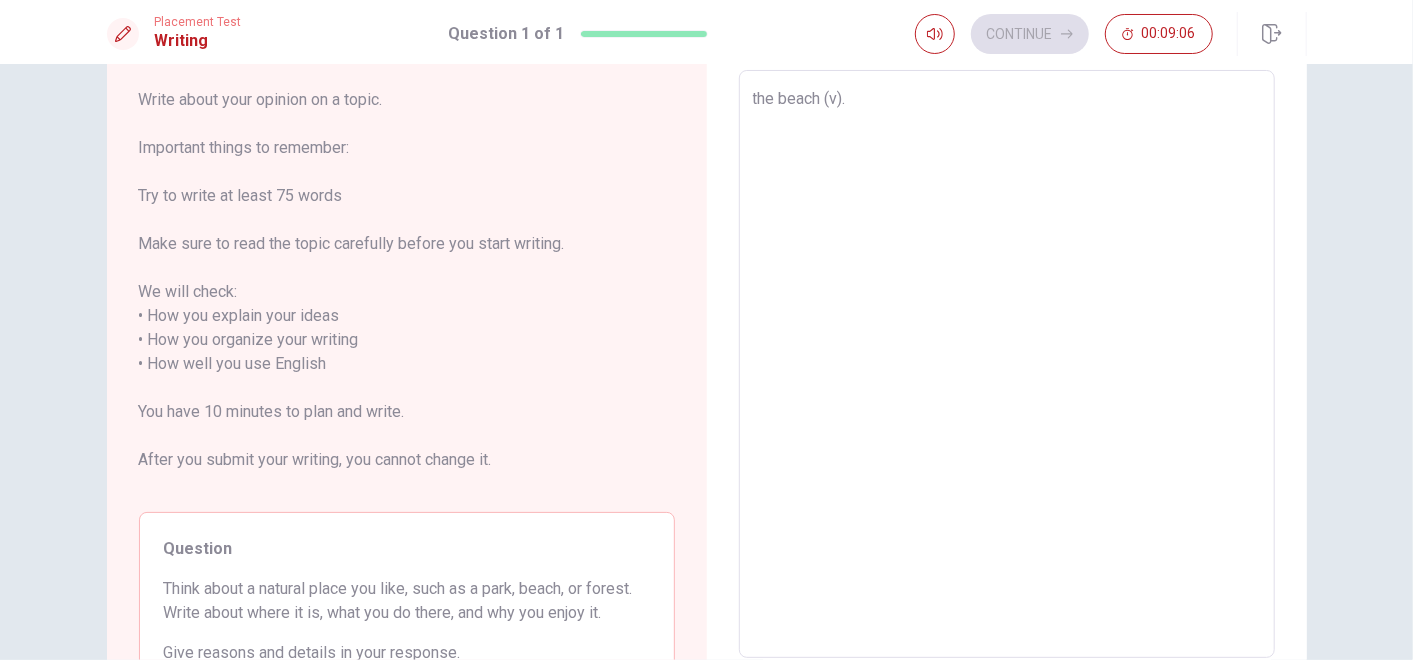 type on "x" 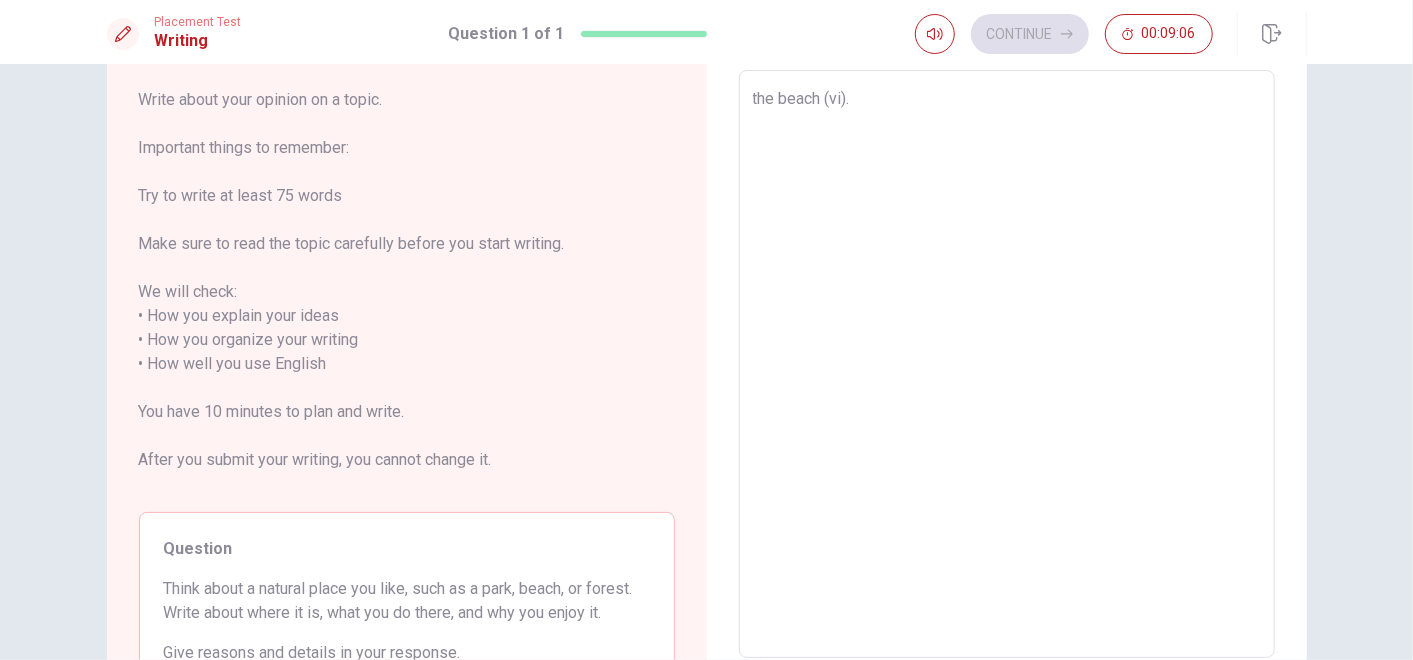 type on "x" 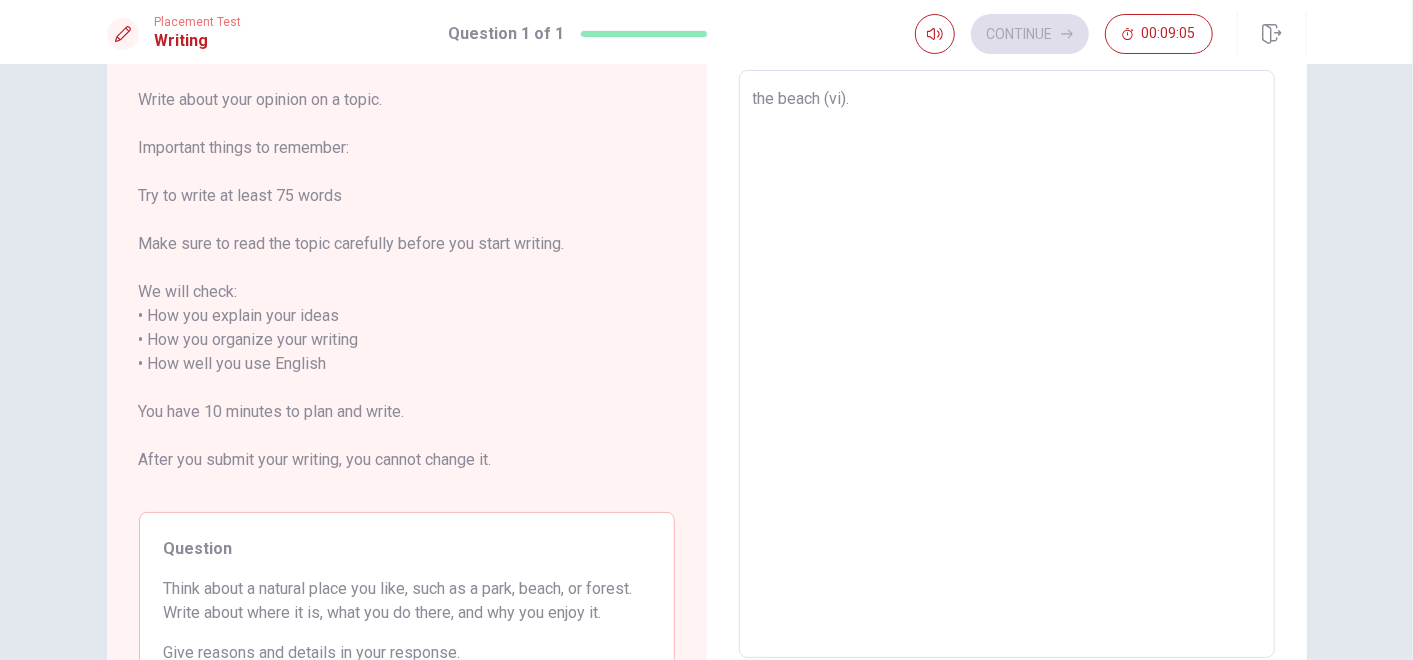 type on "the beach (viñ)." 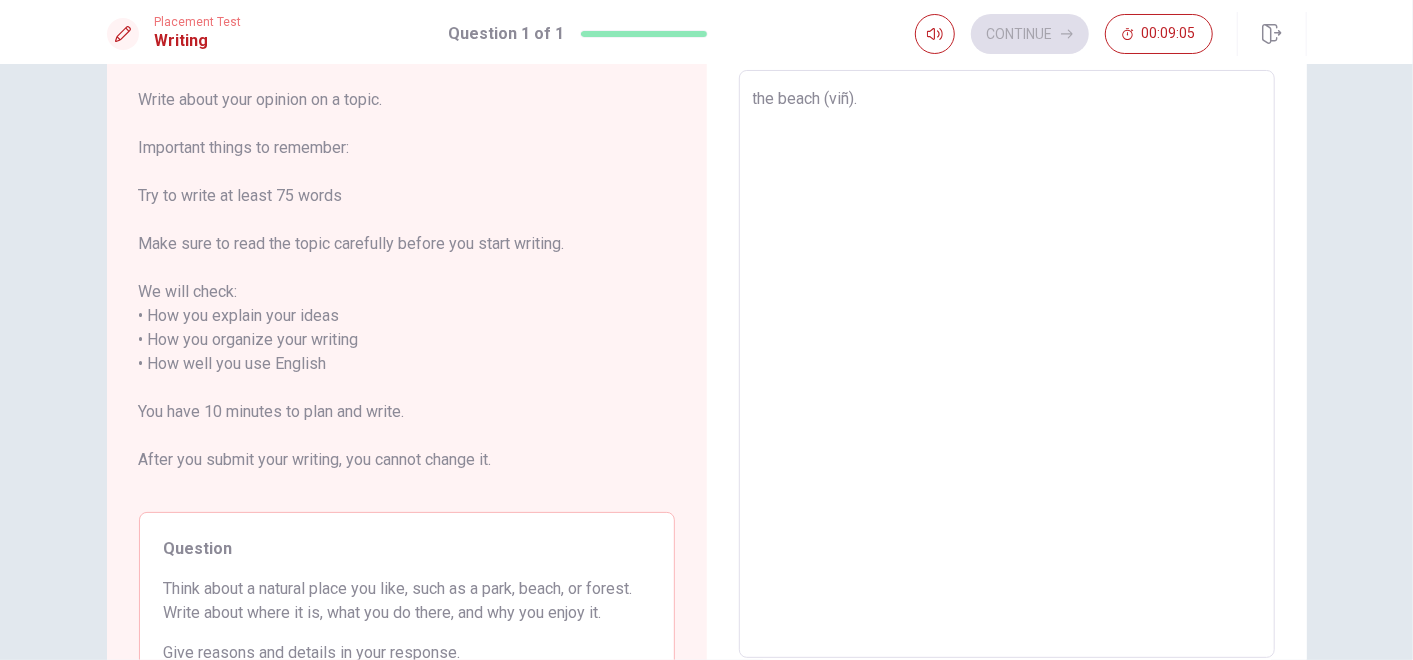 type on "x" 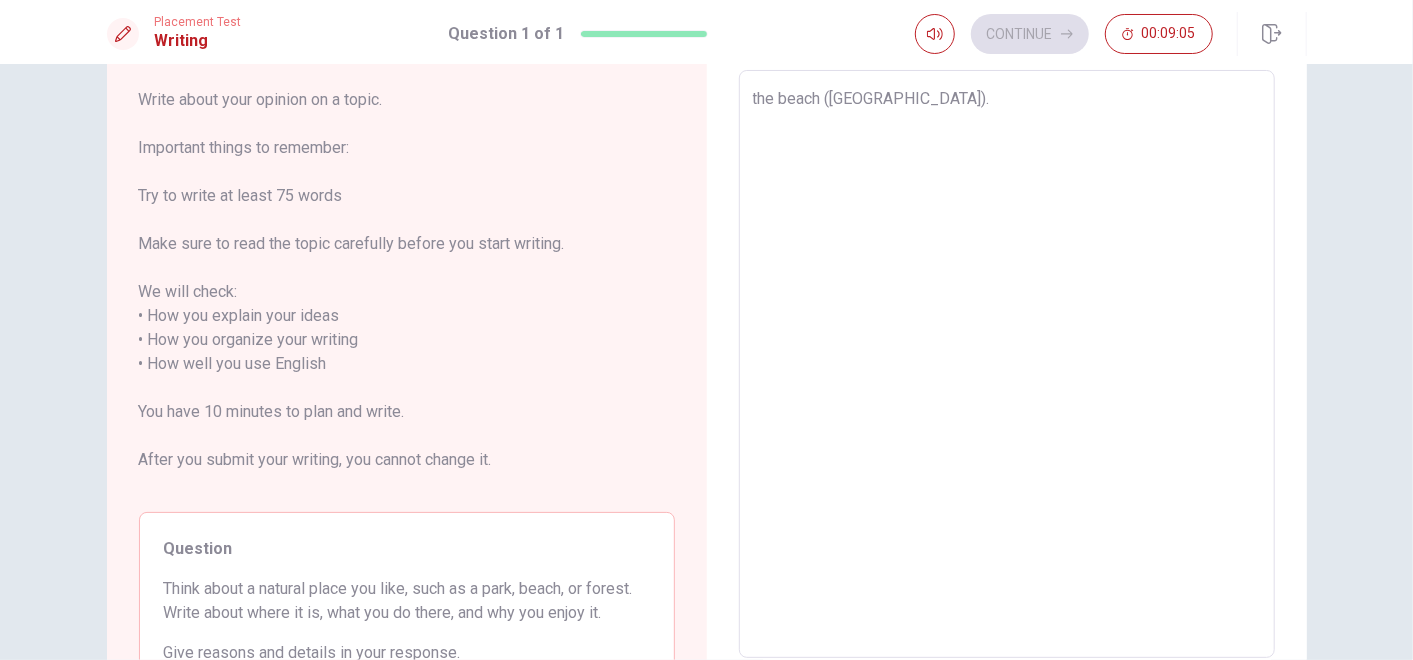 type on "x" 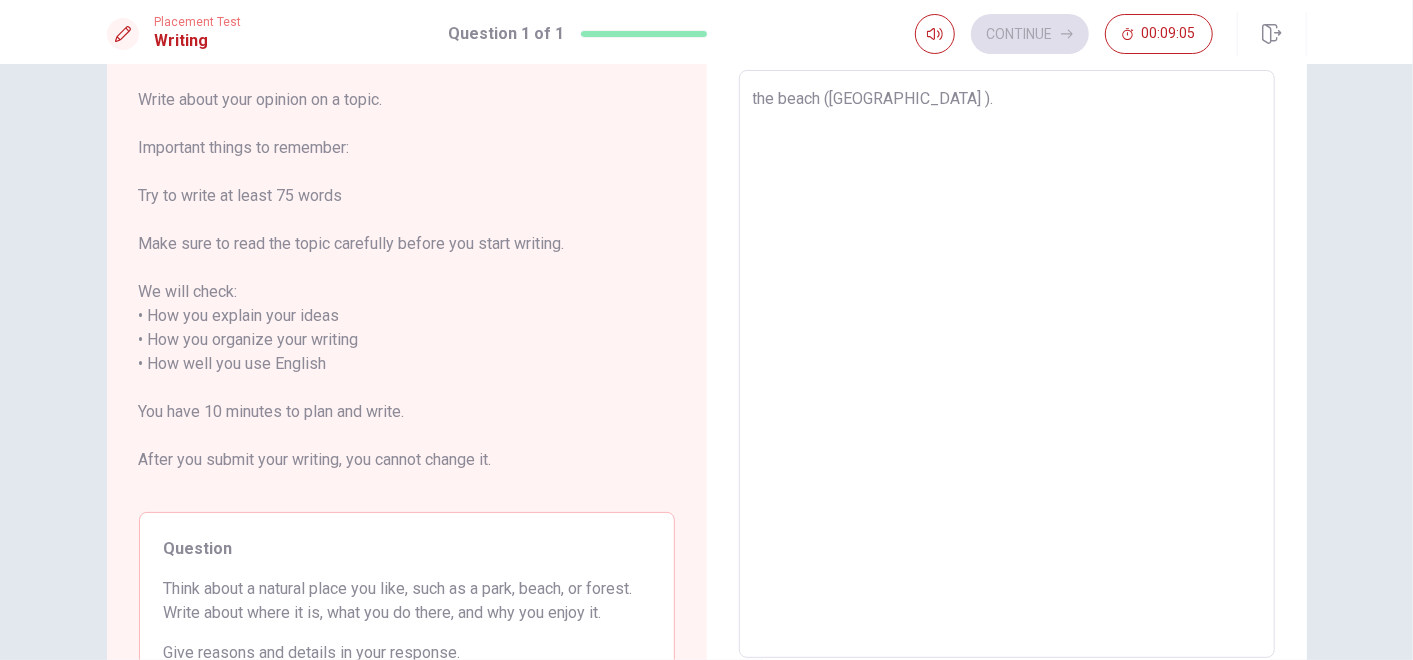 type on "x" 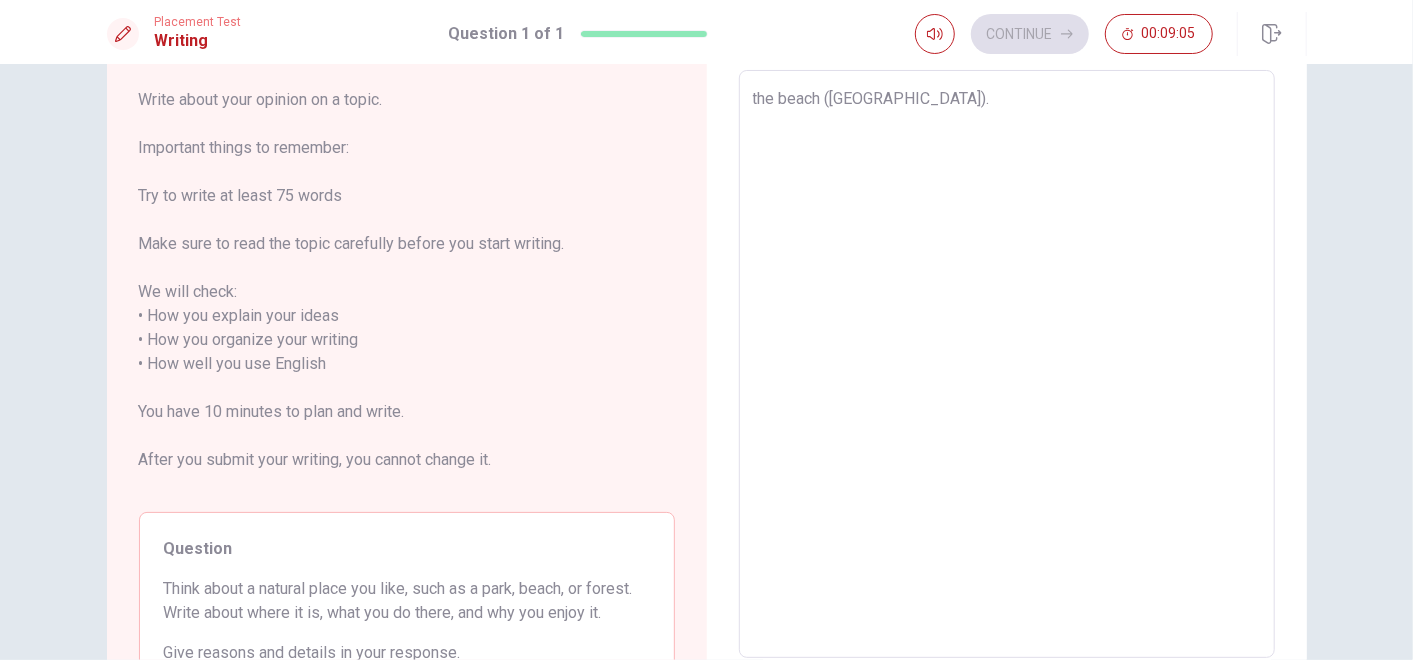 type on "x" 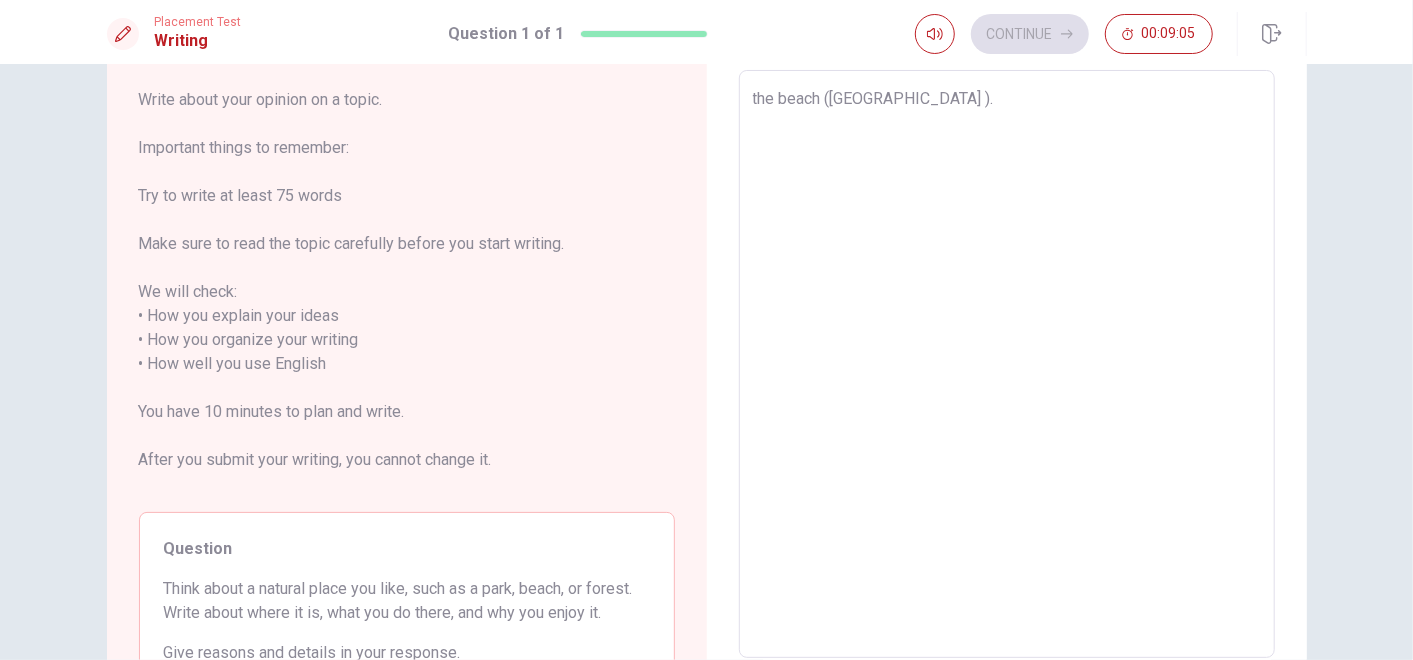 type on "x" 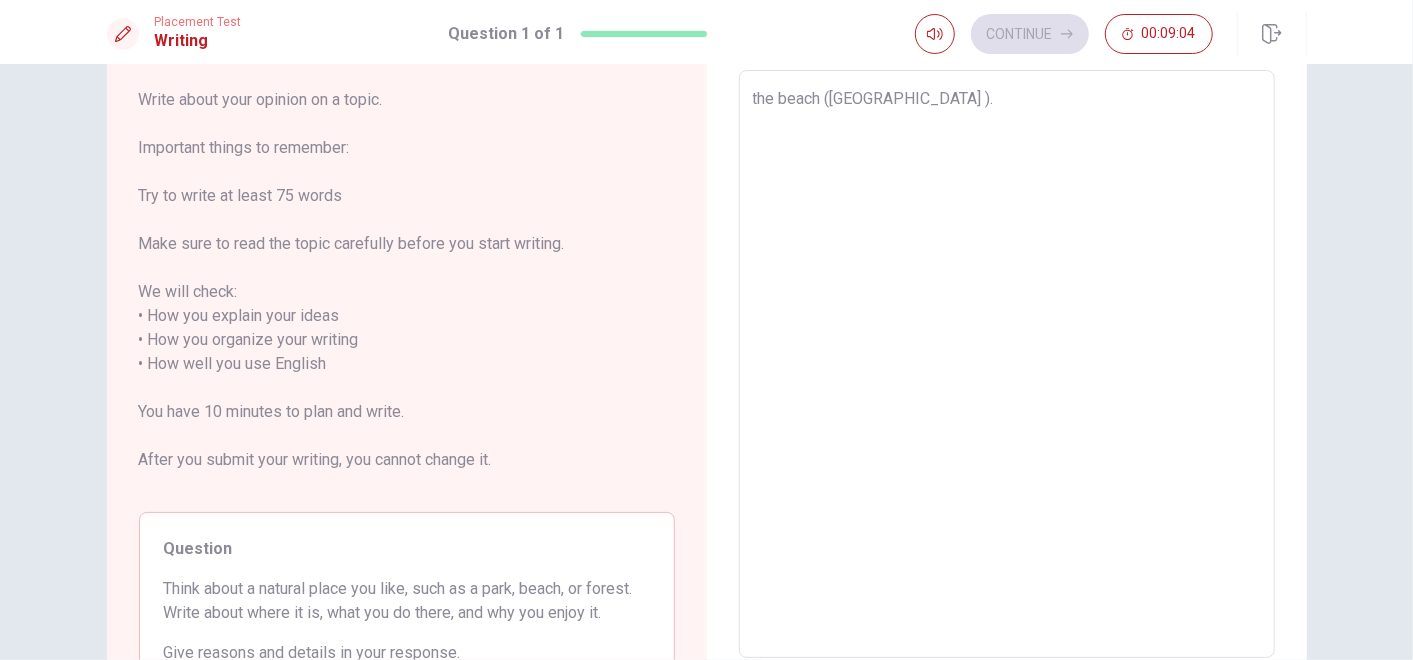 type on "the beach ([GEOGRAPHIC_DATA])." 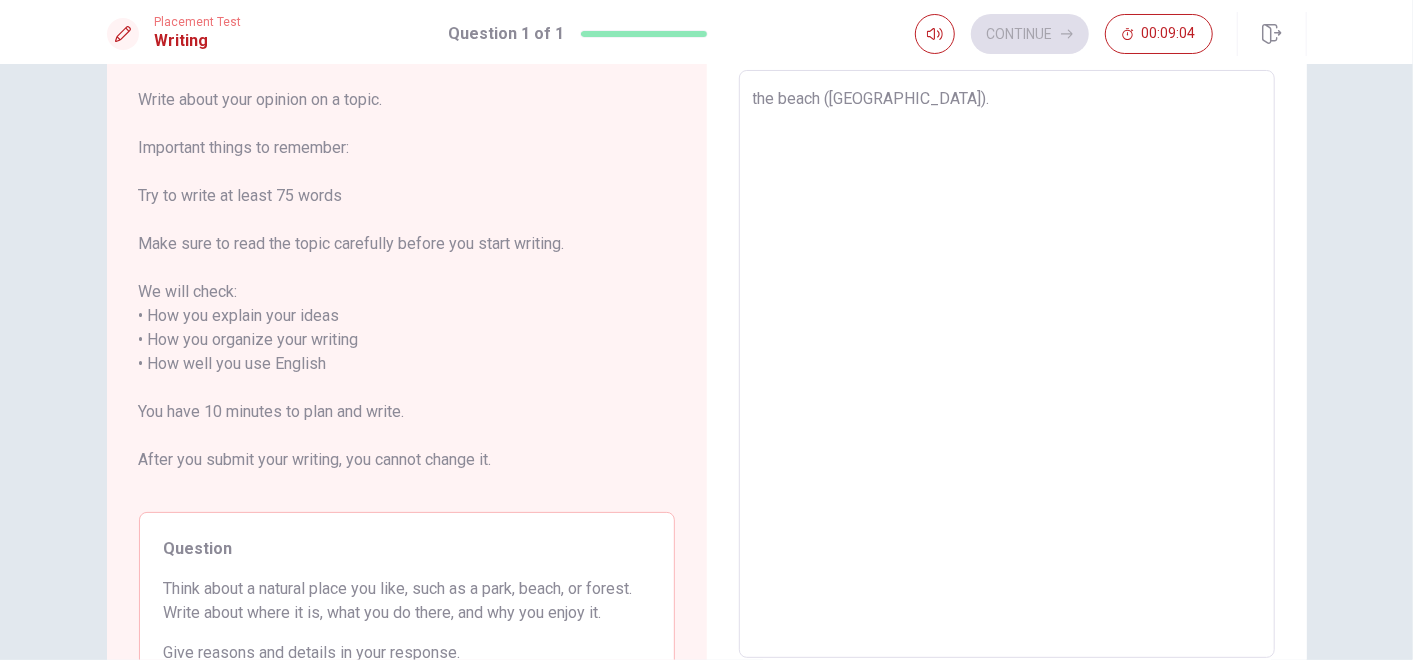 type on "x" 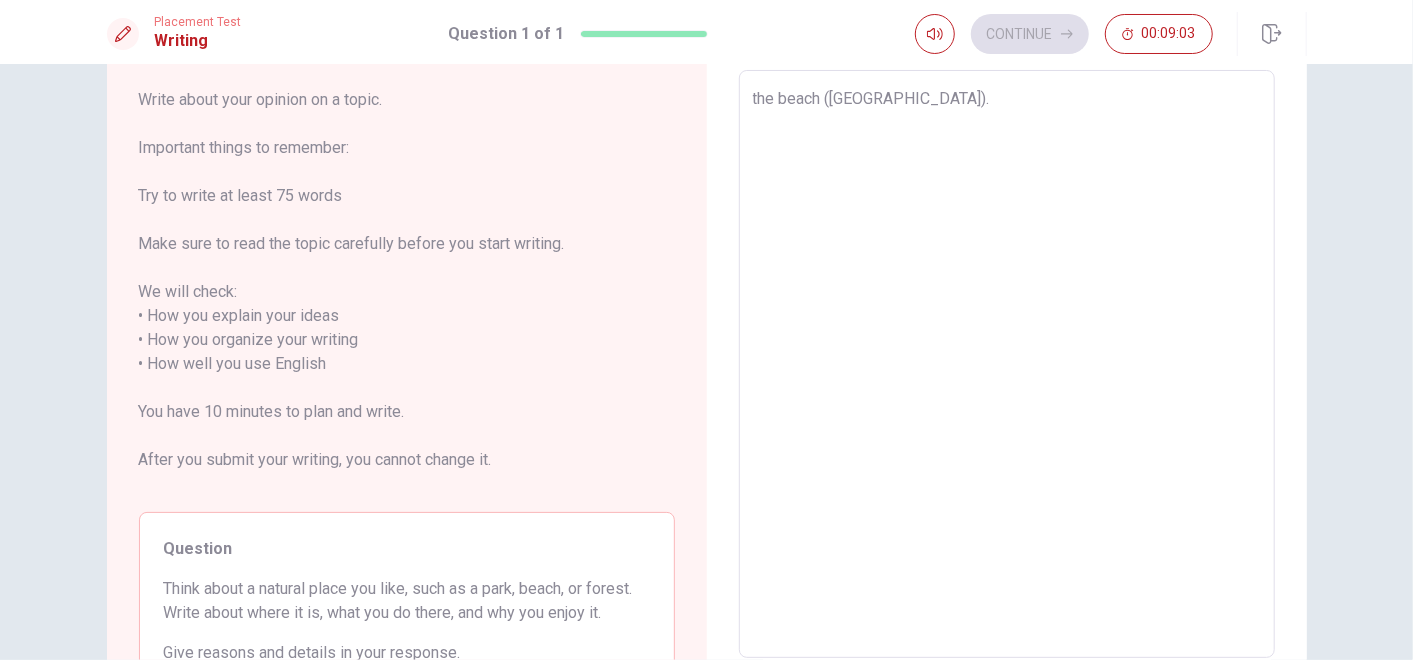 type on "the beach ([GEOGRAPHIC_DATA])." 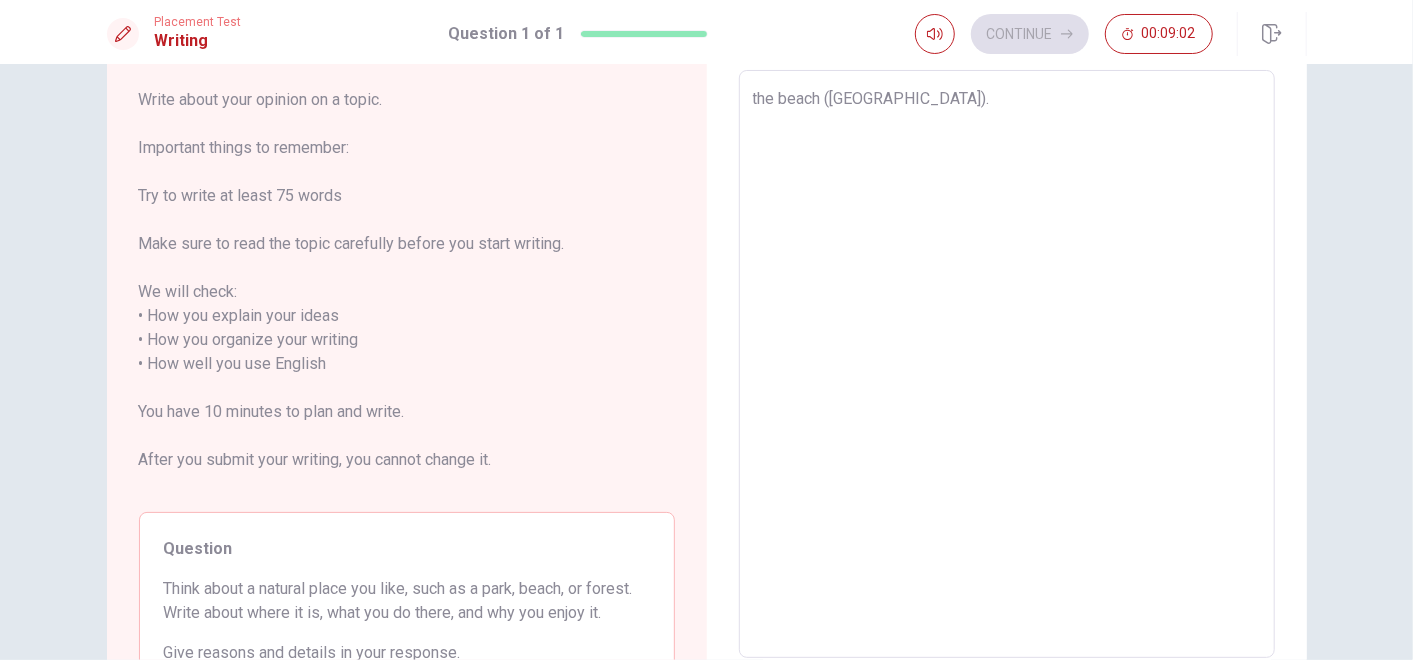type on "the beach ([GEOGRAPHIC_DATA])." 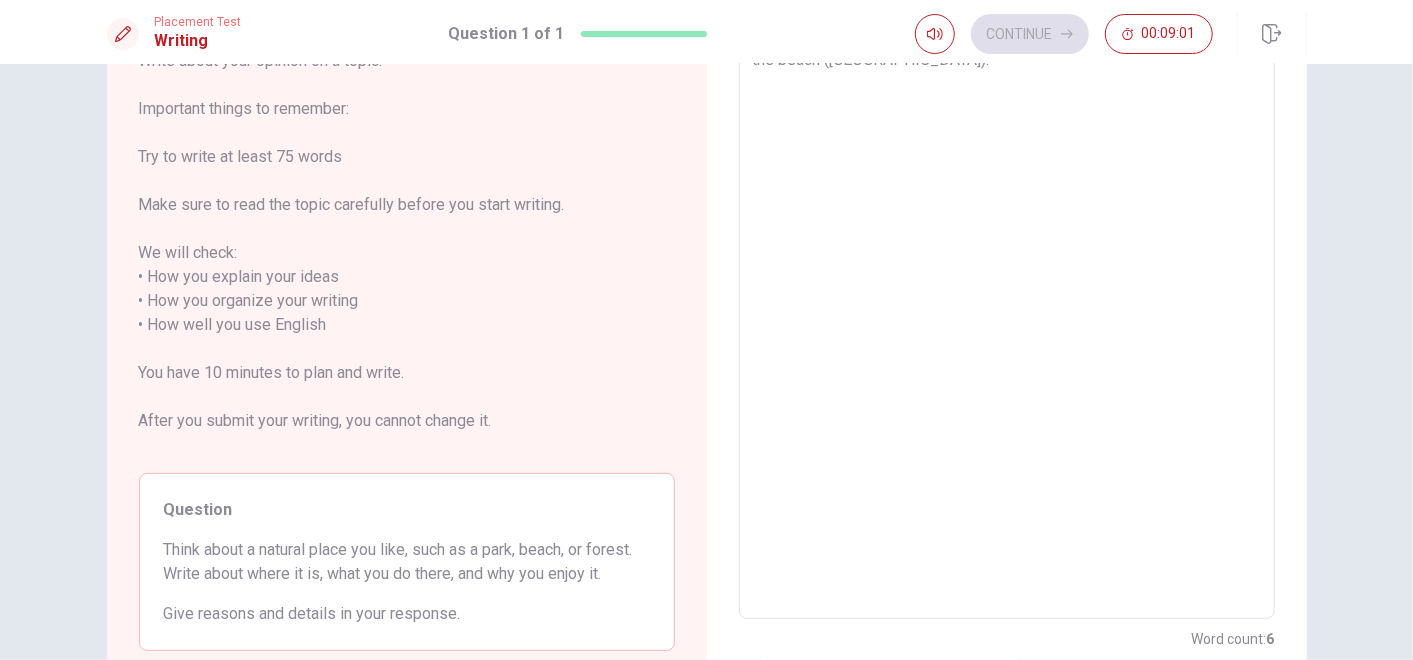 type on "x" 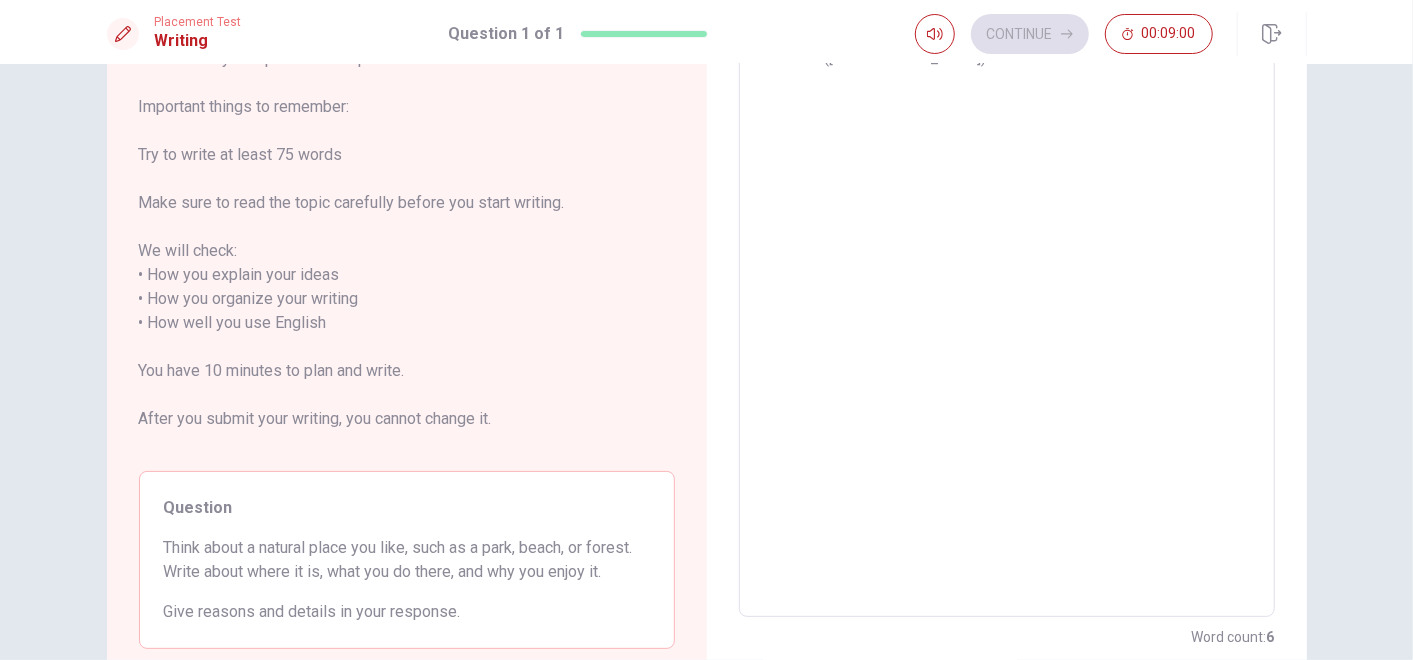 type on "the beach ([GEOGRAPHIC_DATA])." 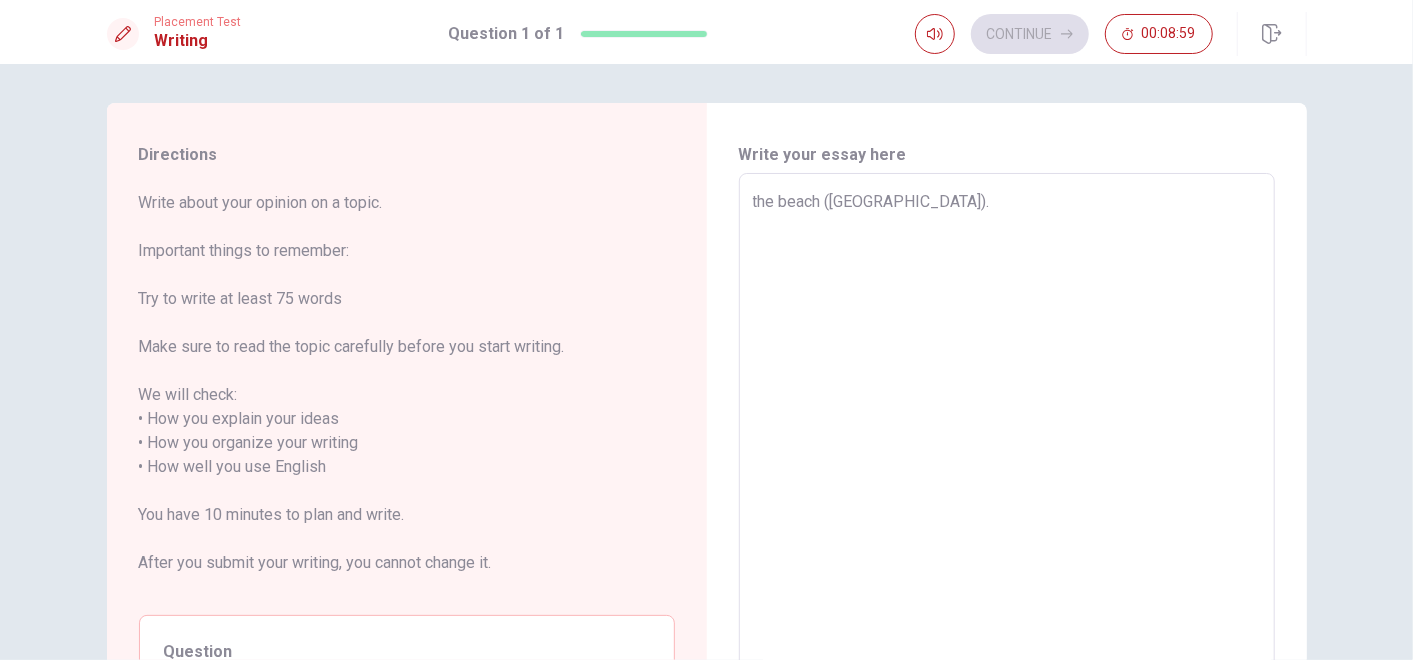 scroll, scrollTop: 0, scrollLeft: 0, axis: both 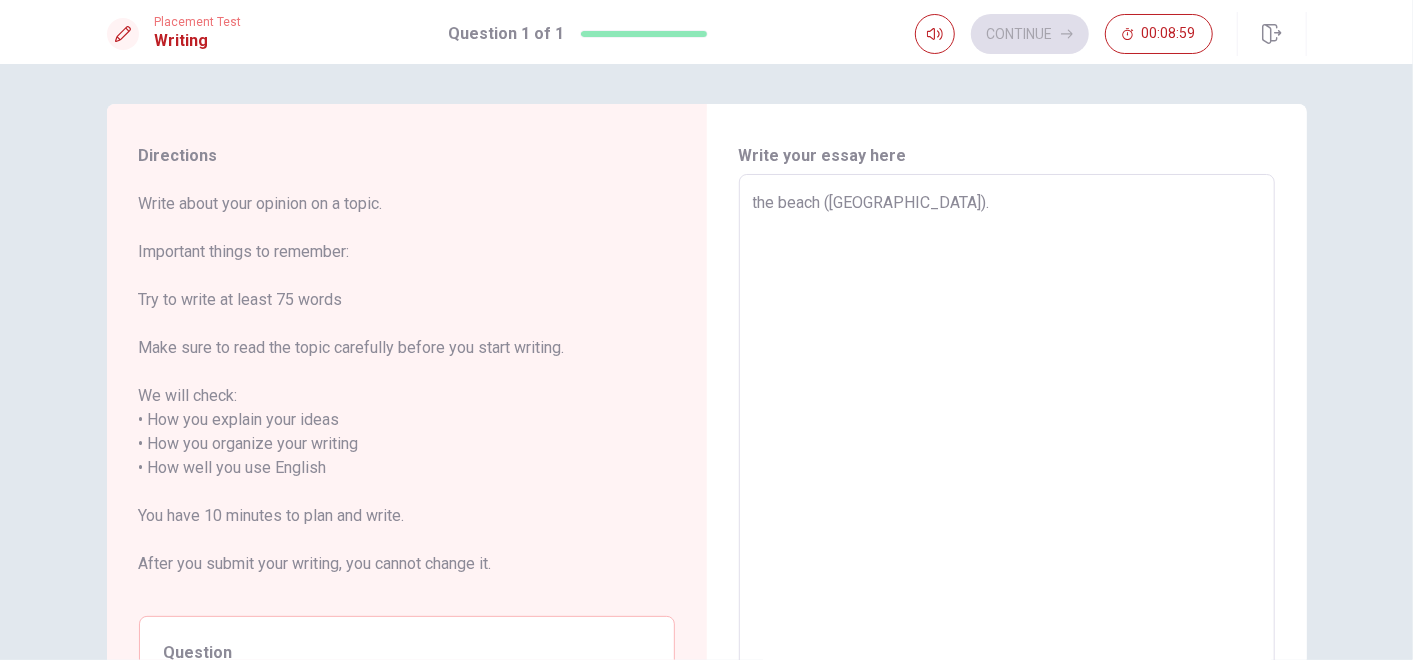 type on "x" 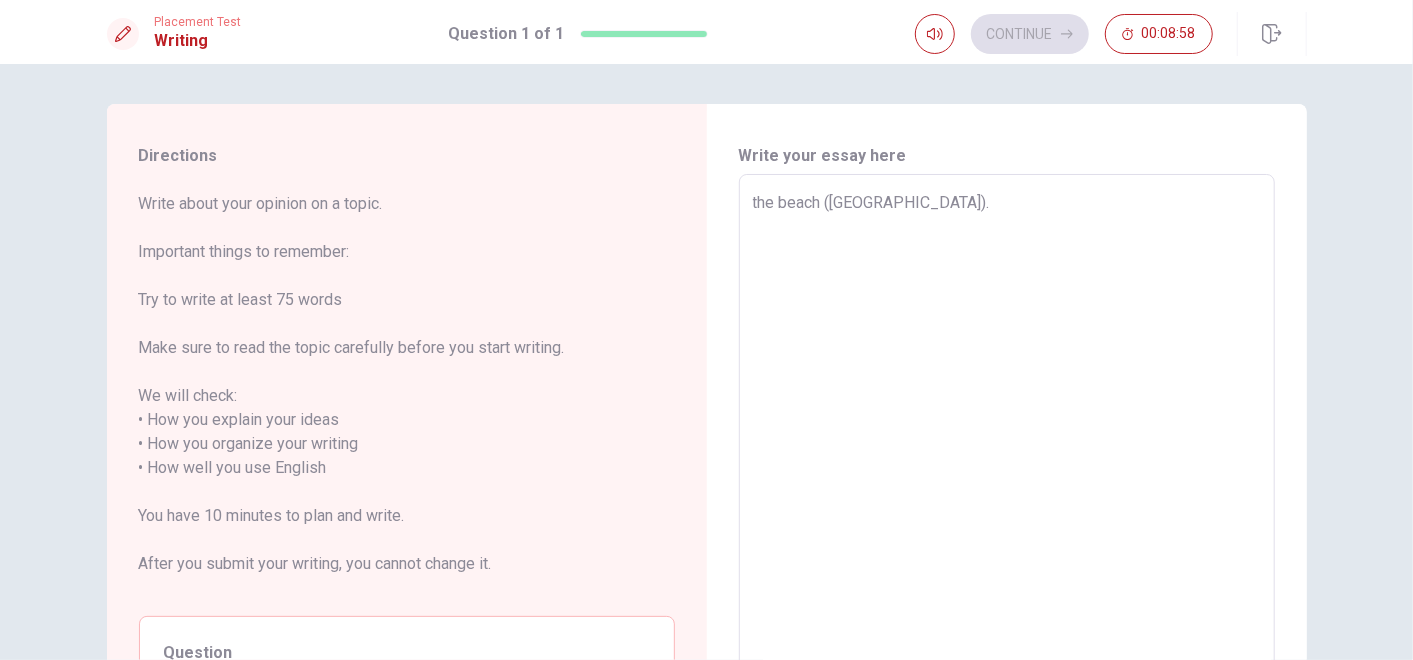 type on "the beach ([GEOGRAPHIC_DATA]).
T" 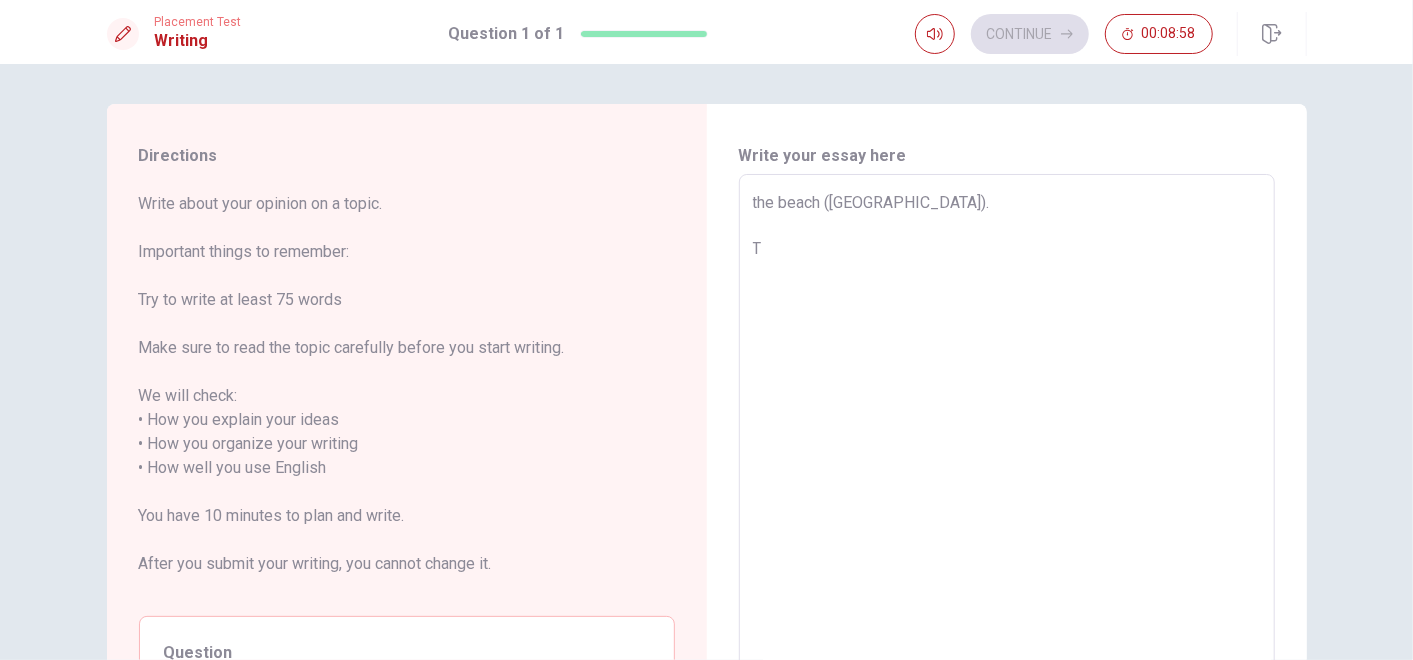 type on "x" 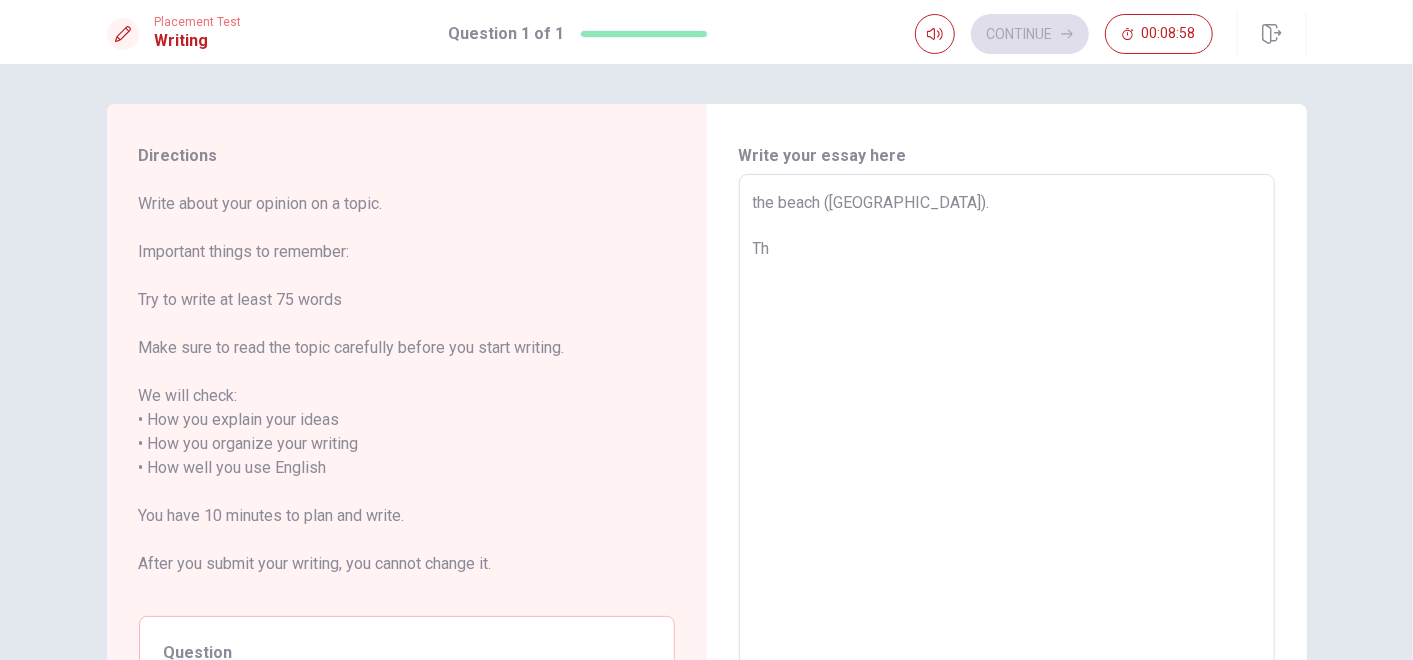 type on "x" 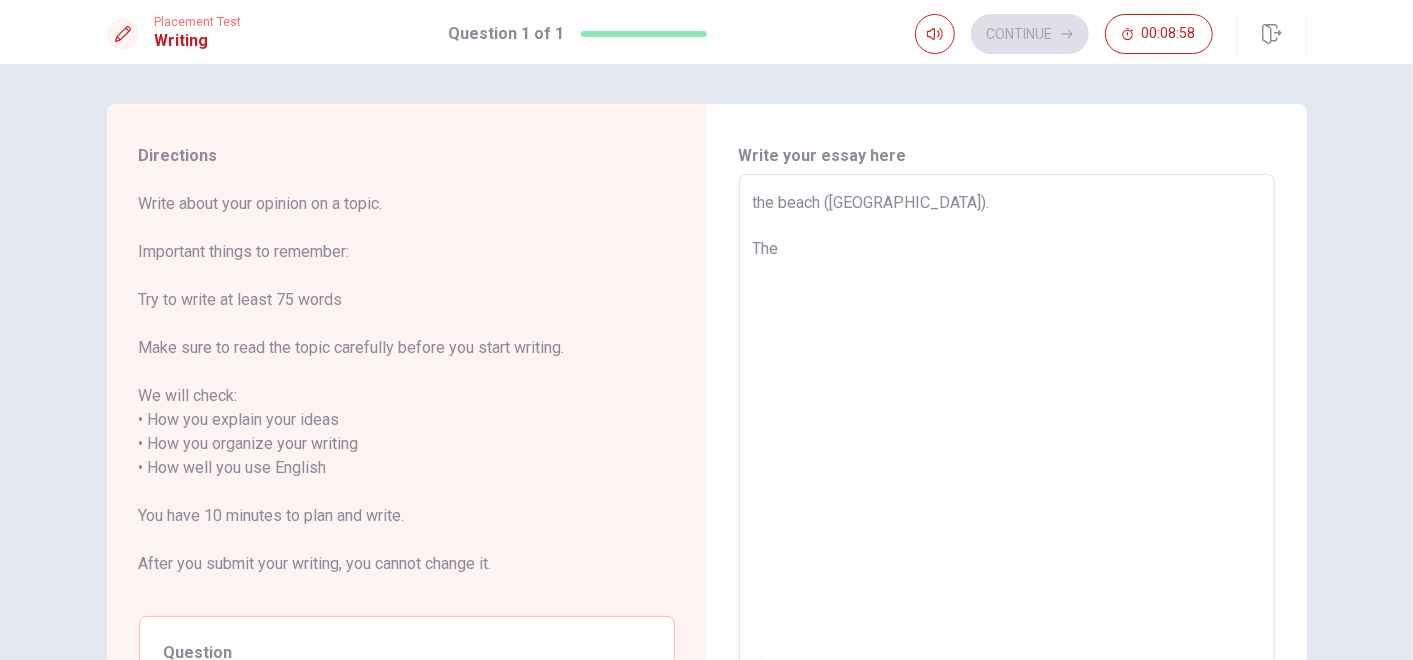 type on "x" 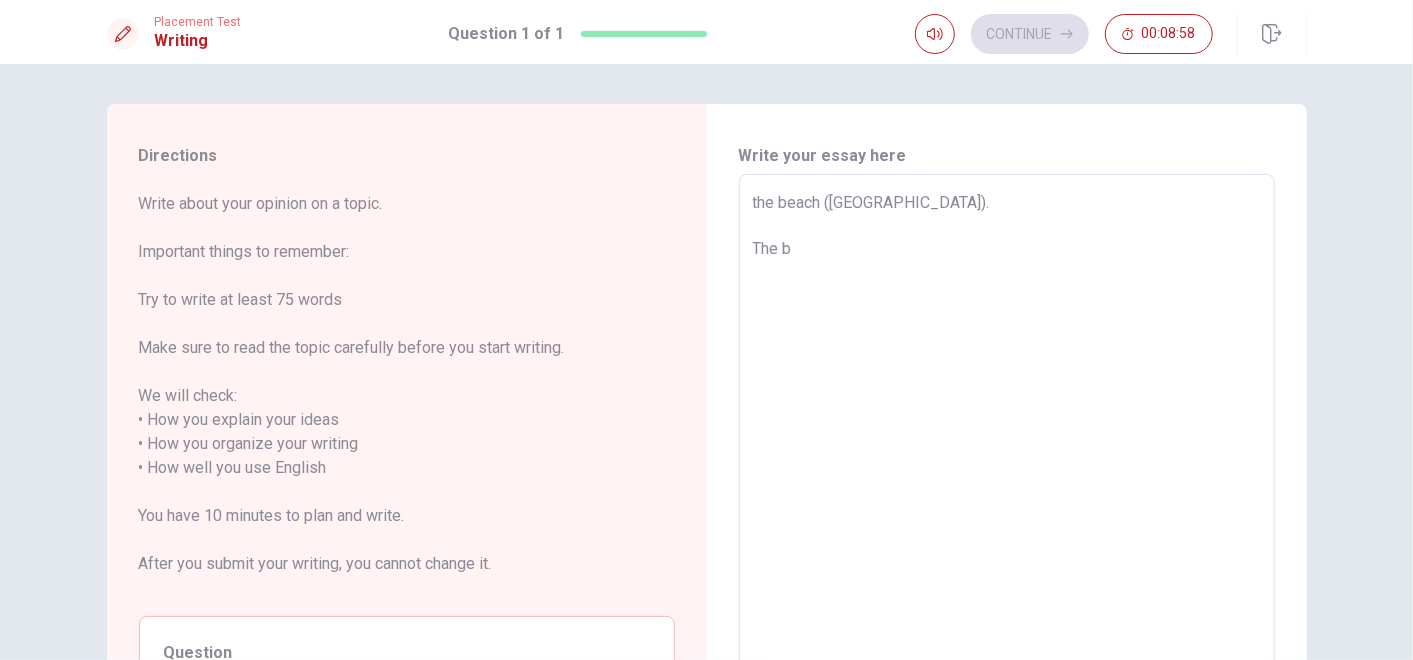 type on "x" 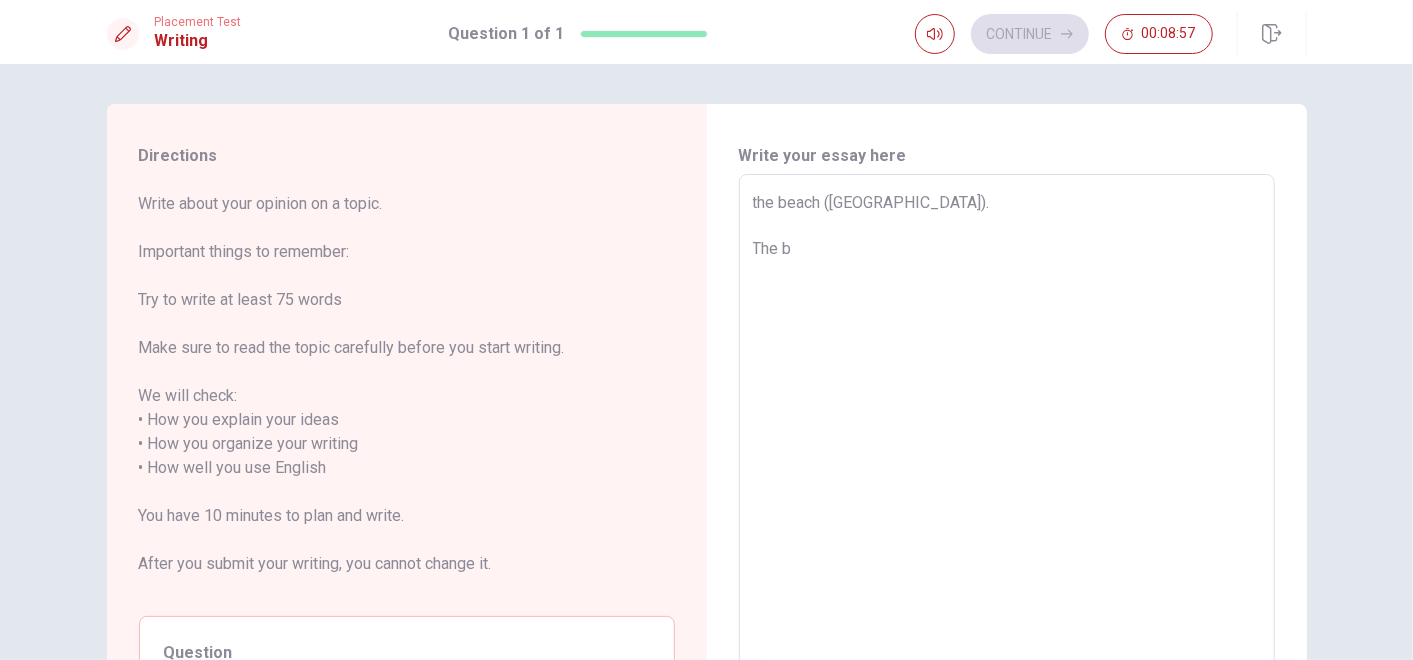 type on "the beach ([GEOGRAPHIC_DATA]).
The be" 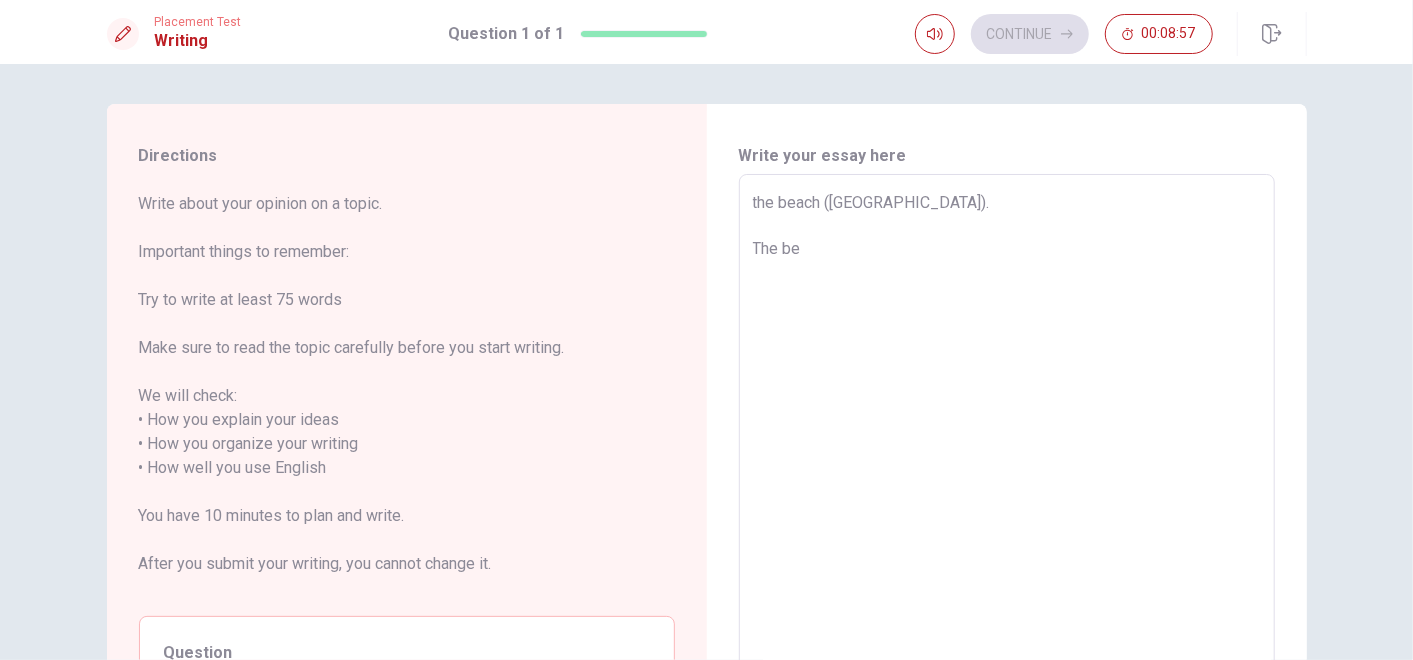 type on "x" 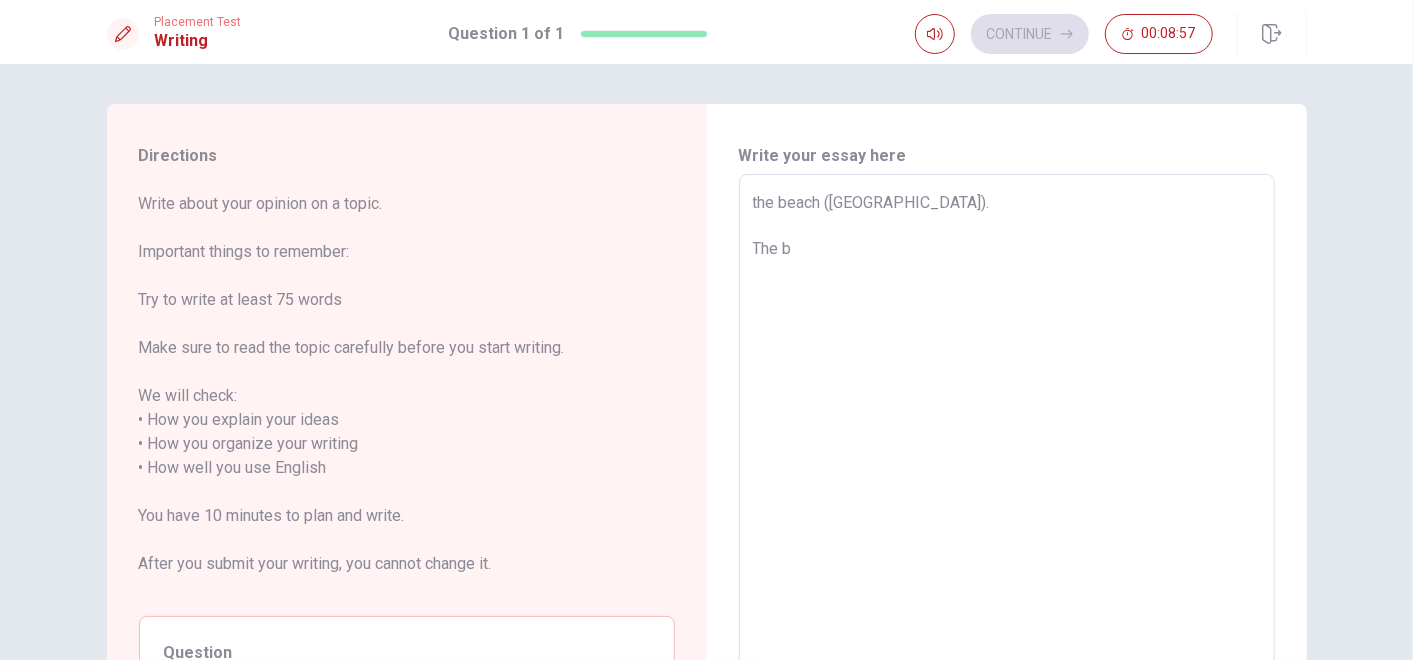 type on "x" 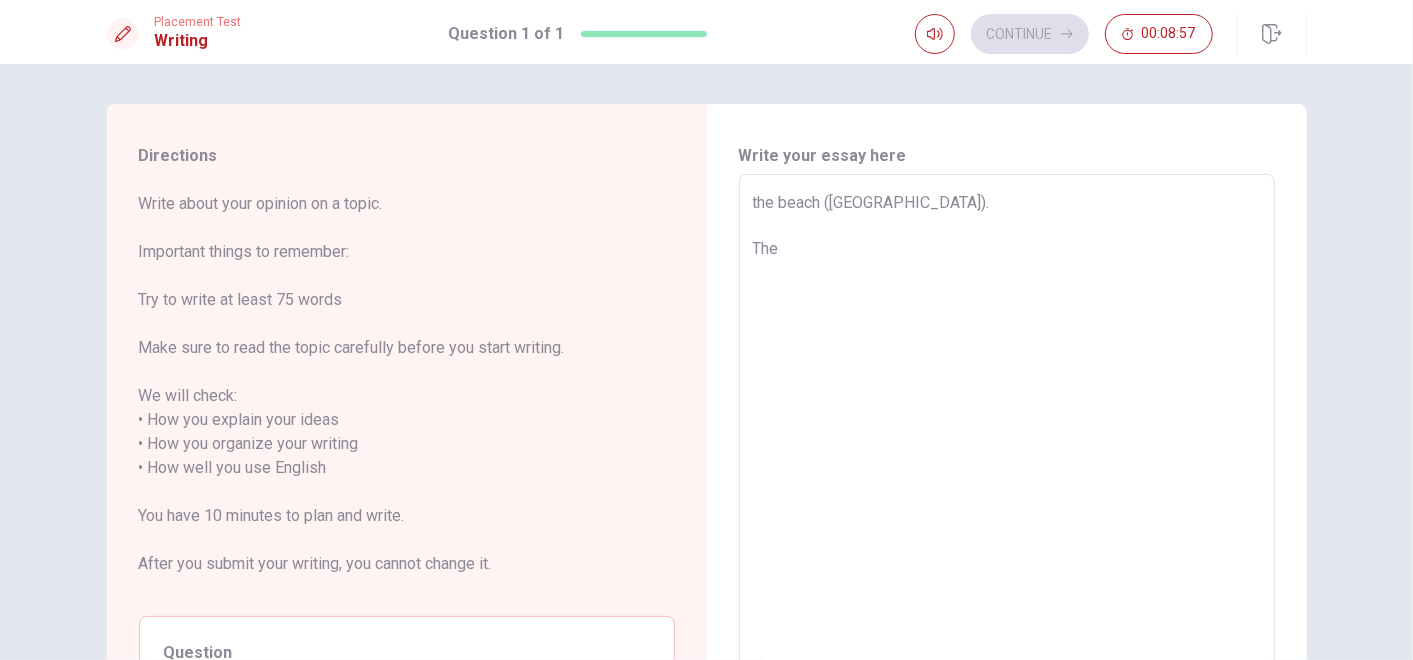 type on "x" 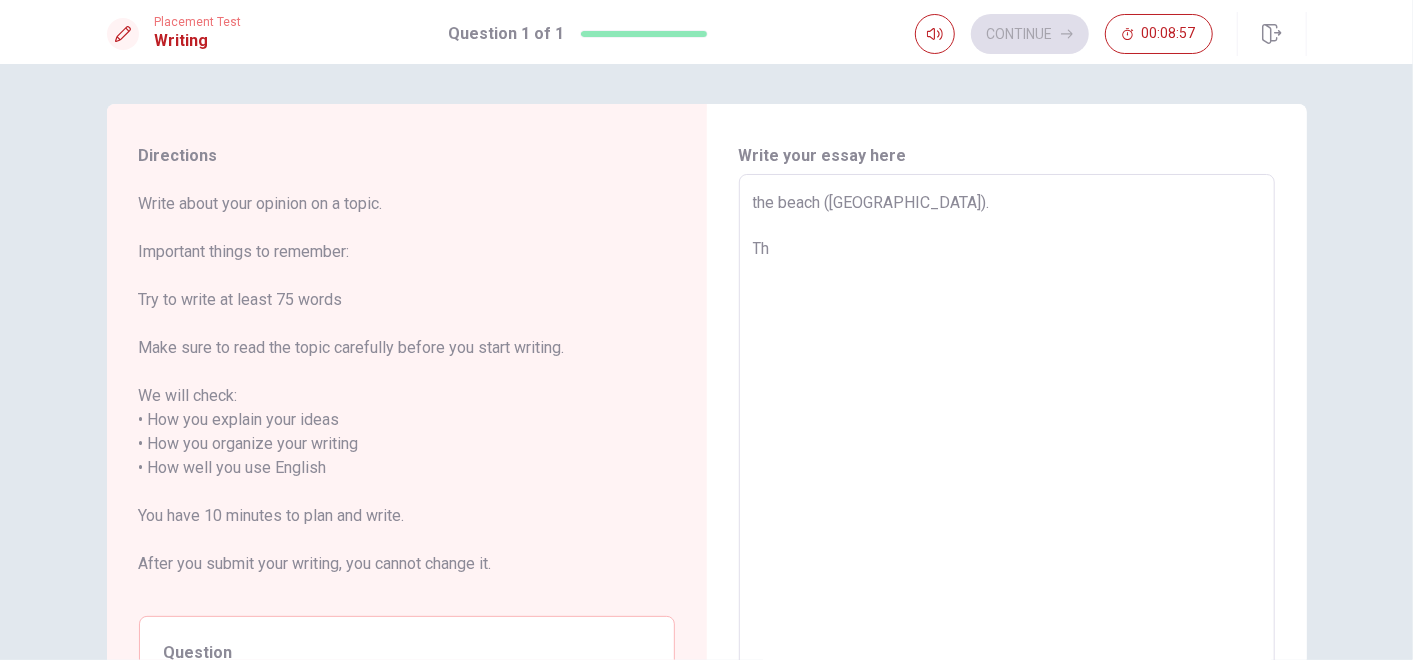 type on "the beach ([GEOGRAPHIC_DATA]).
T" 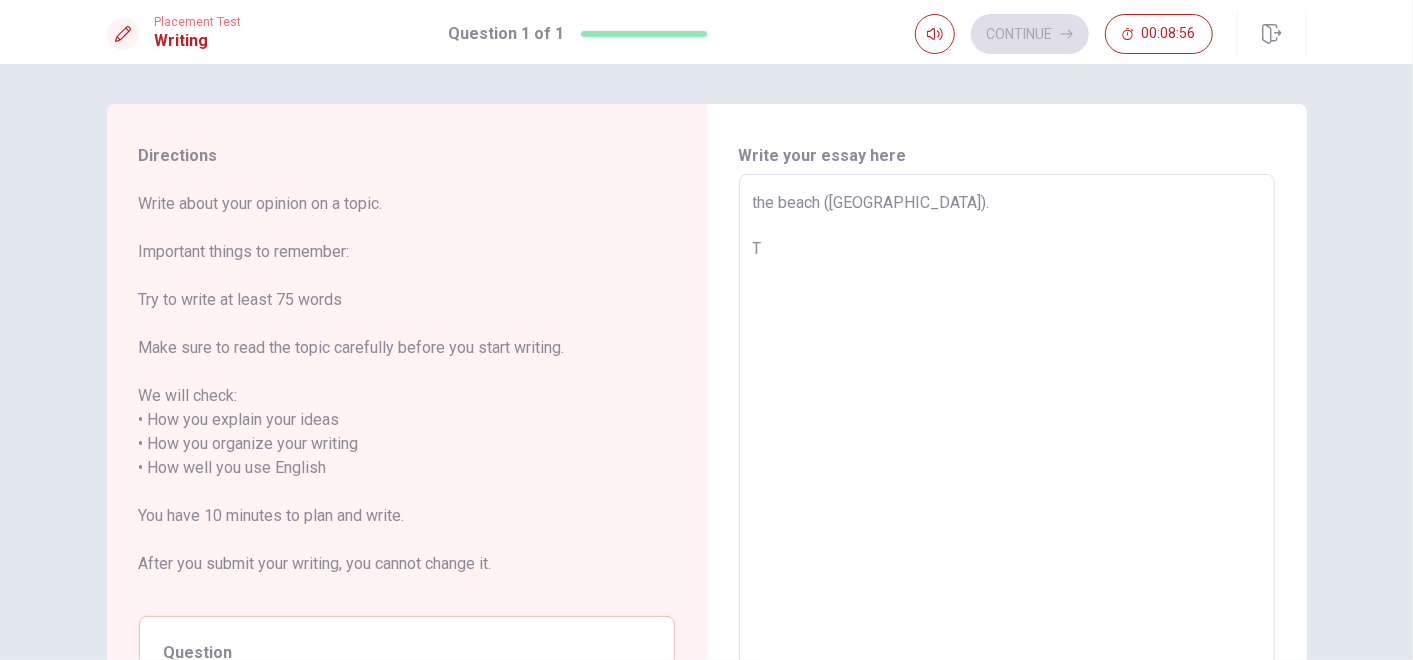 type on "the beach ([GEOGRAPHIC_DATA])." 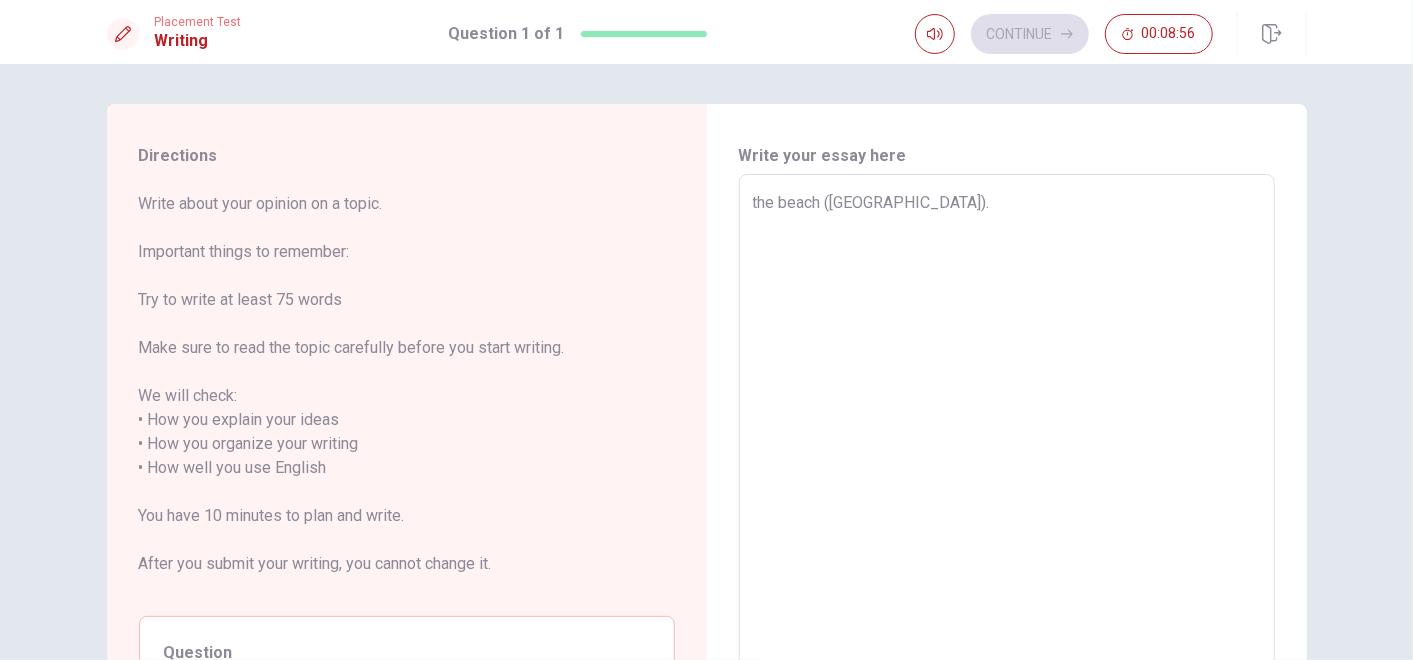 type on "x" 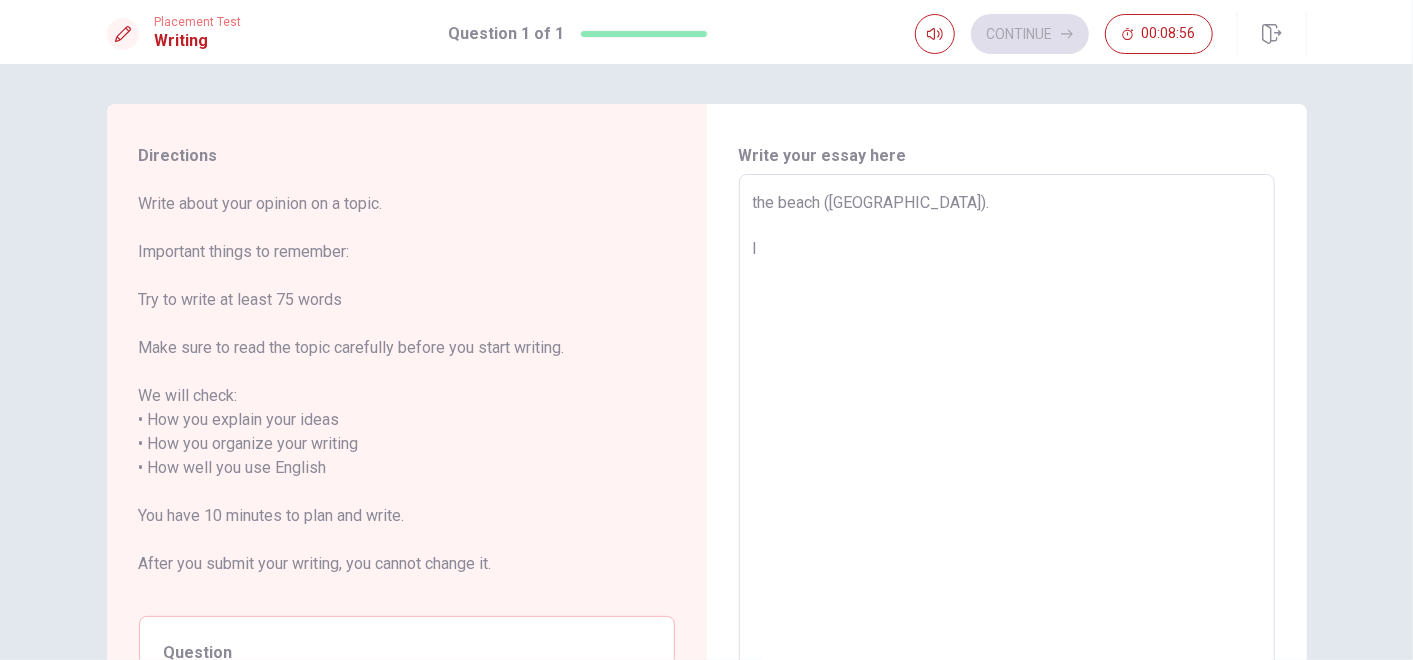 type on "x" 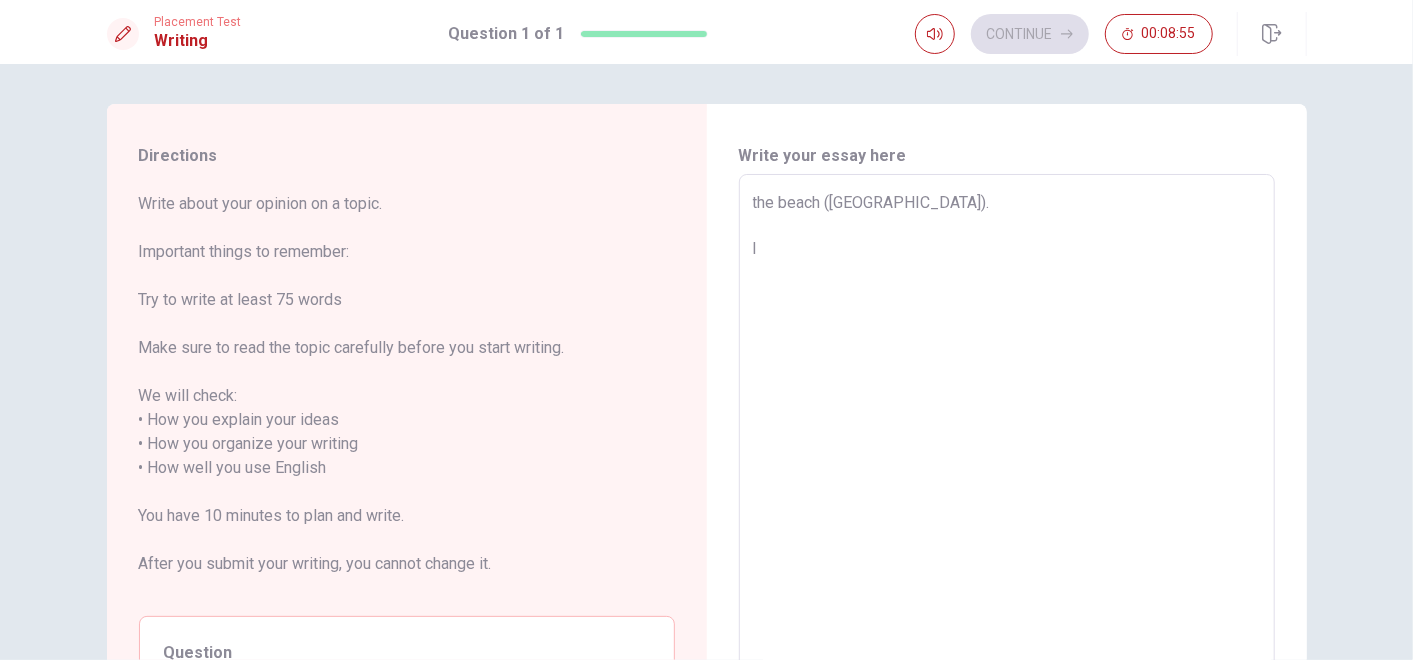 type on "the beach ([GEOGRAPHIC_DATA]).
I" 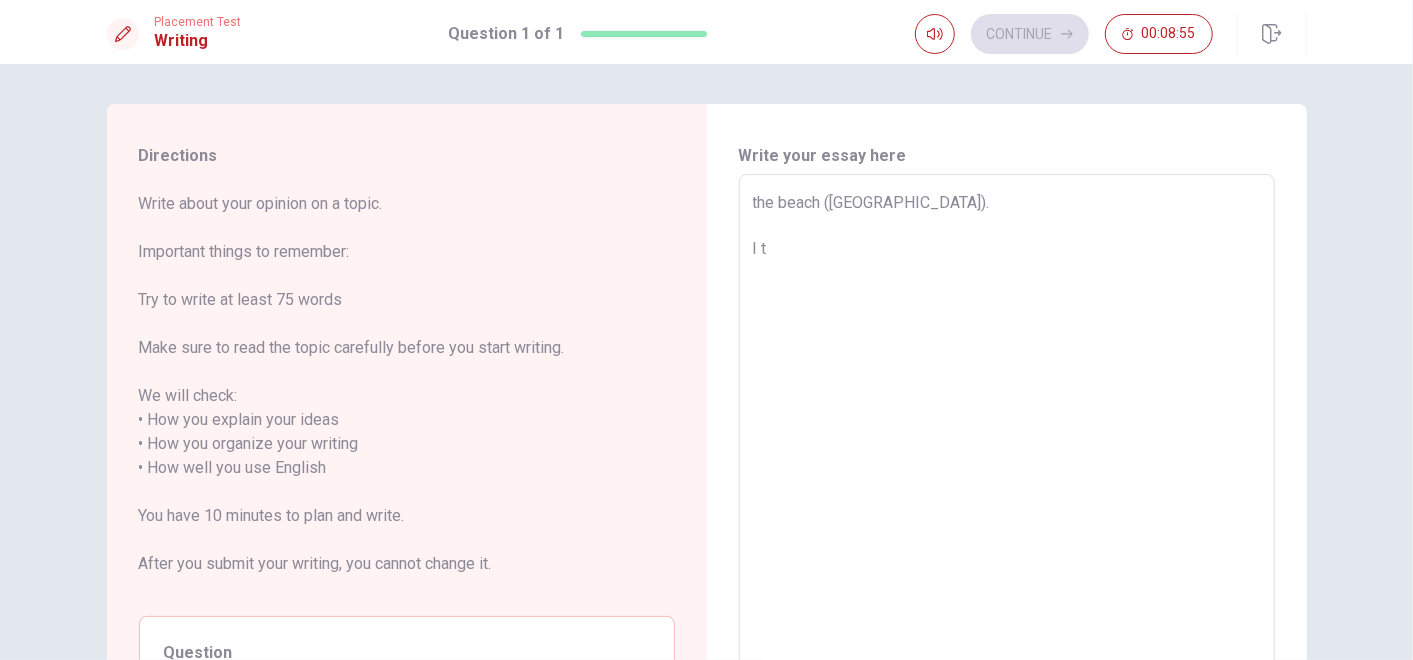 type on "x" 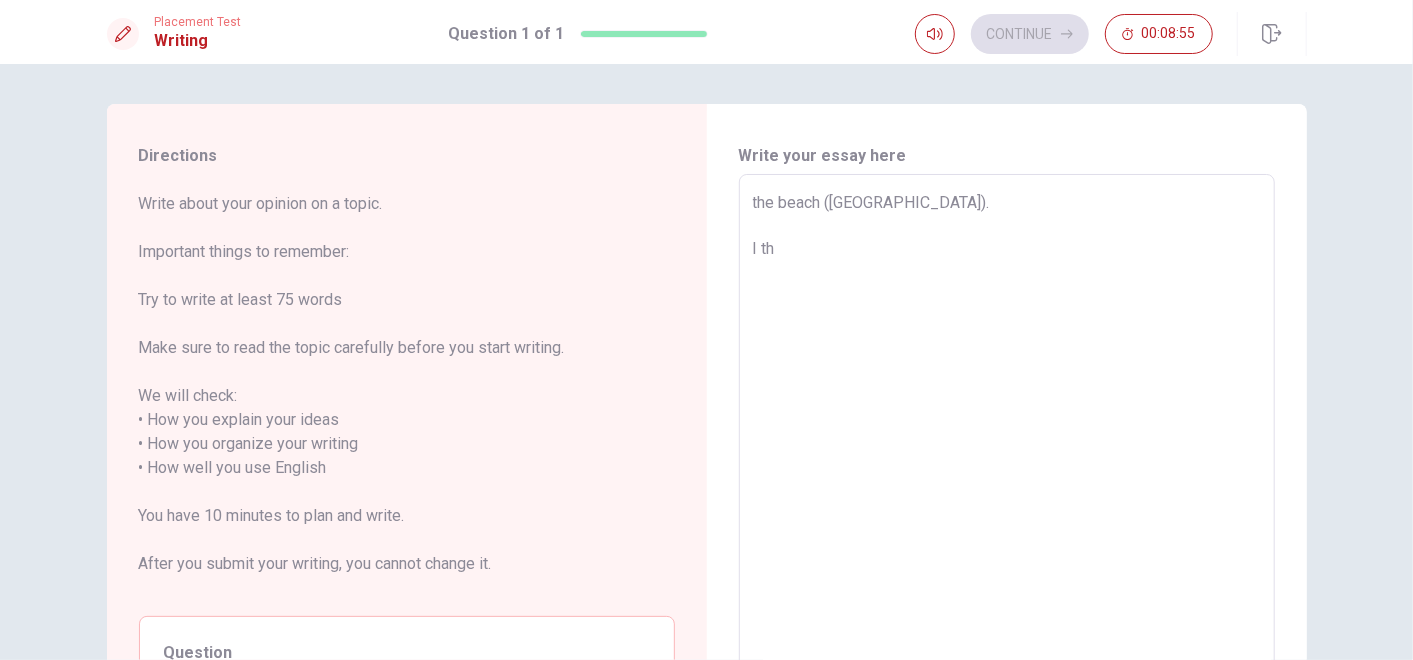 type on "x" 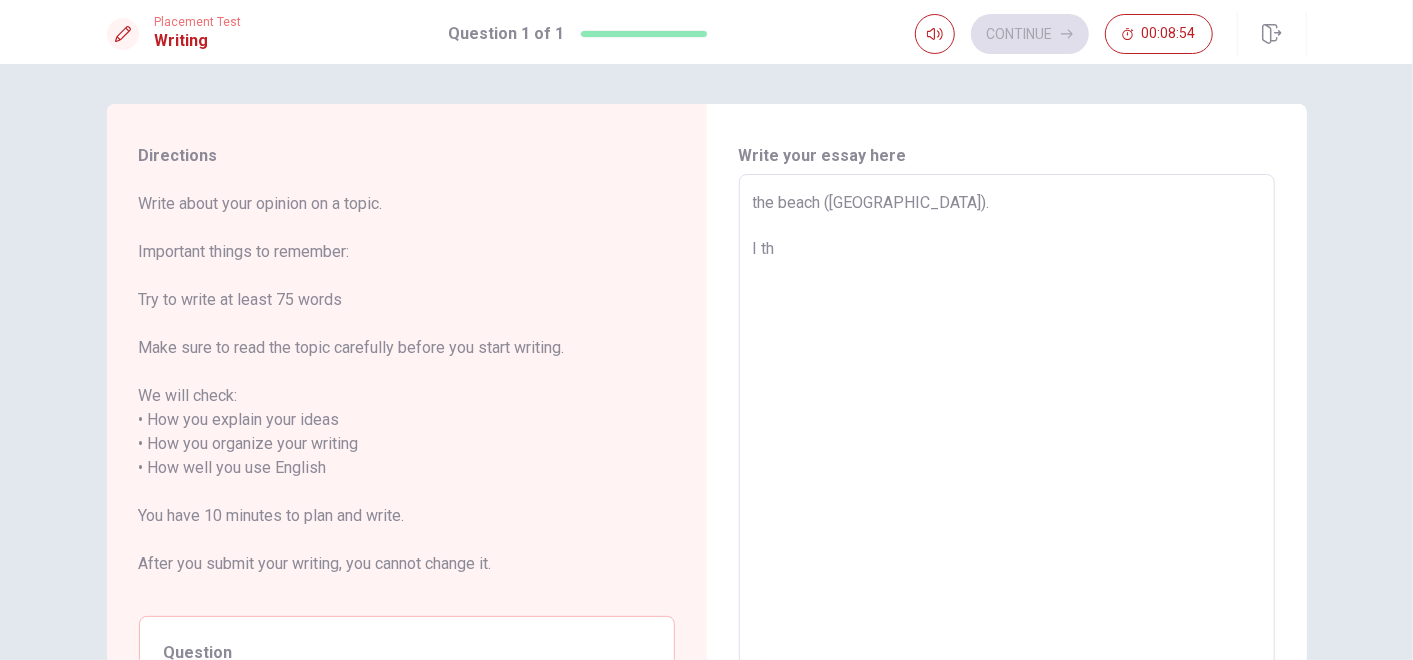 type on "the beach ([GEOGRAPHIC_DATA]).
I t" 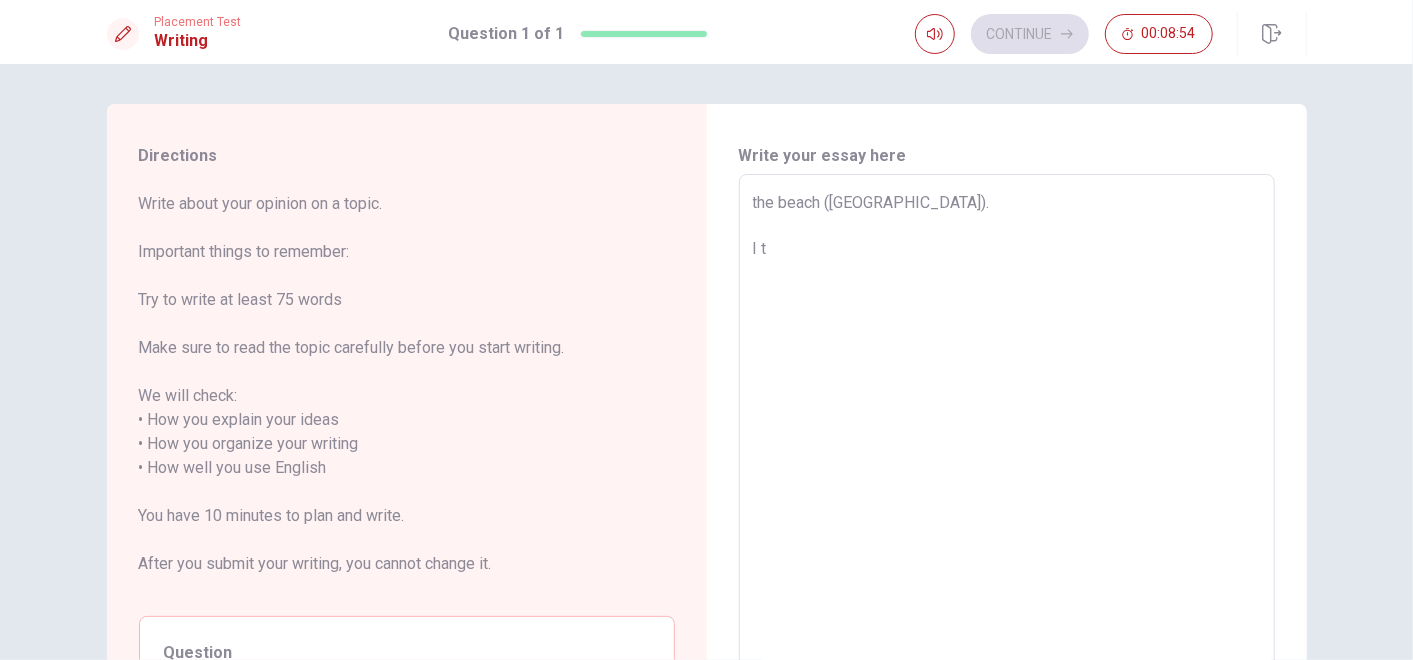 type on "x" 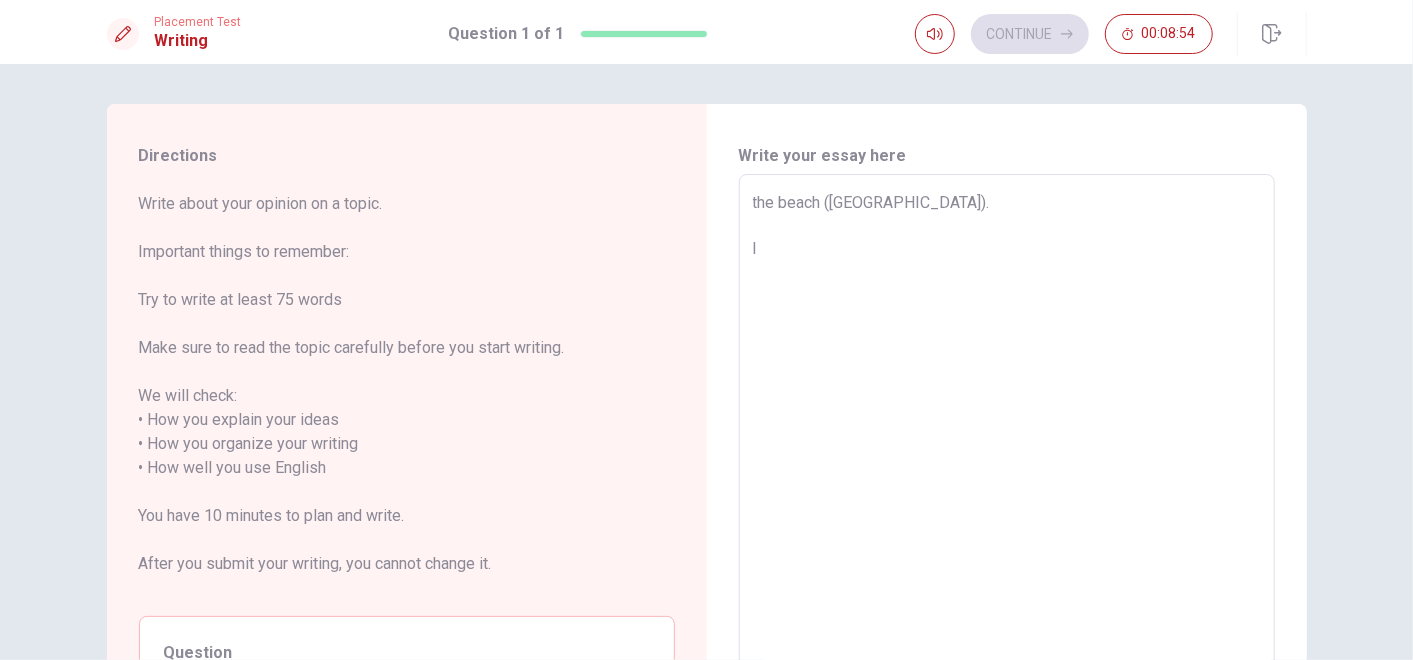 type on "x" 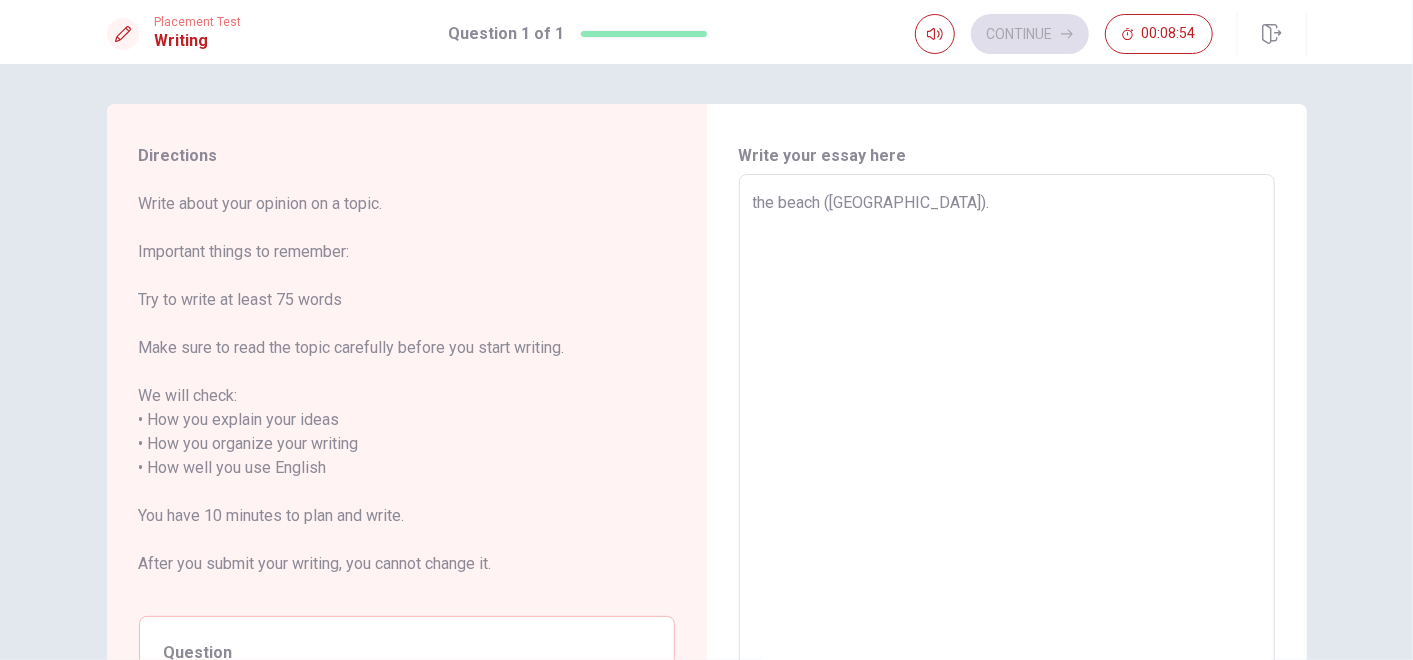 type on "x" 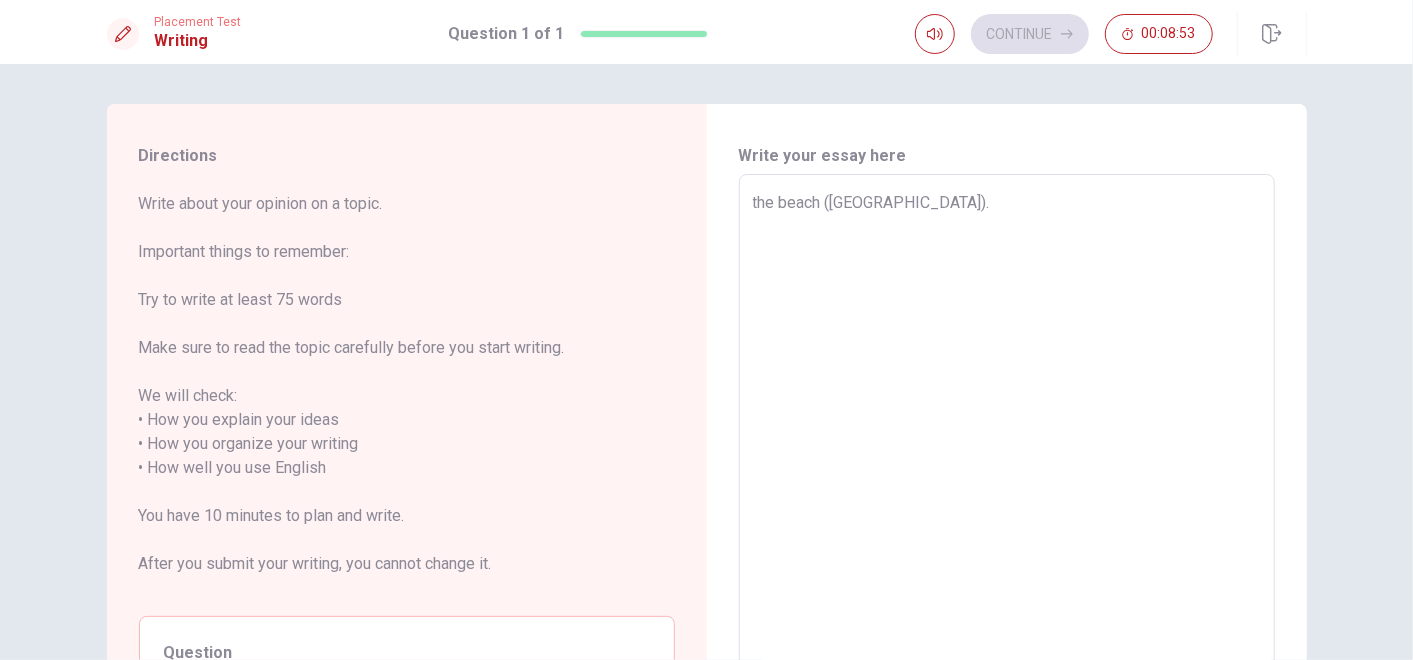 type on "the beach ([GEOGRAPHIC_DATA]).
T" 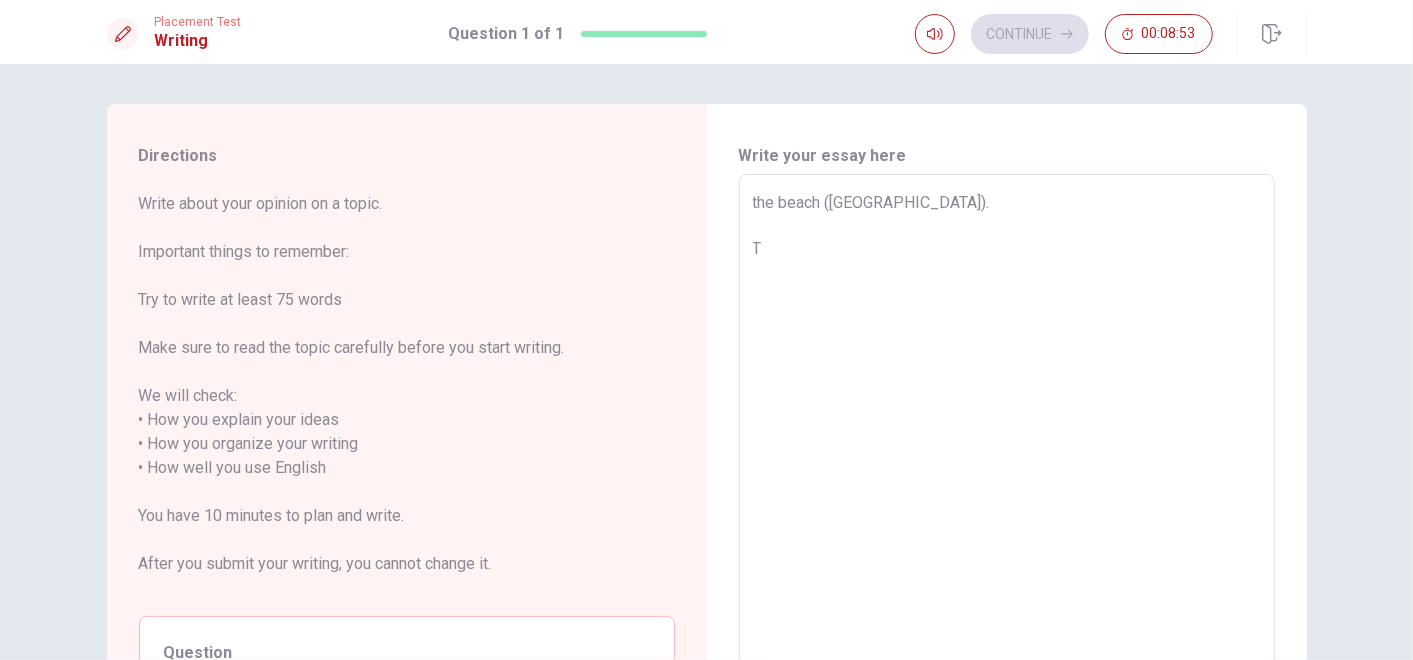 type on "x" 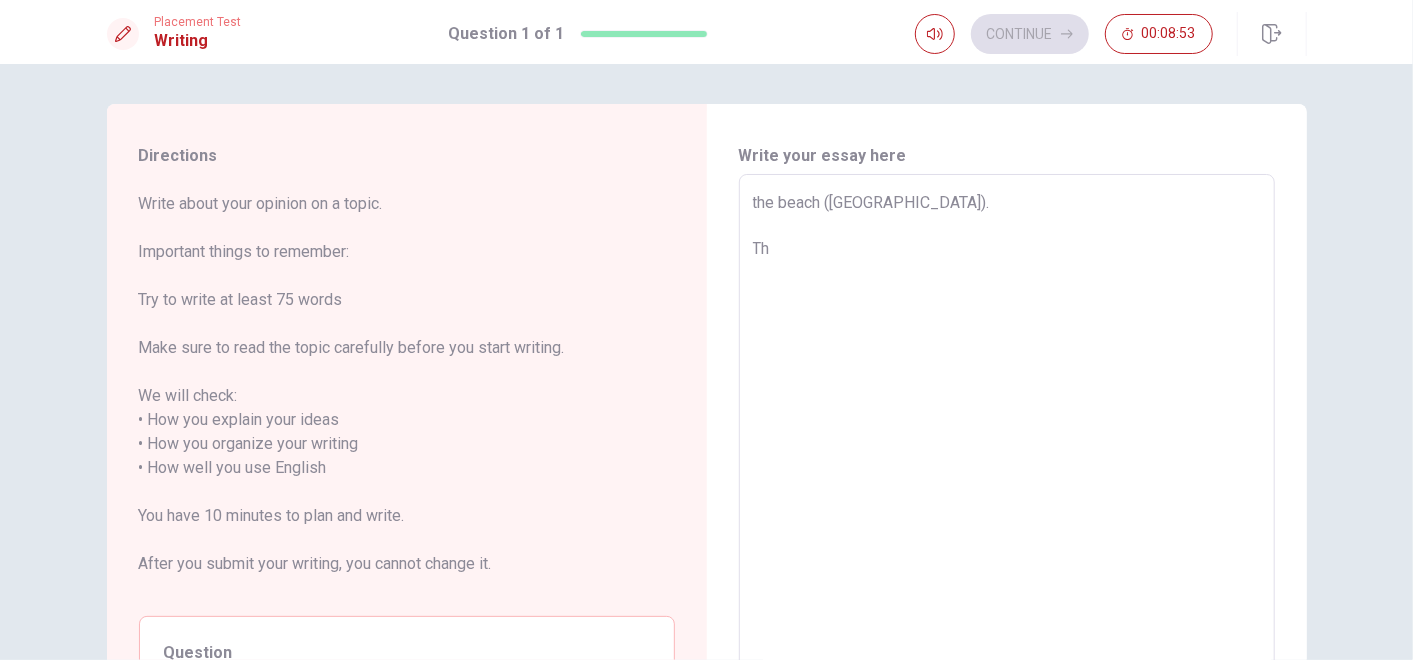 type on "x" 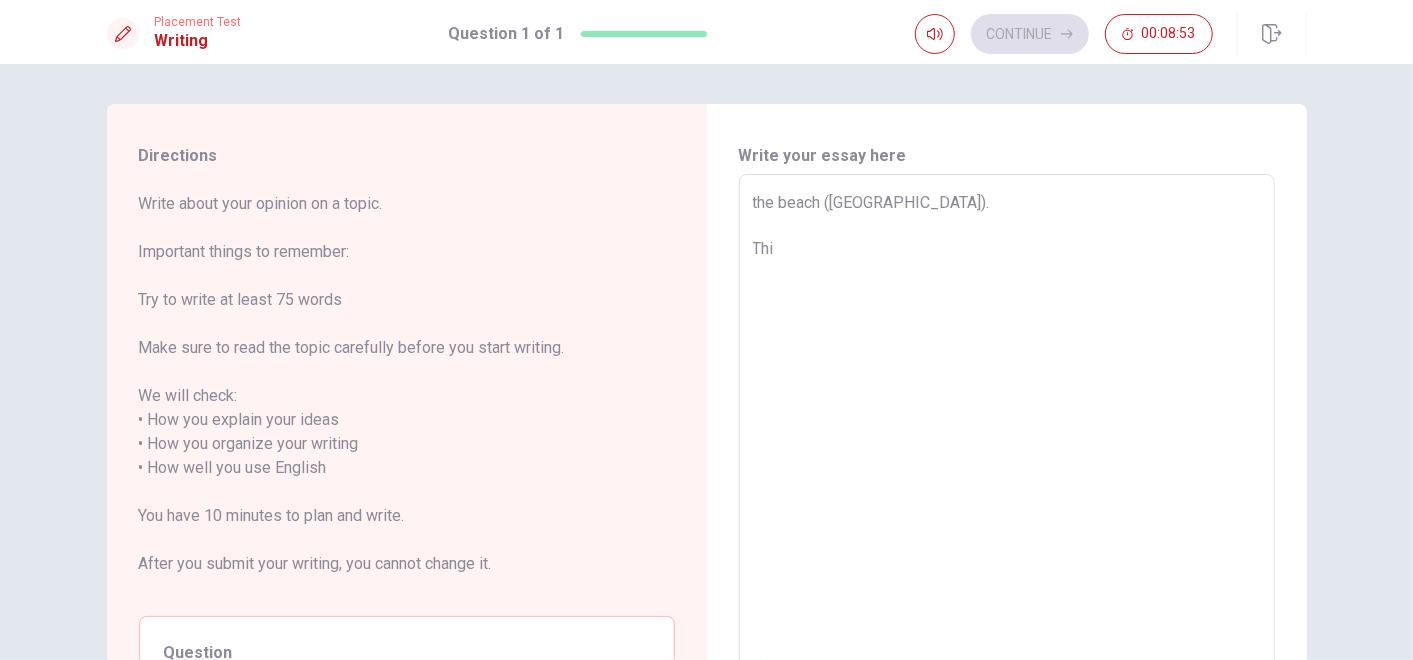 type on "x" 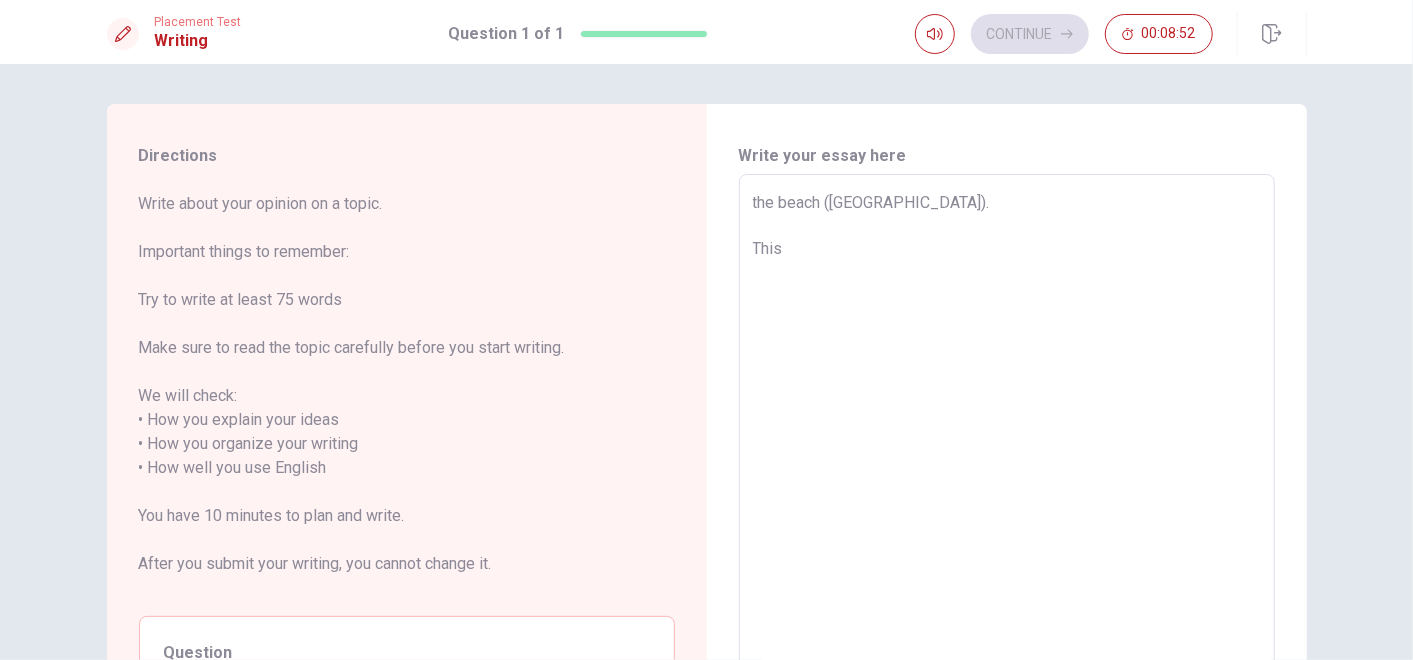 type on "x" 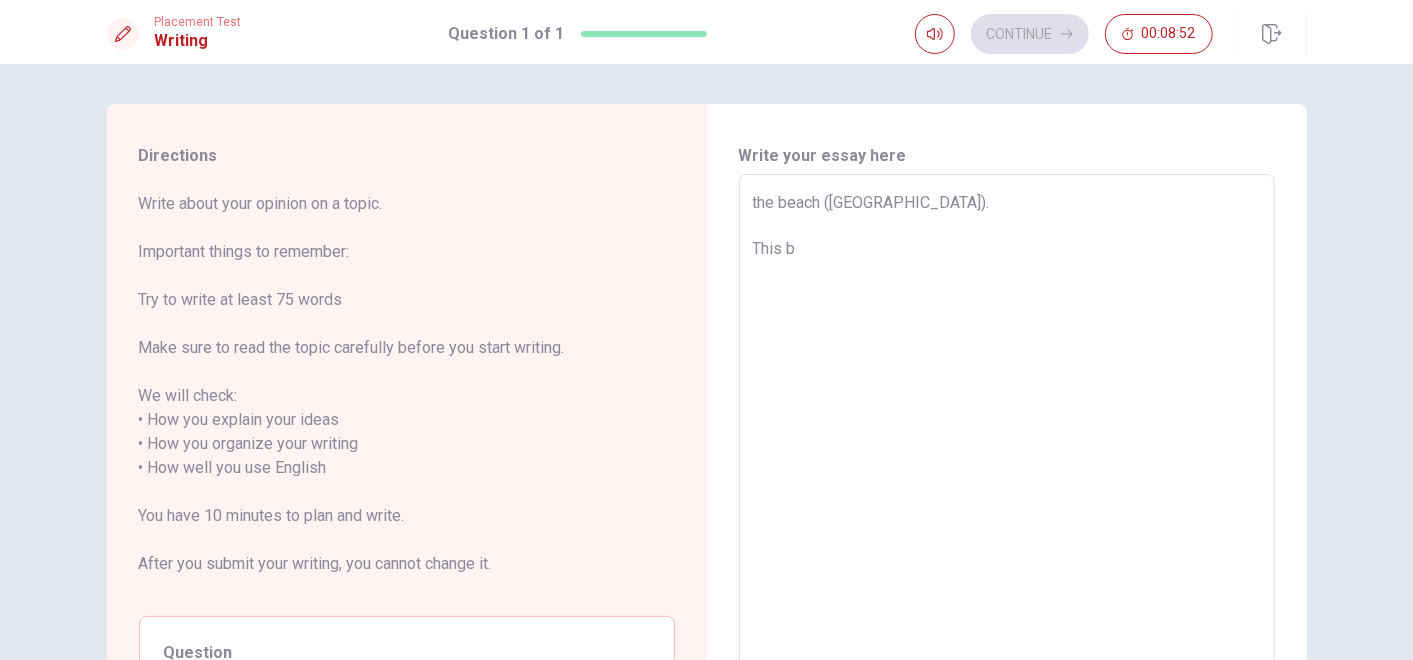 type on "x" 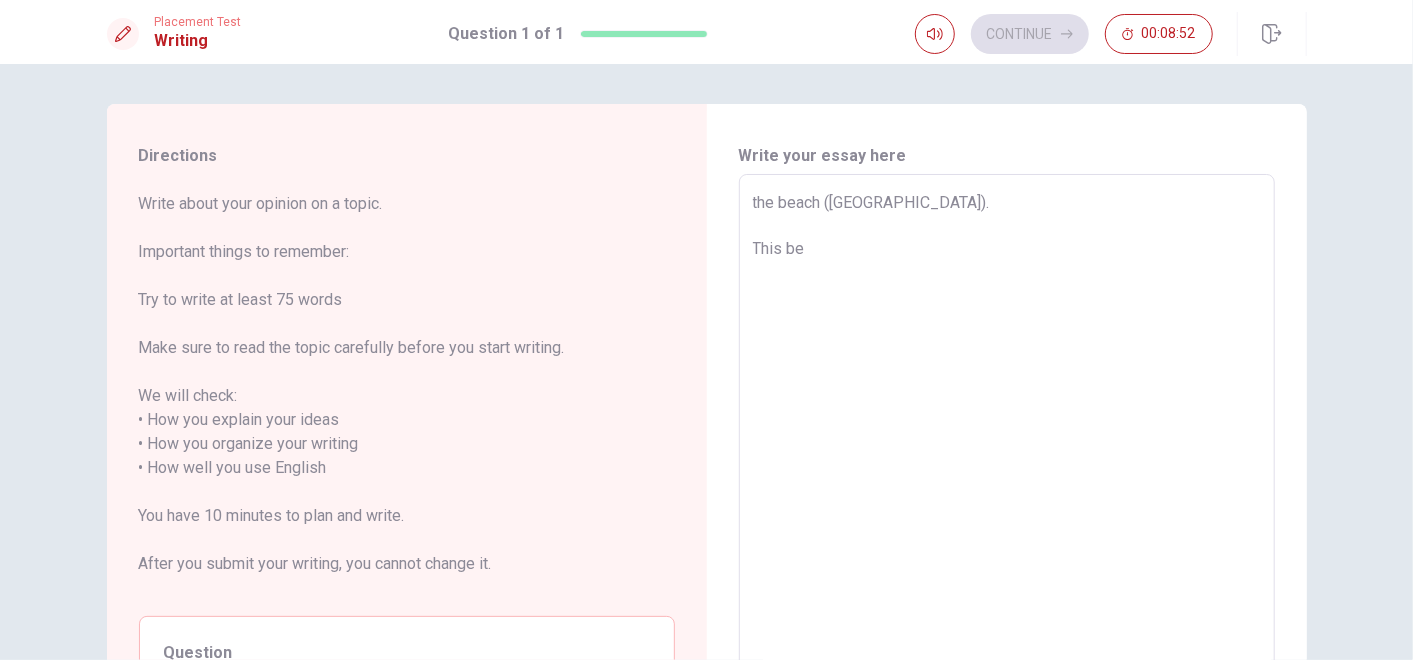 type on "x" 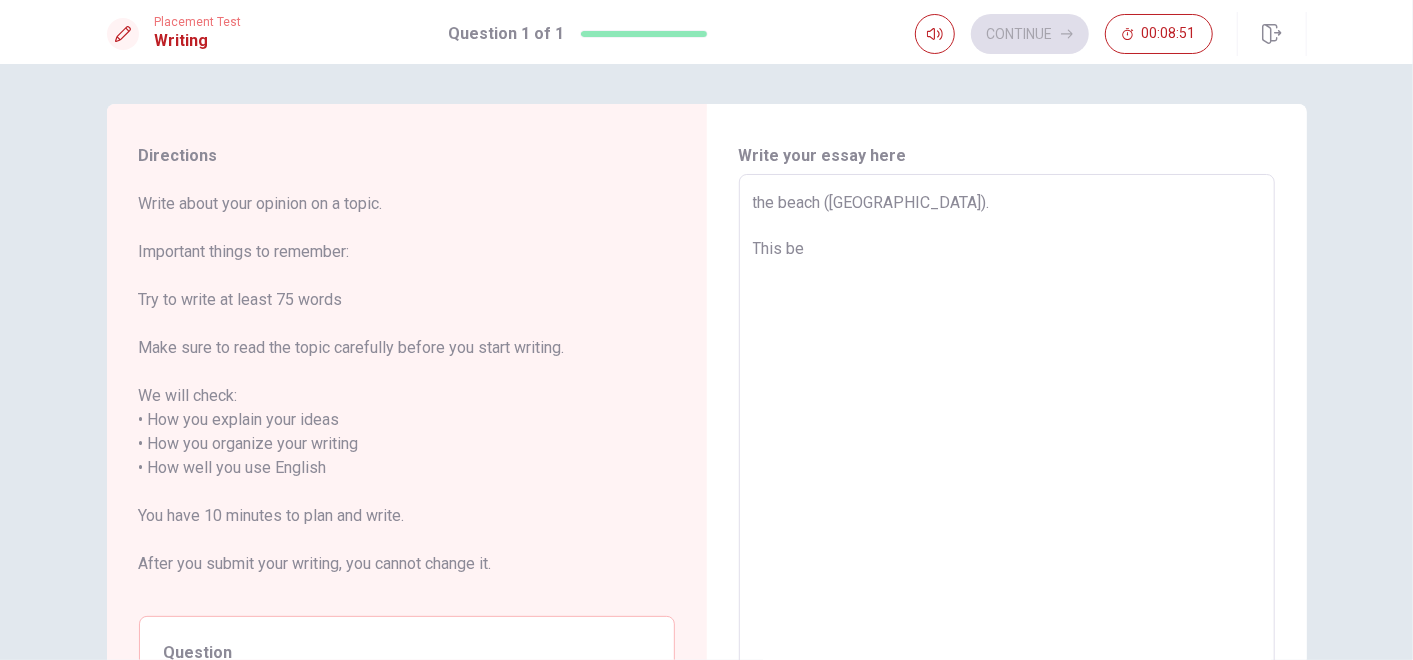 type on "the beach ([GEOGRAPHIC_DATA]).
This bea" 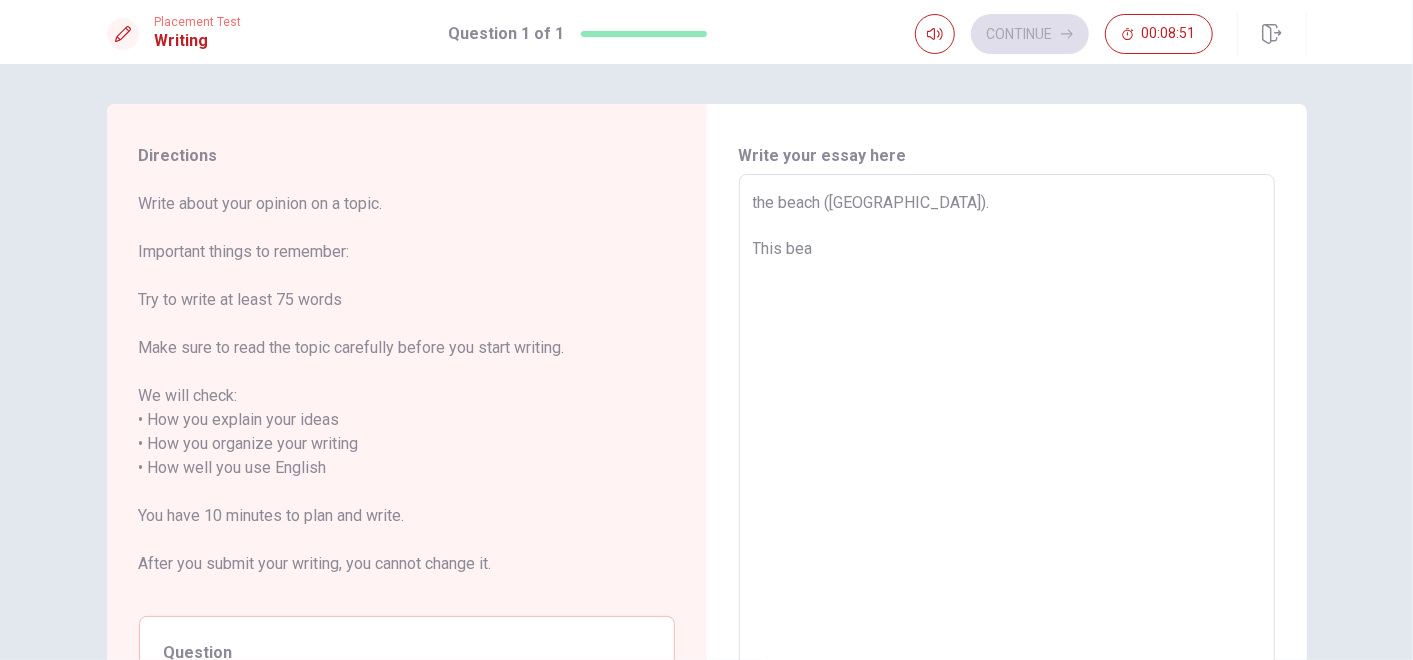 type on "x" 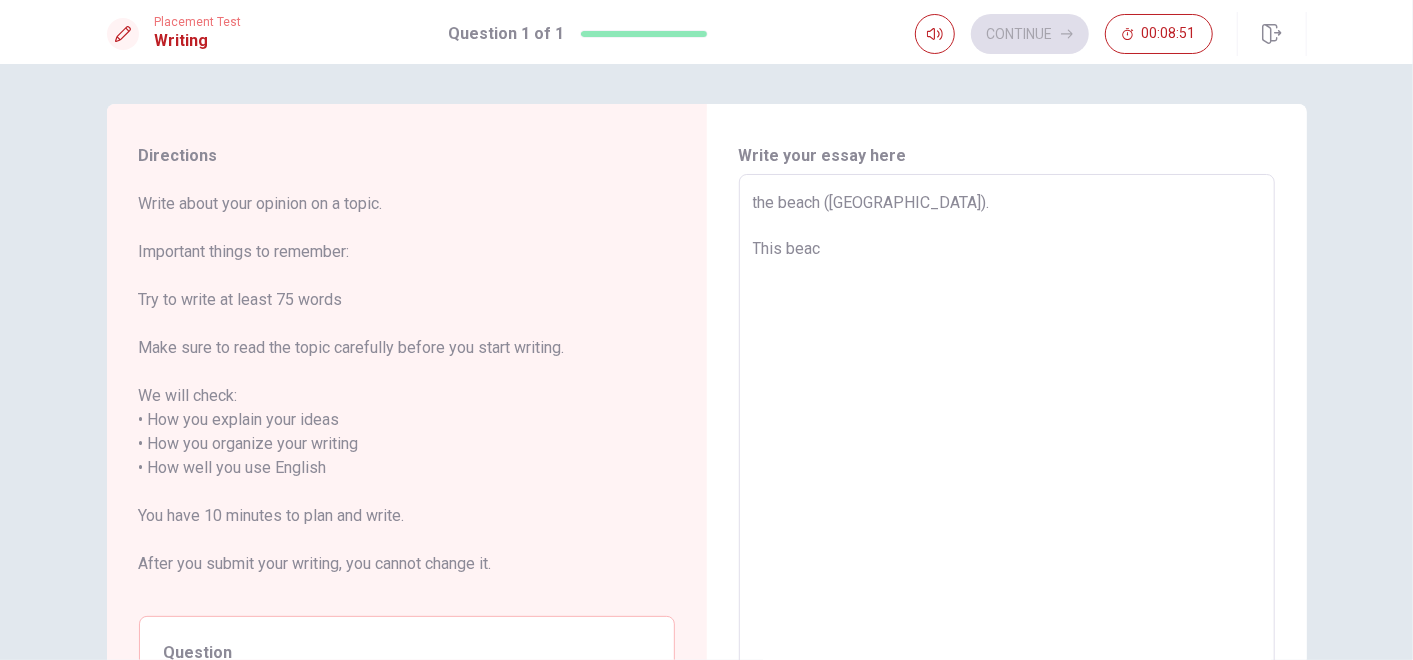 type on "x" 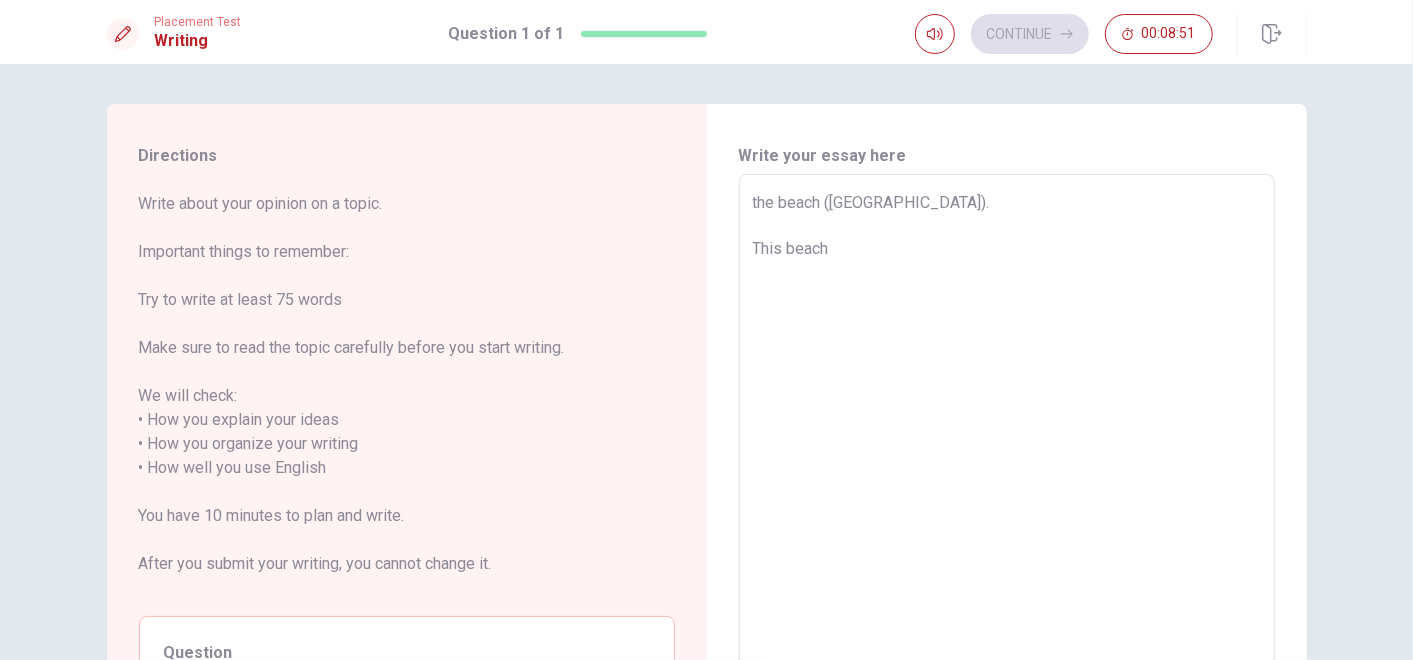 type on "x" 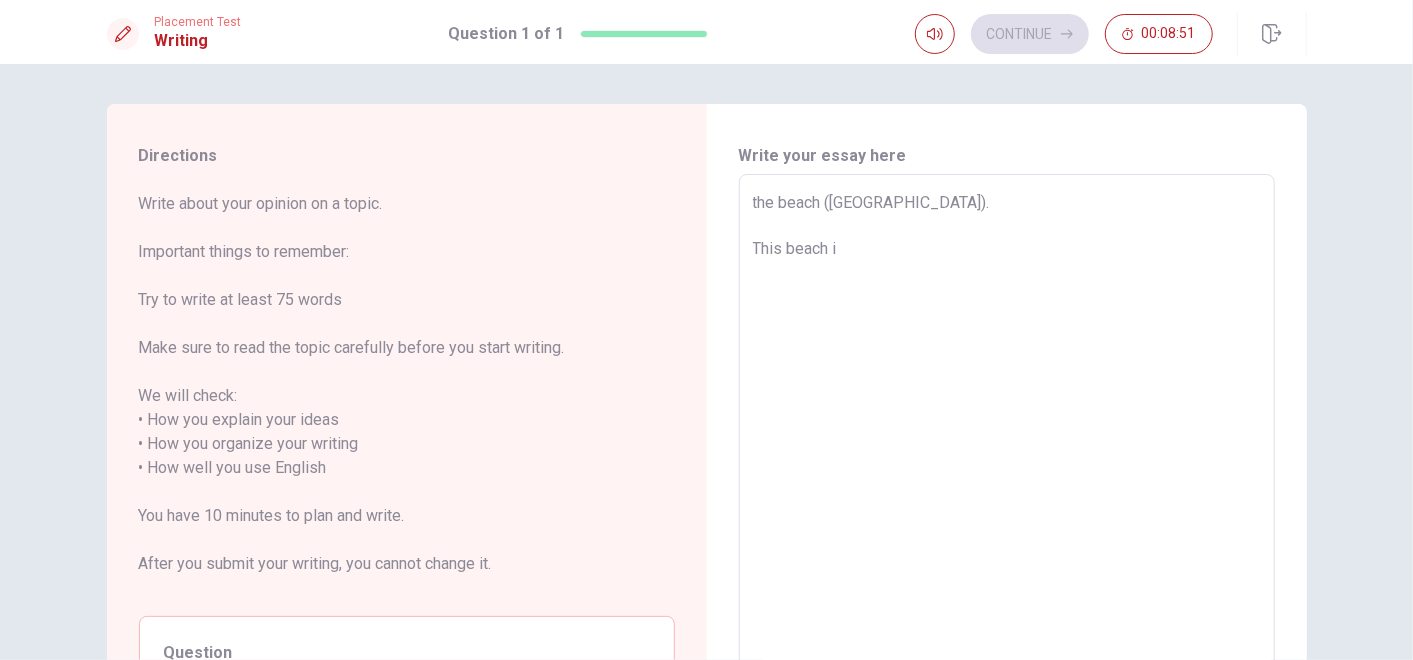 type on "x" 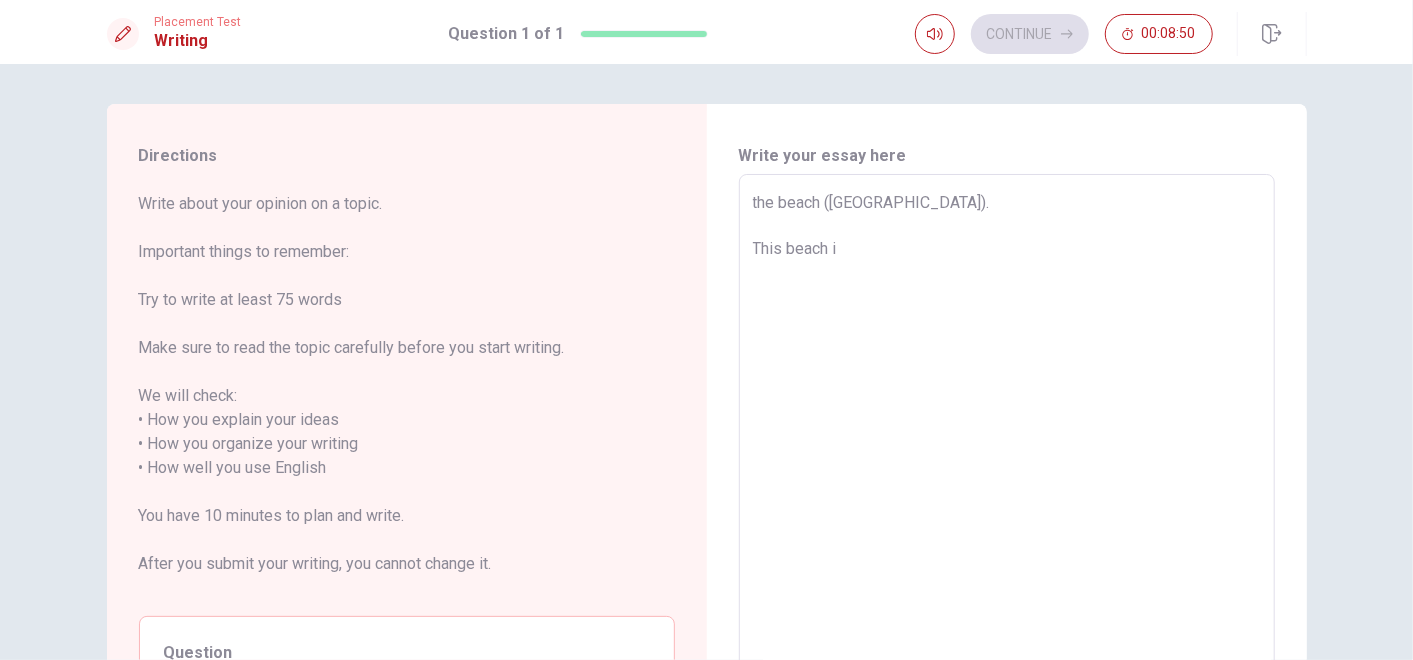 type on "the beach ([GEOGRAPHIC_DATA]).
This beach is" 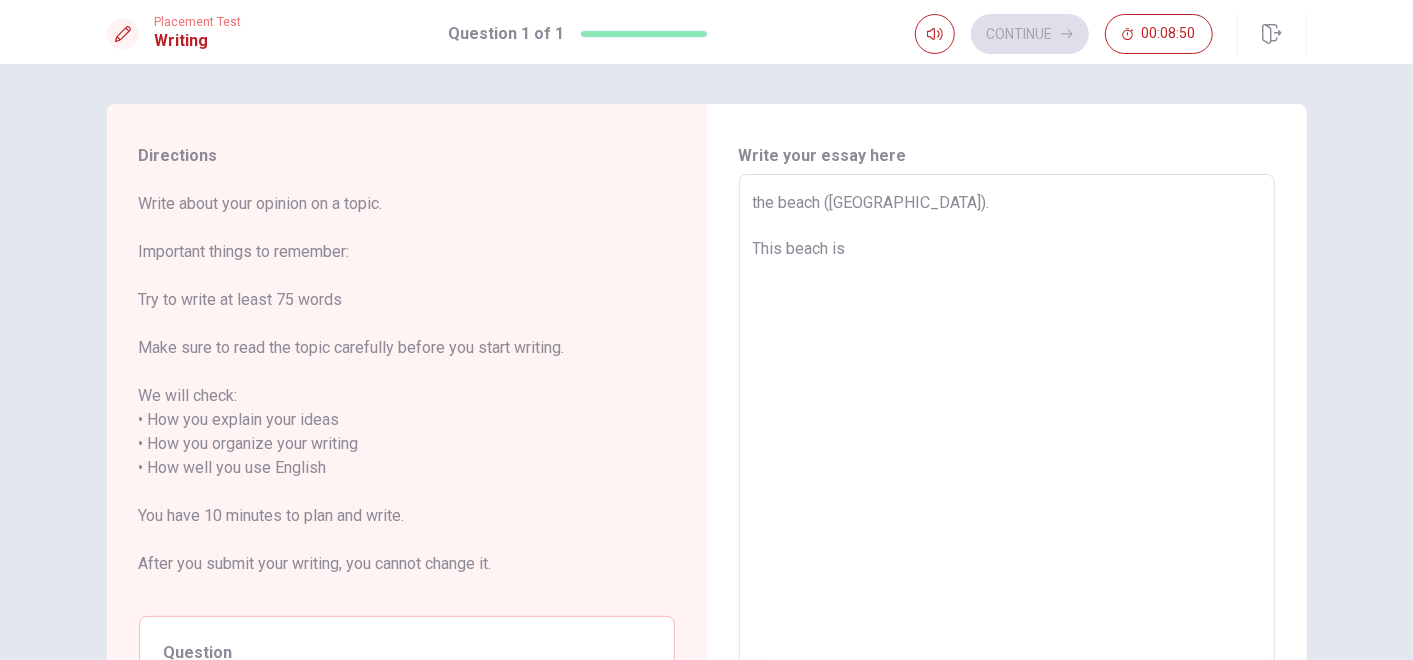 type on "x" 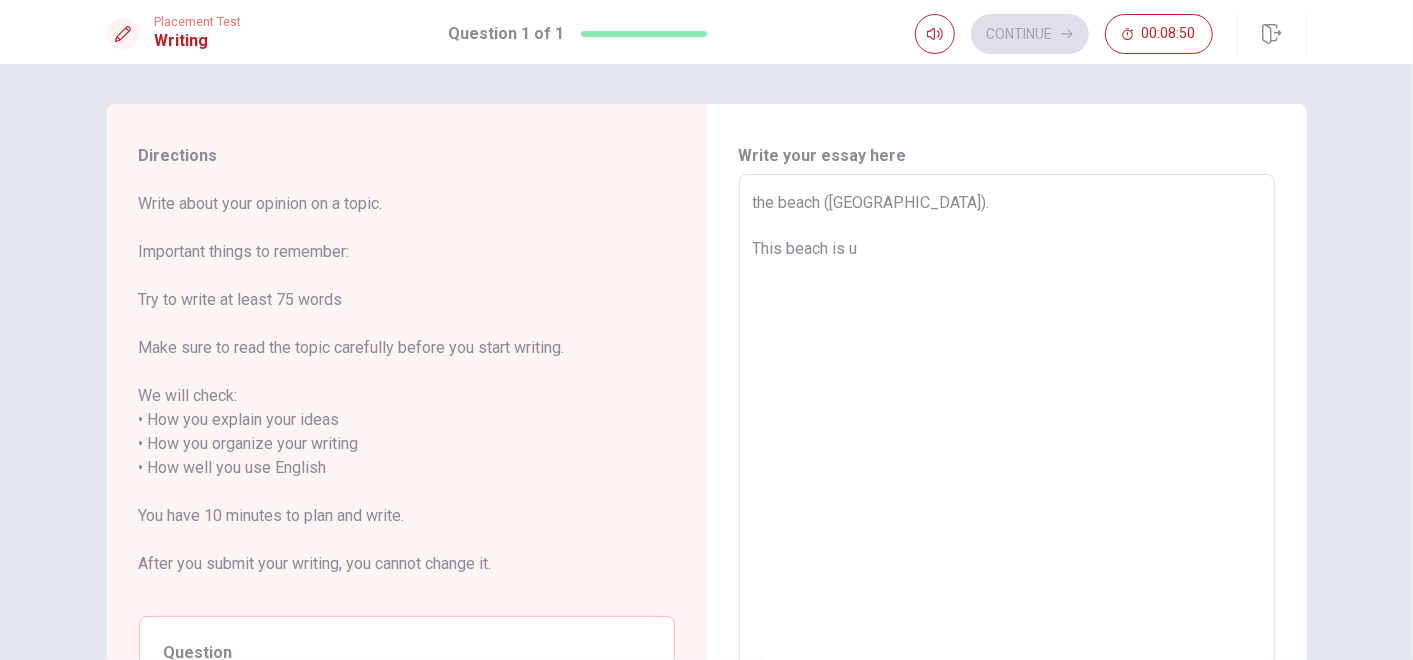 type on "x" 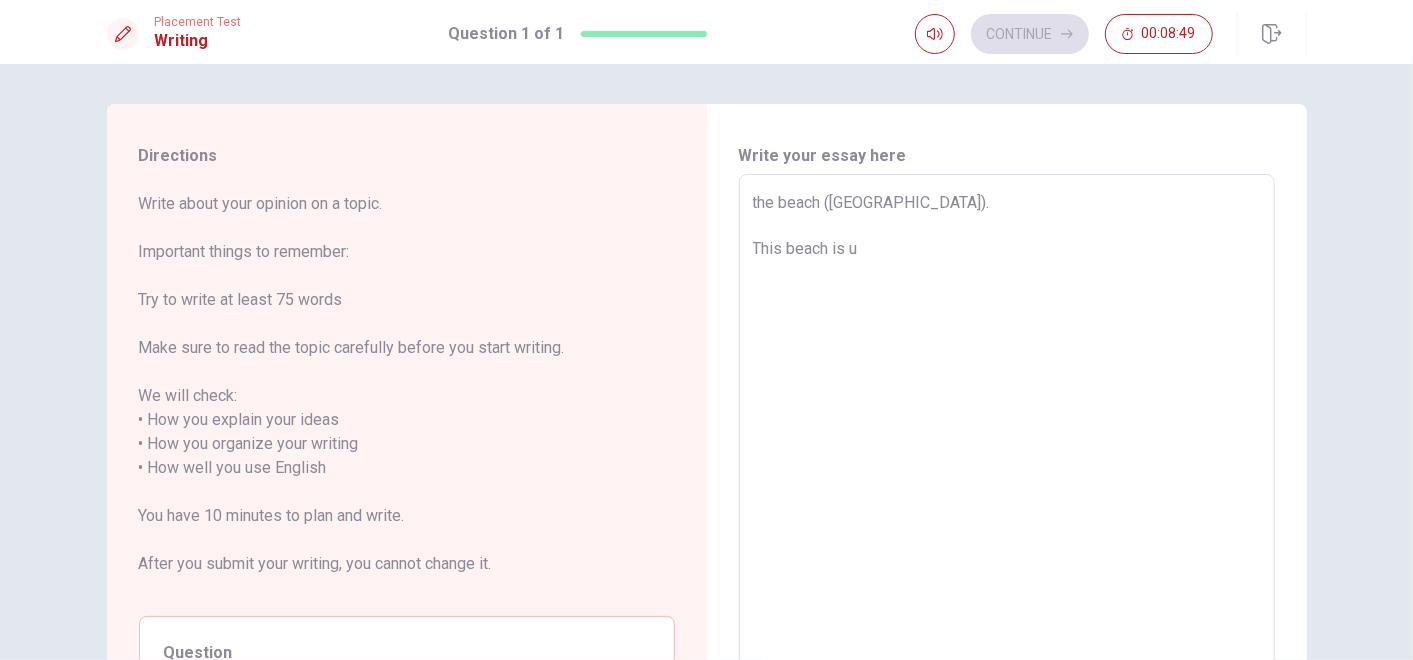 type on "the beach ([GEOGRAPHIC_DATA]).
This beach is" 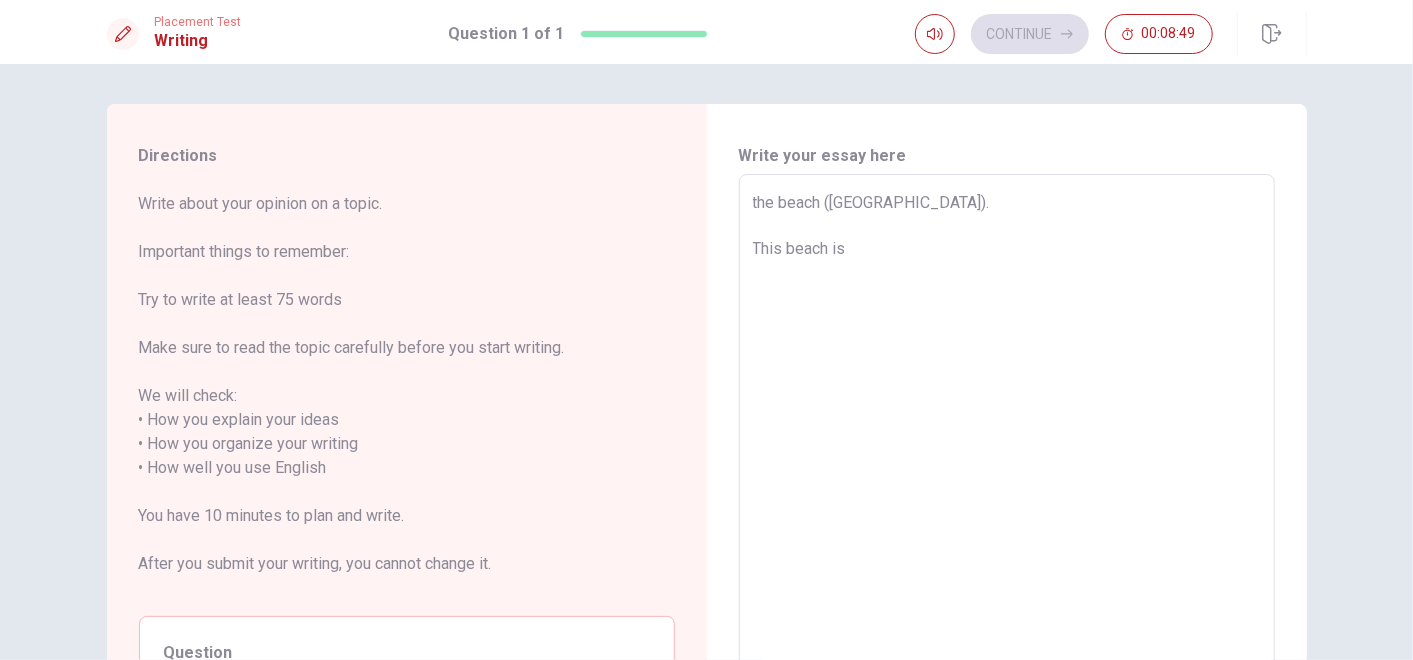type on "x" 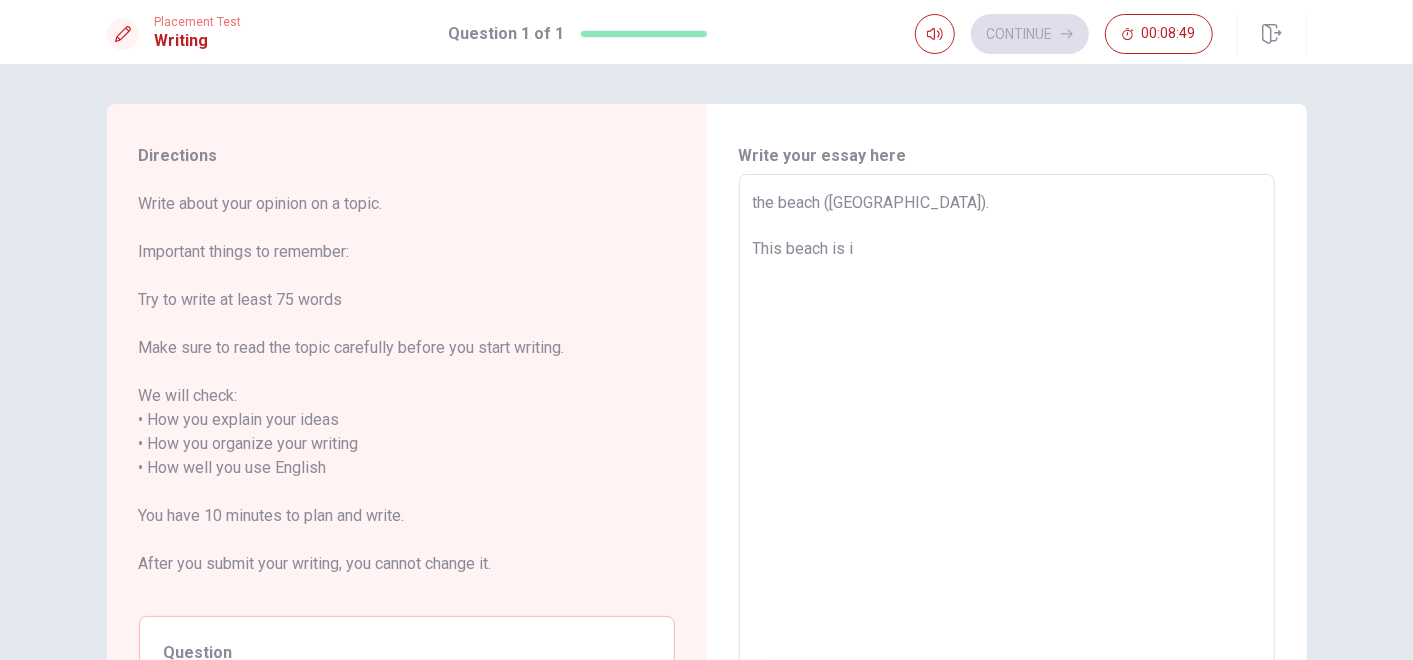 type on "x" 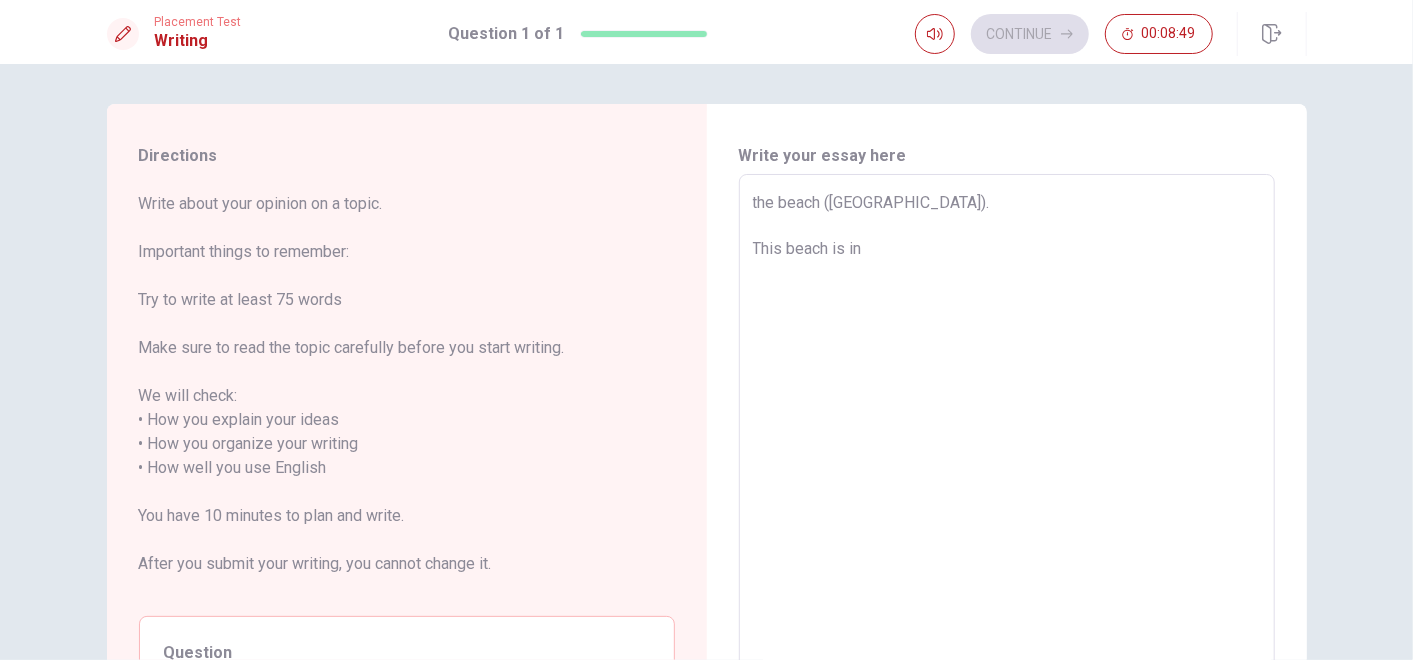 type on "x" 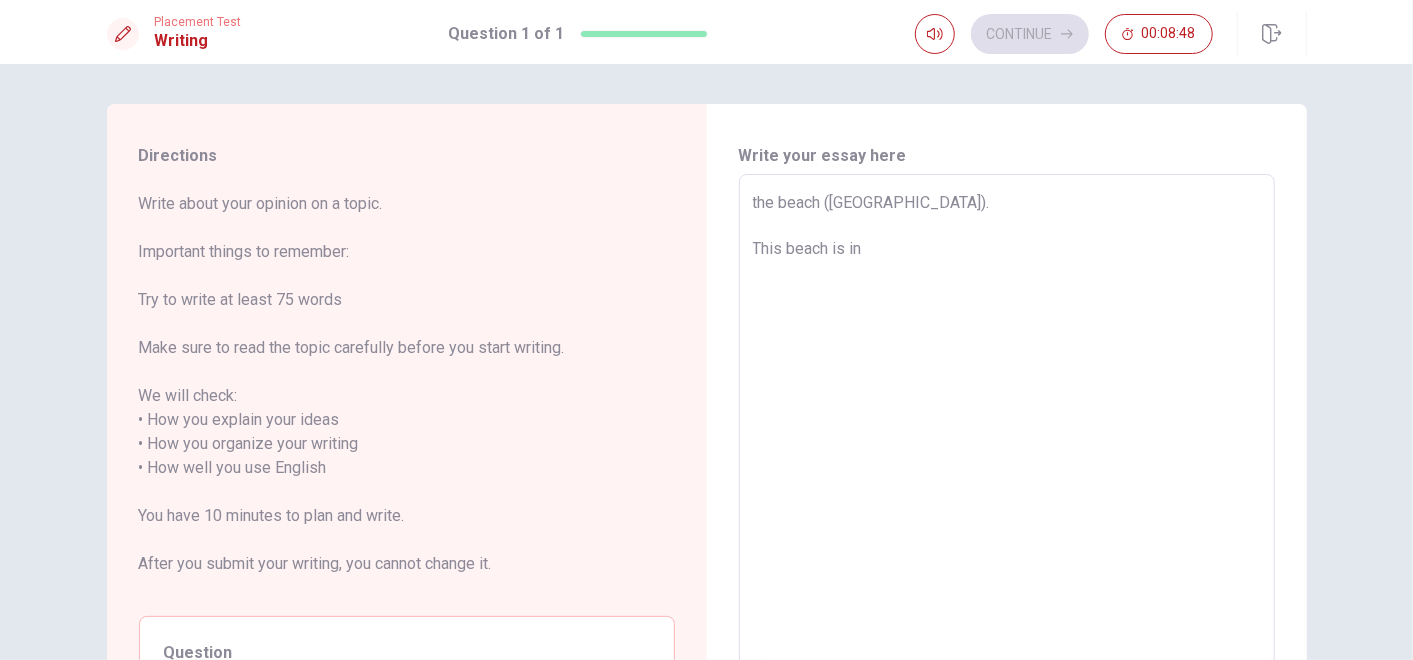 type on "x" 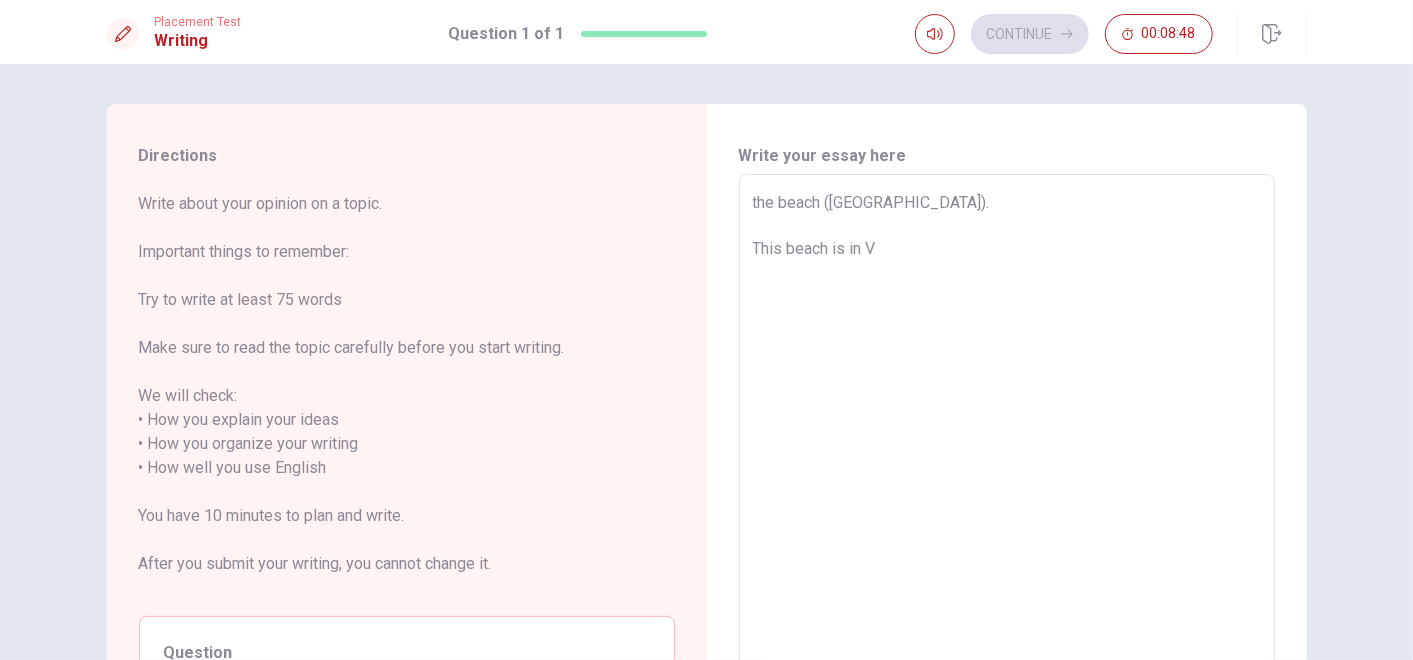 type on "x" 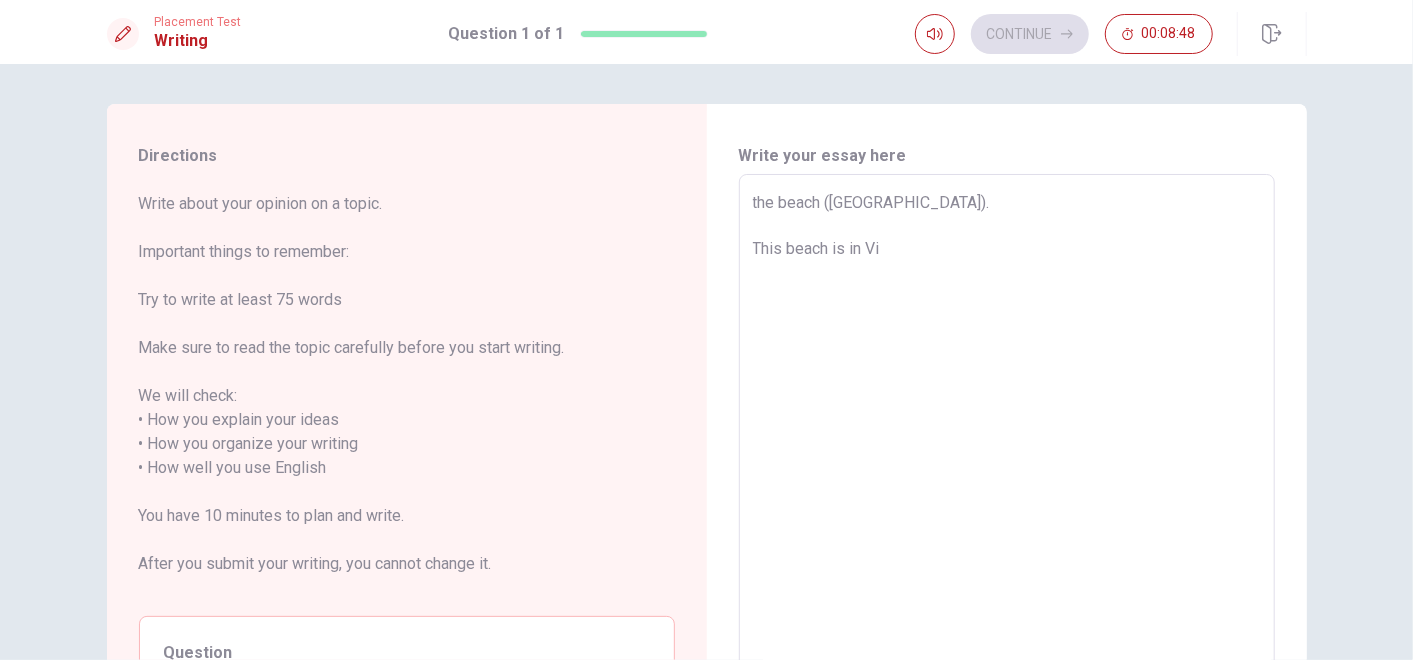 type on "x" 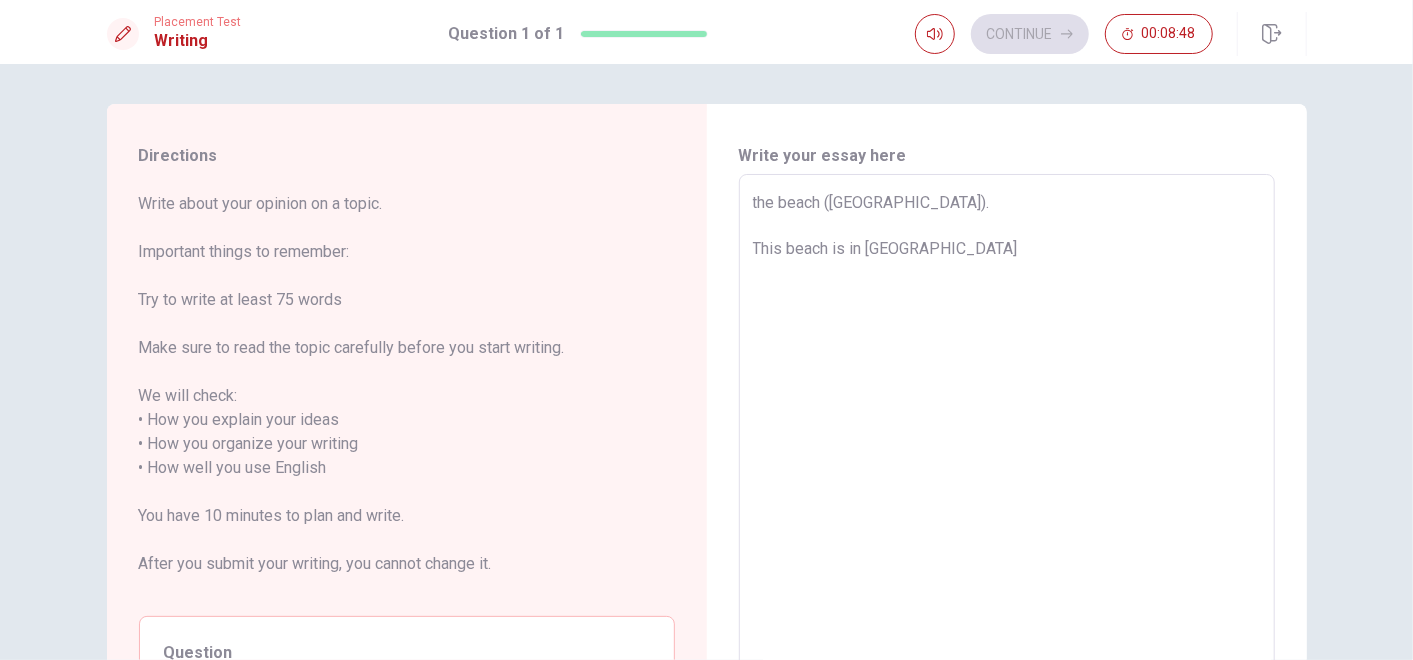 type on "x" 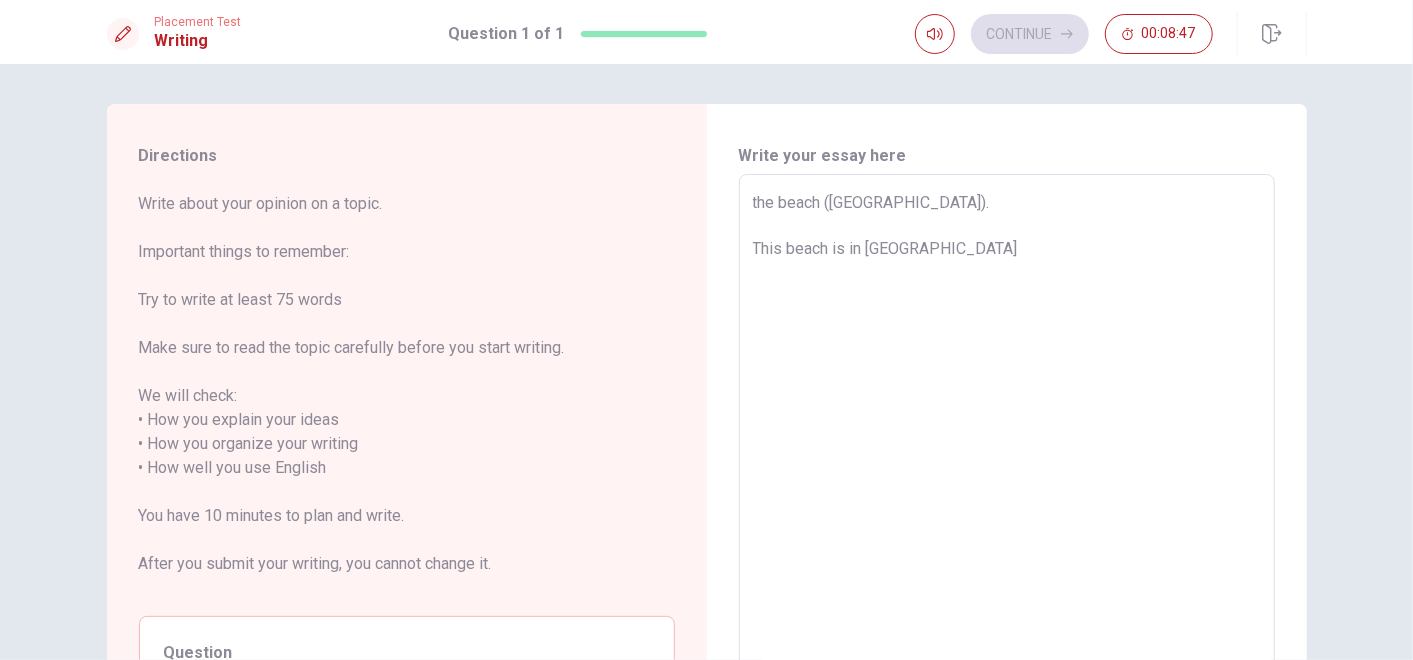 type on "the beach ([GEOGRAPHIC_DATA]).
This beach is in [GEOGRAPHIC_DATA]" 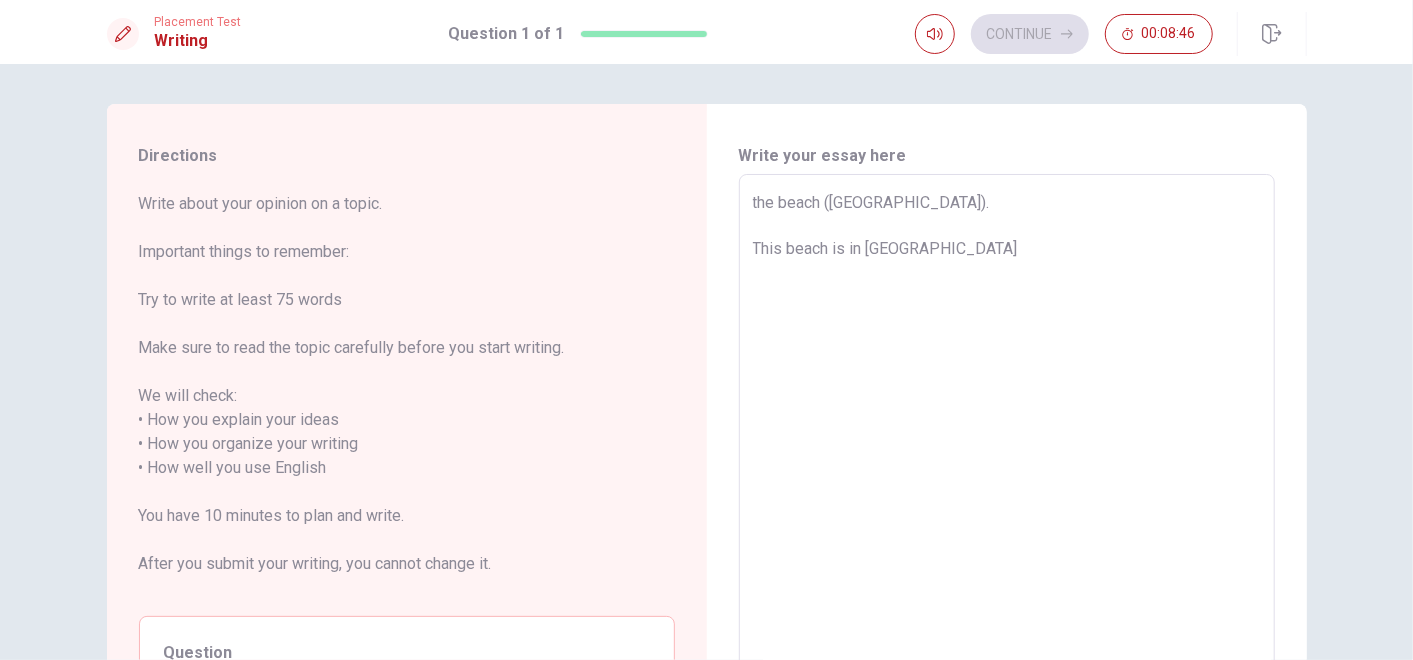 type on "the beach ([GEOGRAPHIC_DATA]).
This beach is in [GEOGRAPHIC_DATA]" 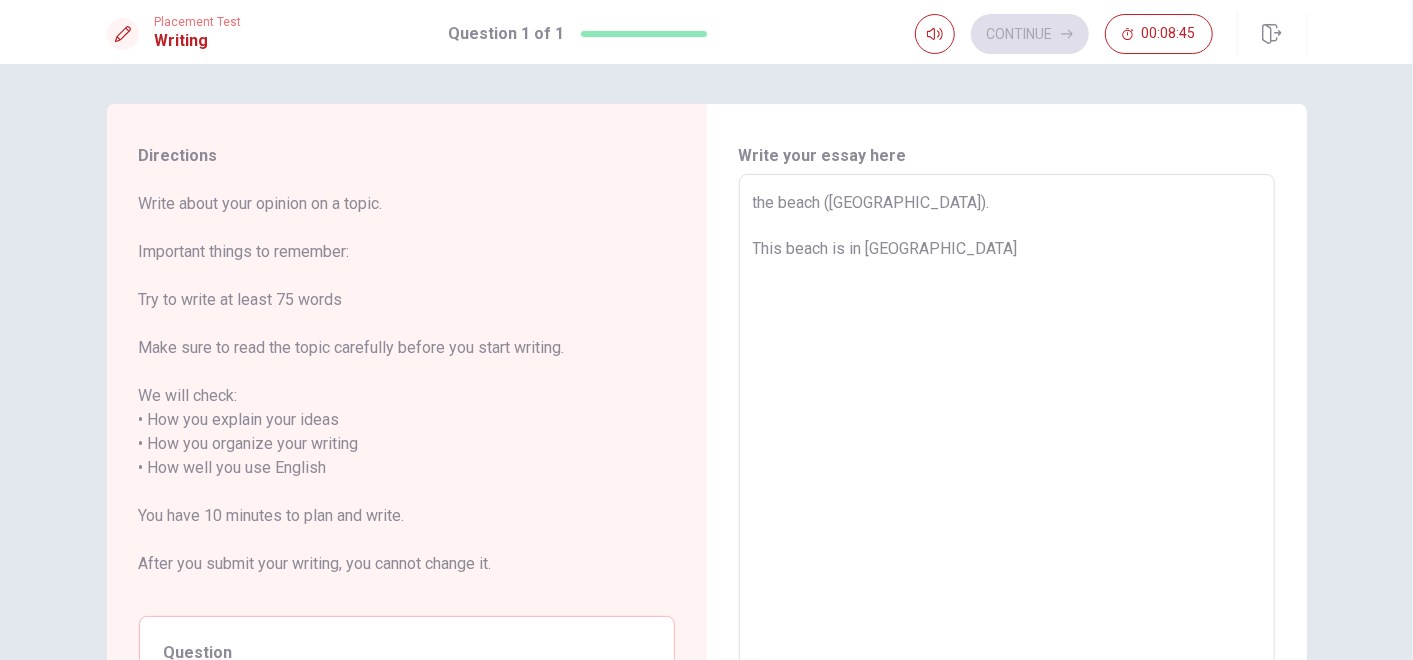 type on "the beach ([GEOGRAPHIC_DATA]).
This beach is in [GEOGRAPHIC_DATA]" 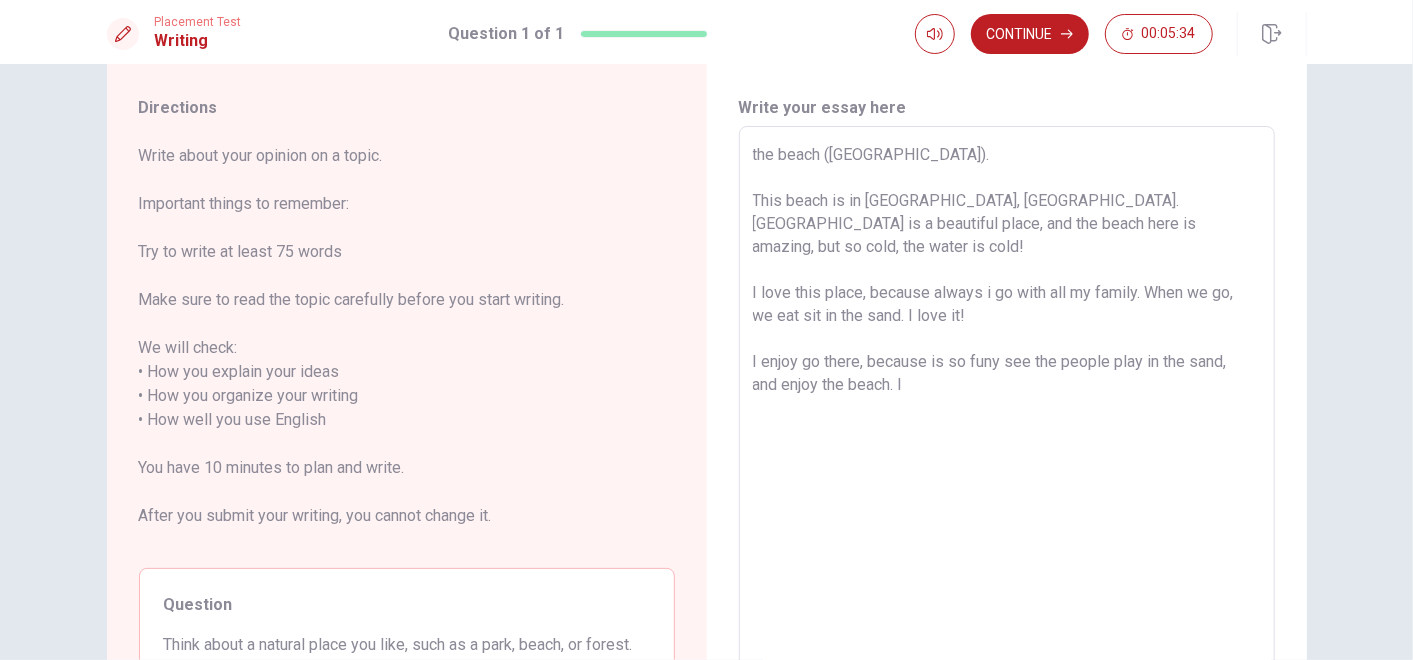 scroll, scrollTop: 48, scrollLeft: 0, axis: vertical 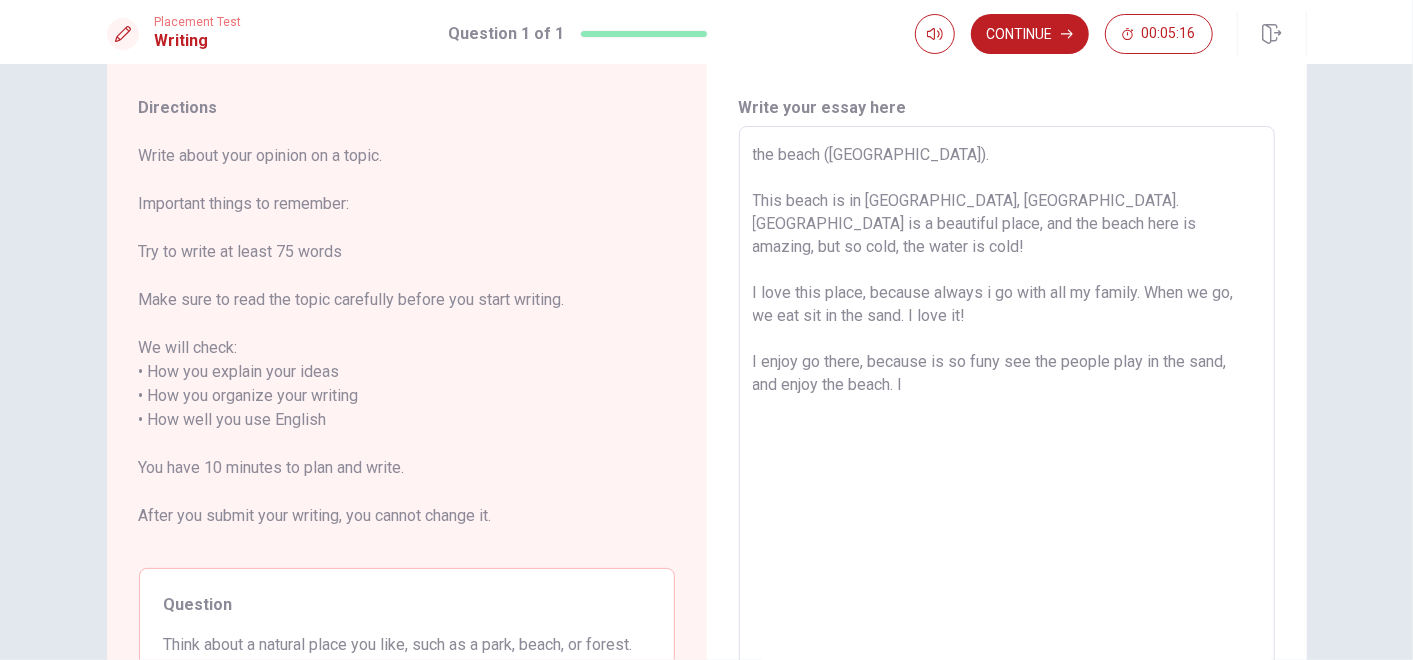 click on "the beach ([GEOGRAPHIC_DATA]).
This beach is in [GEOGRAPHIC_DATA], [GEOGRAPHIC_DATA]. [GEOGRAPHIC_DATA] is a beautiful place, and the beach here is amazing, but so cold, the water is cold!
I love this place, because always i go with all my family. When we go, we eat sit in the sand. I love it!
I enjoy go there, because is so funy see the people play in the sand, and enjoy the beach. I" at bounding box center (1007, 420) 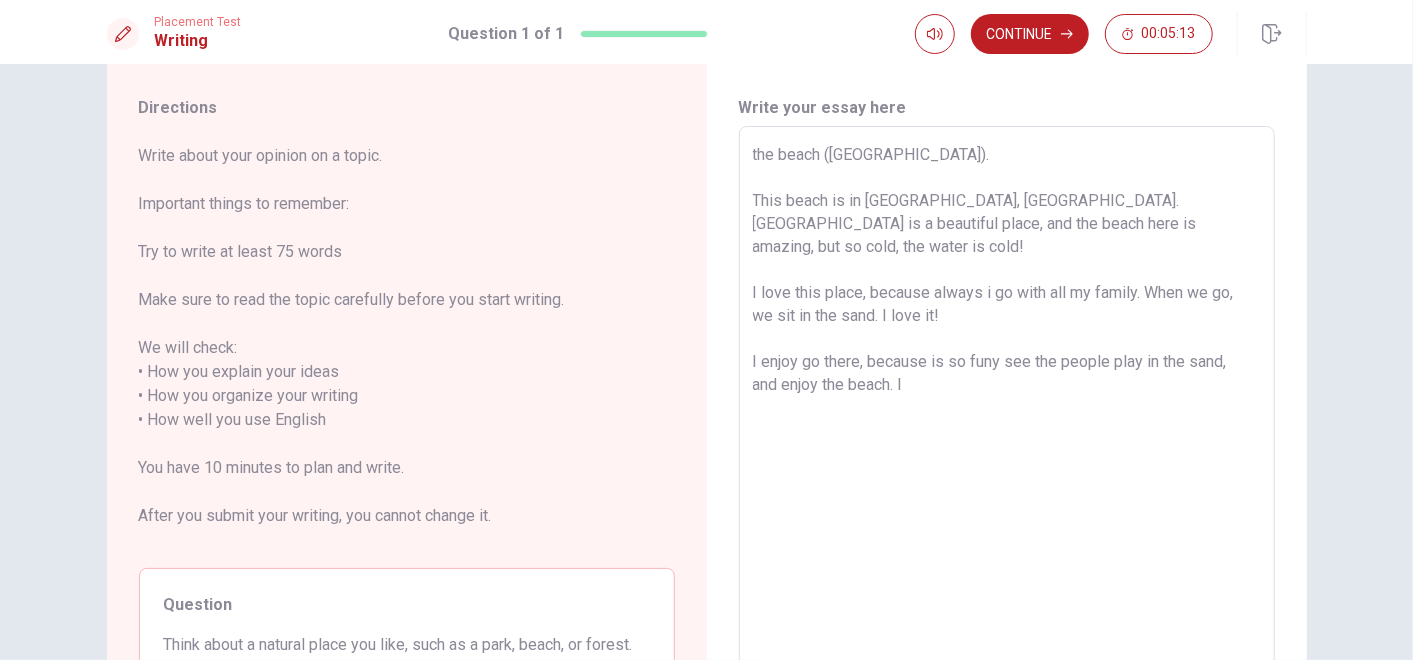 click on "the beach ([GEOGRAPHIC_DATA]).
This beach is in [GEOGRAPHIC_DATA], [GEOGRAPHIC_DATA]. [GEOGRAPHIC_DATA] is a beautiful place, and the beach here is amazing, but so cold, the water is cold!
I love this place, because always i go with all my family. When we go, we sit in the sand. I love it!
I enjoy go there, because is so funy see the people play in the sand, and enjoy the beach. I" at bounding box center [1007, 420] 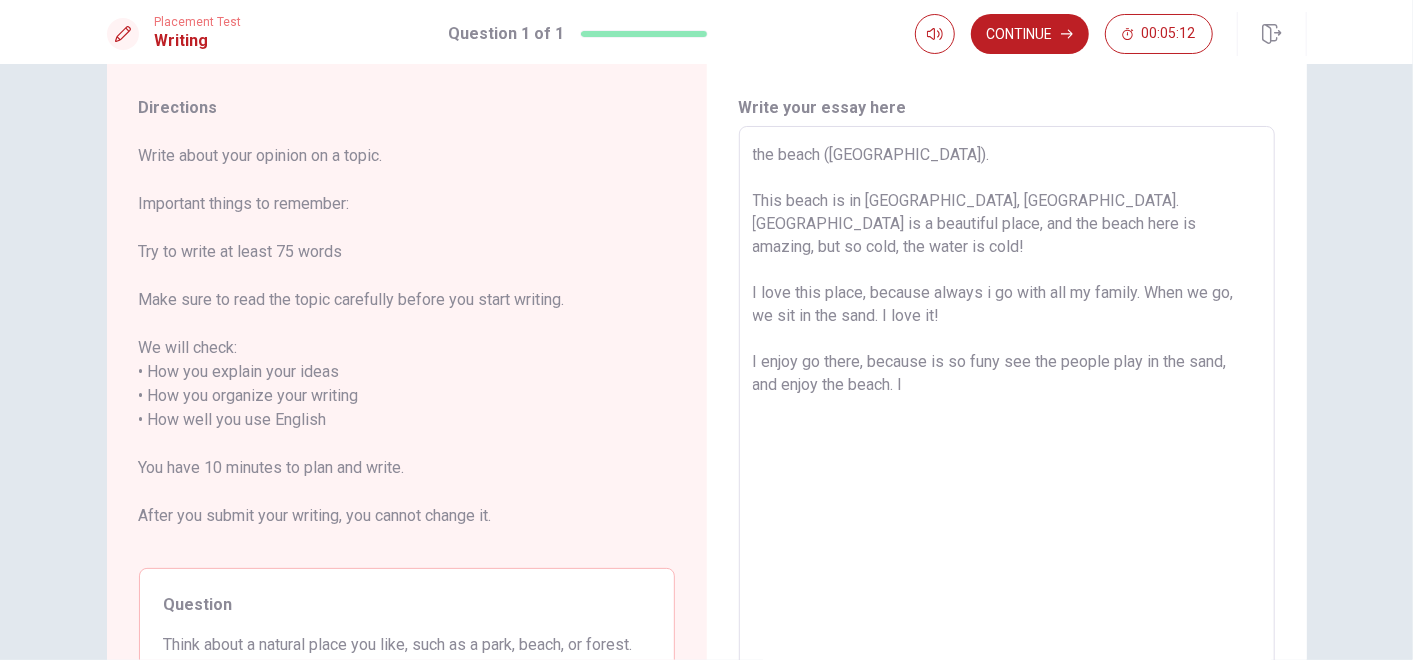 click on "the beach ([GEOGRAPHIC_DATA]).
This beach is in [GEOGRAPHIC_DATA], [GEOGRAPHIC_DATA]. [GEOGRAPHIC_DATA] is a beautiful place, and the beach here is amazing, but so cold, the water is cold!
I love this place, because always i go with all my family. When we go, we sit in the sand. I love it!
I enjoy go there, because is so funy see the people play in the sand, and enjoy the beach. I" at bounding box center [1007, 420] 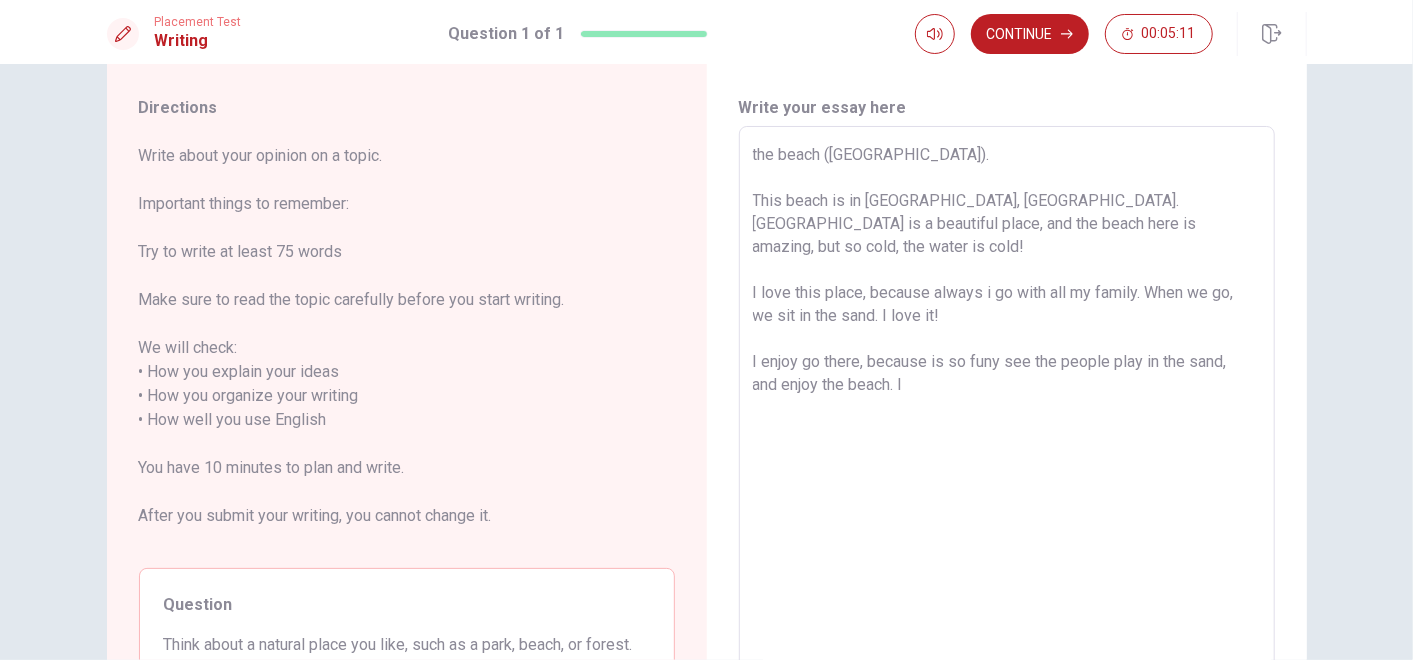 click on "the beach ([GEOGRAPHIC_DATA]).
This beach is in [GEOGRAPHIC_DATA], [GEOGRAPHIC_DATA]. [GEOGRAPHIC_DATA] is a beautiful place, and the beach here is amazing, but so cold, the water is cold!
I love this place, because always i go with all my family. When we go, we sit in the sand. I love it!
I enjoy go there, because is so funy see the people play in the sand, and enjoy the beach. I" at bounding box center (1007, 420) 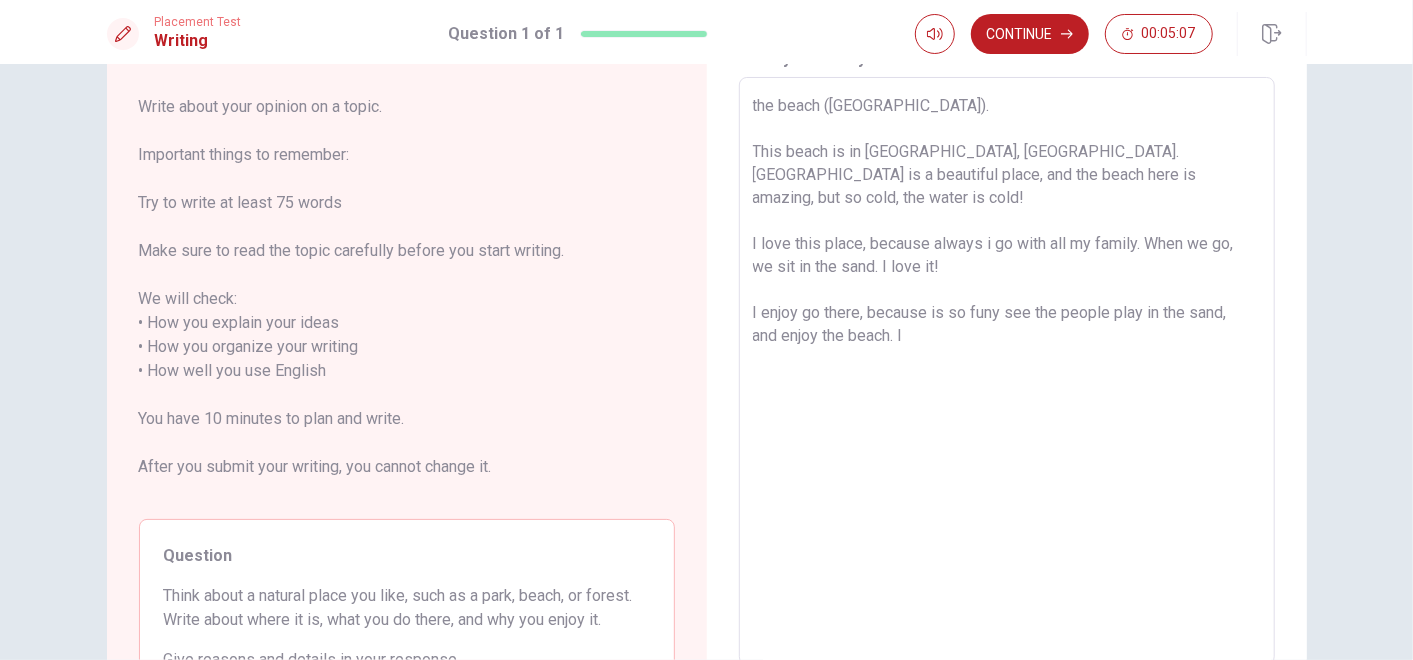 scroll, scrollTop: 99, scrollLeft: 0, axis: vertical 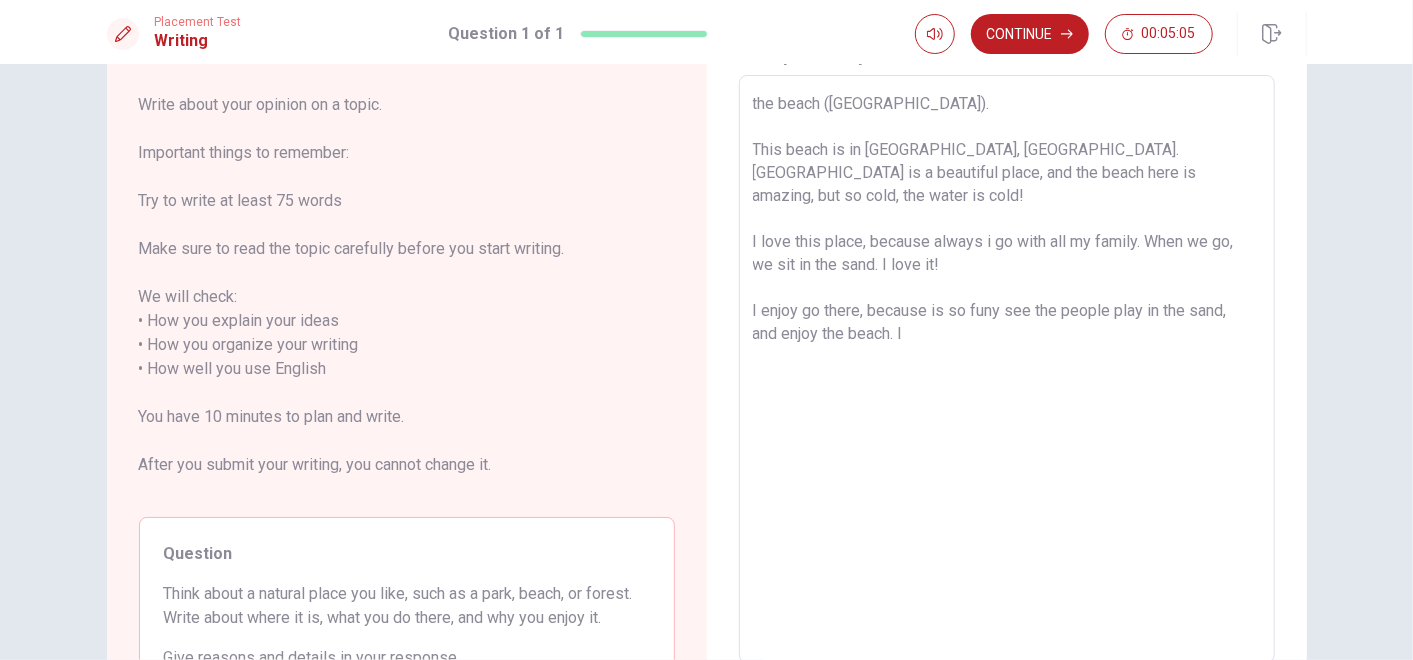 click on "the beach ([GEOGRAPHIC_DATA]).
This beach is in [GEOGRAPHIC_DATA], [GEOGRAPHIC_DATA]. [GEOGRAPHIC_DATA] is a beautiful place, and the beach here is amazing, but so cold, the water is cold!
I love this place, because always i go with all my family. When we go, we sit in the sand. I love it!
I enjoy go there, because is so funy see the people play in the sand, and enjoy the beach. I" at bounding box center (1007, 369) 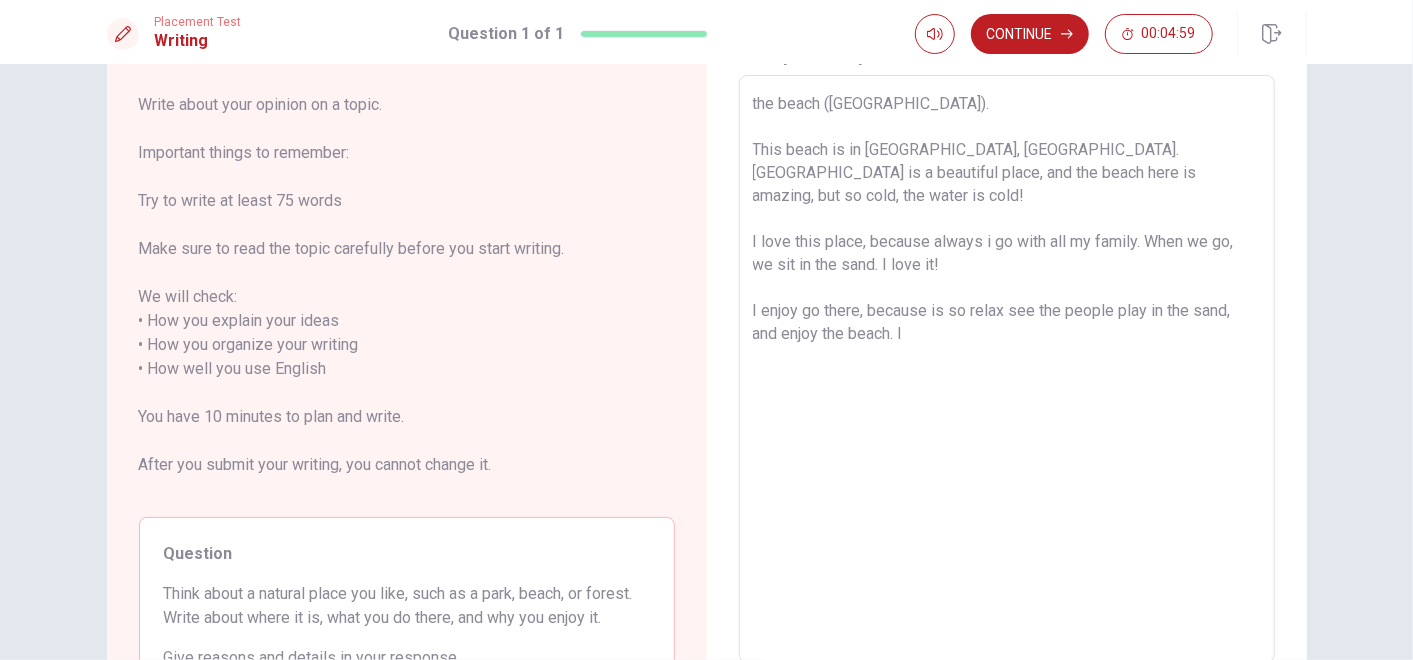 click on "the beach ([GEOGRAPHIC_DATA]).
This beach is in [GEOGRAPHIC_DATA], [GEOGRAPHIC_DATA]. [GEOGRAPHIC_DATA] is a beautiful place, and the beach here is amazing, but so cold, the water is cold!
I love this place, because always i go with all my family. When we go, we sit in the sand. I love it!
I enjoy go there, because is so relax see the people play in the sand, and enjoy the beach. I" at bounding box center (1007, 369) 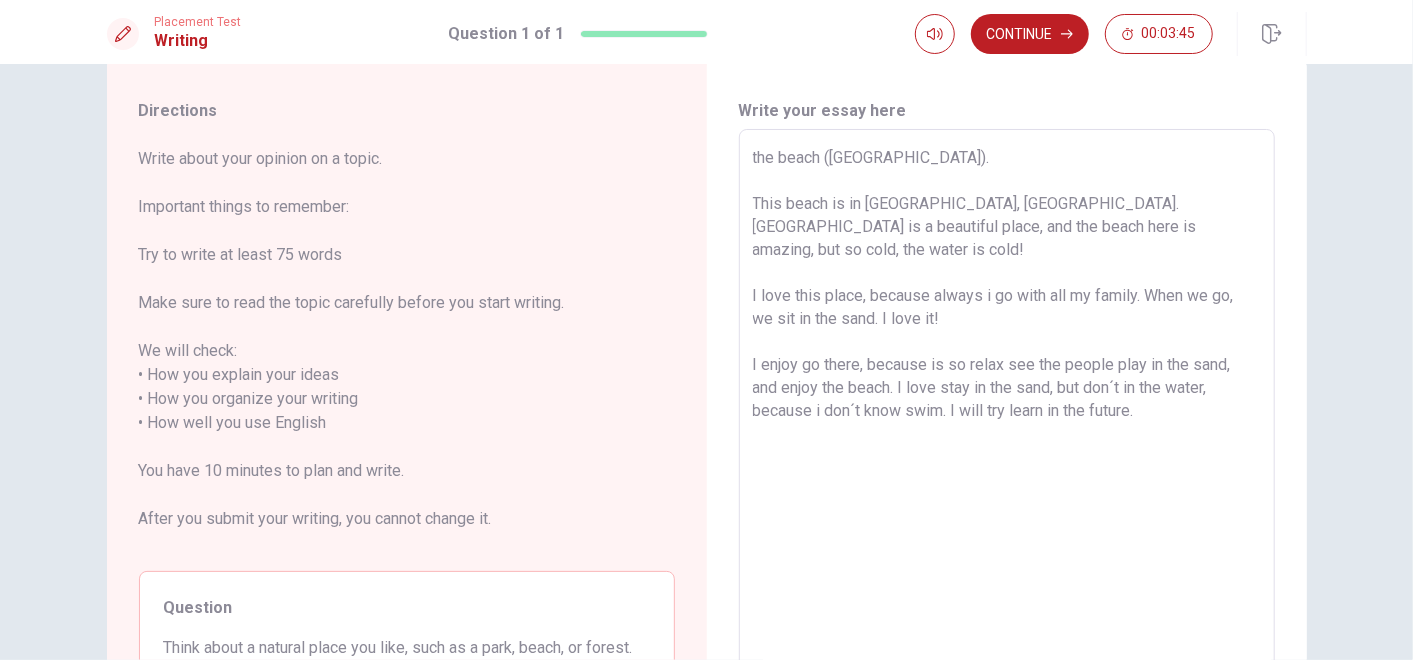 scroll, scrollTop: 42, scrollLeft: 0, axis: vertical 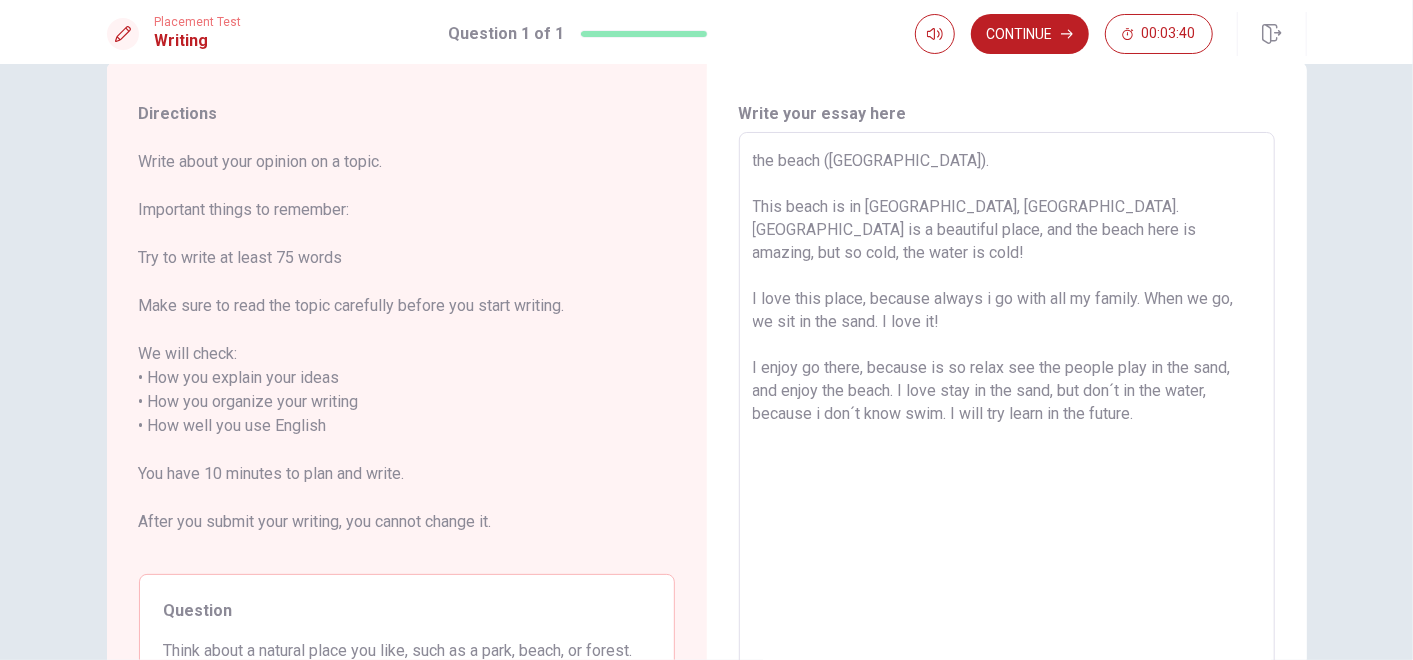 click on "the beach ([GEOGRAPHIC_DATA]).
This beach is in [GEOGRAPHIC_DATA], [GEOGRAPHIC_DATA]. [GEOGRAPHIC_DATA] is a beautiful place, and the beach here is amazing, but so cold, the water is cold!
I love this place, because always i go with all my family. When we go, we sit in the sand. I love it!
I enjoy go there, because is so relax see the people play in the sand, and enjoy the beach. I love stay in the sand, but don´t in the water, because i don´t know swim. I will try learn in the future." at bounding box center [1007, 426] 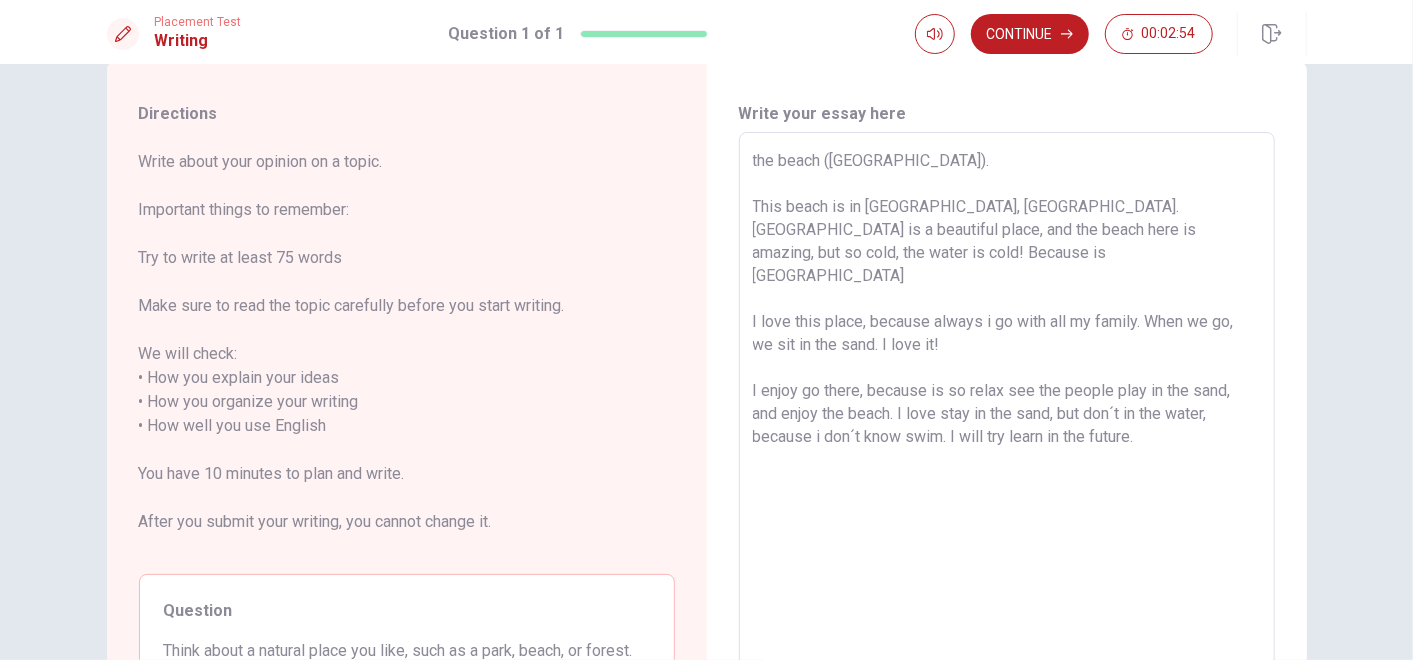 click on "the beach ([GEOGRAPHIC_DATA]).
This beach is in [GEOGRAPHIC_DATA], [GEOGRAPHIC_DATA]. [GEOGRAPHIC_DATA] is a beautiful place, and the beach here is amazing, but so cold, the water is cold! Because is [GEOGRAPHIC_DATA]
I love this place, because always i go with all my family. When we go, we sit in the sand. I love it!
I enjoy go there, because is so relax see the people play in the sand, and enjoy the beach. I love stay in the sand, but don´t in the water, because i don´t know swim. I will try learn in the future." at bounding box center (1007, 426) 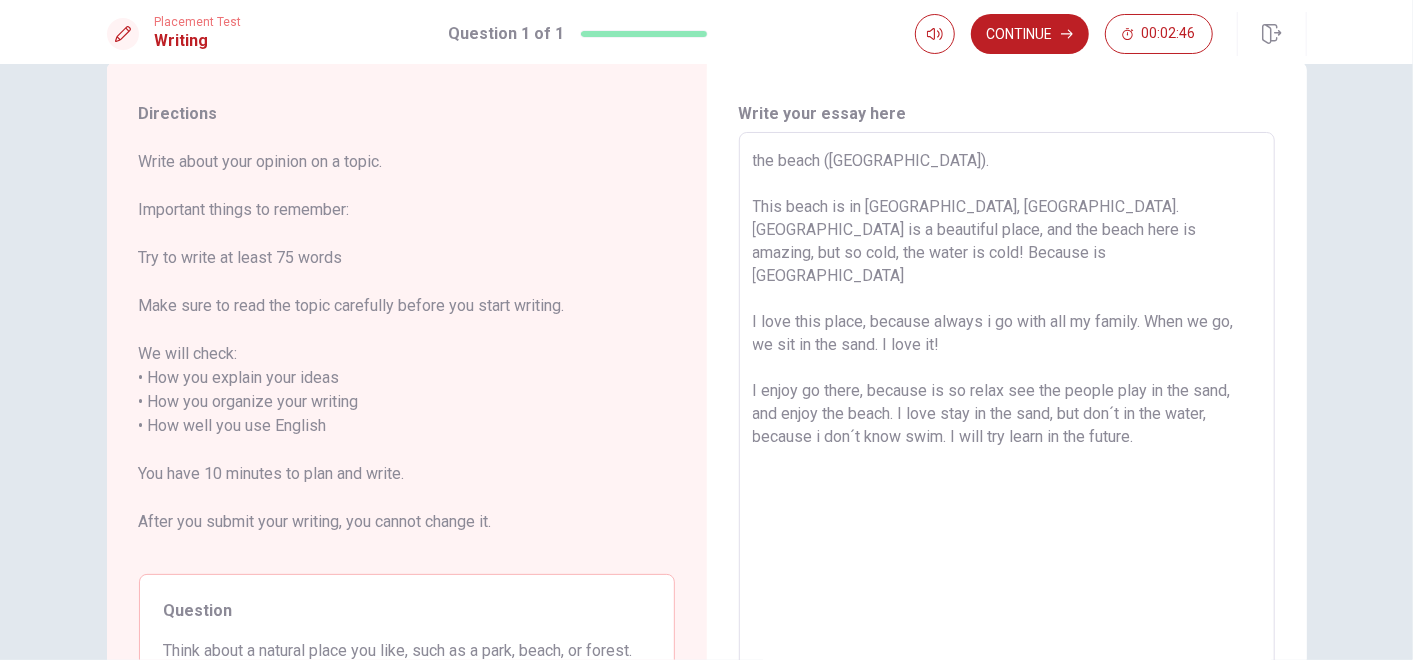 drag, startPoint x: 1112, startPoint y: 251, endPoint x: 1127, endPoint y: 229, distance: 26.627054 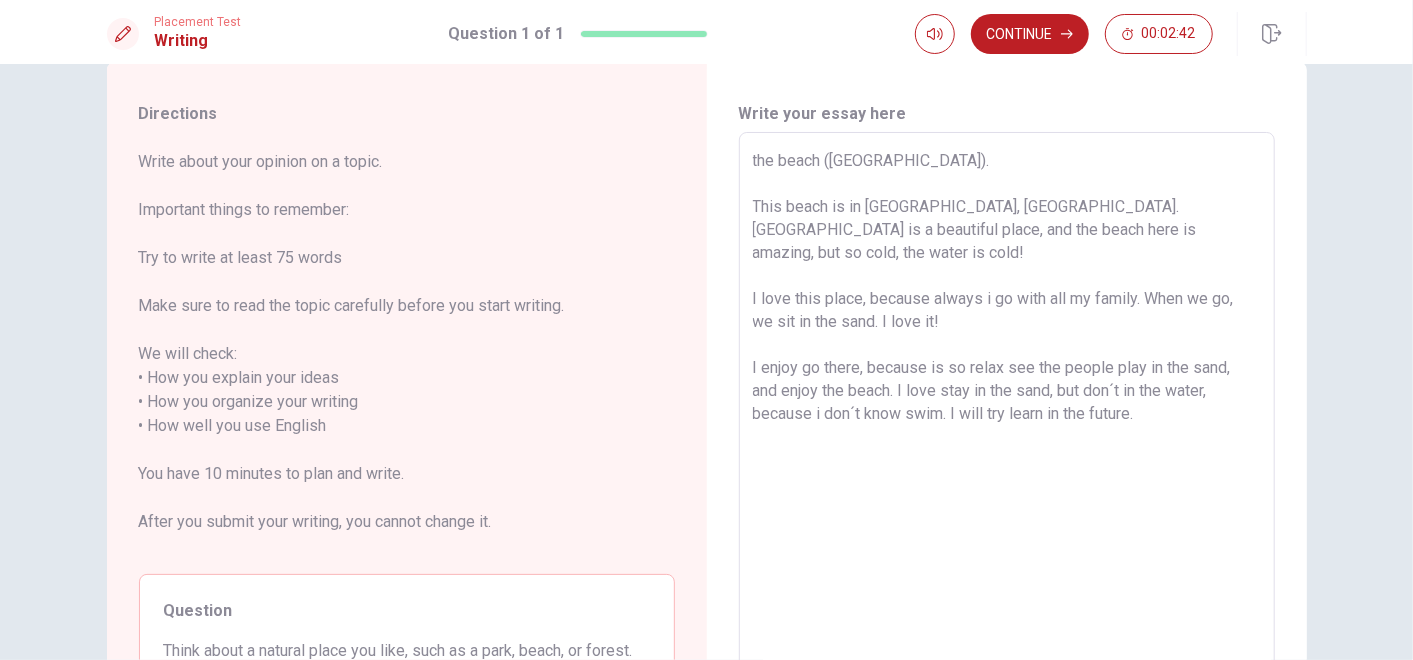click on "the beach ([GEOGRAPHIC_DATA]).
This beach is in [GEOGRAPHIC_DATA], [GEOGRAPHIC_DATA]. [GEOGRAPHIC_DATA] is a beautiful place, and the beach here is amazing, but so cold, the water is cold!
I love this place, because always i go with all my family. When we go, we sit in the sand. I love it!
I enjoy go there, because is so relax see the people play in the sand, and enjoy the beach. I love stay in the sand, but don´t in the water, because i don´t know swim. I will try learn in the future." at bounding box center [1007, 426] 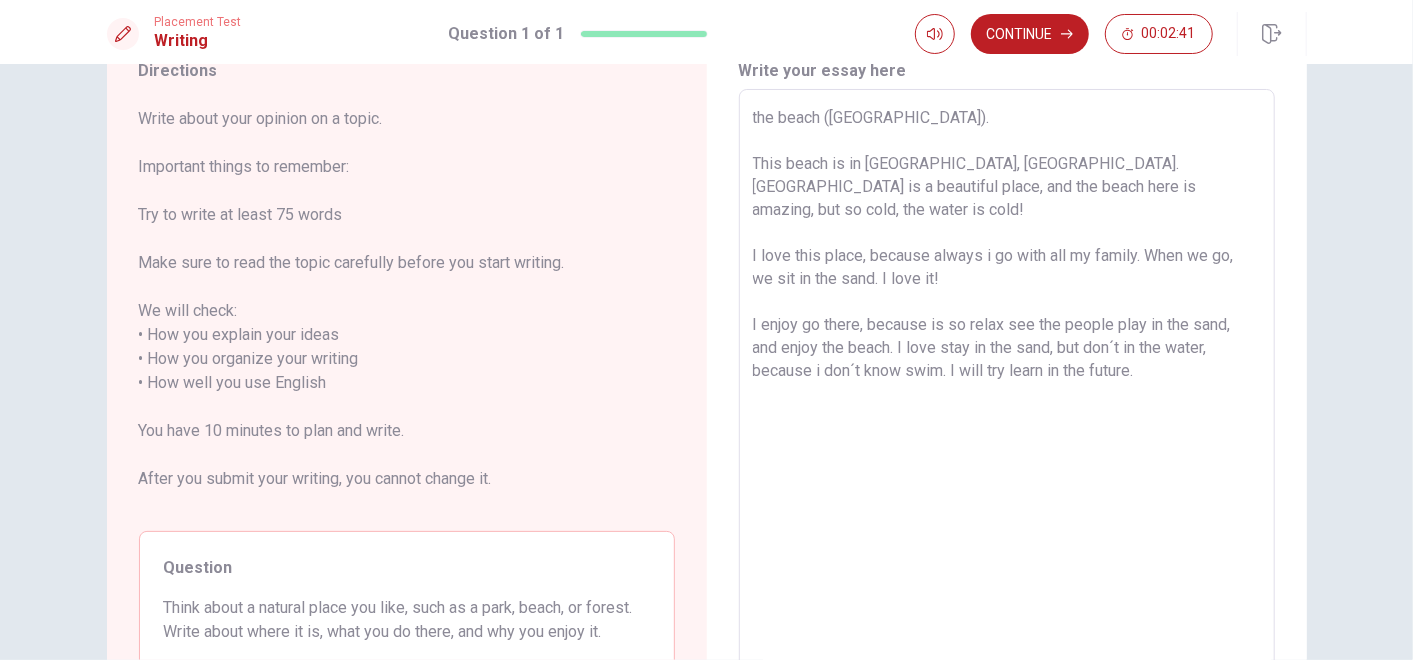 scroll, scrollTop: 86, scrollLeft: 0, axis: vertical 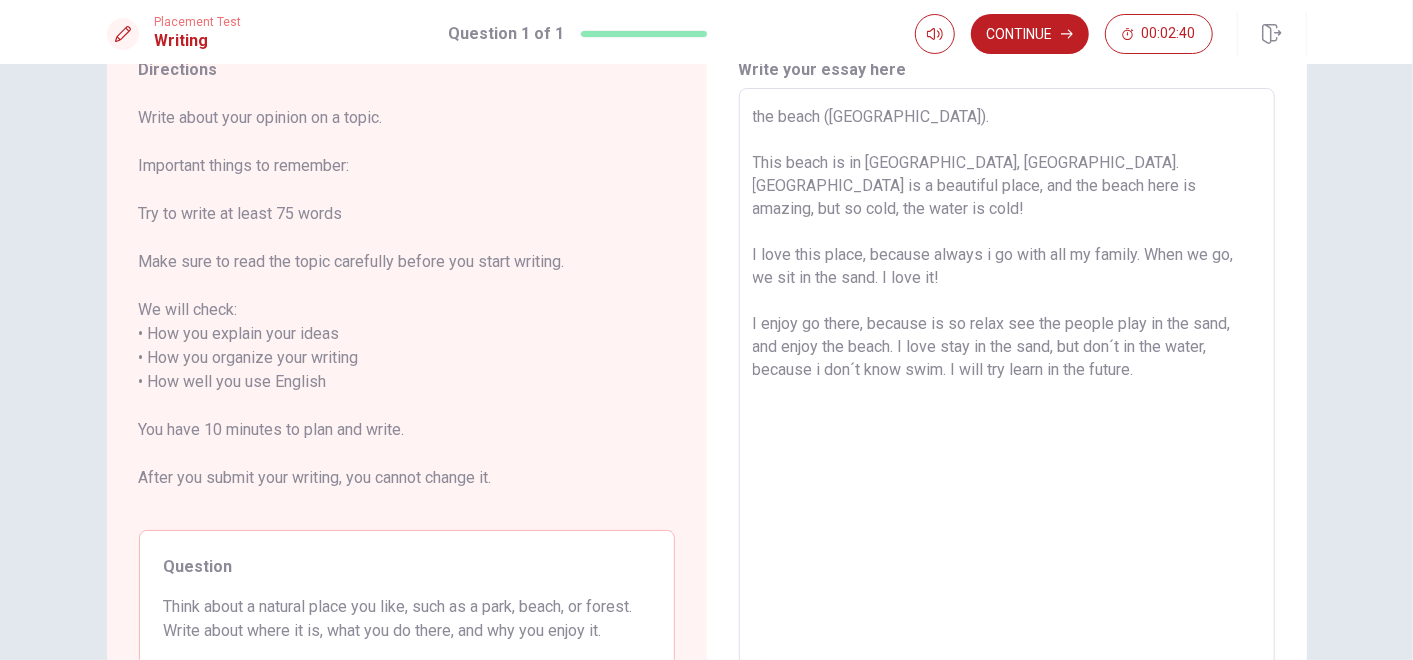 click on "the beach ([GEOGRAPHIC_DATA]).
This beach is in [GEOGRAPHIC_DATA], [GEOGRAPHIC_DATA]. [GEOGRAPHIC_DATA] is a beautiful place, and the beach here is amazing, but so cold, the water is cold!
I love this place, because always i go with all my family. When we go, we sit in the sand. I love it!
I enjoy go there, because is so relax see the people play in the sand, and enjoy the beach. I love stay in the sand, but don´t in the water, because i don´t know swim. I will try learn in the future." at bounding box center (1007, 382) 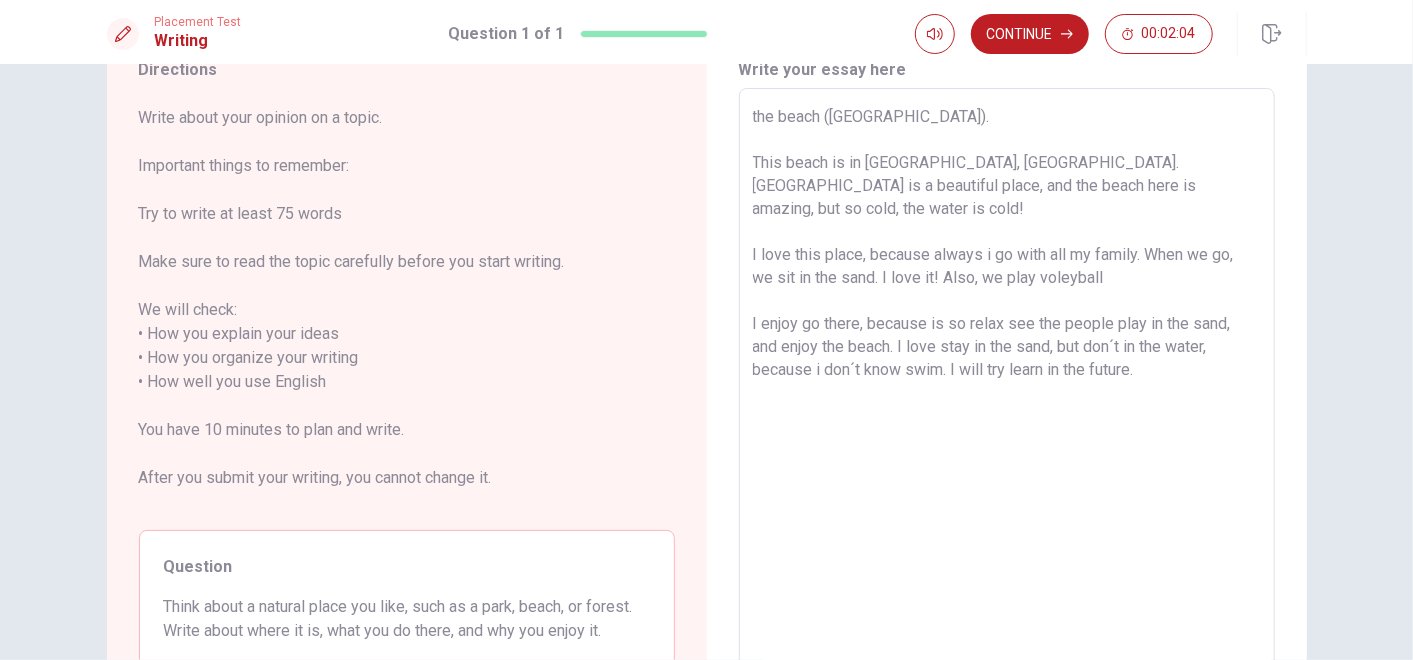 scroll, scrollTop: 112, scrollLeft: 0, axis: vertical 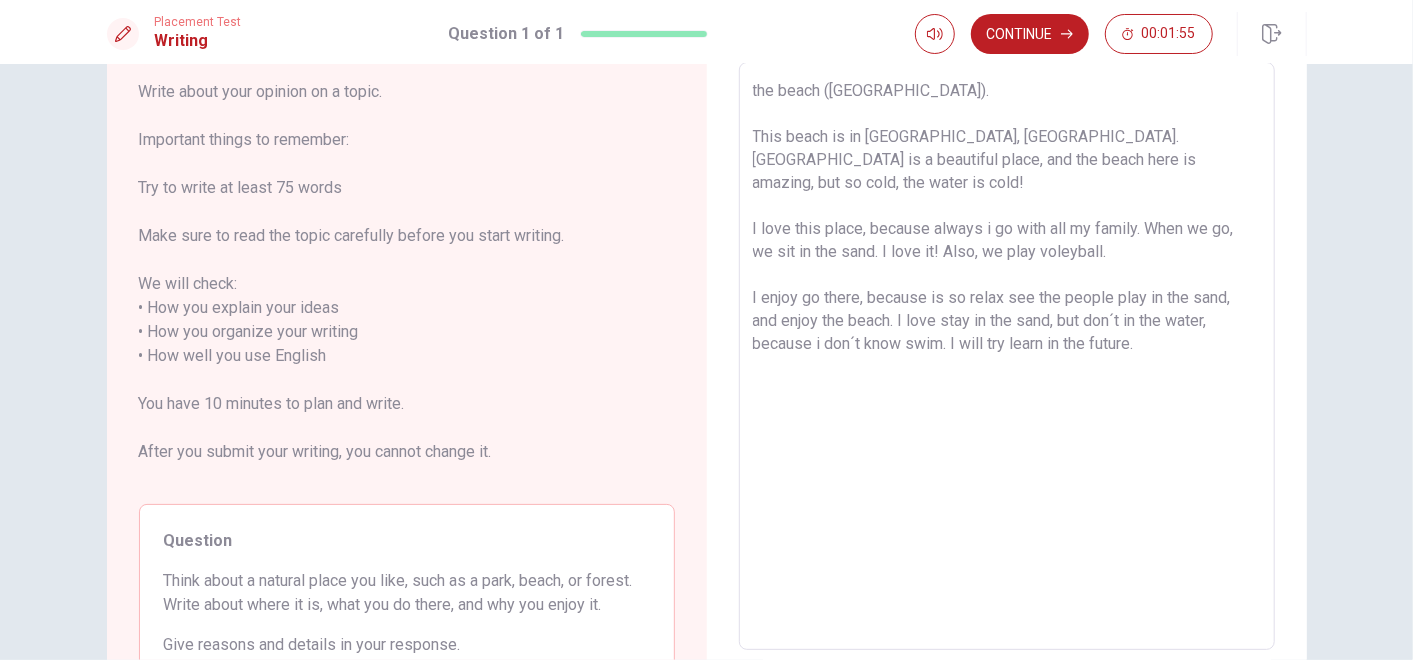 click on "the beach ([GEOGRAPHIC_DATA]).
This beach is in [GEOGRAPHIC_DATA], [GEOGRAPHIC_DATA]. [GEOGRAPHIC_DATA] is a beautiful place, and the beach here is amazing, but so cold, the water is cold!
I love this place, because always i go with all my family. When we go, we sit in the sand. I love it! Also, we play voleyball.
I enjoy go there, because is so relax see the people play in the sand, and enjoy the beach. I love stay in the sand, but don´t in the water, because i don´t know swim. I will try learn in the future." at bounding box center [1007, 356] 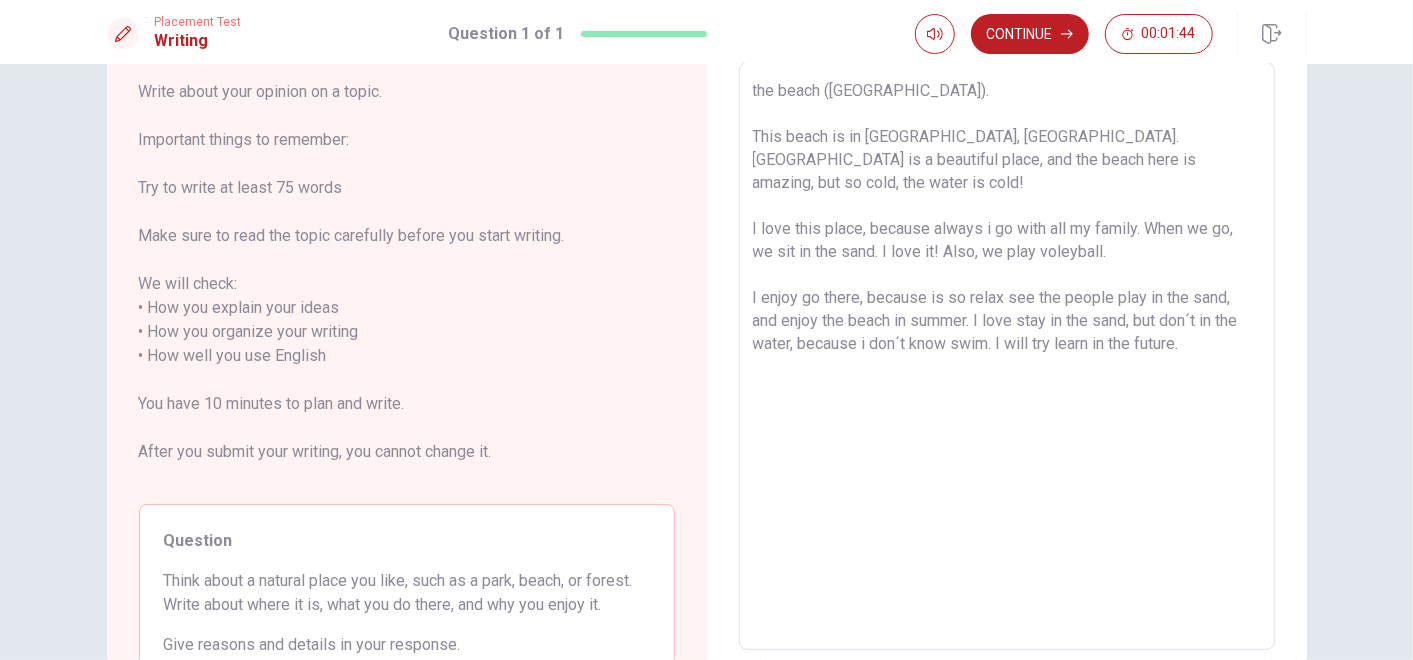 click on "the beach ([GEOGRAPHIC_DATA]).
This beach is in [GEOGRAPHIC_DATA], [GEOGRAPHIC_DATA]. [GEOGRAPHIC_DATA] is a beautiful place, and the beach here is amazing, but so cold, the water is cold!
I love this place, because always i go with all my family. When we go, we sit in the sand. I love it! Also, we play voleyball.
I enjoy go there, because is so relax see the people play in the sand, and enjoy the beach in summer. I love stay in the sand, but don´t in the water, because i don´t know swim. I will try learn in the future." at bounding box center [1007, 356] 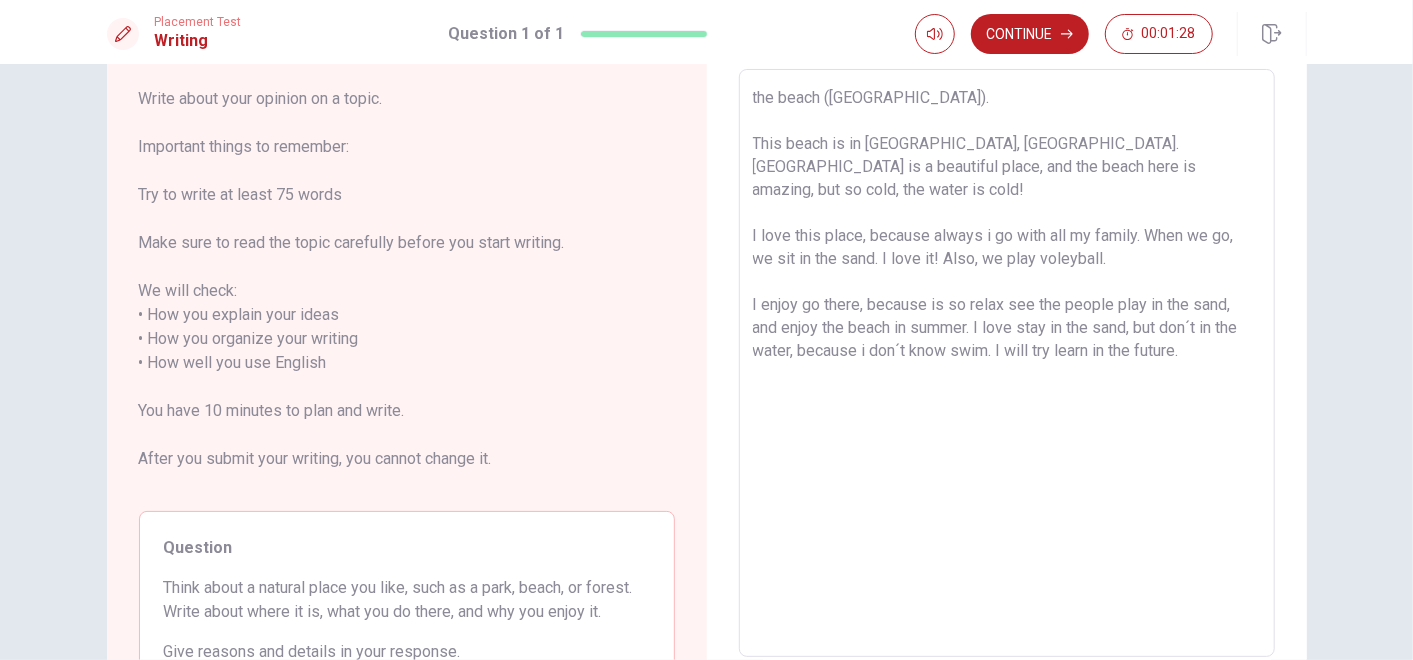 scroll, scrollTop: 102, scrollLeft: 0, axis: vertical 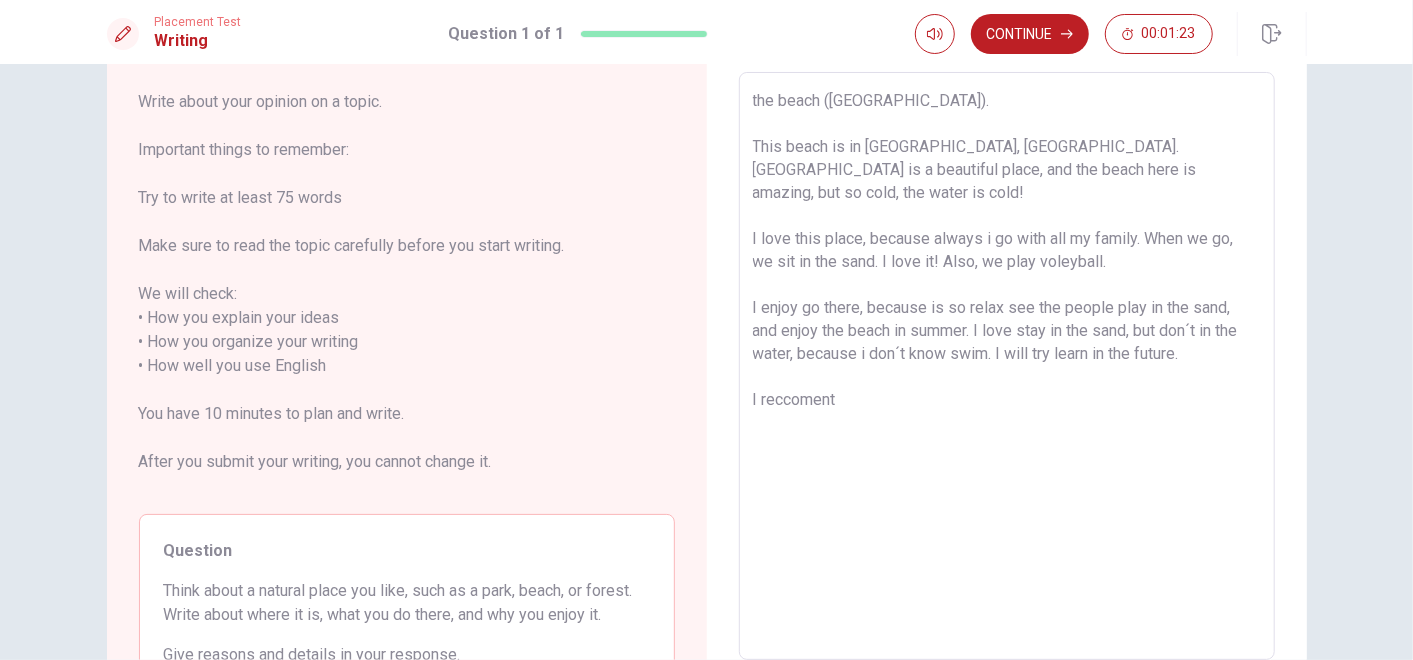click on "the beach ([GEOGRAPHIC_DATA]).
This beach is in [GEOGRAPHIC_DATA], [GEOGRAPHIC_DATA]. [GEOGRAPHIC_DATA] is a beautiful place, and the beach here is amazing, but so cold, the water is cold!
I love this place, because always i go with all my family. When we go, we sit in the sand. I love it! Also, we play voleyball.
I enjoy go there, because is so relax see the people play in the sand, and enjoy the beach in summer. I love stay in the sand, but don´t in the water, because i don´t know swim. I will try learn in the future.
I reccoment" at bounding box center (1007, 366) 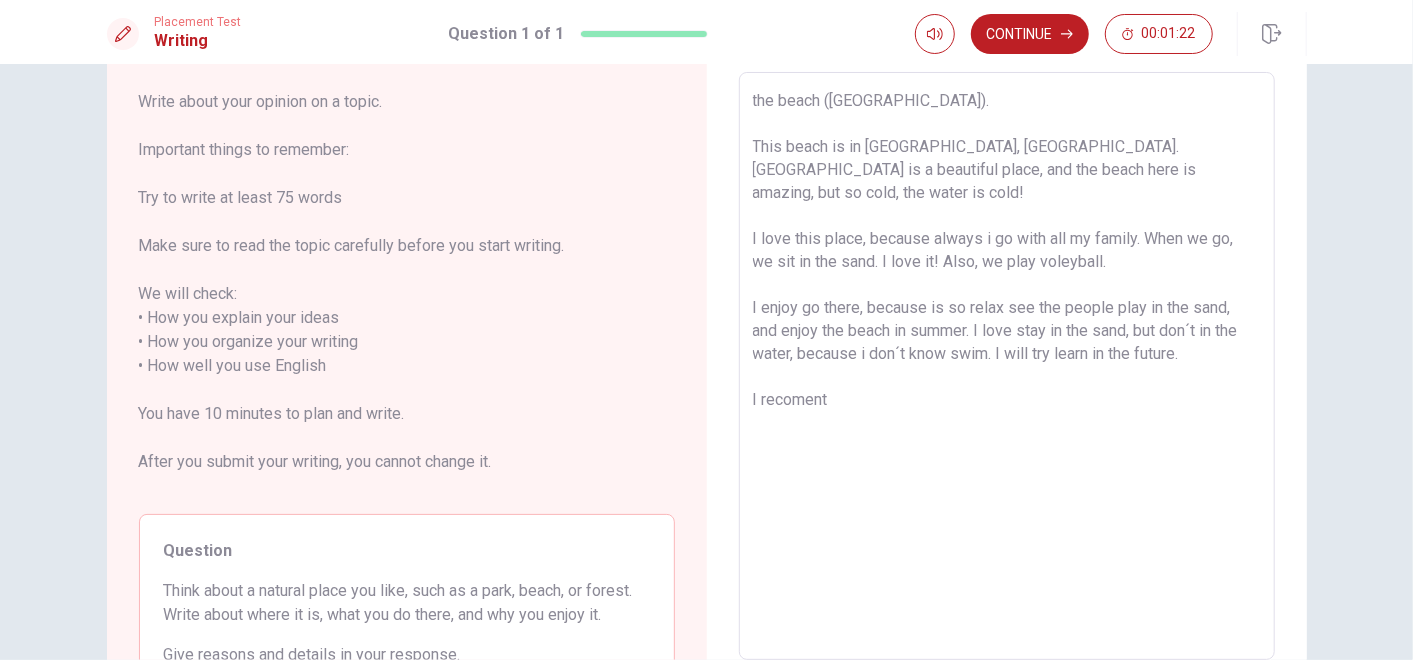 click on "the beach ([GEOGRAPHIC_DATA]).
This beach is in [GEOGRAPHIC_DATA], [GEOGRAPHIC_DATA]. [GEOGRAPHIC_DATA] is a beautiful place, and the beach here is amazing, but so cold, the water is cold!
I love this place, because always i go with all my family. When we go, we sit in the sand. I love it! Also, we play voleyball.
I enjoy go there, because is so relax see the people play in the sand, and enjoy the beach in summer. I love stay in the sand, but don´t in the water, because i don´t know swim. I will try learn in the future.
I recoment" at bounding box center (1007, 366) 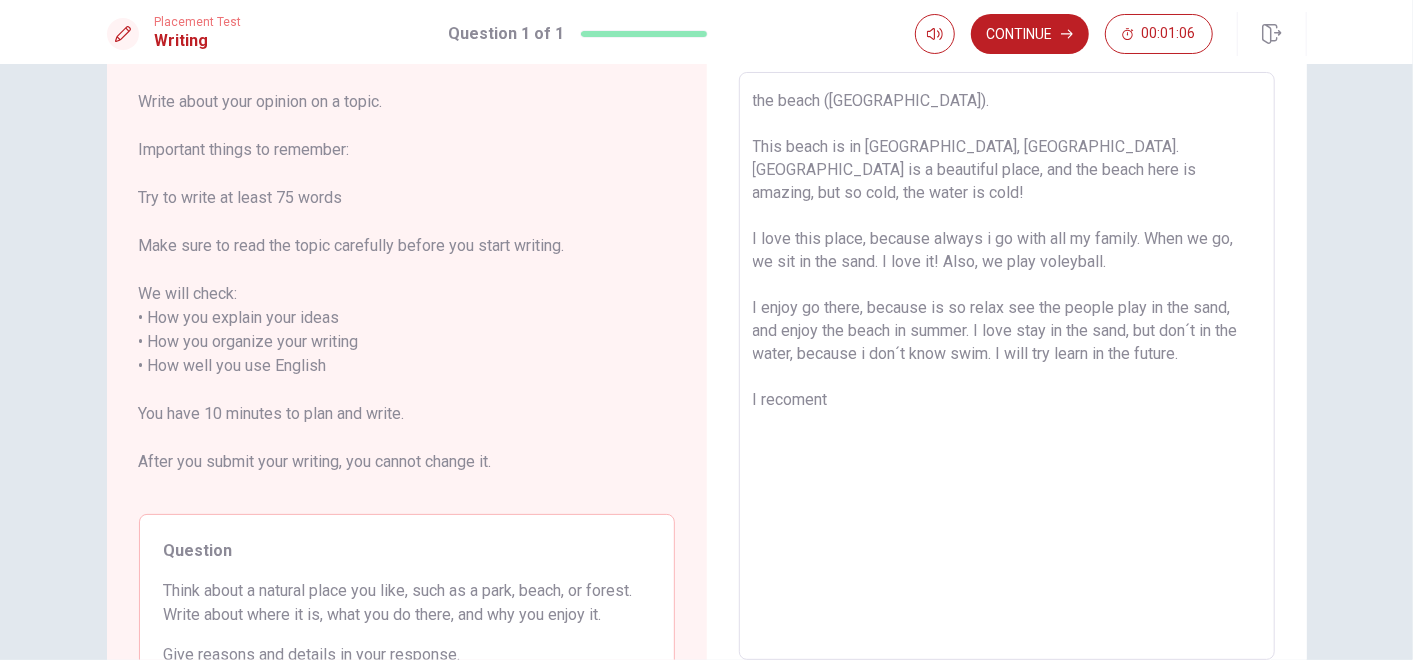 click on "the beach ([GEOGRAPHIC_DATA]).
This beach is in [GEOGRAPHIC_DATA], [GEOGRAPHIC_DATA]. [GEOGRAPHIC_DATA] is a beautiful place, and the beach here is amazing, but so cold, the water is cold!
I love this place, because always i go with all my family. When we go, we sit in the sand. I love it! Also, we play voleyball.
I enjoy go there, because is so relax see the people play in the sand, and enjoy the beach in summer. I love stay in the sand, but don´t in the water, because i don´t know swim. I will try learn in the future.
I recoment" at bounding box center [1007, 366] 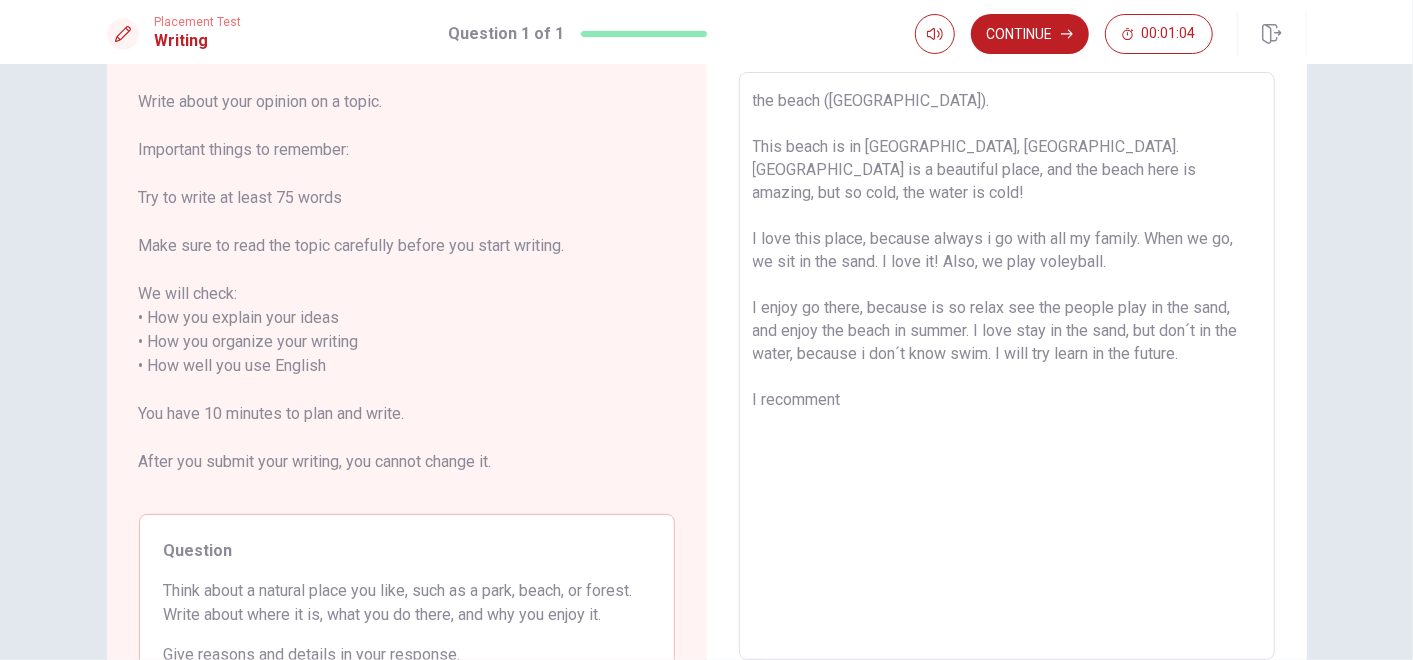 click on "the beach ([GEOGRAPHIC_DATA]).
This beach is in [GEOGRAPHIC_DATA], [GEOGRAPHIC_DATA]. [GEOGRAPHIC_DATA] is a beautiful place, and the beach here is amazing, but so cold, the water is cold!
I love this place, because always i go with all my family. When we go, we sit in the sand. I love it! Also, we play voleyball.
I enjoy go there, because is so relax see the people play in the sand, and enjoy the beach in summer. I love stay in the sand, but don´t in the water, because i don´t know swim. I will try learn in the future.
I recomment" at bounding box center (1007, 366) 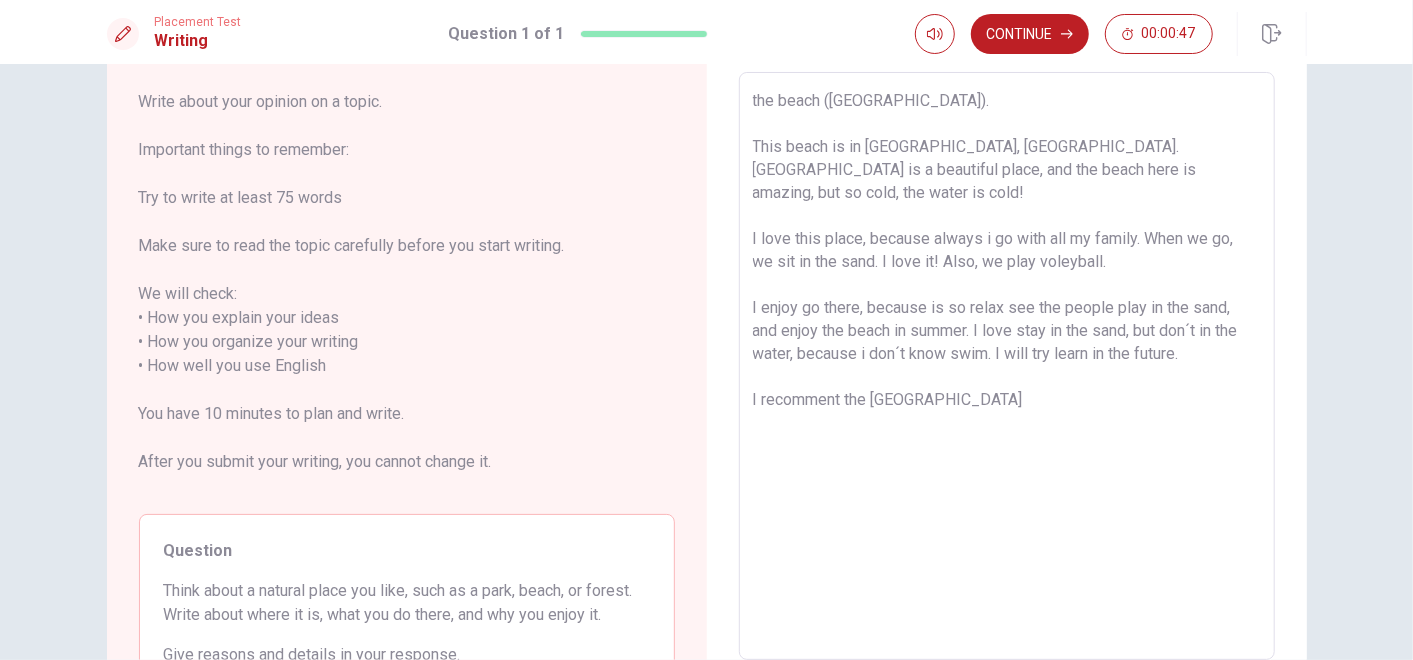 drag, startPoint x: 900, startPoint y: 375, endPoint x: 860, endPoint y: 375, distance: 40 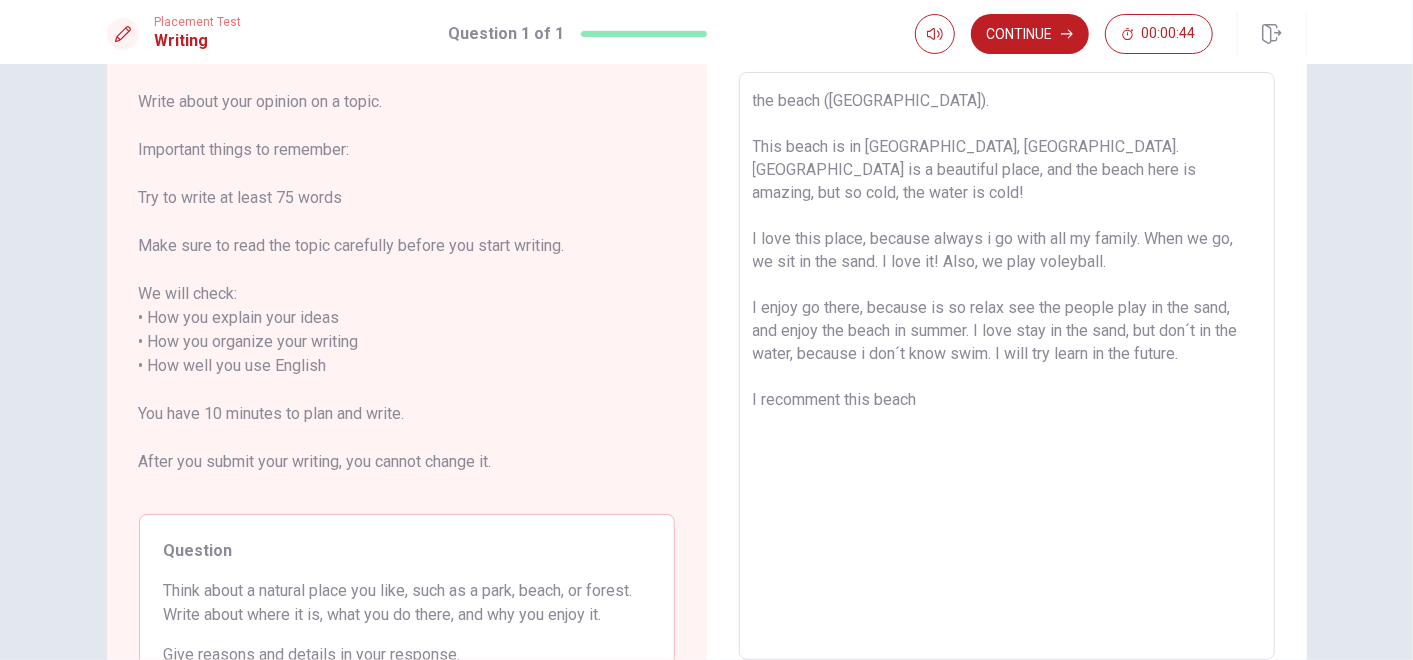 click on "the beach ([GEOGRAPHIC_DATA]).
This beach is in [GEOGRAPHIC_DATA], [GEOGRAPHIC_DATA]. [GEOGRAPHIC_DATA] is a beautiful place, and the beach here is amazing, but so cold, the water is cold!
I love this place, because always i go with all my family. When we go, we sit in the sand. I love it! Also, we play voleyball.
I enjoy go there, because is so relax see the people play in the sand, and enjoy the beach in summer. I love stay in the sand, but don´t in the water, because i don´t know swim. I will try learn in the future.
I recomment this beach" at bounding box center (1007, 366) 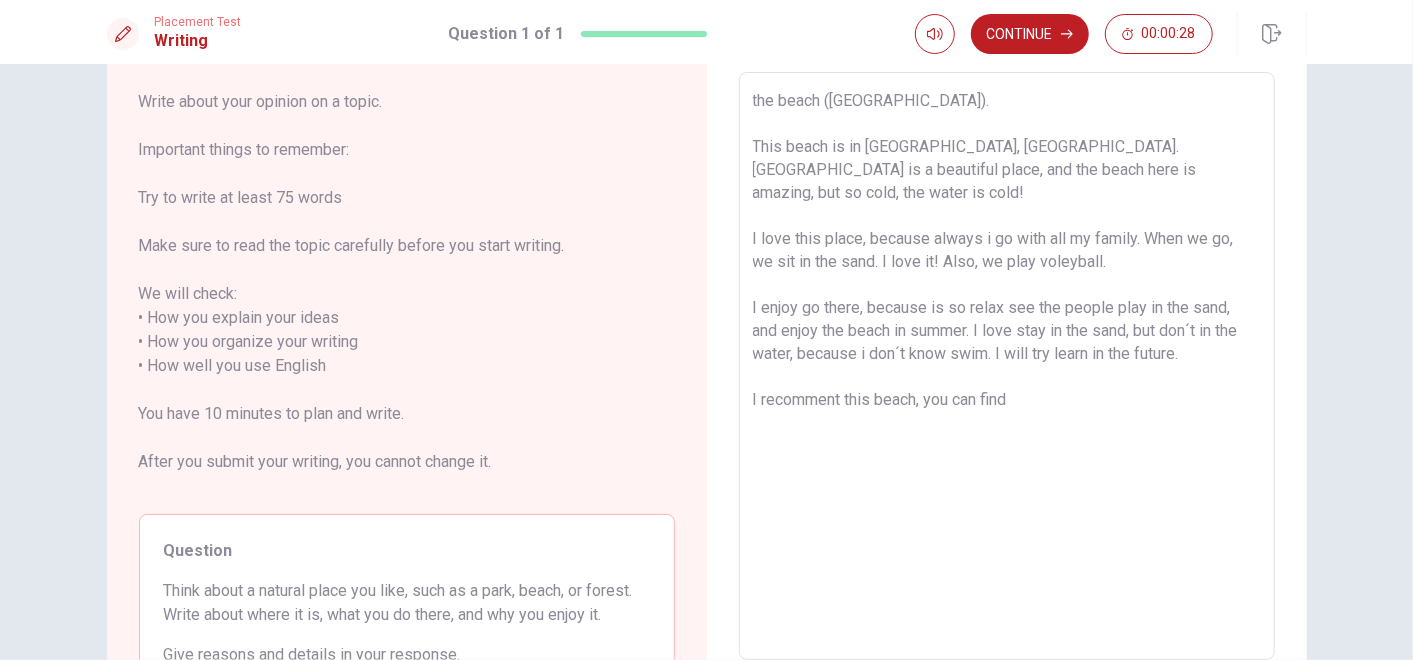 click on "the beach ([GEOGRAPHIC_DATA]).
This beach is in [GEOGRAPHIC_DATA], [GEOGRAPHIC_DATA]. [GEOGRAPHIC_DATA] is a beautiful place, and the beach here is amazing, but so cold, the water is cold!
I love this place, because always i go with all my family. When we go, we sit in the sand. I love it! Also, we play voleyball.
I enjoy go there, because is so relax see the people play in the sand, and enjoy the beach in summer. I love stay in the sand, but don´t in the water, because i don´t know swim. I will try learn in the future.
I recomment this beach, you can find" at bounding box center (1007, 366) 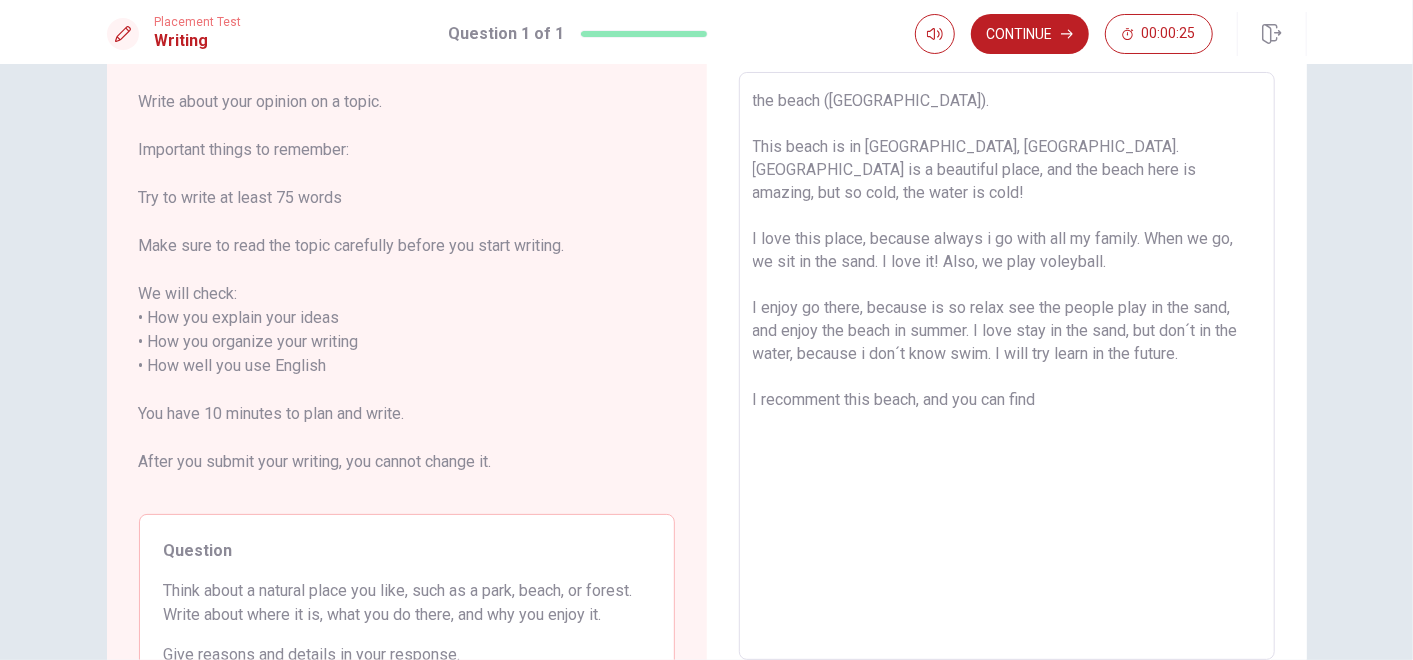 click on "the beach ([GEOGRAPHIC_DATA]).
This beach is in [GEOGRAPHIC_DATA], [GEOGRAPHIC_DATA]. [GEOGRAPHIC_DATA] is a beautiful place, and the beach here is amazing, but so cold, the water is cold!
I love this place, because always i go with all my family. When we go, we sit in the sand. I love it! Also, we play voleyball.
I enjoy go there, because is so relax see the people play in the sand, and enjoy the beach in summer. I love stay in the sand, but don´t in the water, because i don´t know swim. I will try learn in the future.
I recomment this beach, and you can find" at bounding box center (1007, 366) 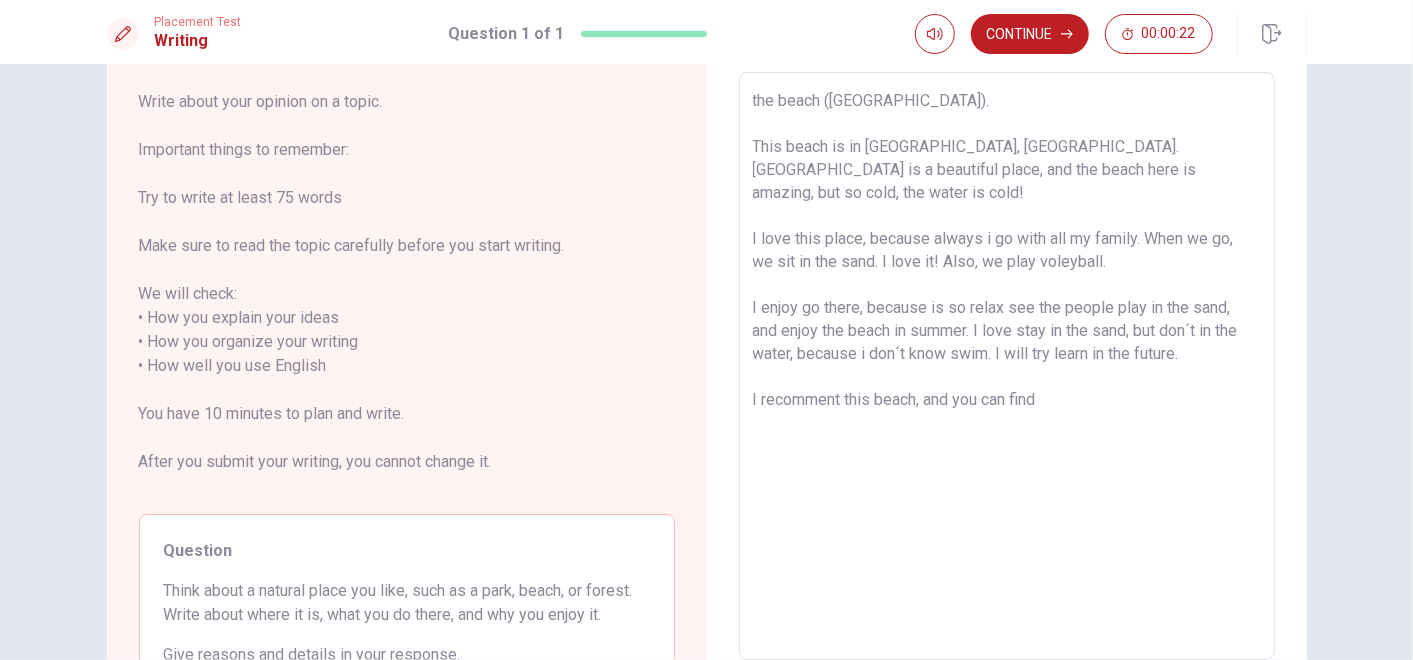 drag, startPoint x: 947, startPoint y: 370, endPoint x: 927, endPoint y: 383, distance: 23.853722 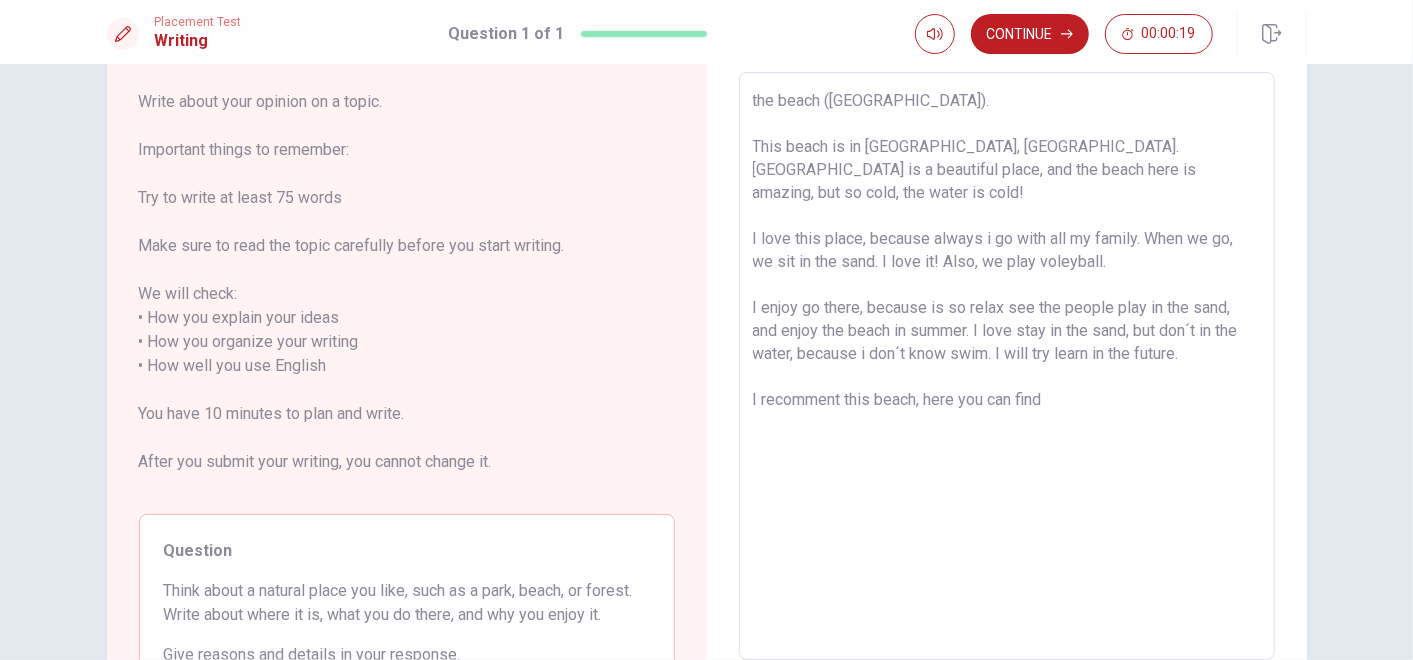 click on "the beach ([GEOGRAPHIC_DATA]).
This beach is in [GEOGRAPHIC_DATA], [GEOGRAPHIC_DATA]. [GEOGRAPHIC_DATA] is a beautiful place, and the beach here is amazing, but so cold, the water is cold!
I love this place, because always i go with all my family. When we go, we sit in the sand. I love it! Also, we play voleyball.
I enjoy go there, because is so relax see the people play in the sand, and enjoy the beach in summer. I love stay in the sand, but don´t in the water, because i don´t know swim. I will try learn in the future.
I recomment this beach, here you can find" at bounding box center [1007, 366] 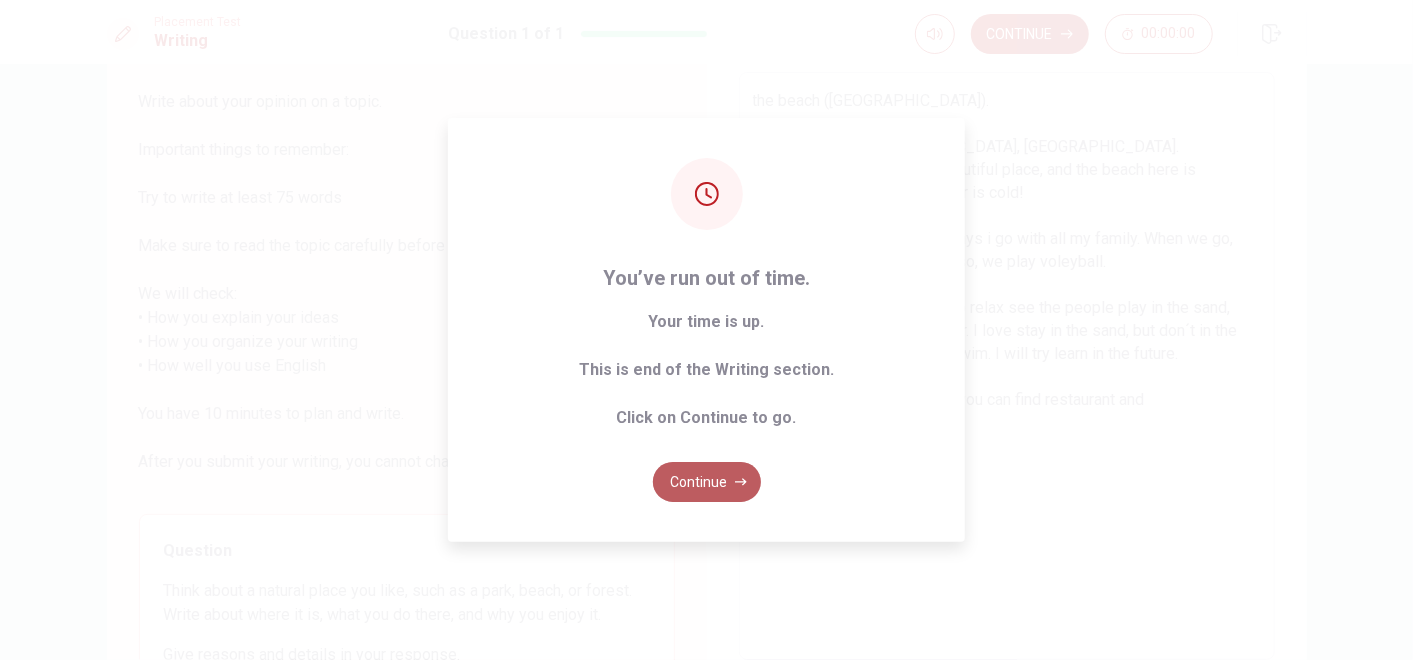 click on "Continue" at bounding box center (707, 482) 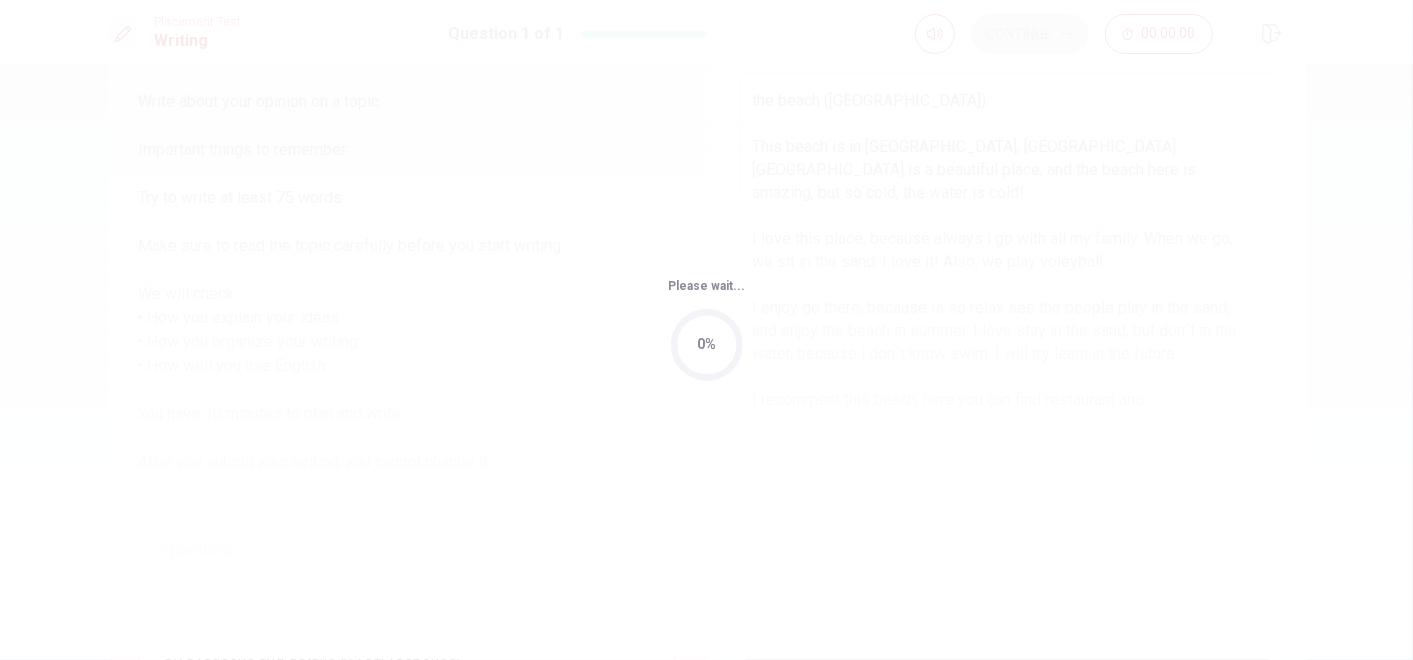 scroll, scrollTop: 0, scrollLeft: 0, axis: both 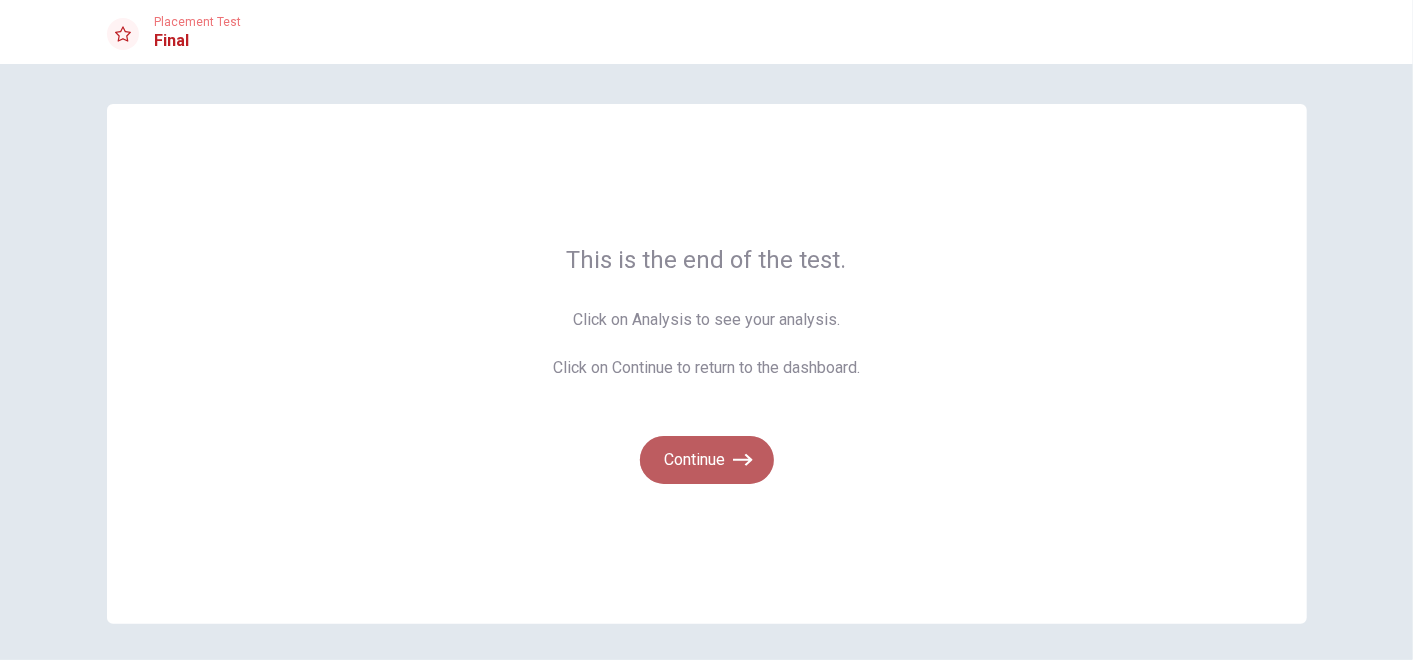 click 